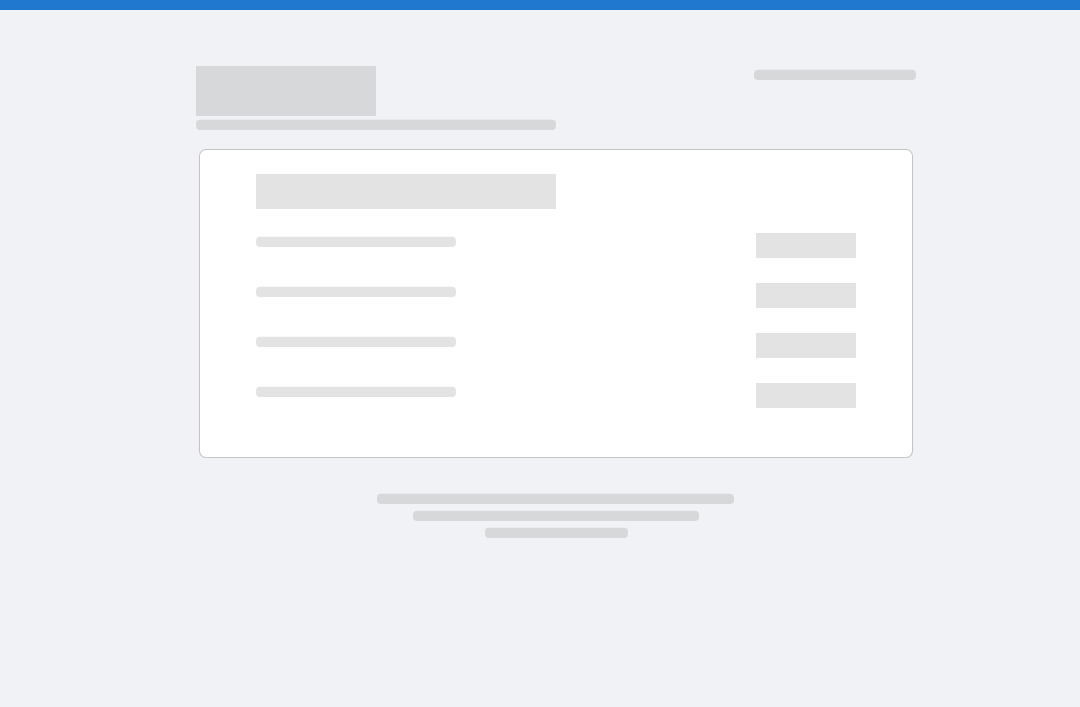 scroll, scrollTop: 0, scrollLeft: 0, axis: both 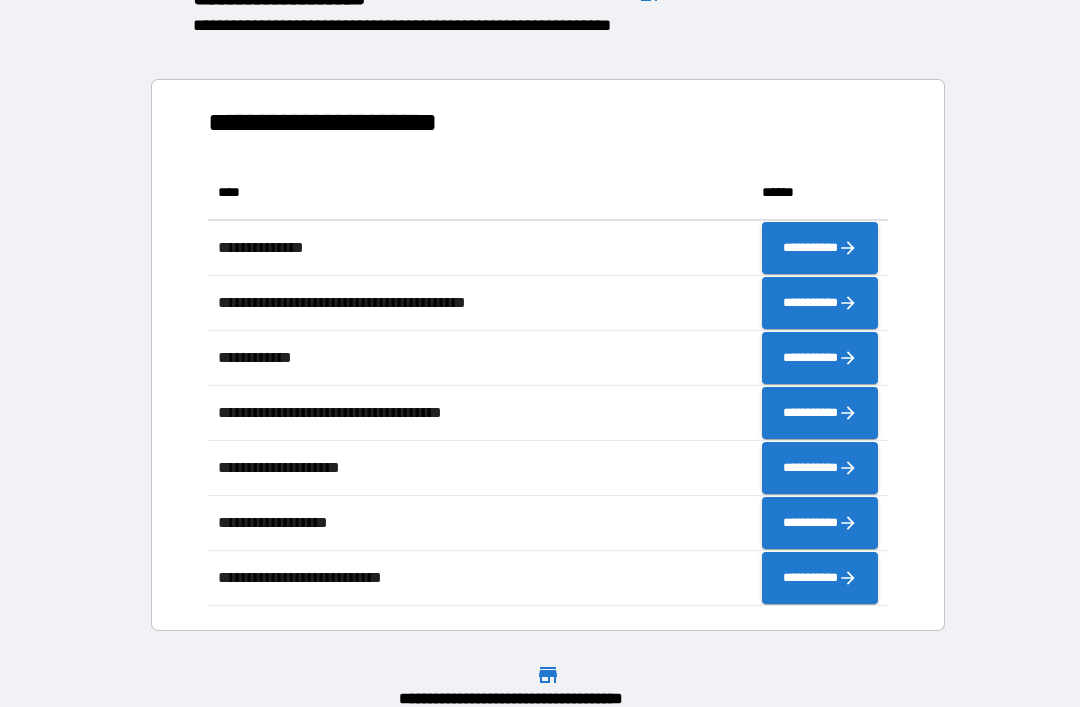click on "**********" at bounding box center (540, 338) 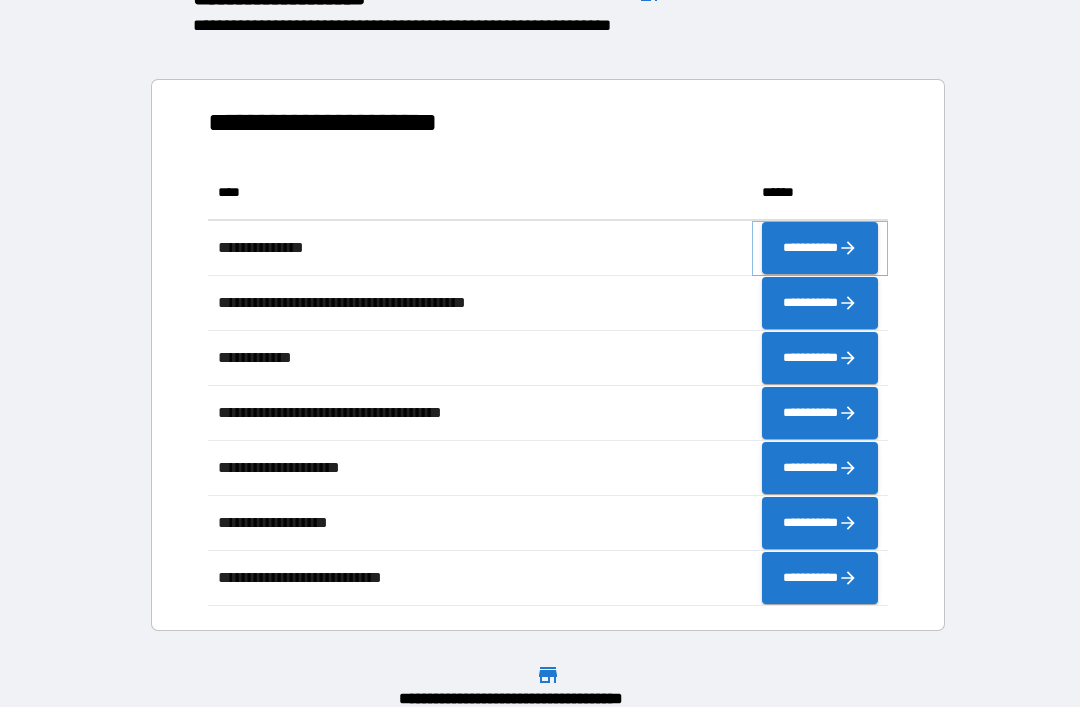 click on "**********" at bounding box center [820, 248] 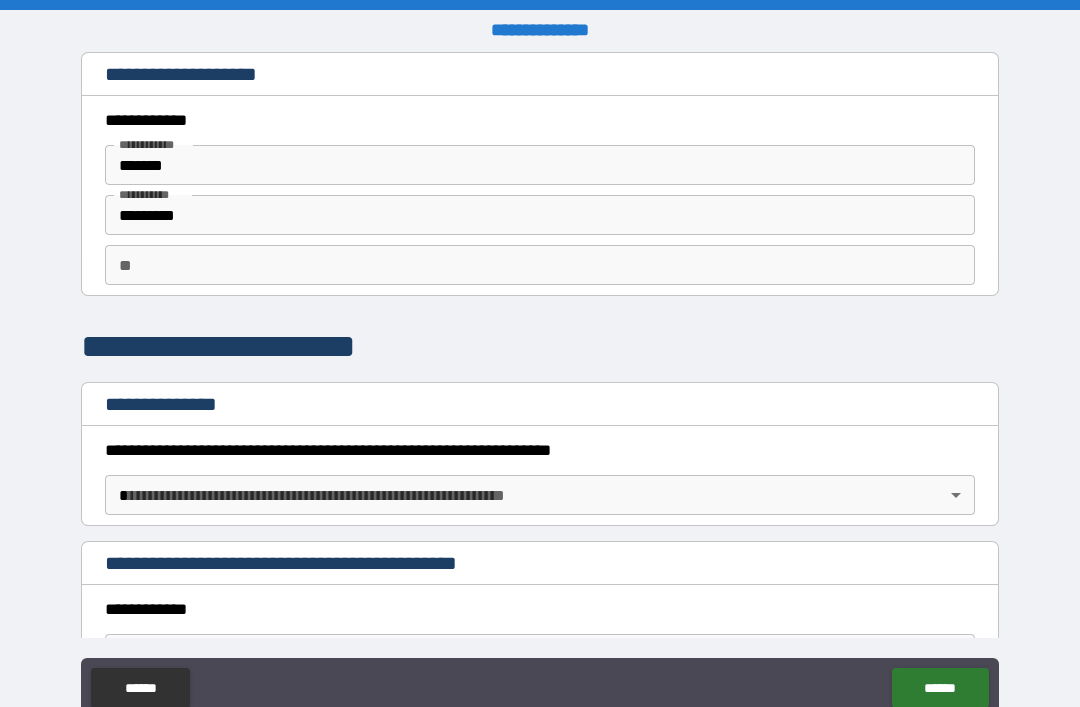 click on "**********" at bounding box center (540, 385) 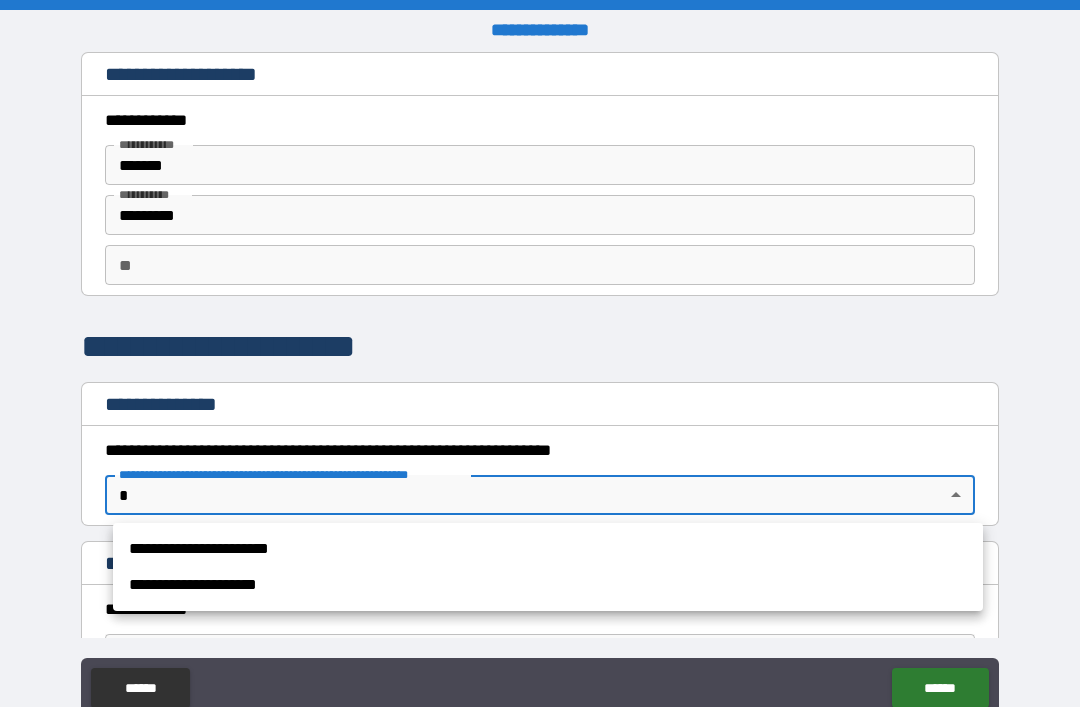 click on "**********" at bounding box center (548, 549) 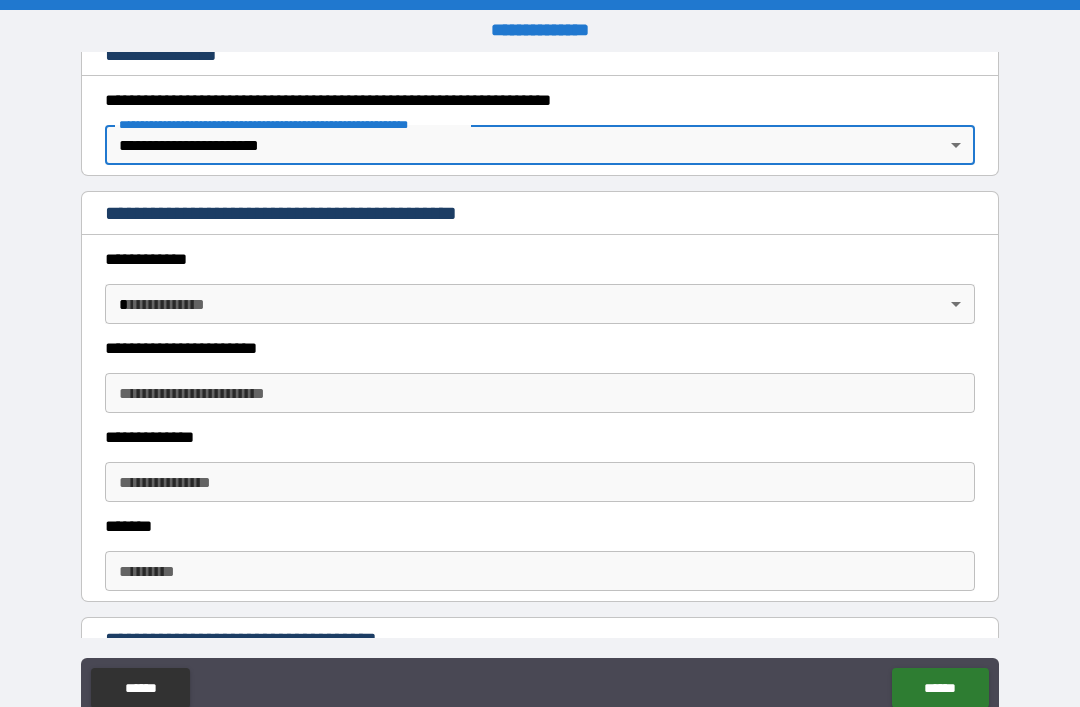 scroll, scrollTop: 417, scrollLeft: 0, axis: vertical 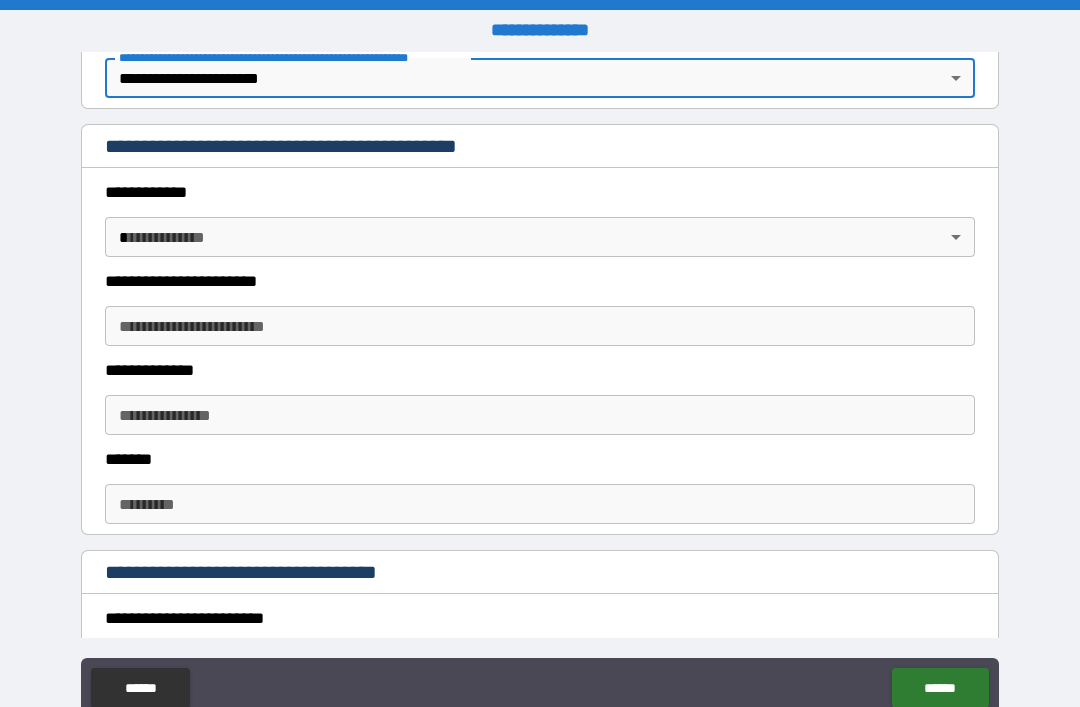 click on "**********" at bounding box center [540, 385] 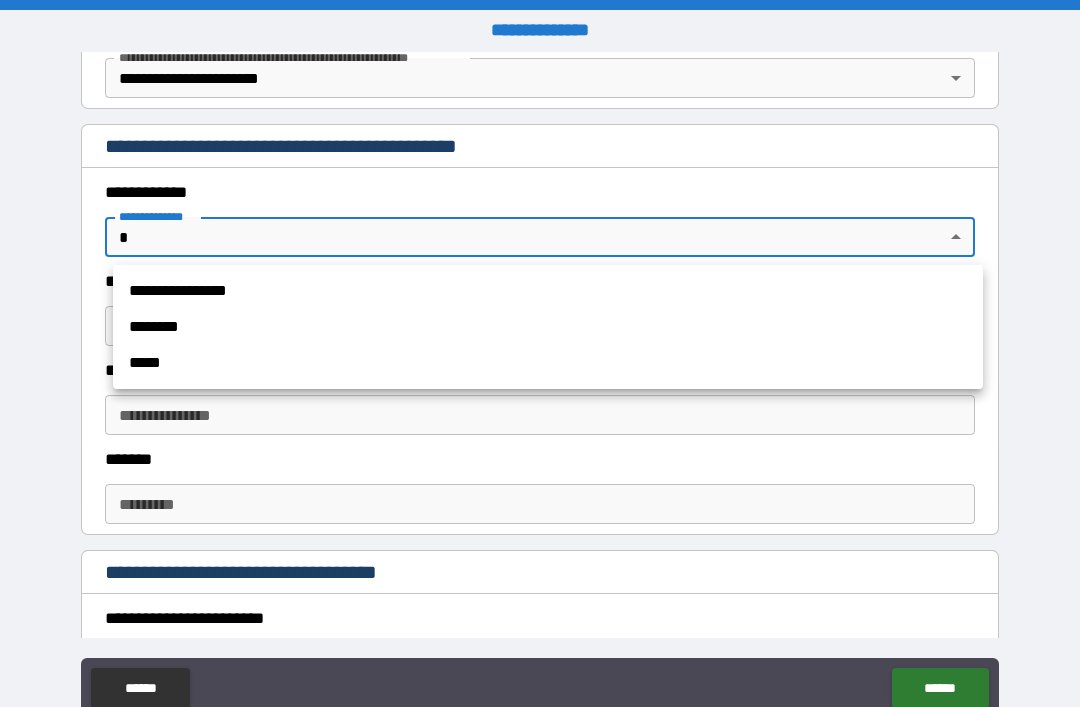 click on "********" at bounding box center (548, 327) 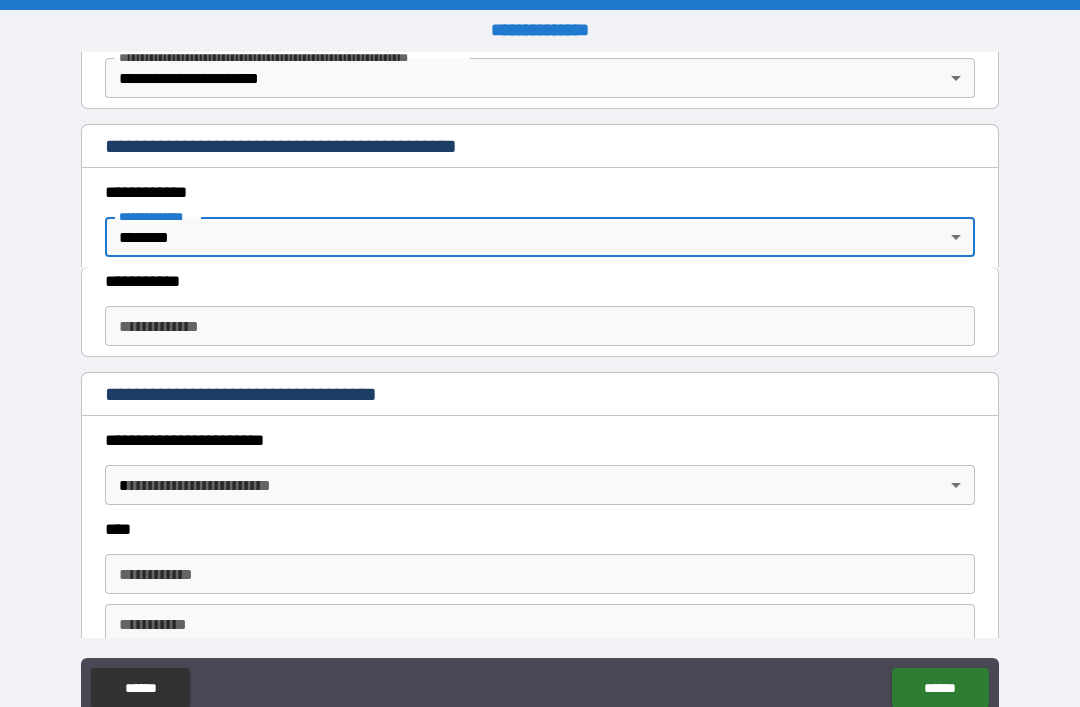 type on "*" 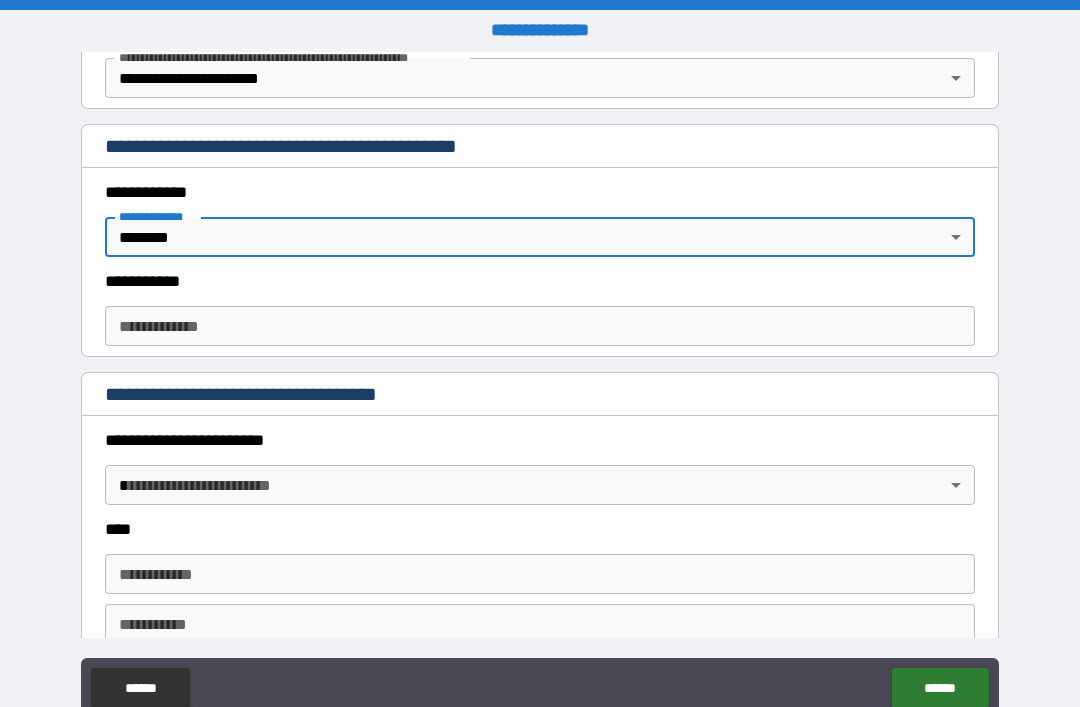 click on "**********" at bounding box center (540, 385) 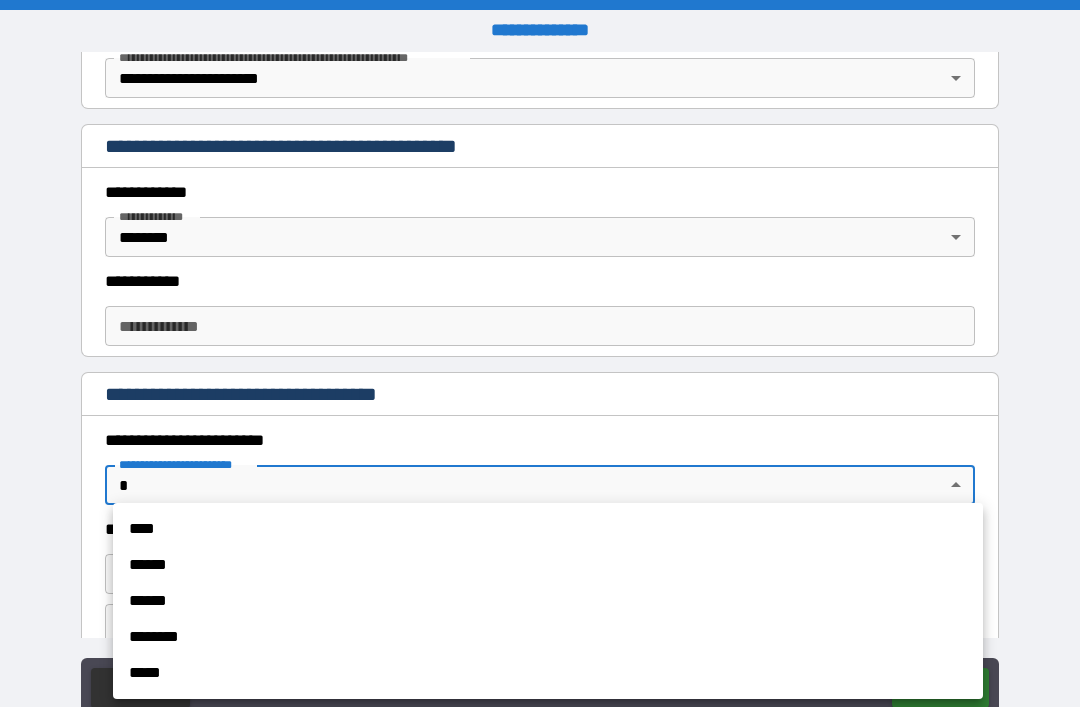 click on "******" at bounding box center (548, 565) 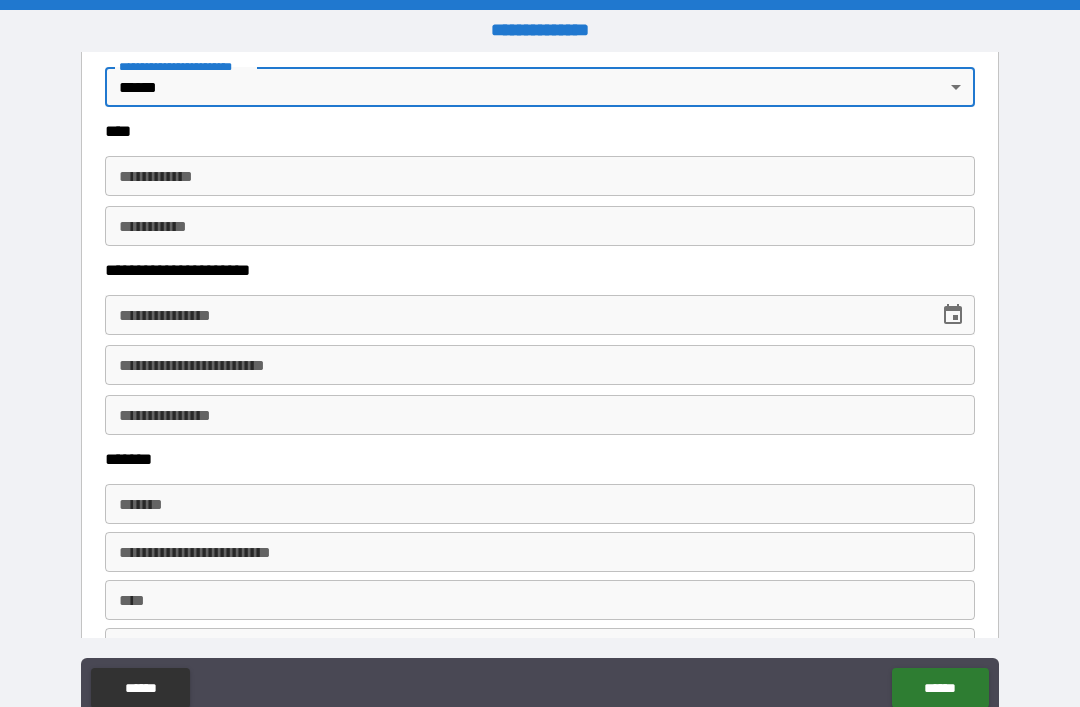scroll, scrollTop: 817, scrollLeft: 0, axis: vertical 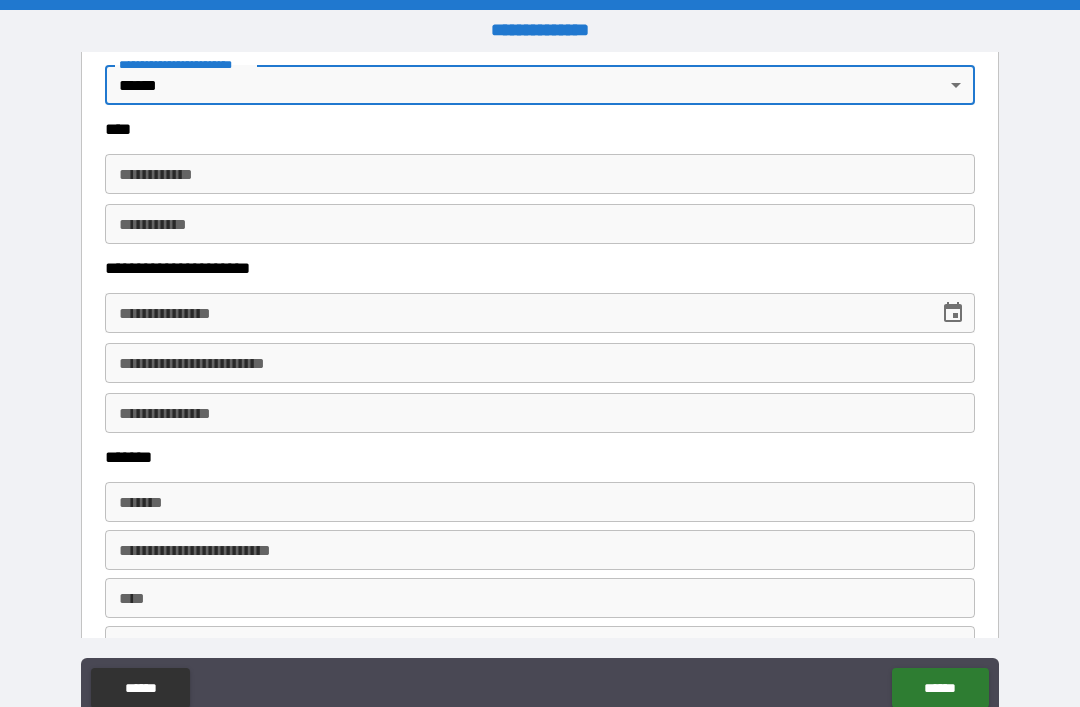 click on "**********" at bounding box center (540, 174) 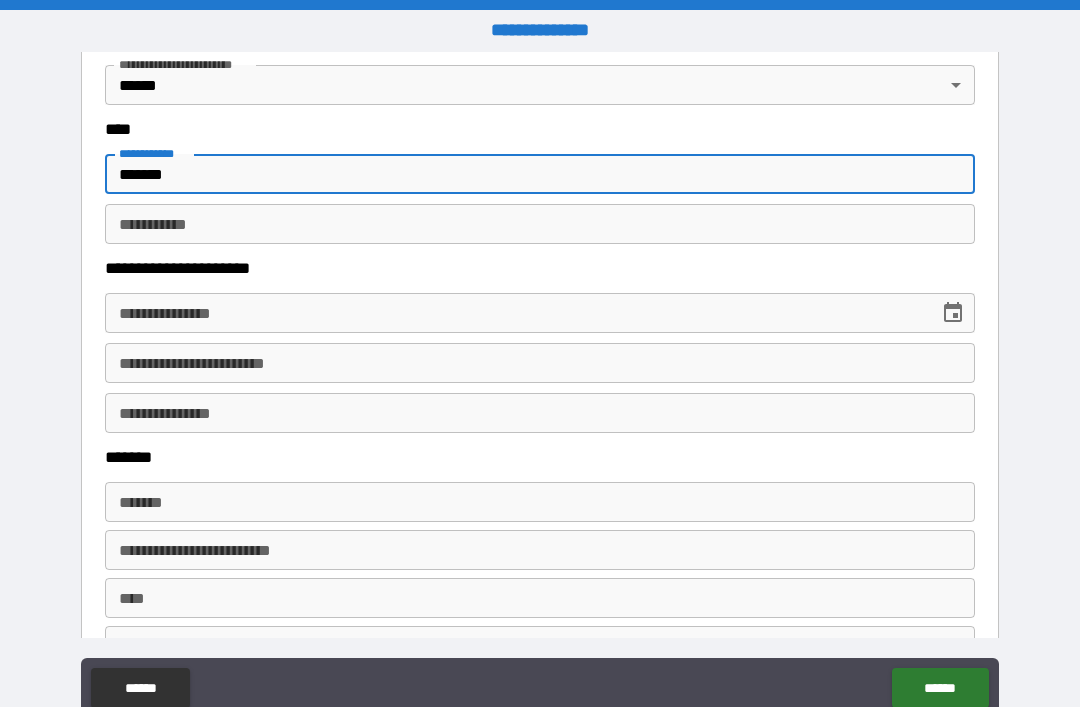 type on "*******" 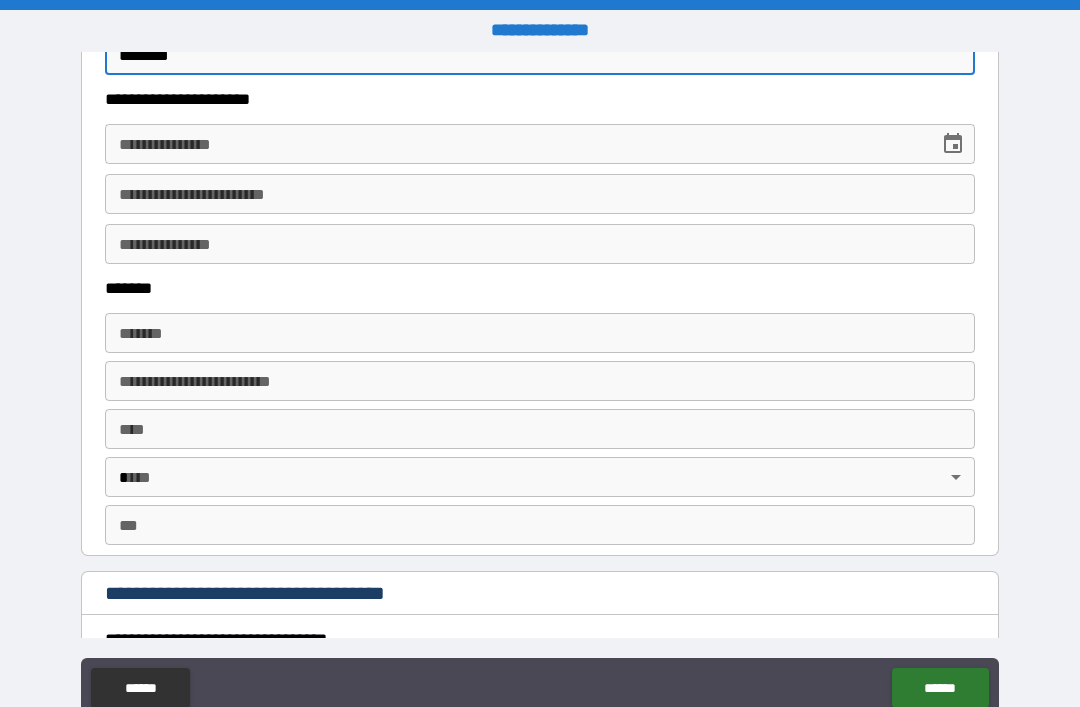 scroll, scrollTop: 985, scrollLeft: 0, axis: vertical 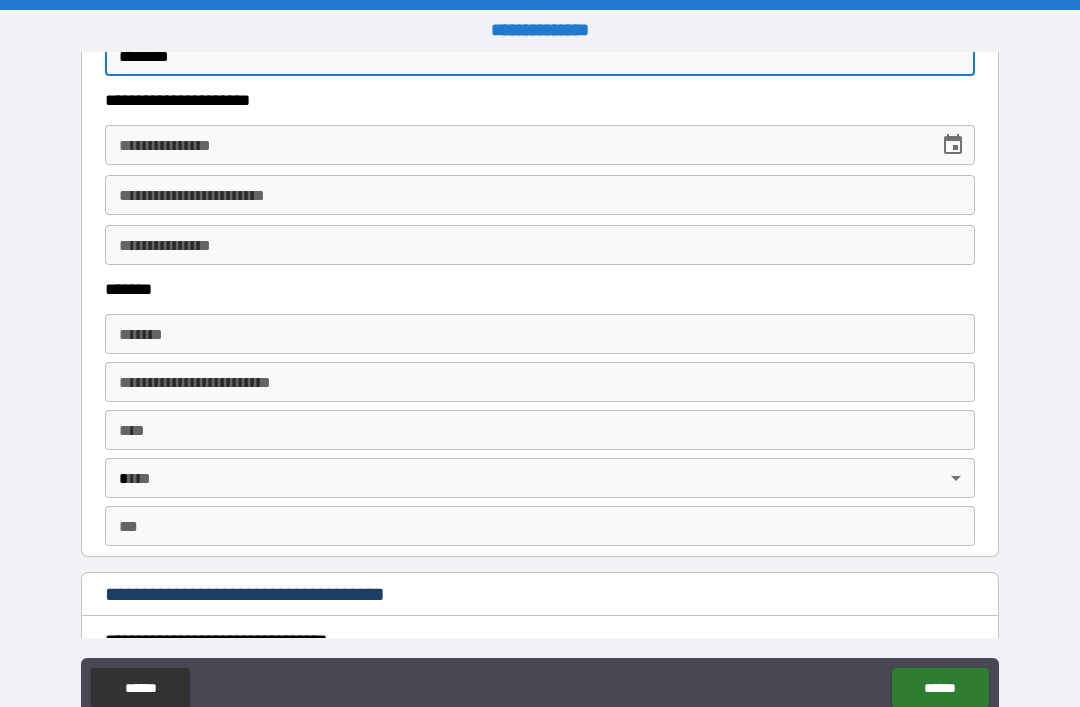 type on "********" 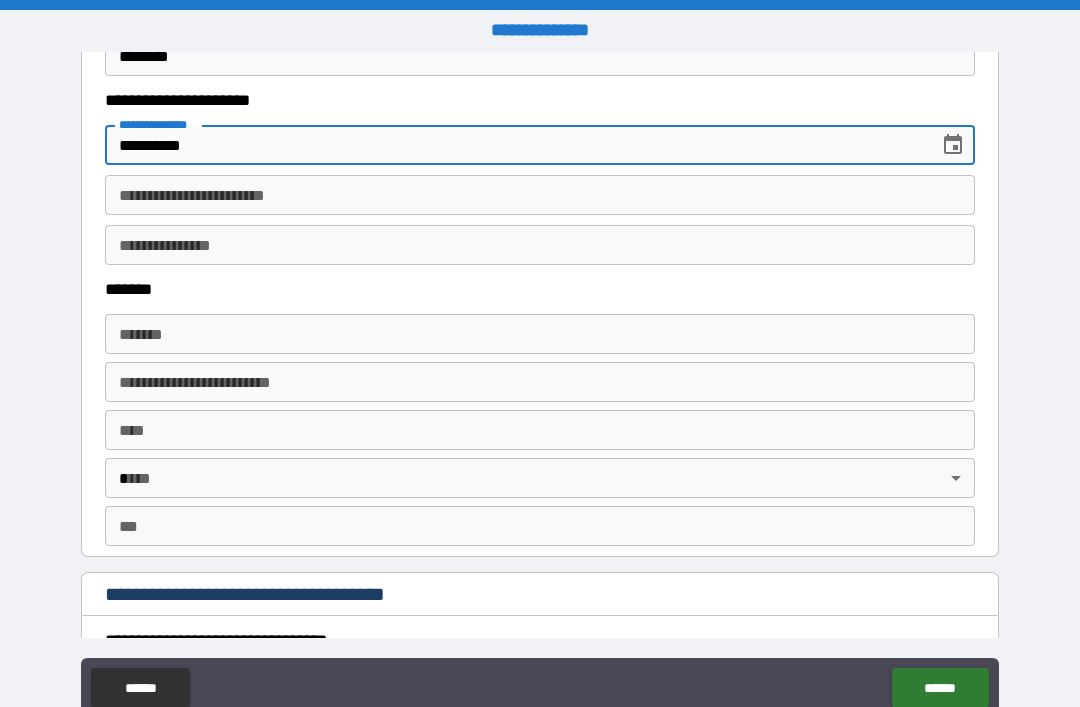 type on "**********" 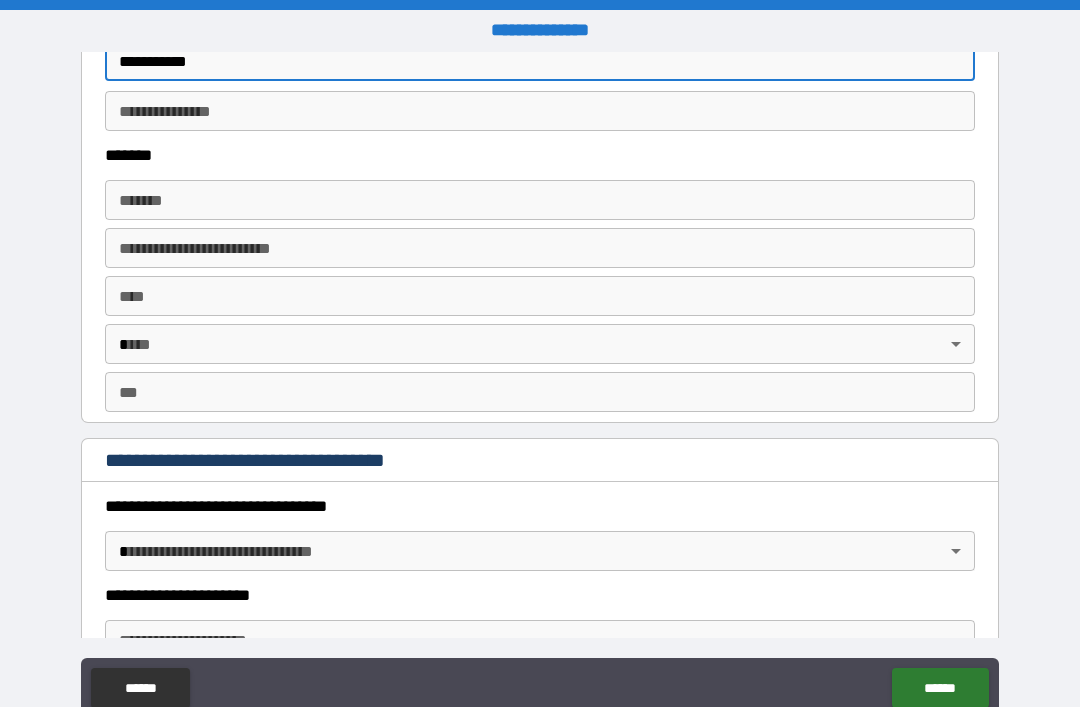scroll, scrollTop: 1129, scrollLeft: 0, axis: vertical 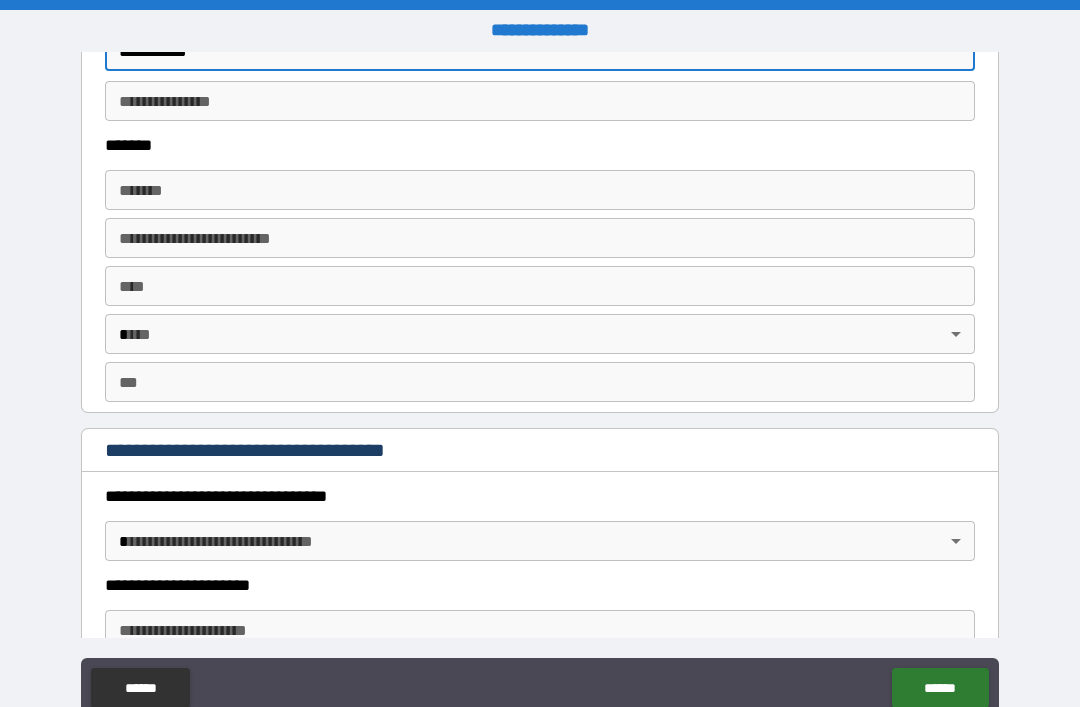 type on "**********" 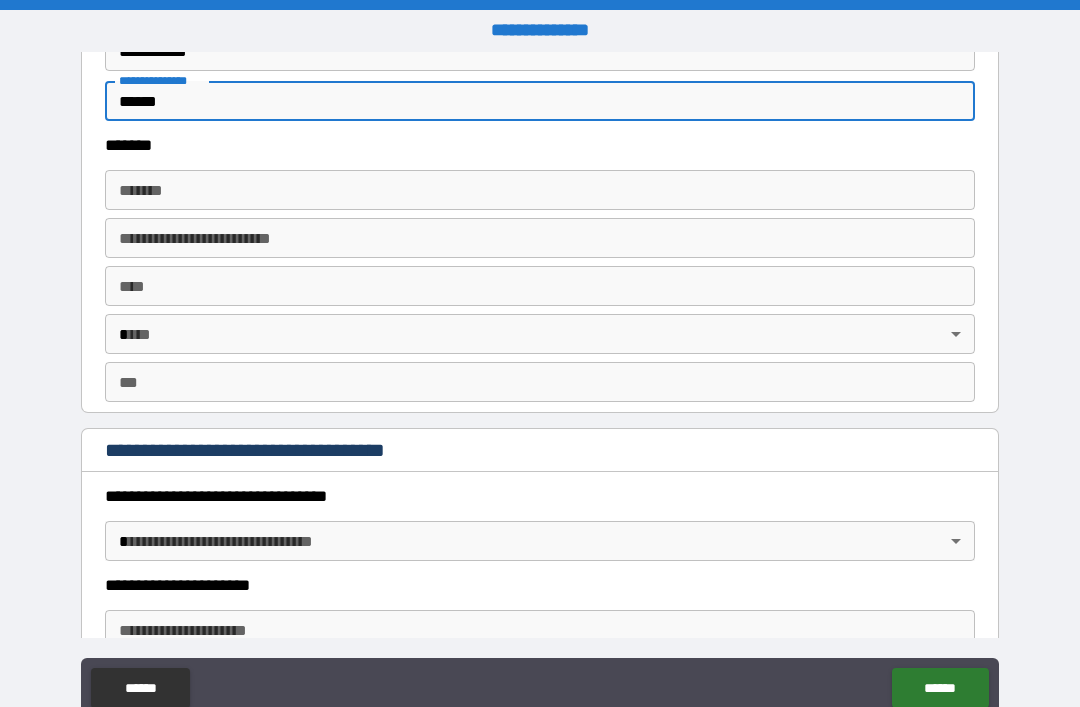 type on "******" 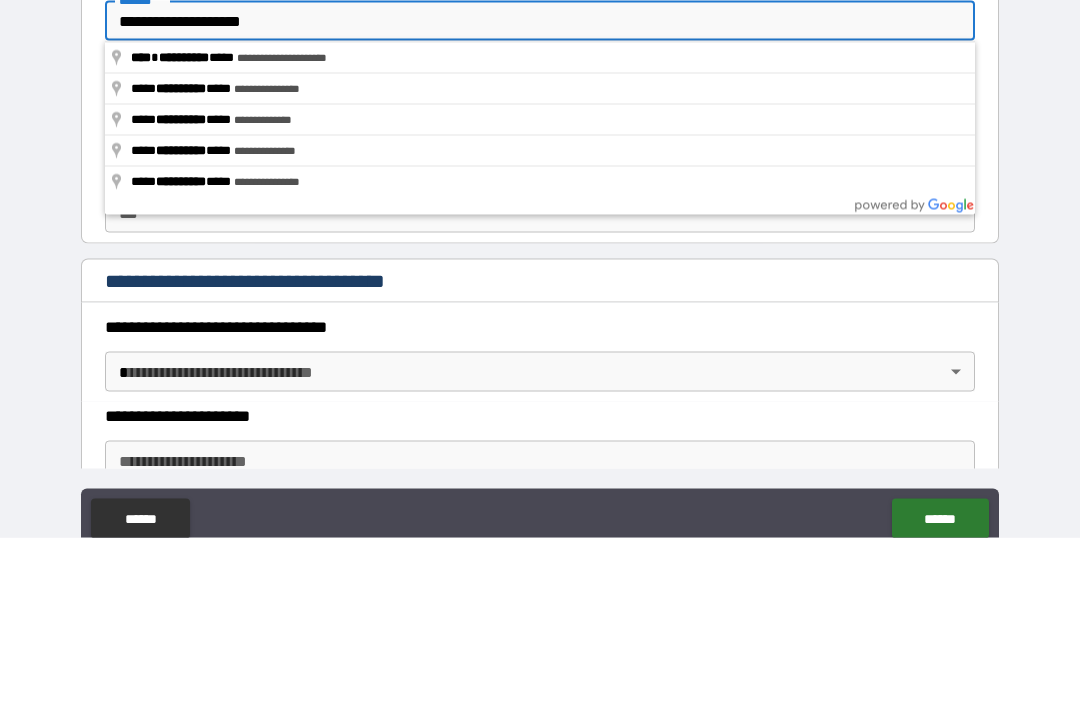type on "**********" 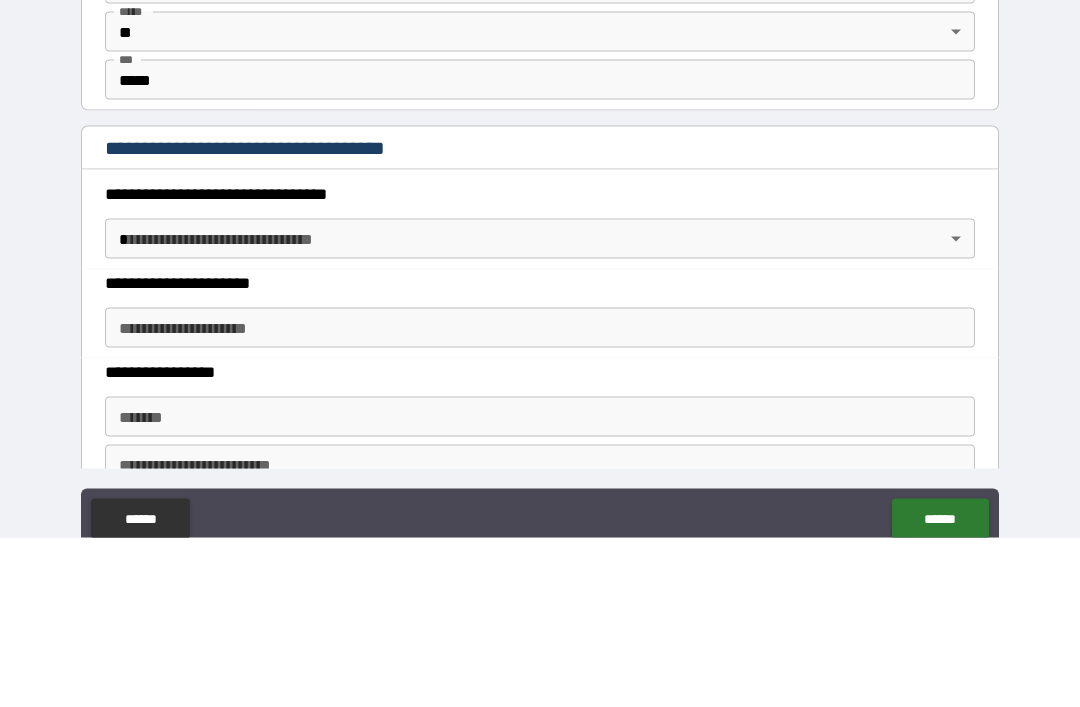 scroll, scrollTop: 1313, scrollLeft: 0, axis: vertical 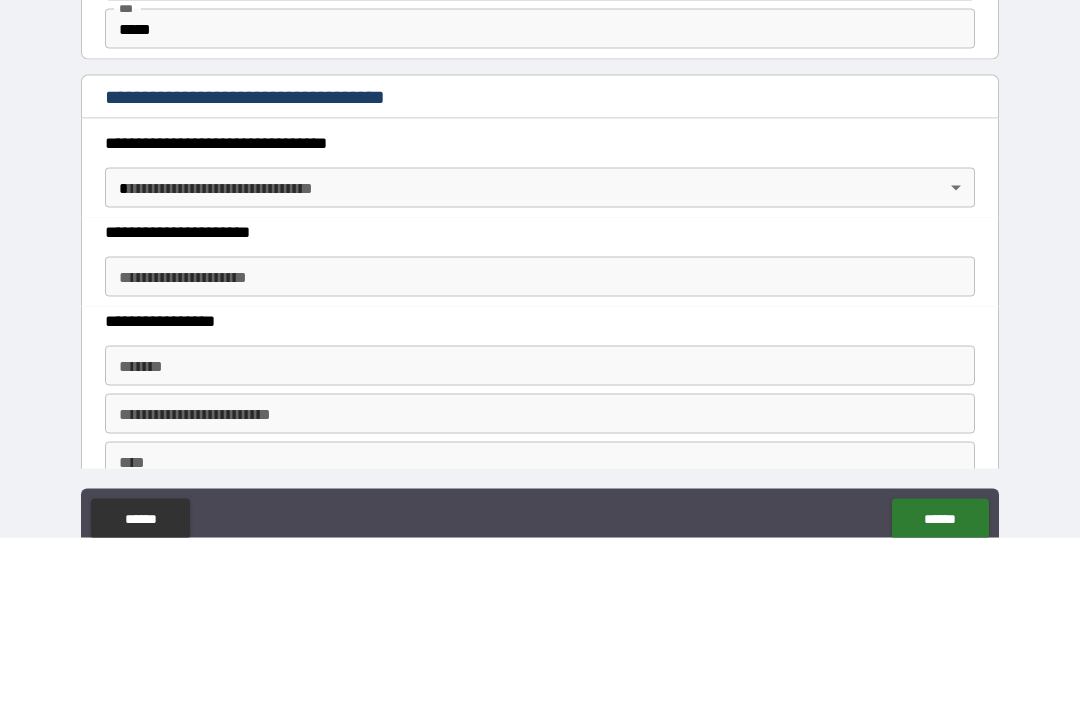 click on "**********" at bounding box center (540, 385) 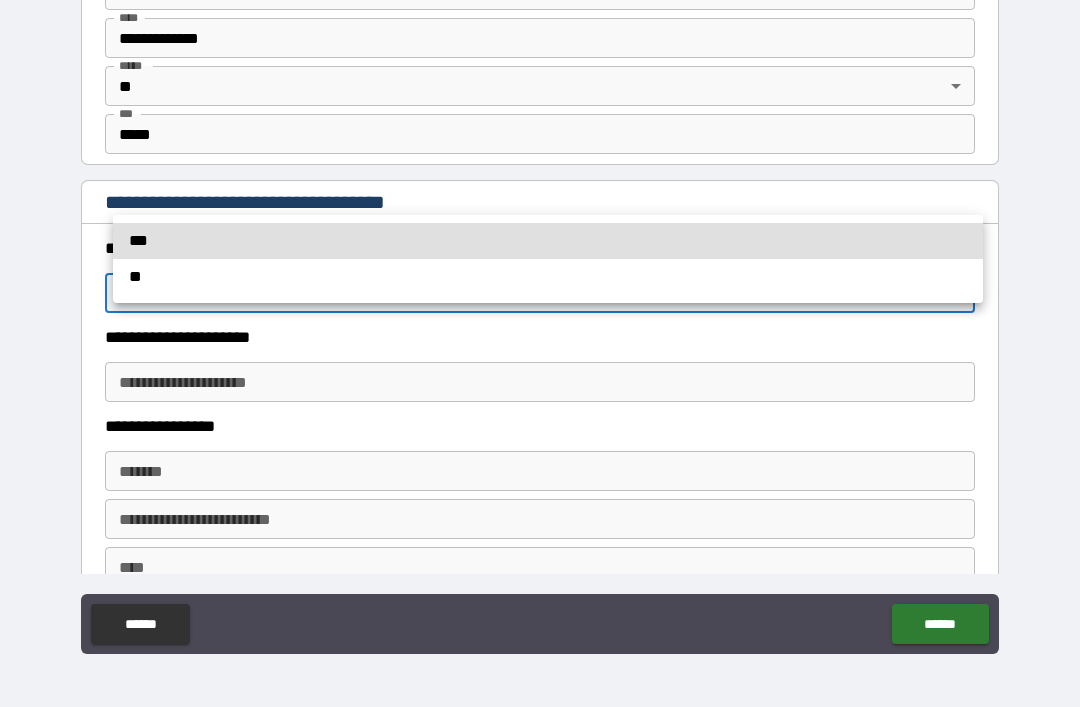 click on "**" at bounding box center (548, 277) 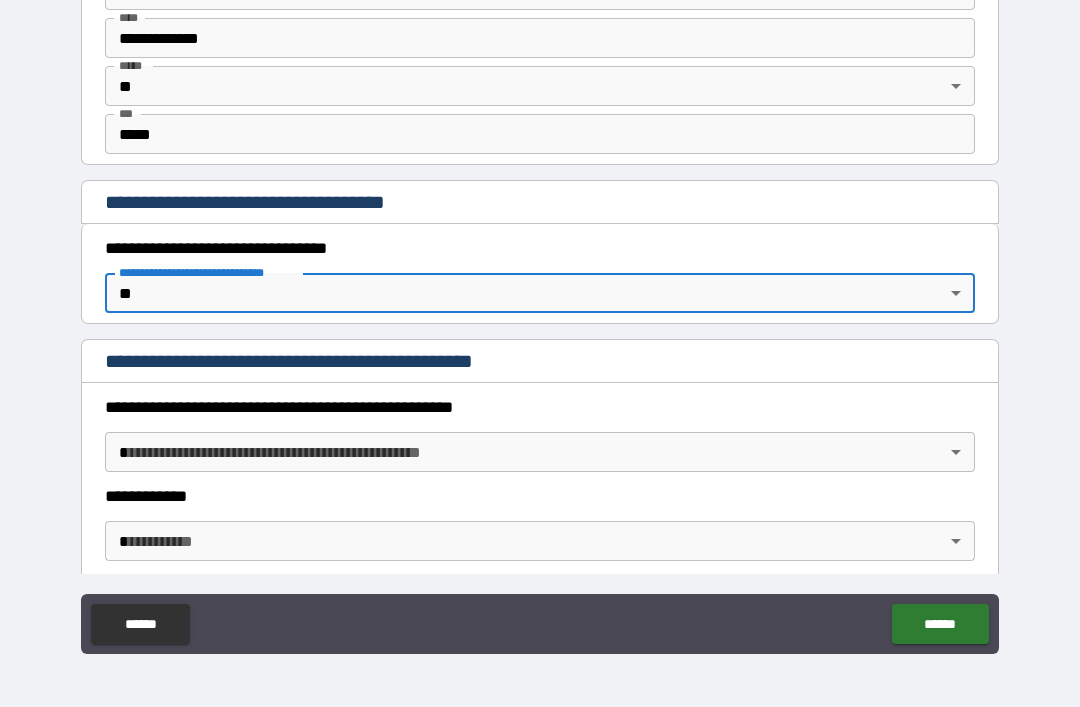 type on "*" 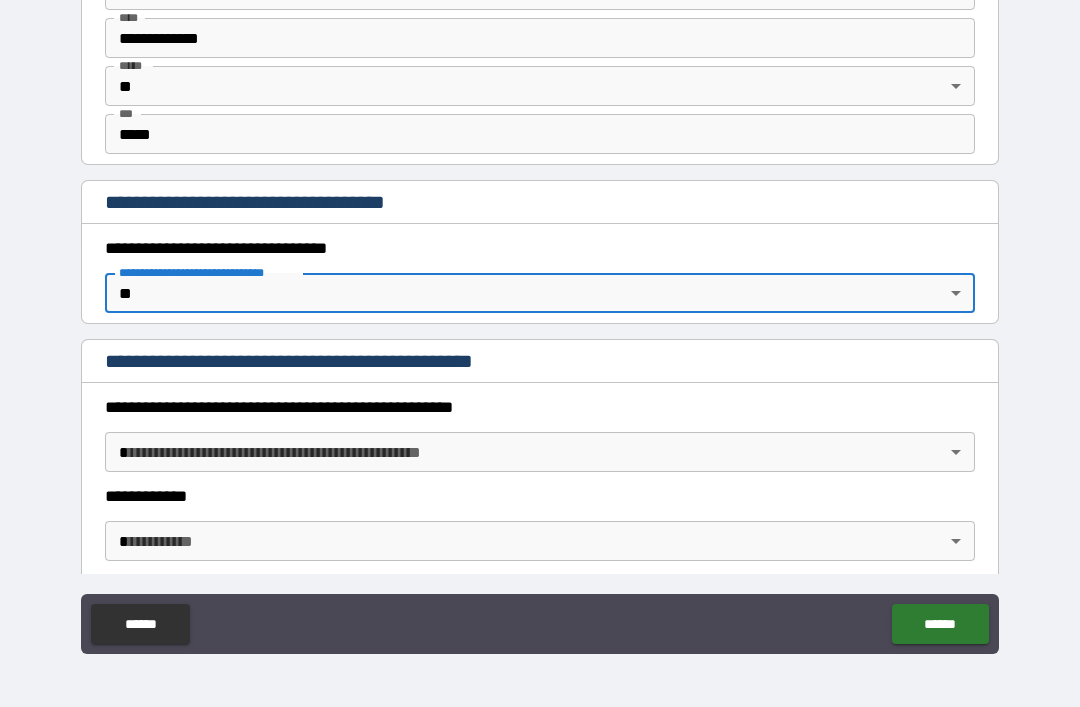 click on "**********" at bounding box center (540, 321) 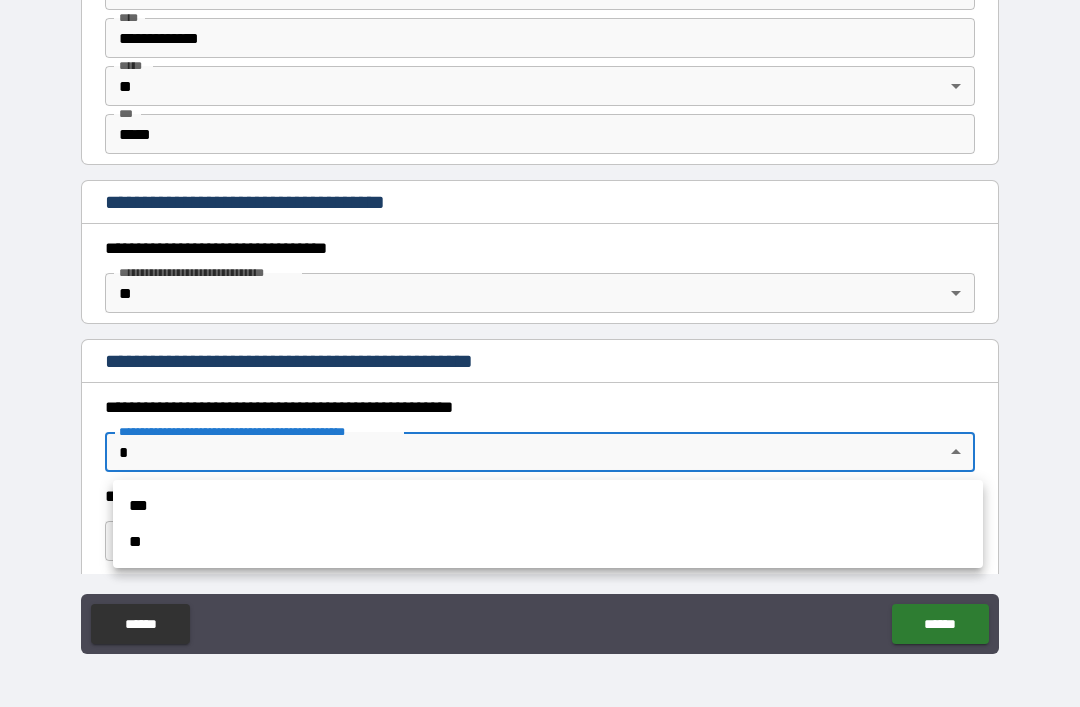 click on "**" at bounding box center (548, 542) 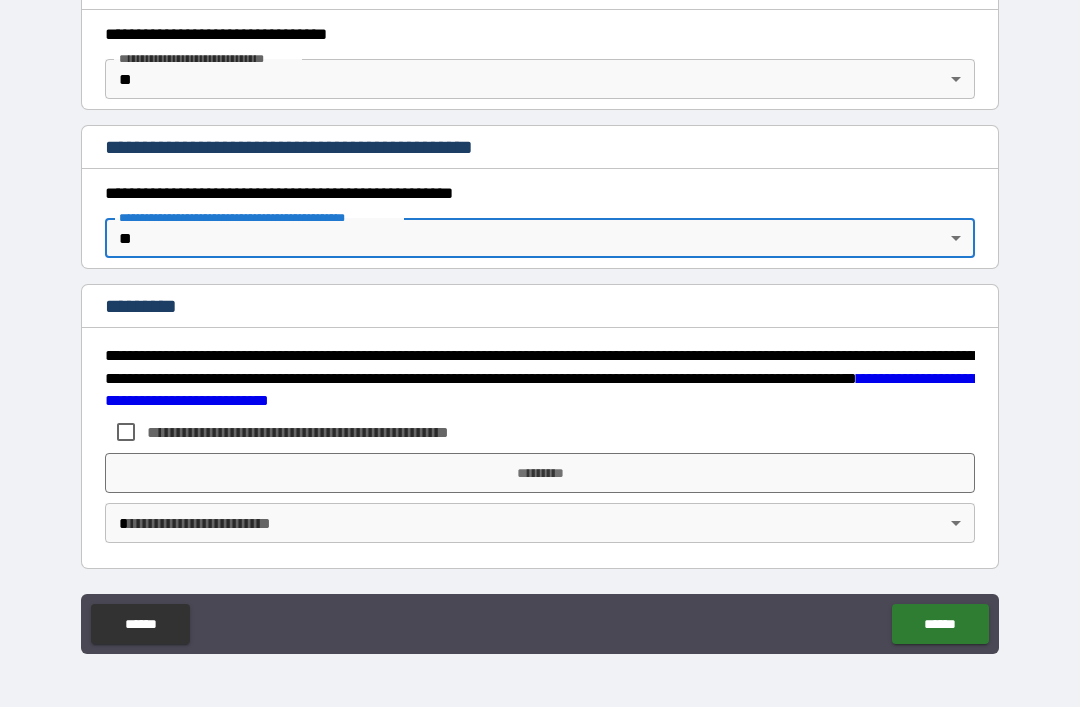 scroll, scrollTop: 1527, scrollLeft: 0, axis: vertical 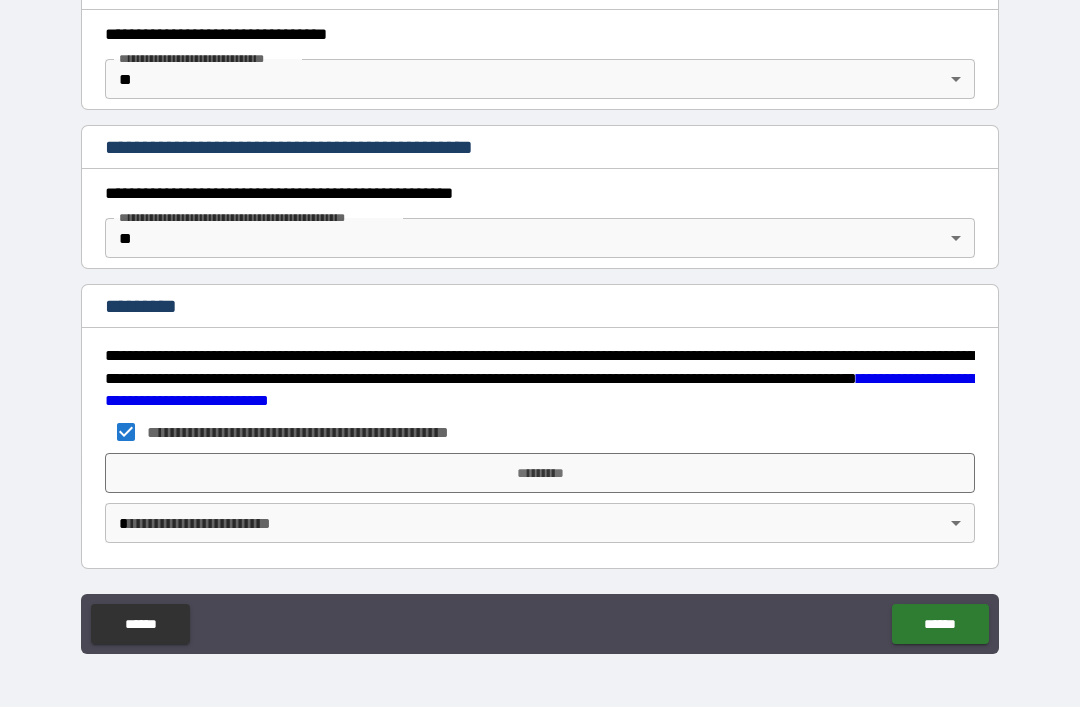 click on "*********" at bounding box center [540, 473] 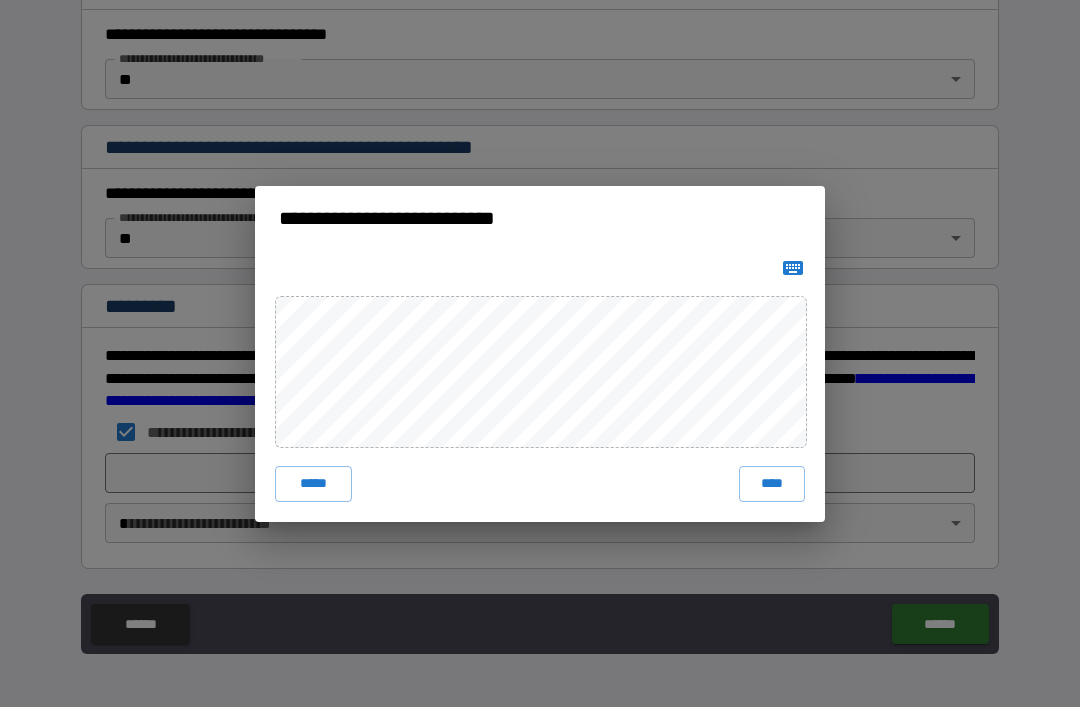 click 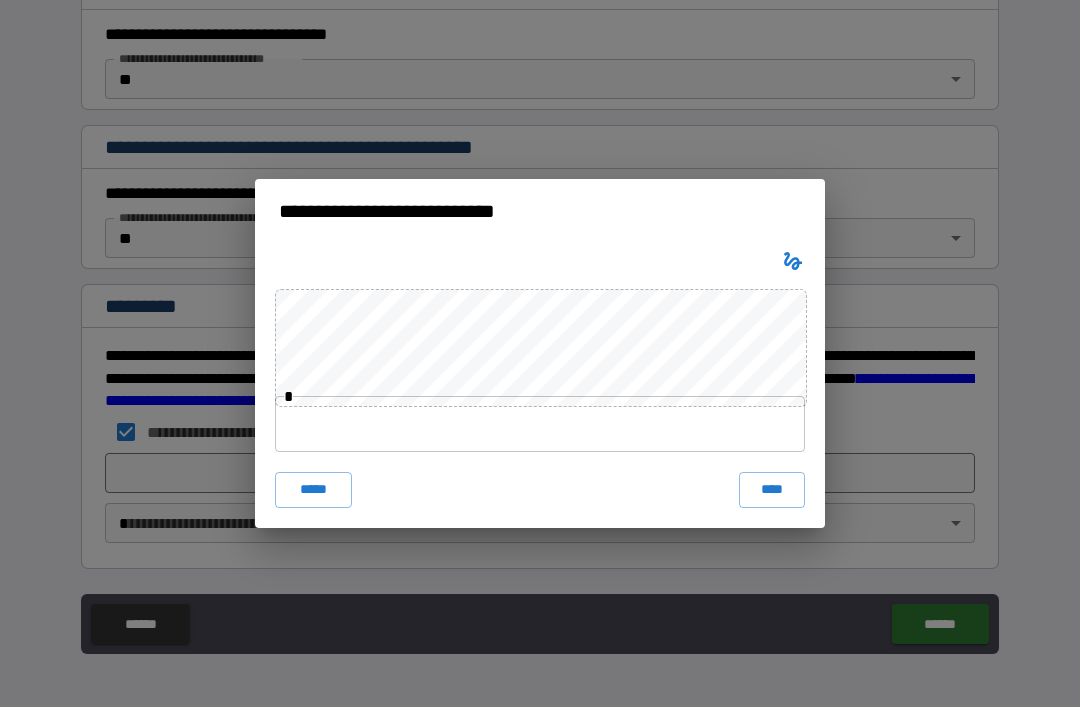 click 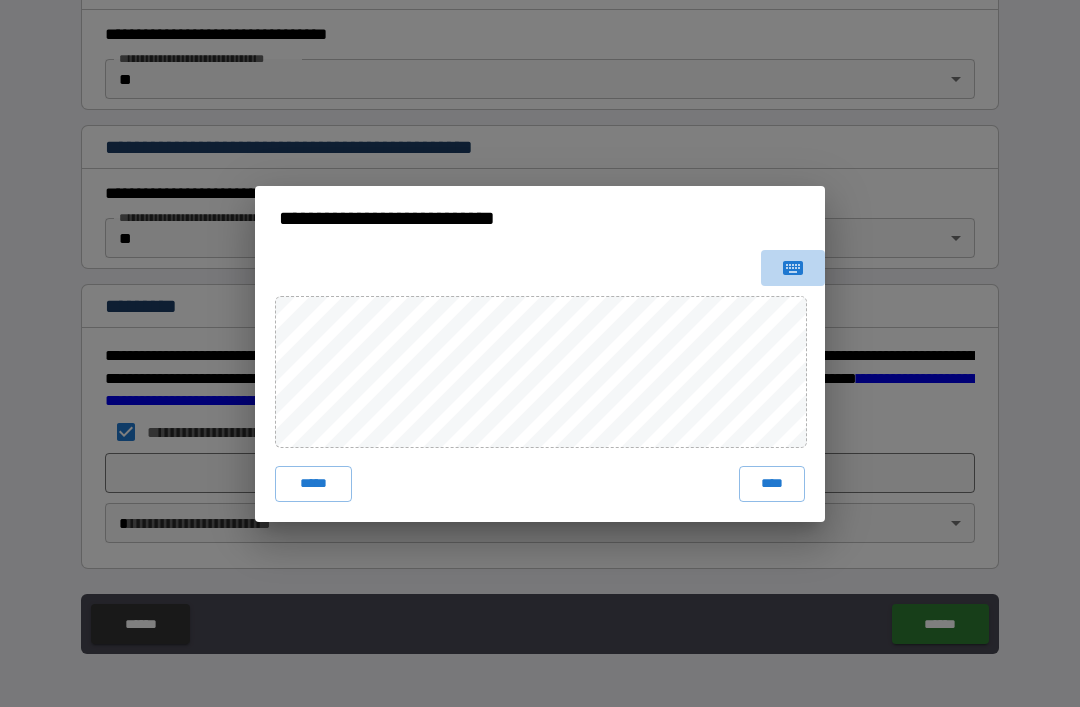 click 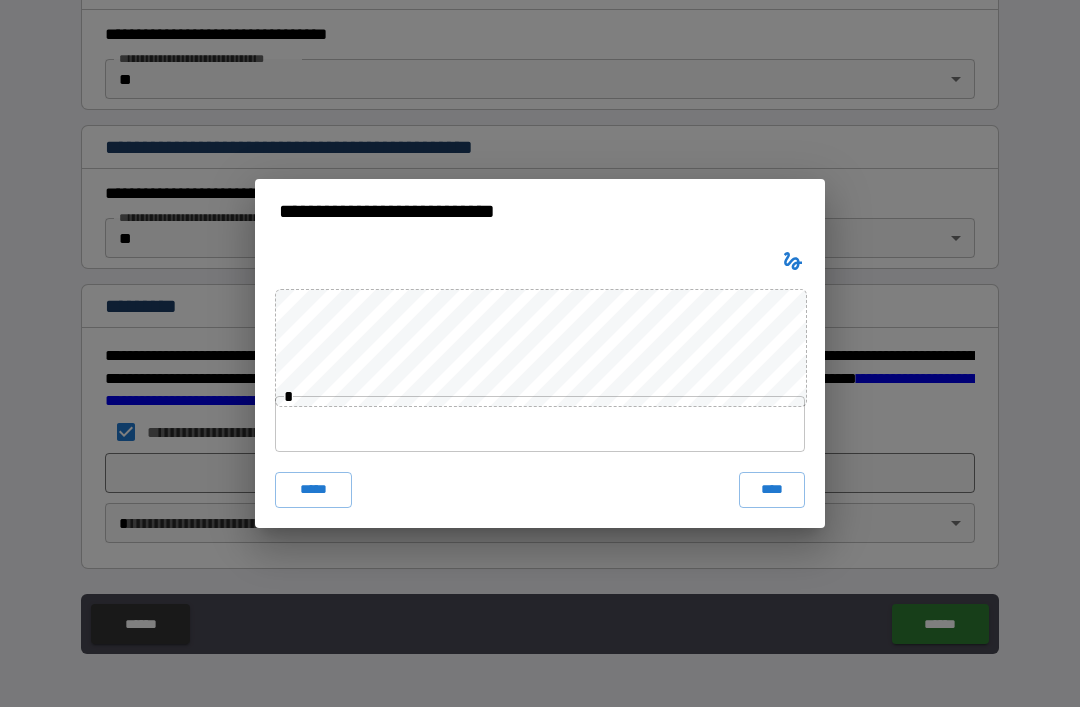 click on "****" at bounding box center (772, 490) 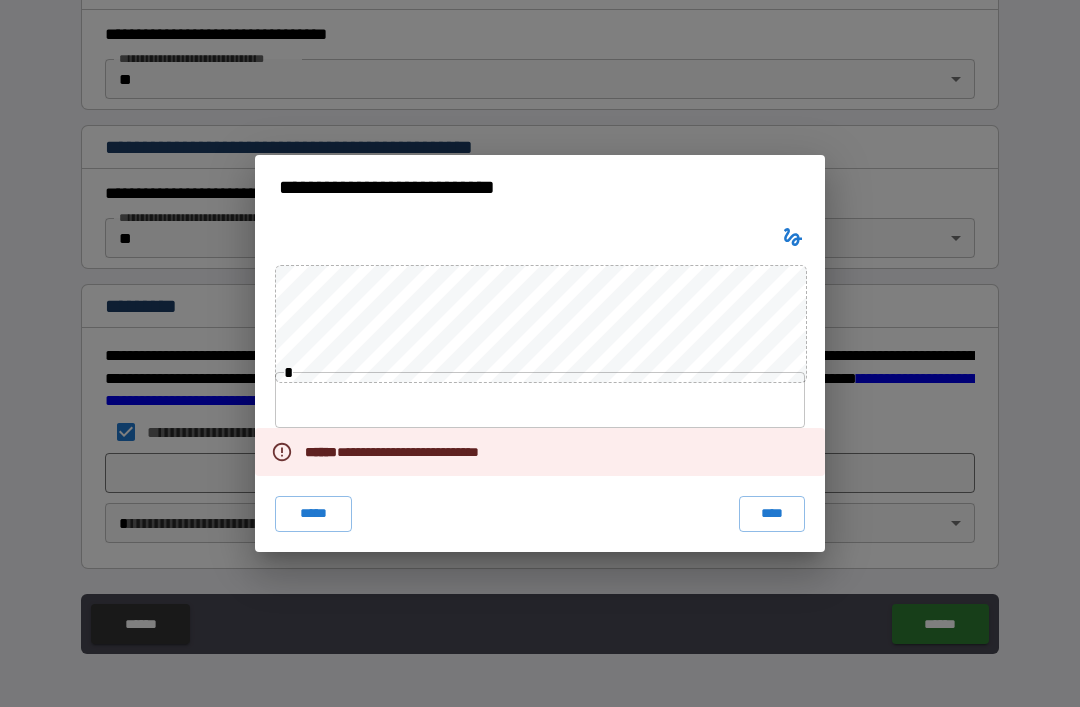 click on "*****" at bounding box center (313, 514) 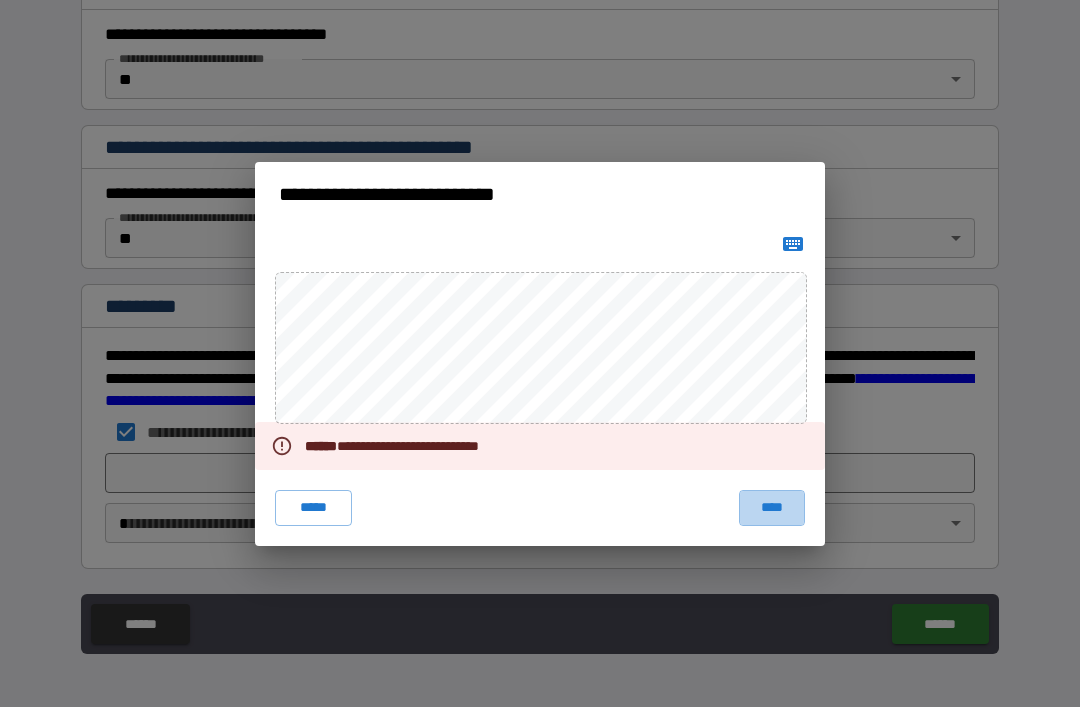 click on "****" at bounding box center [772, 508] 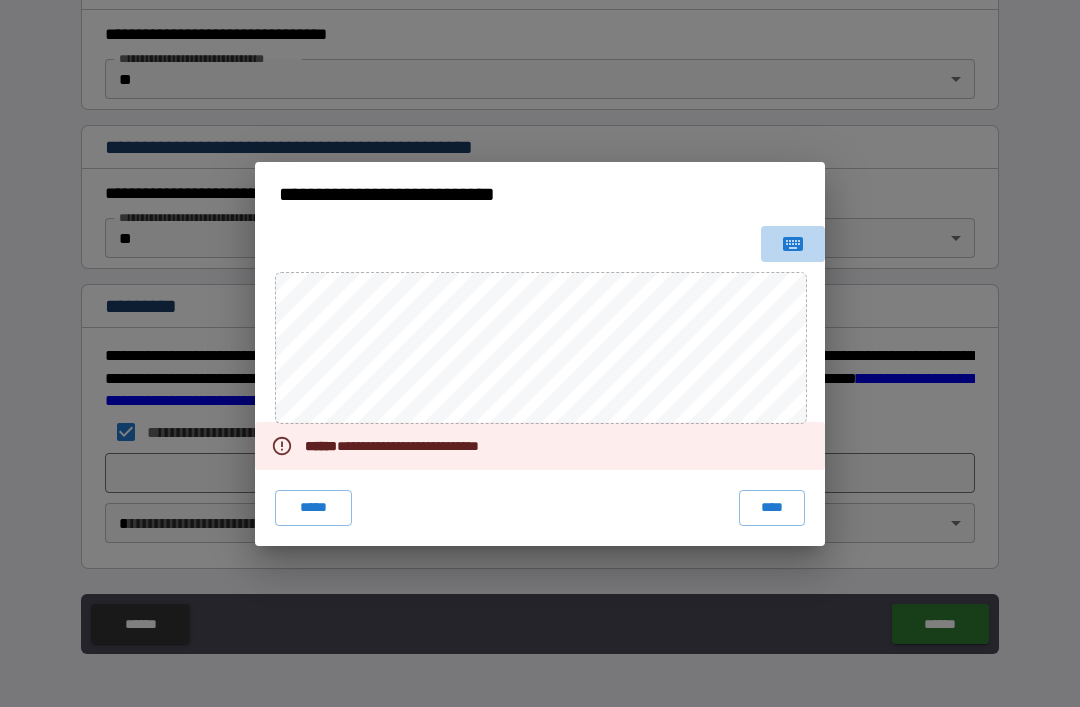 click 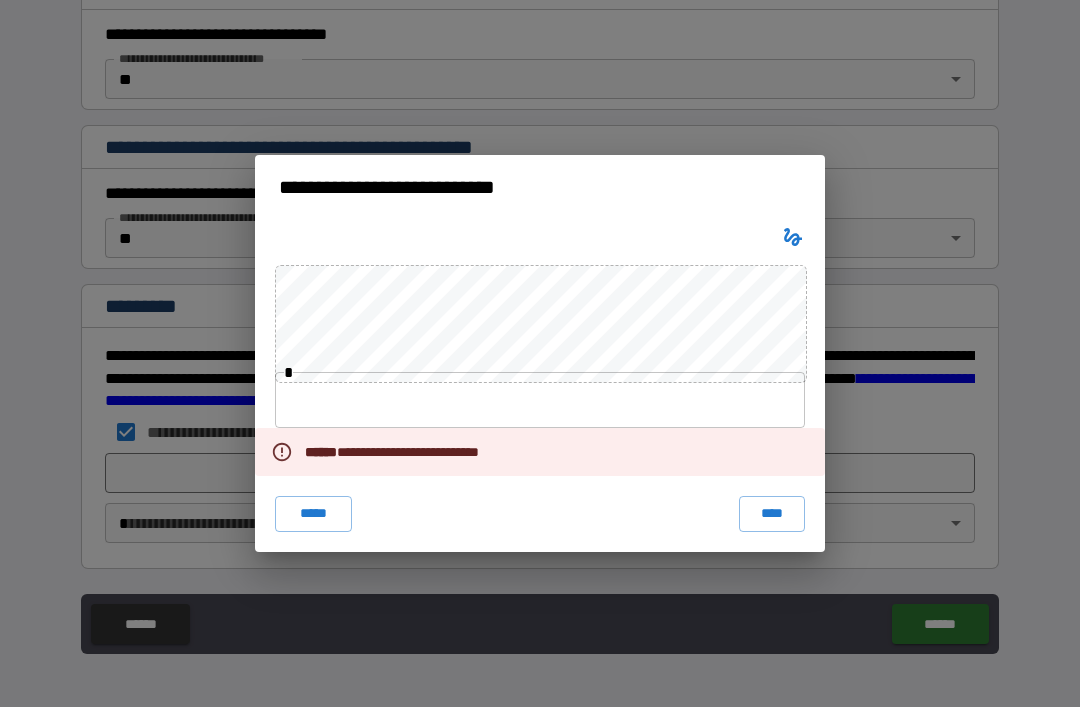 click 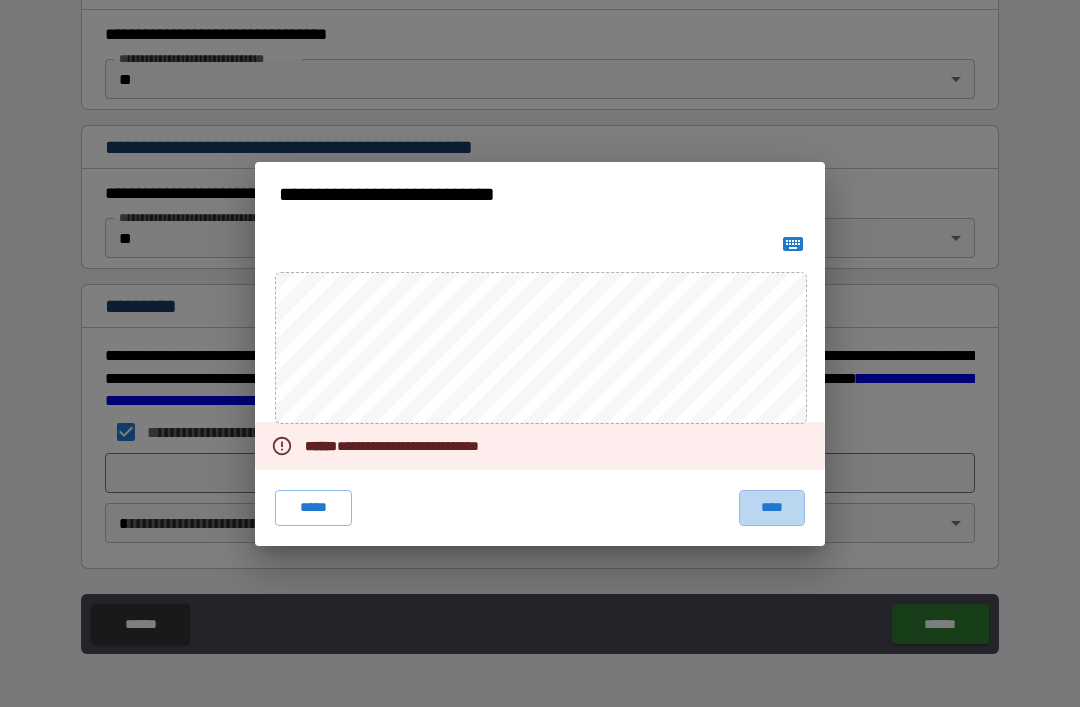 click on "****" at bounding box center (772, 508) 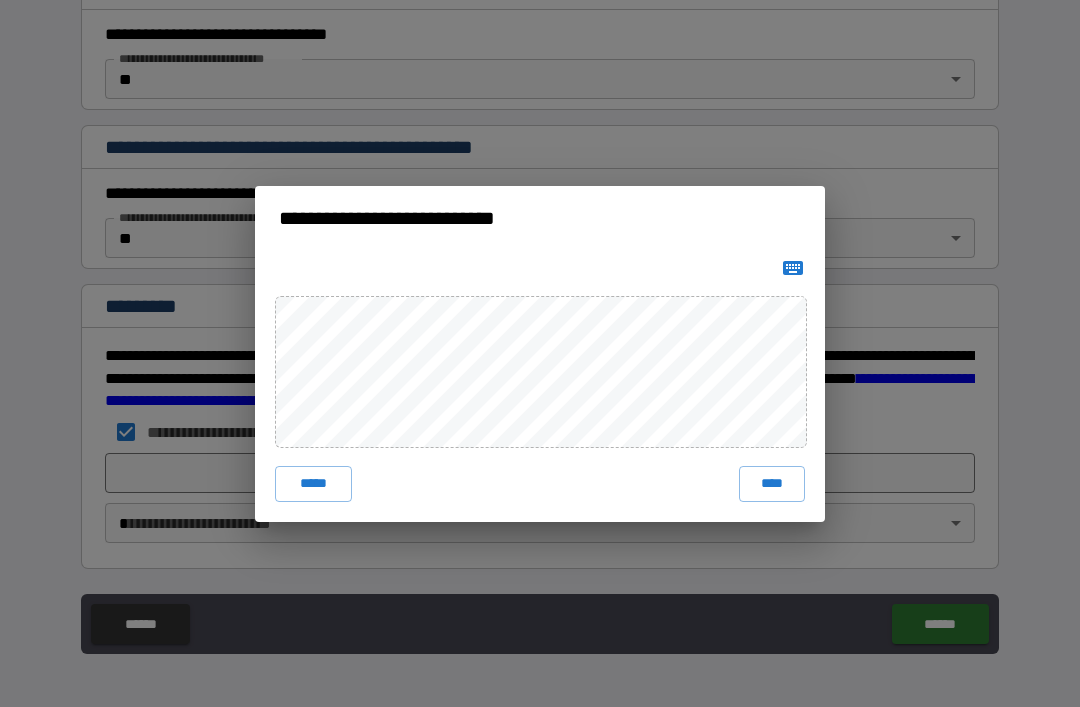 click on "****" at bounding box center (772, 484) 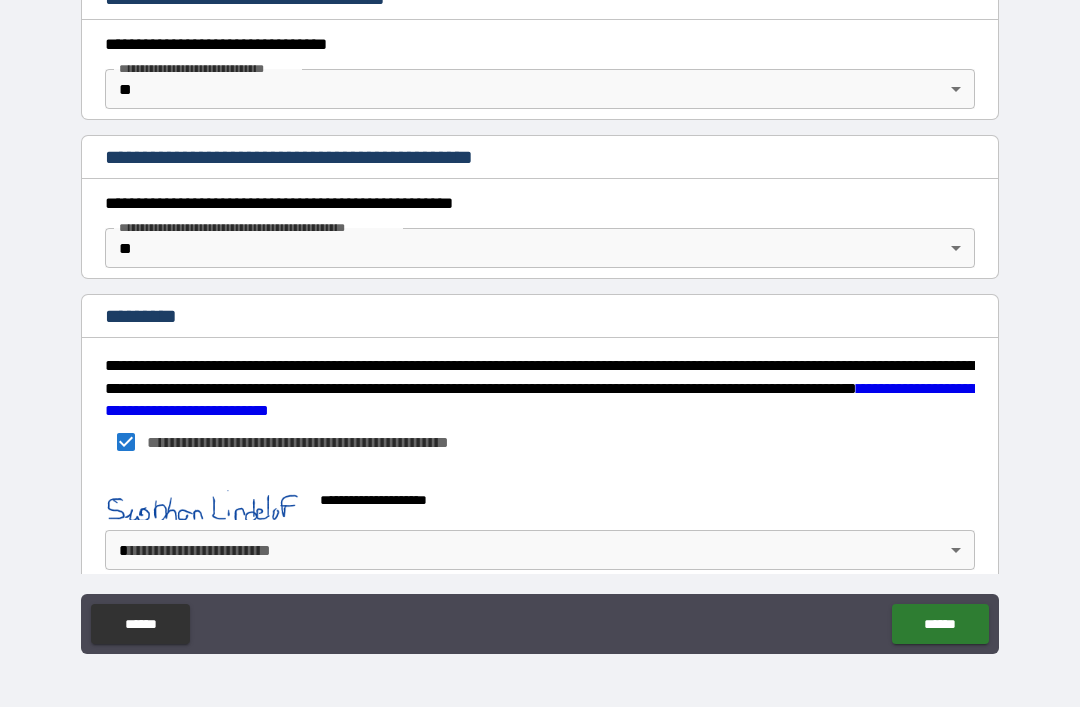 click on "**********" at bounding box center [540, 321] 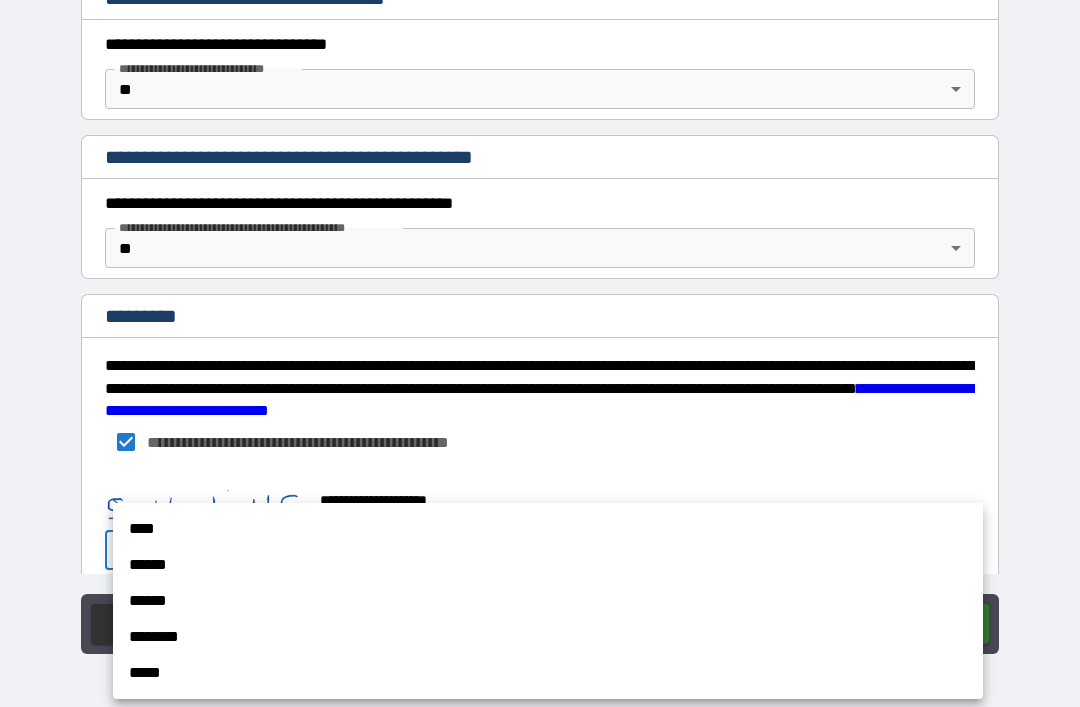 click on "******" at bounding box center [548, 565] 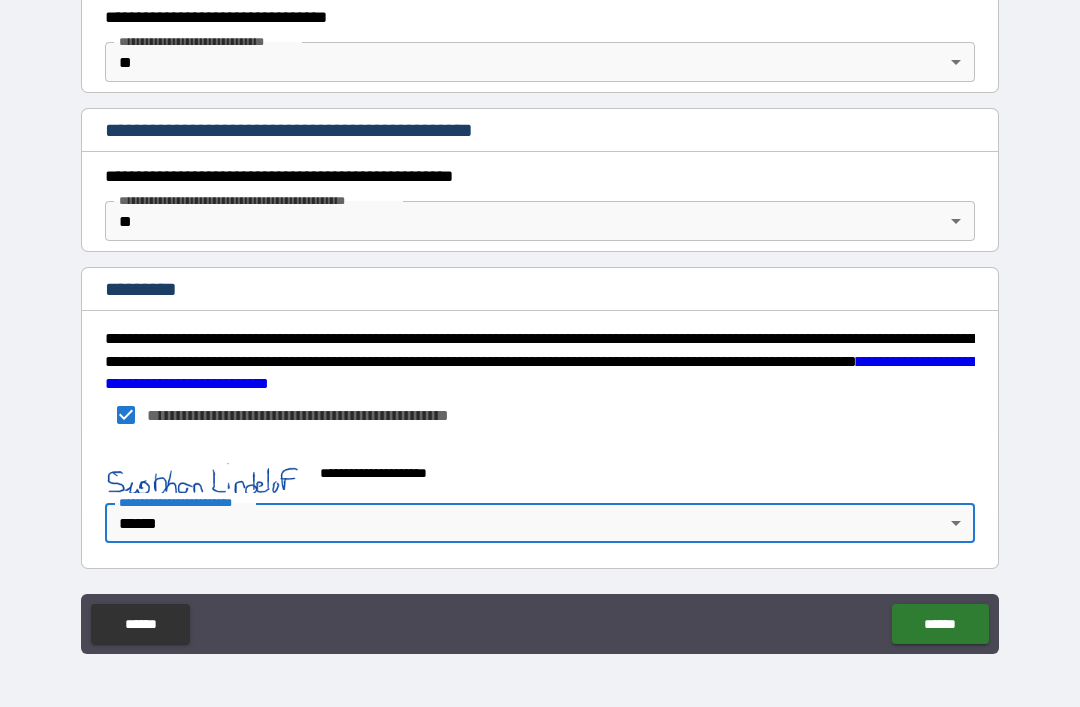 scroll, scrollTop: 1544, scrollLeft: 0, axis: vertical 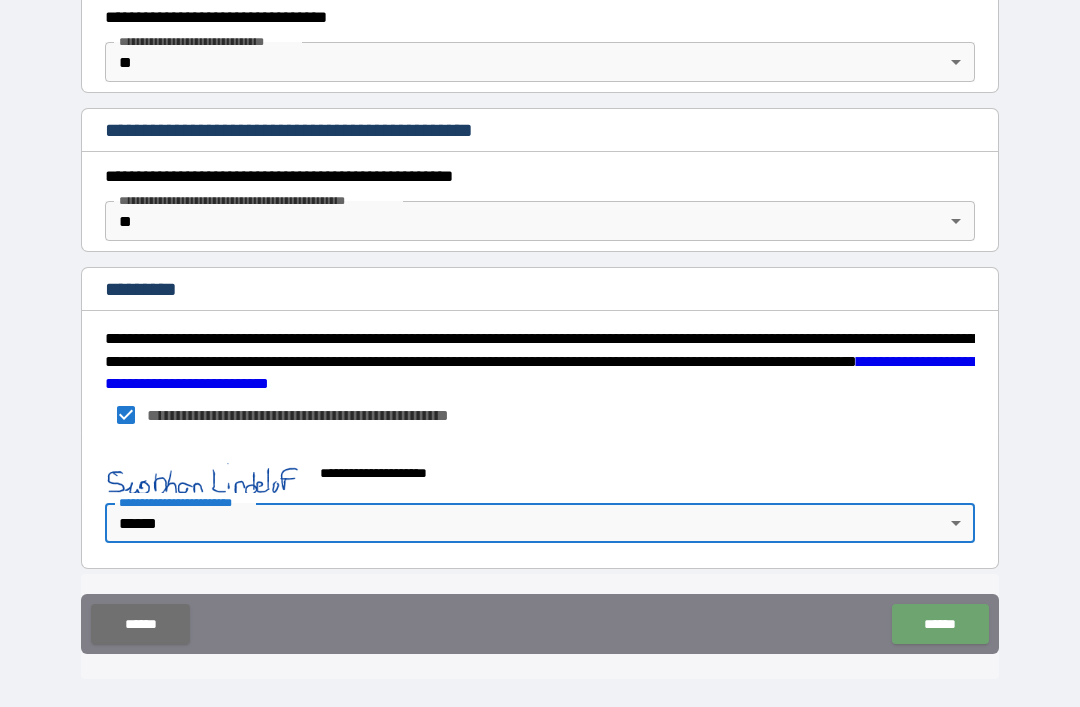 click on "******" at bounding box center [940, 624] 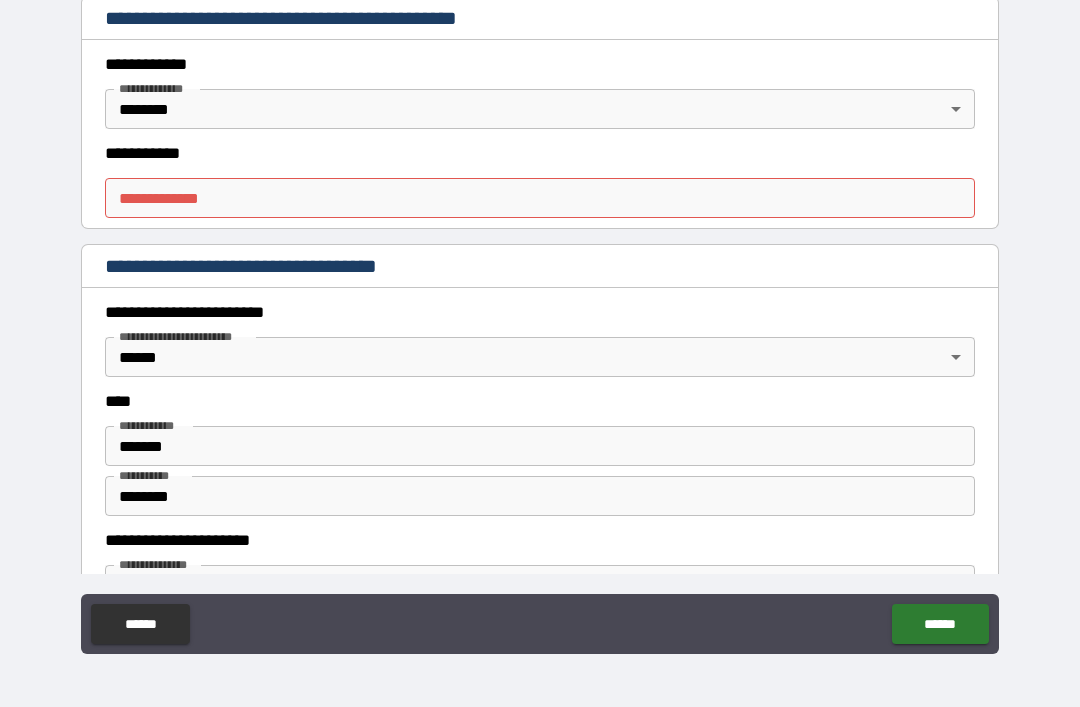 scroll, scrollTop: 426, scrollLeft: 0, axis: vertical 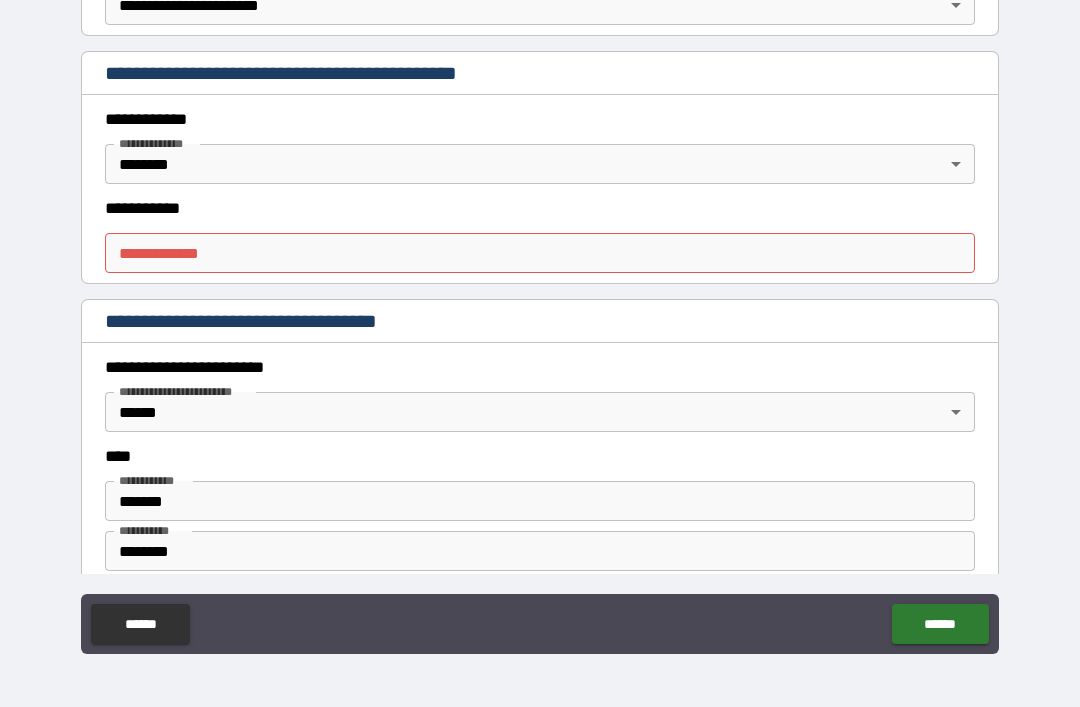 click on "**********" at bounding box center (540, 253) 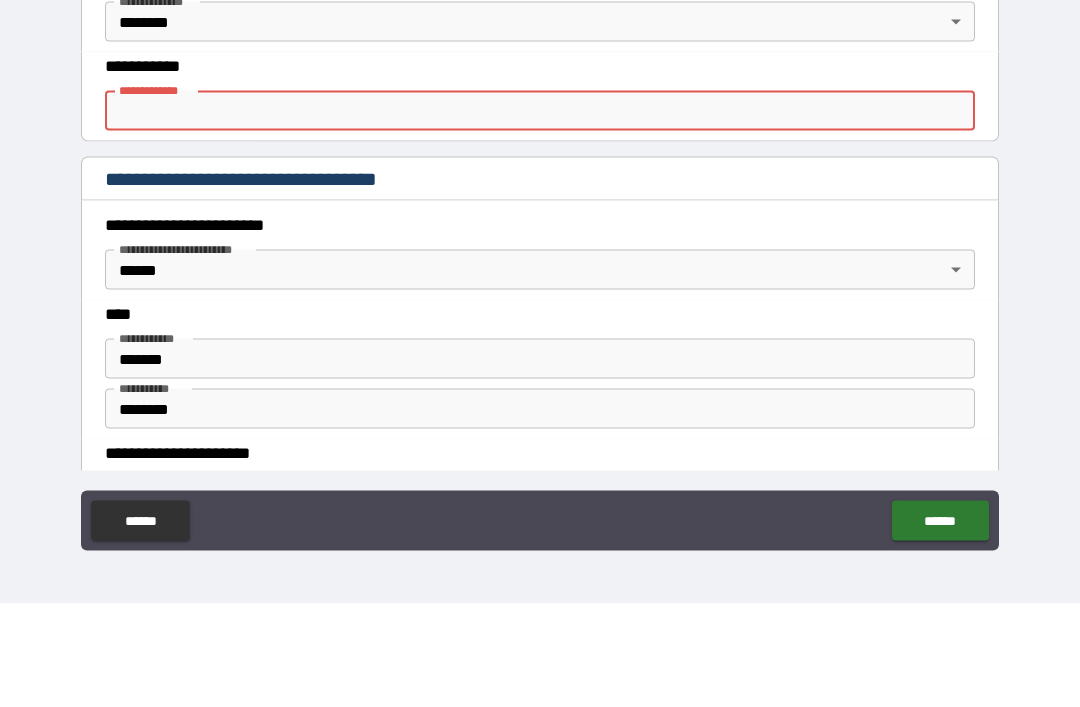 scroll, scrollTop: 449, scrollLeft: 0, axis: vertical 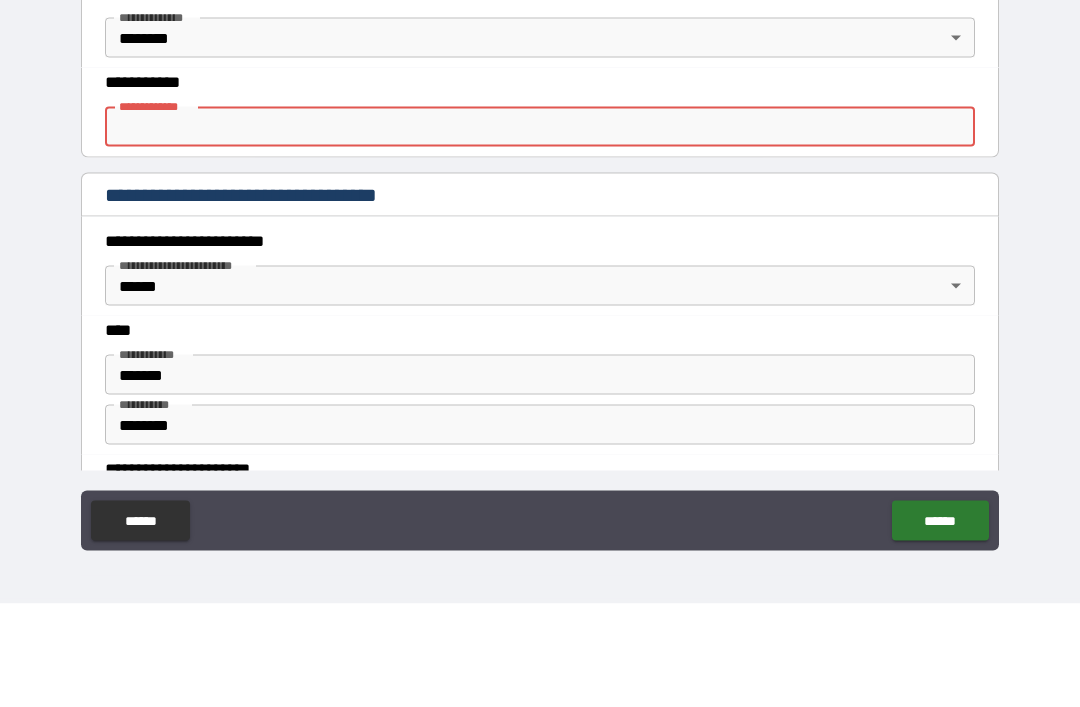 click on "**********" at bounding box center (540, 230) 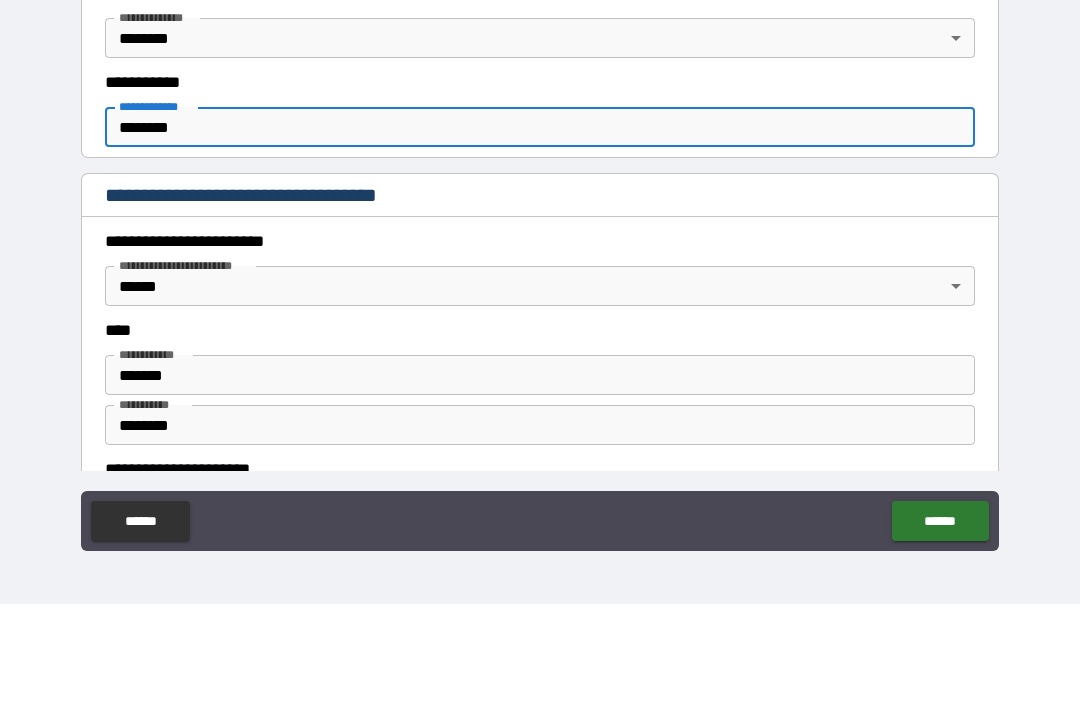 type on "*********" 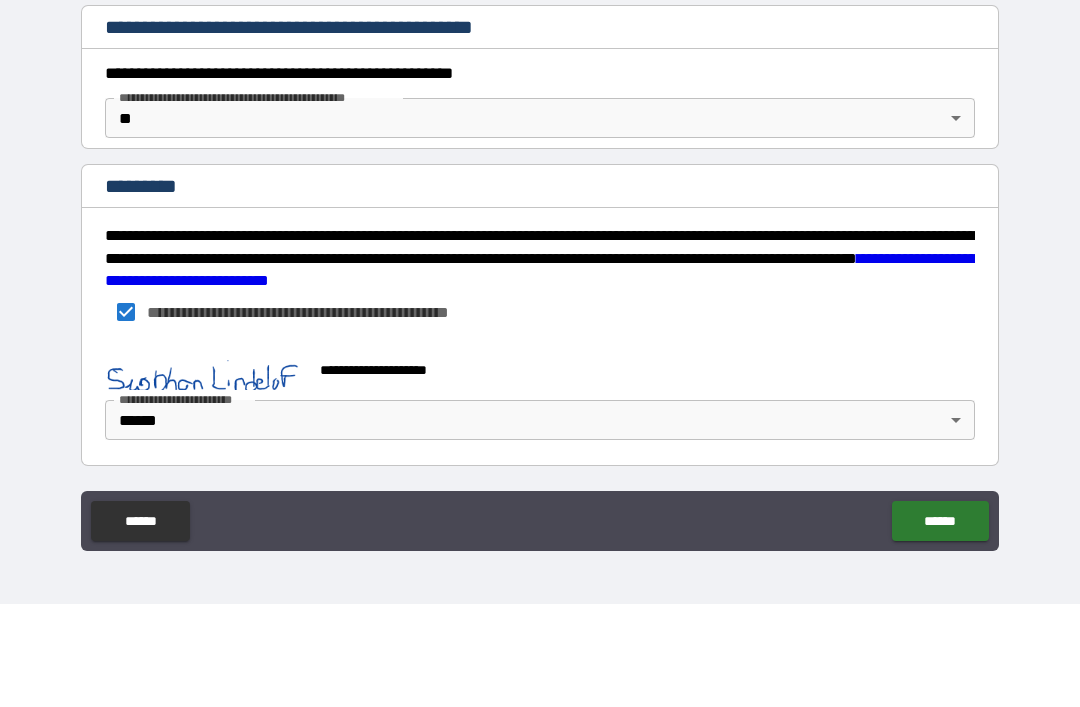 scroll, scrollTop: 1544, scrollLeft: 0, axis: vertical 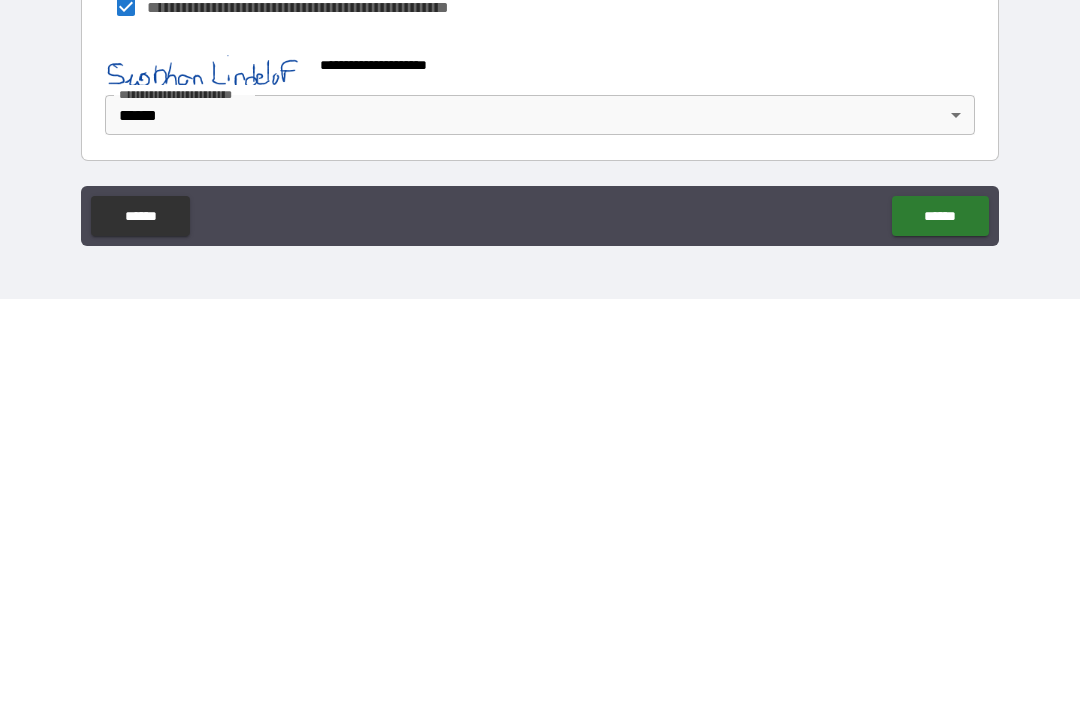 click on "******" at bounding box center [940, 624] 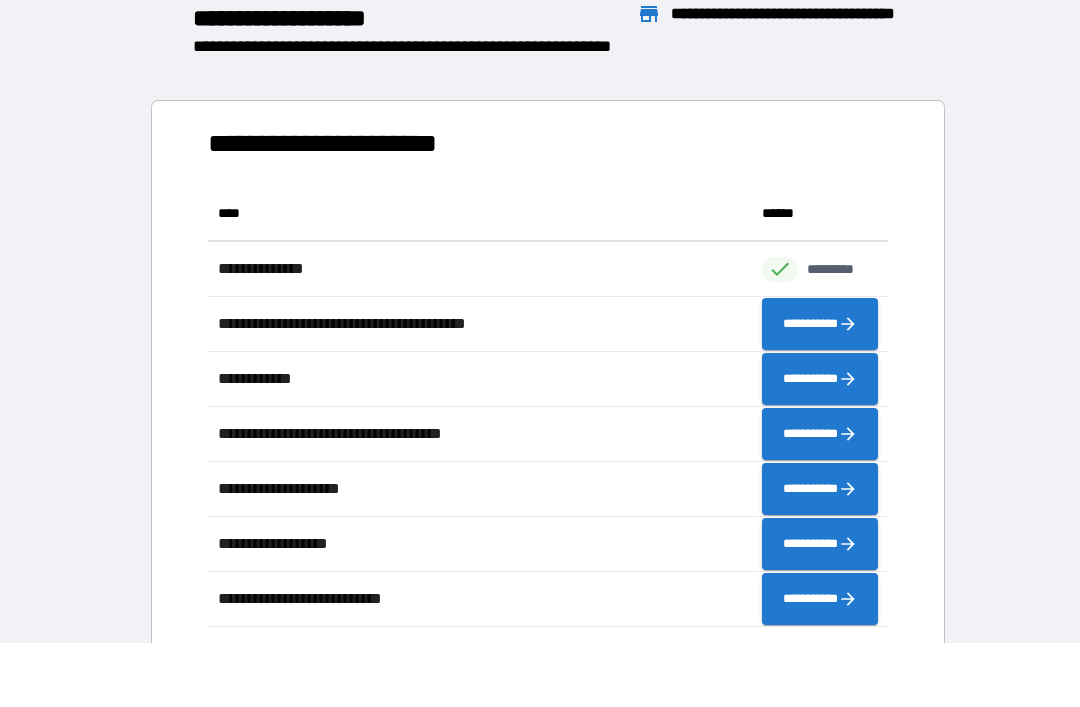 scroll, scrollTop: 1, scrollLeft: 1, axis: both 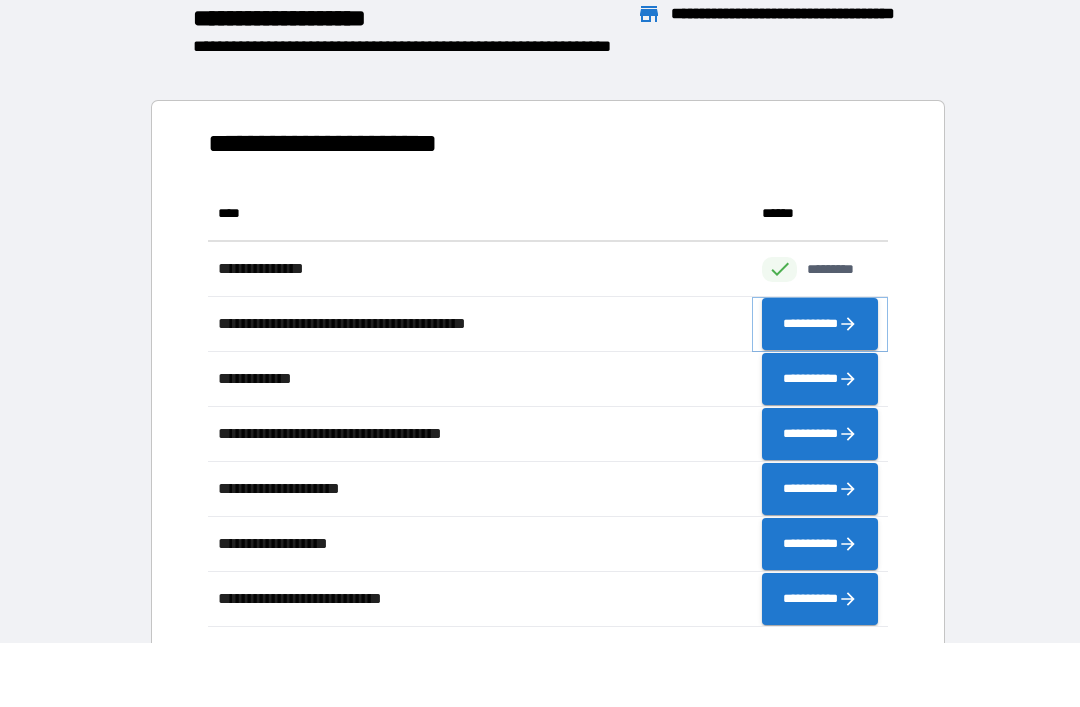 click on "**********" at bounding box center [820, 324] 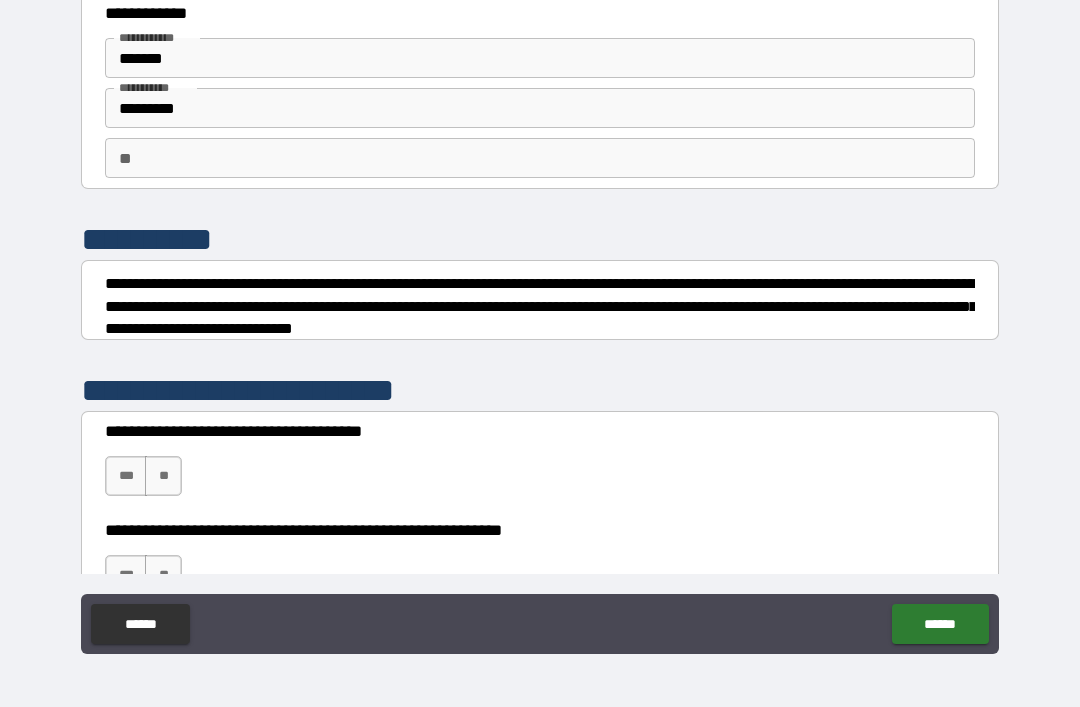 scroll, scrollTop: 51, scrollLeft: 0, axis: vertical 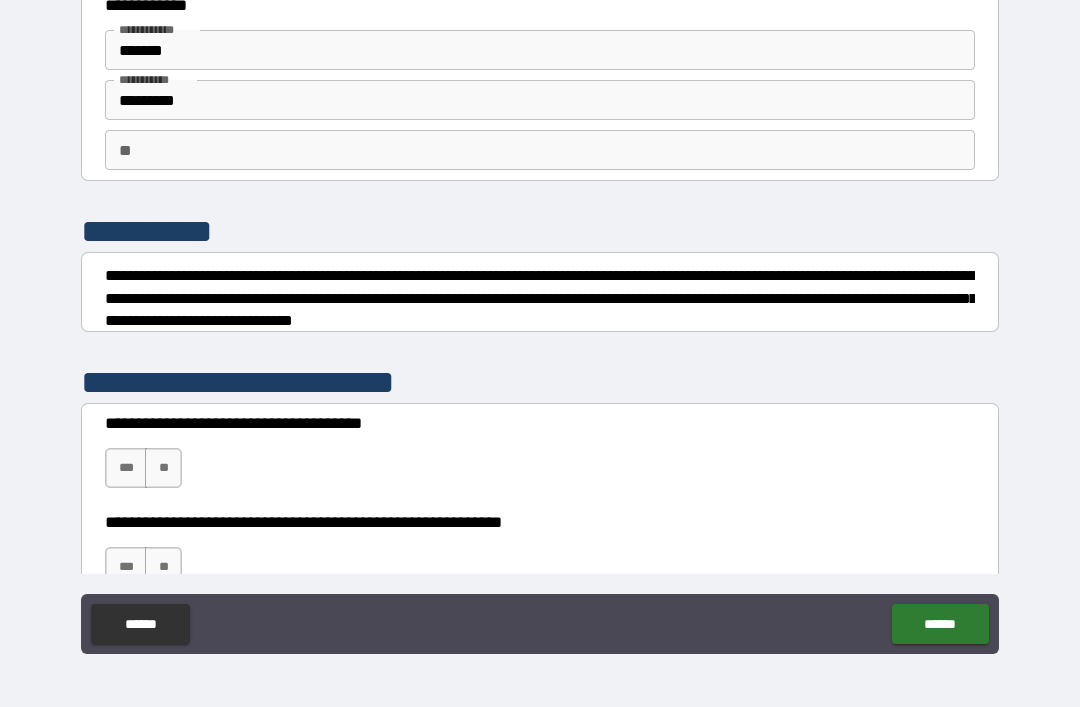 click on "***" at bounding box center (126, 468) 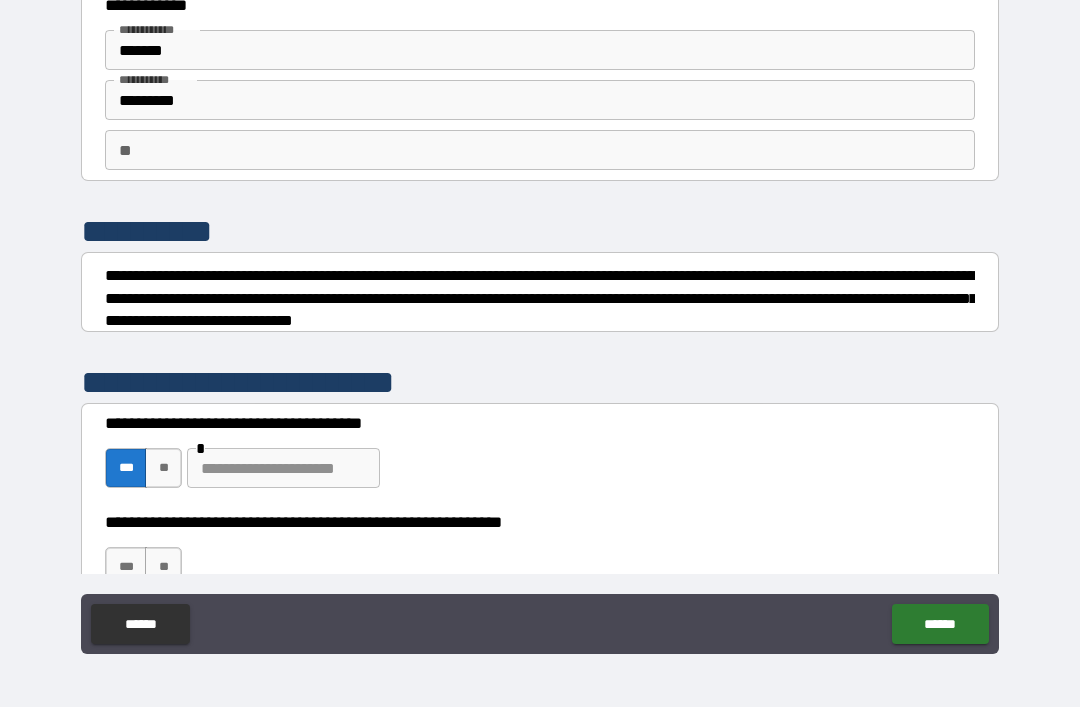 click on "***" at bounding box center (126, 567) 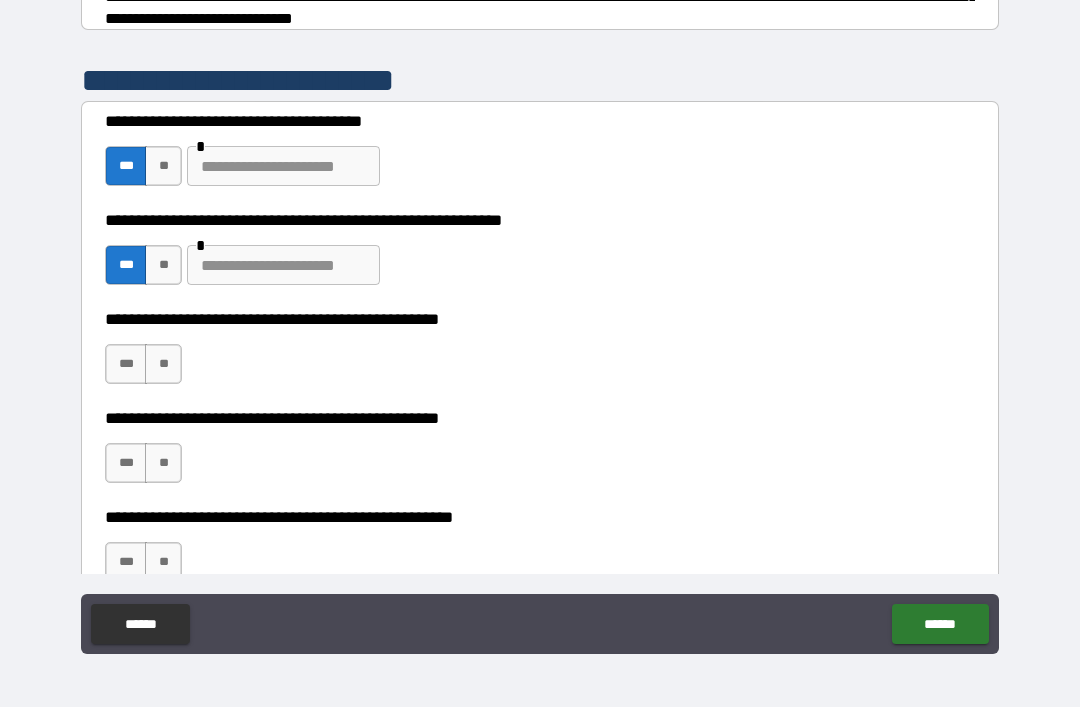 scroll, scrollTop: 357, scrollLeft: 0, axis: vertical 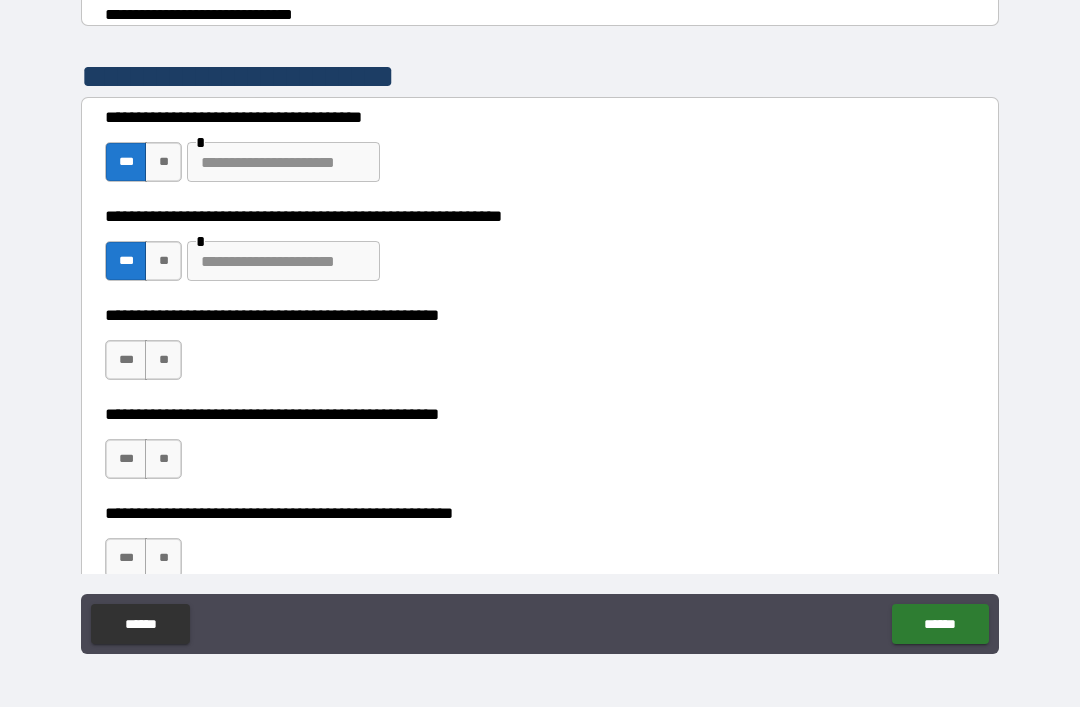 click on "**" at bounding box center (163, 360) 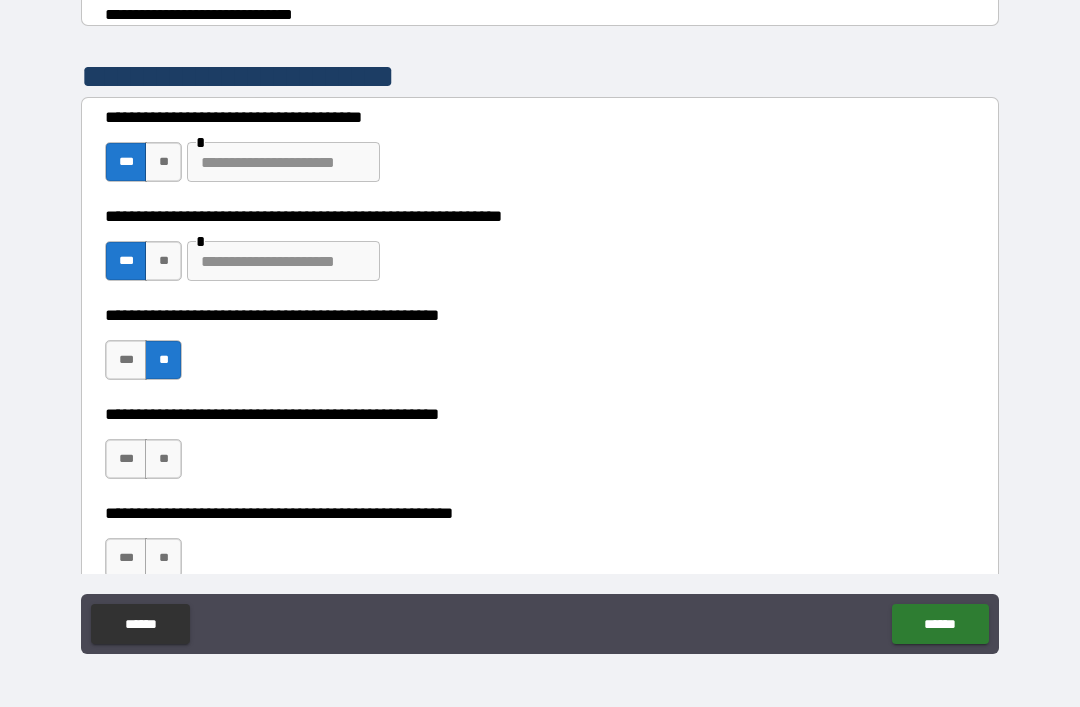 click on "***" at bounding box center [126, 459] 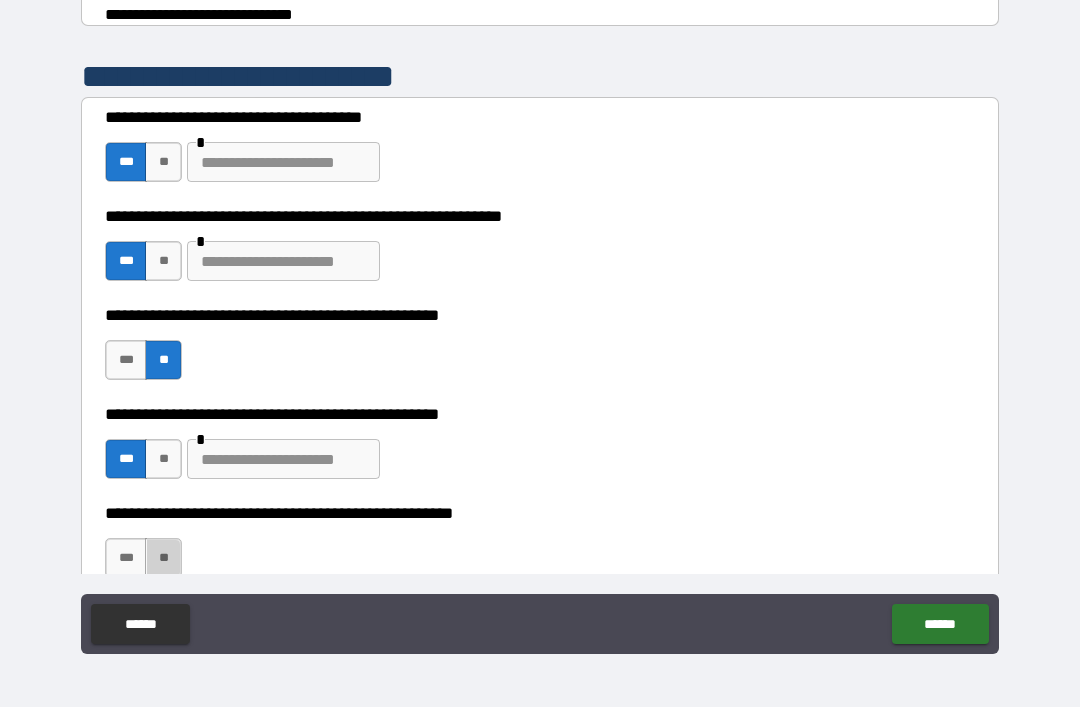 click on "**" at bounding box center (163, 558) 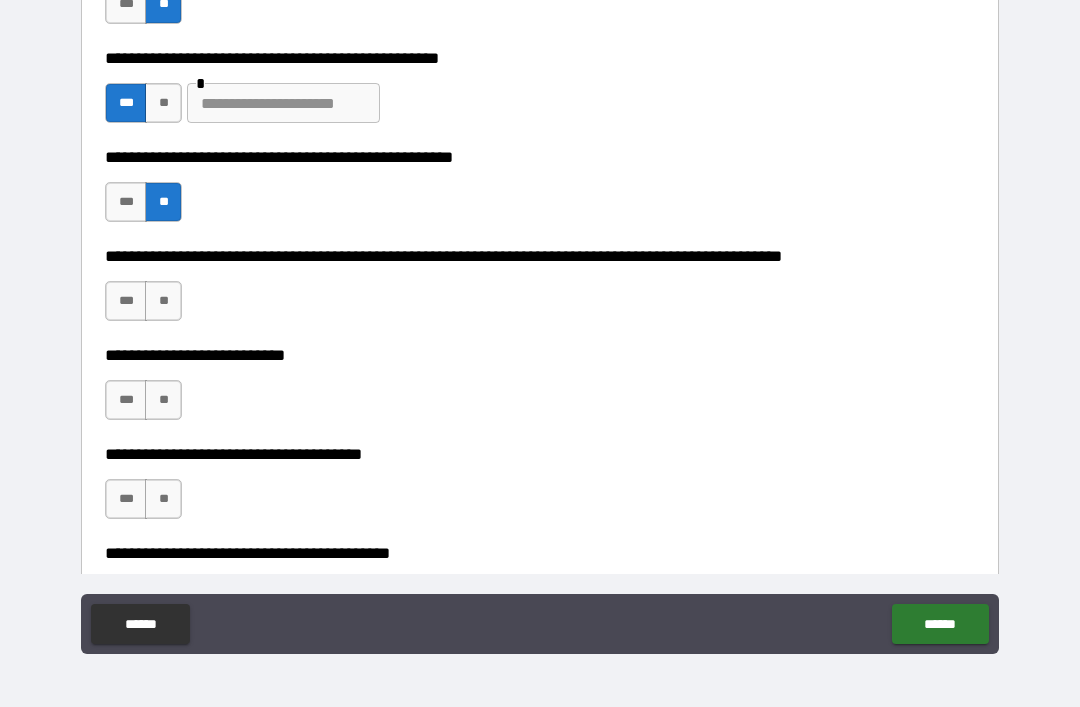 scroll, scrollTop: 717, scrollLeft: 0, axis: vertical 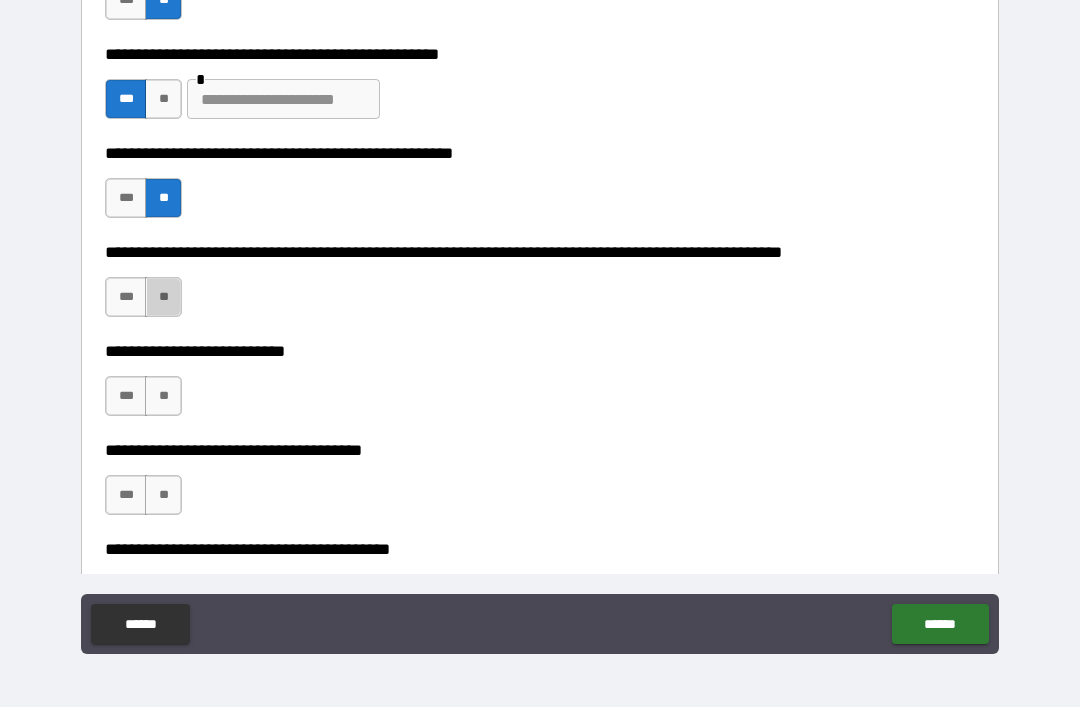 click on "**" at bounding box center (163, 297) 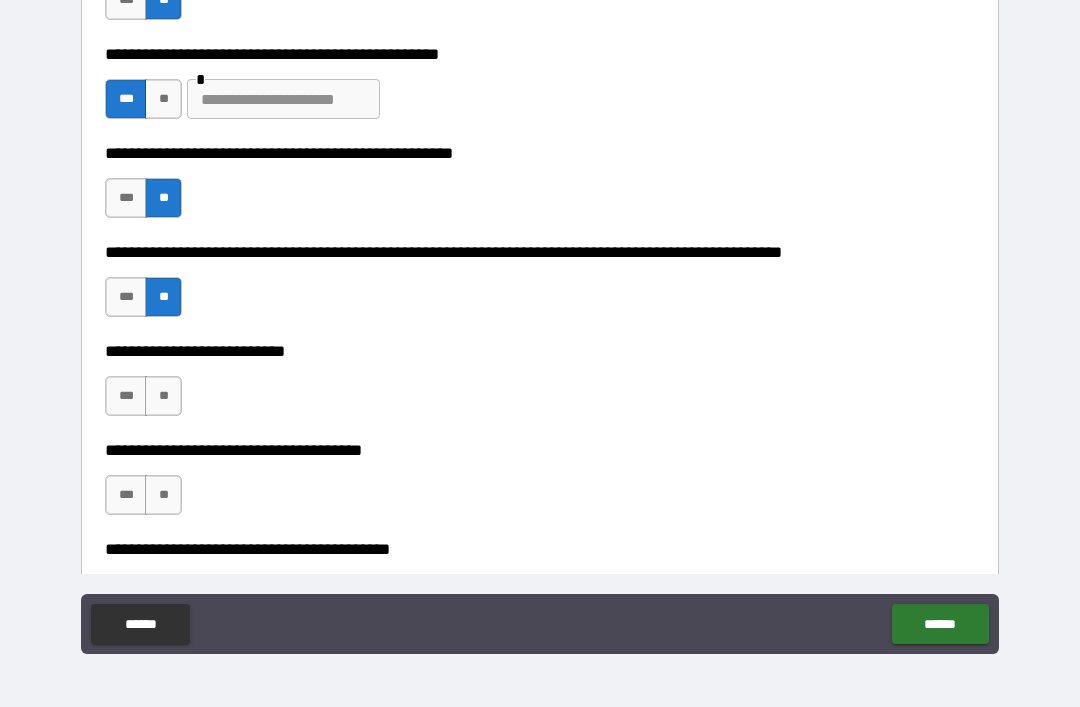 click on "**" at bounding box center [163, 396] 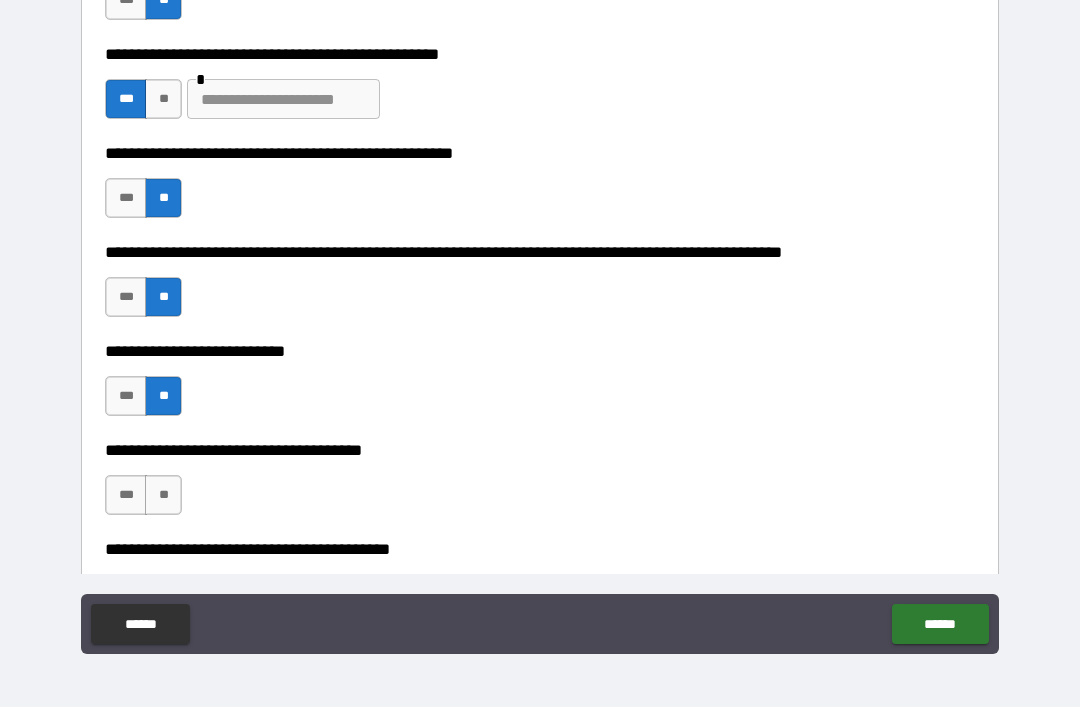click on "**" at bounding box center (163, 495) 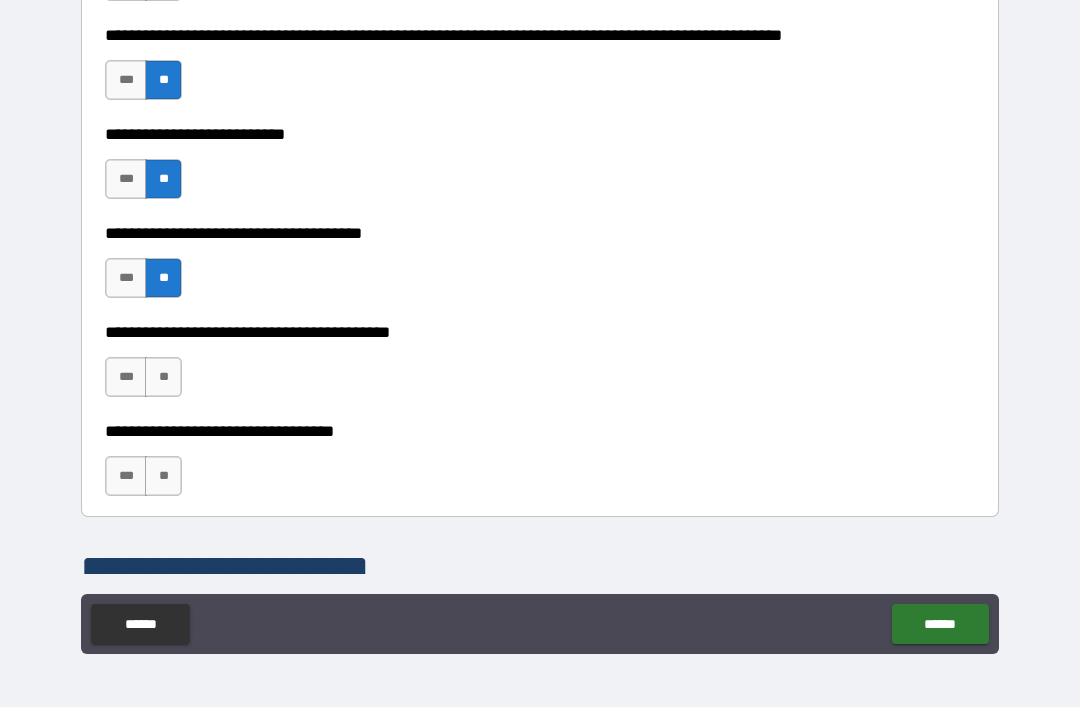 scroll, scrollTop: 983, scrollLeft: 0, axis: vertical 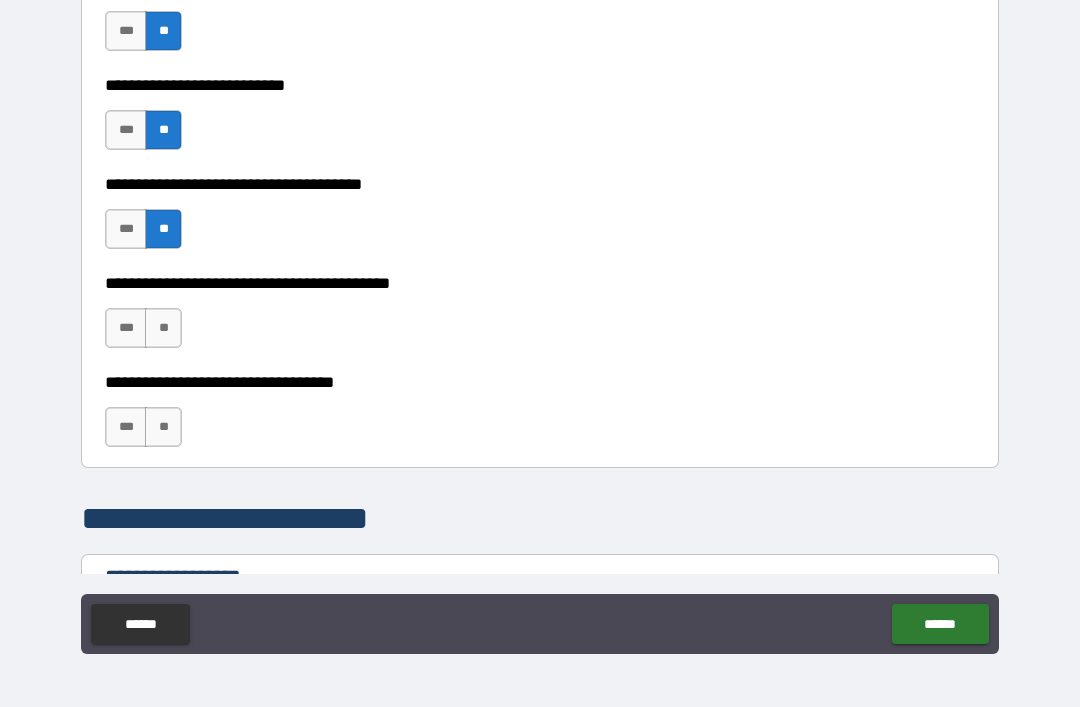click on "**" at bounding box center (163, 328) 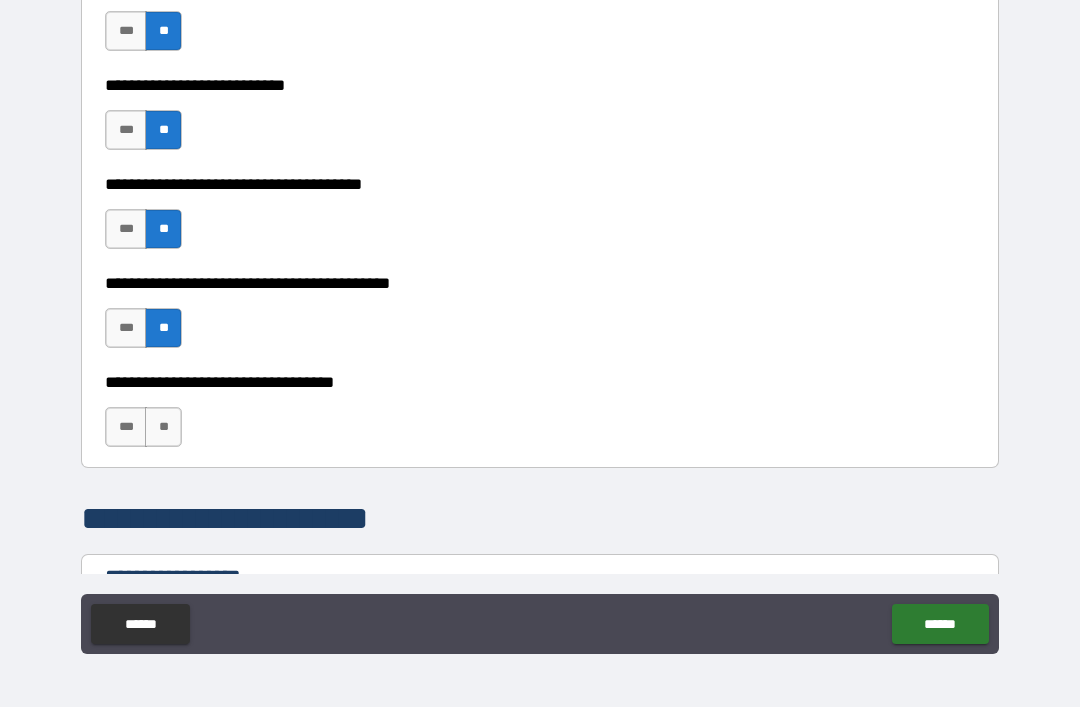 click on "**" at bounding box center [163, 427] 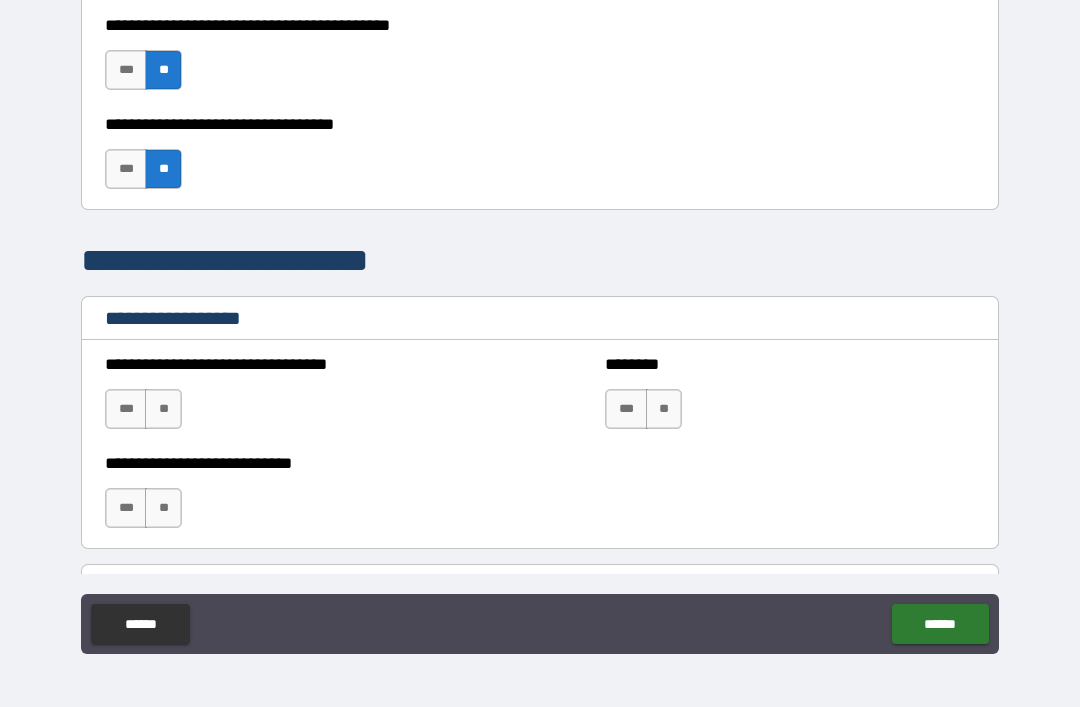 scroll, scrollTop: 1244, scrollLeft: 0, axis: vertical 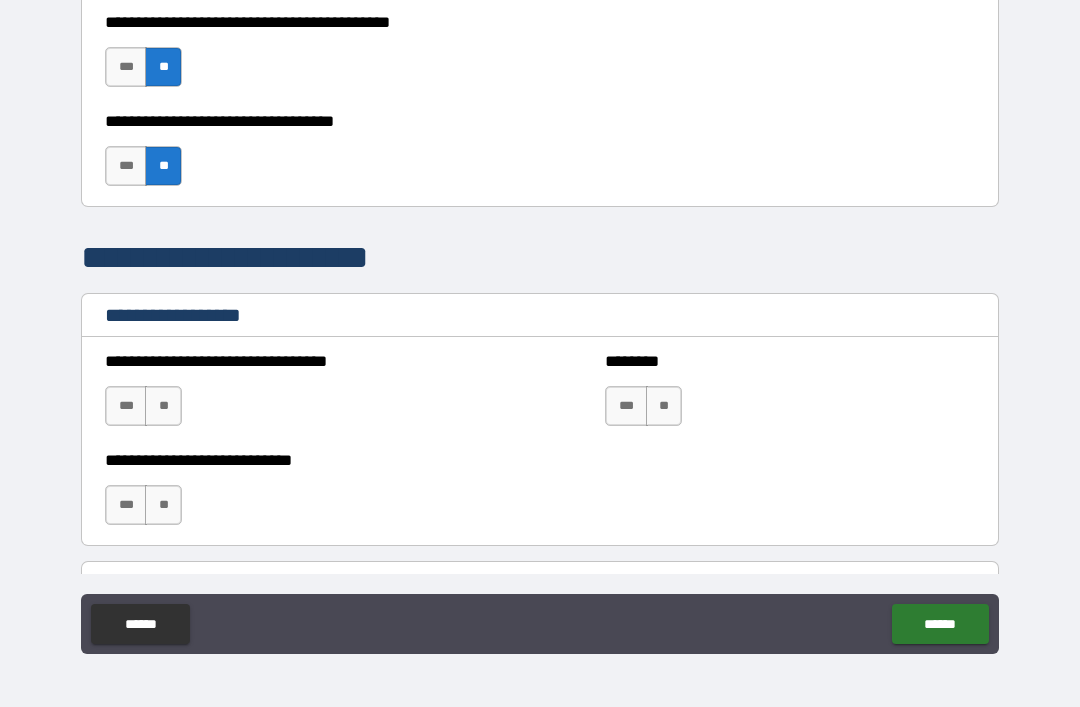 click on "**" at bounding box center [163, 406] 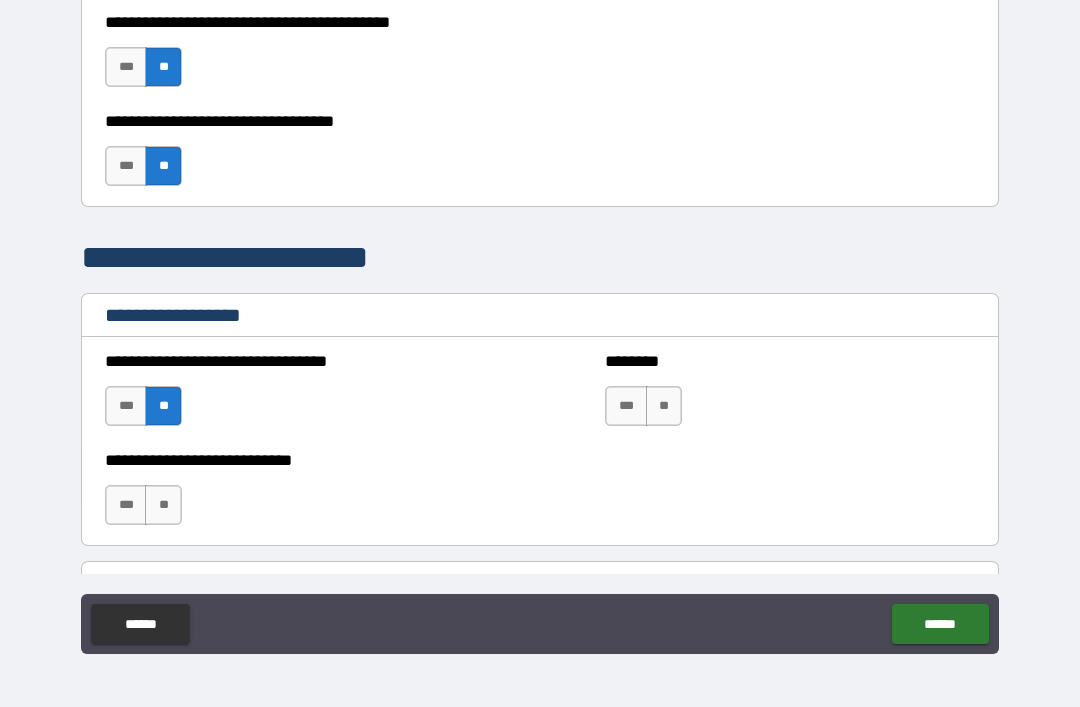 click on "**" at bounding box center [664, 406] 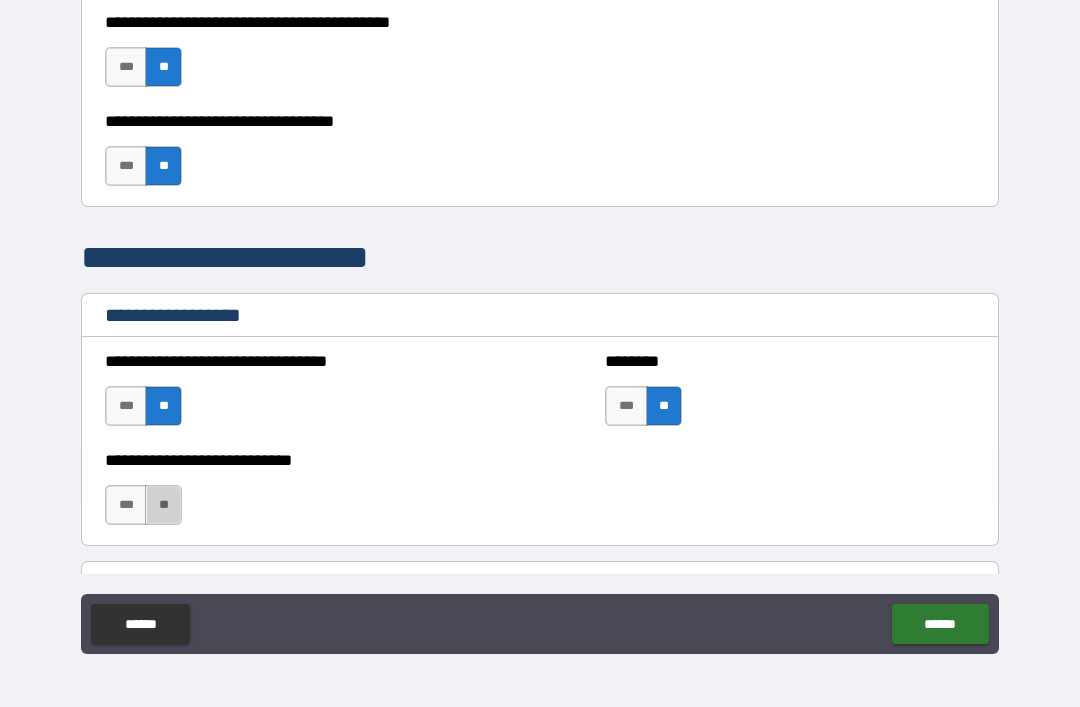 click on "**" at bounding box center [163, 505] 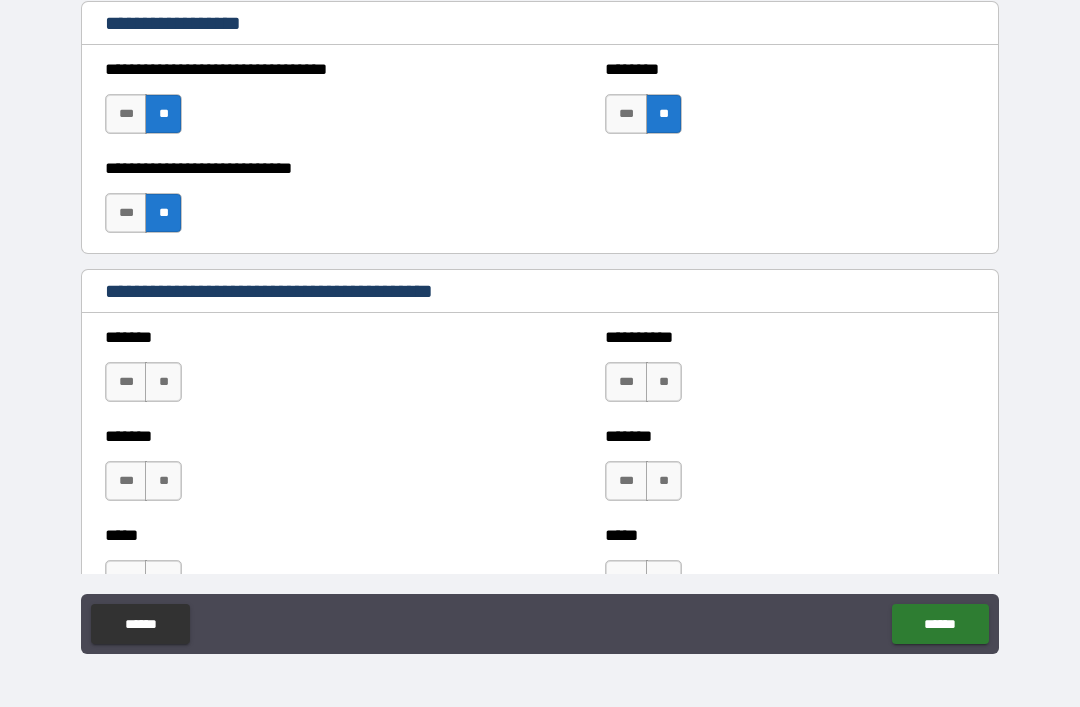 scroll, scrollTop: 1547, scrollLeft: 0, axis: vertical 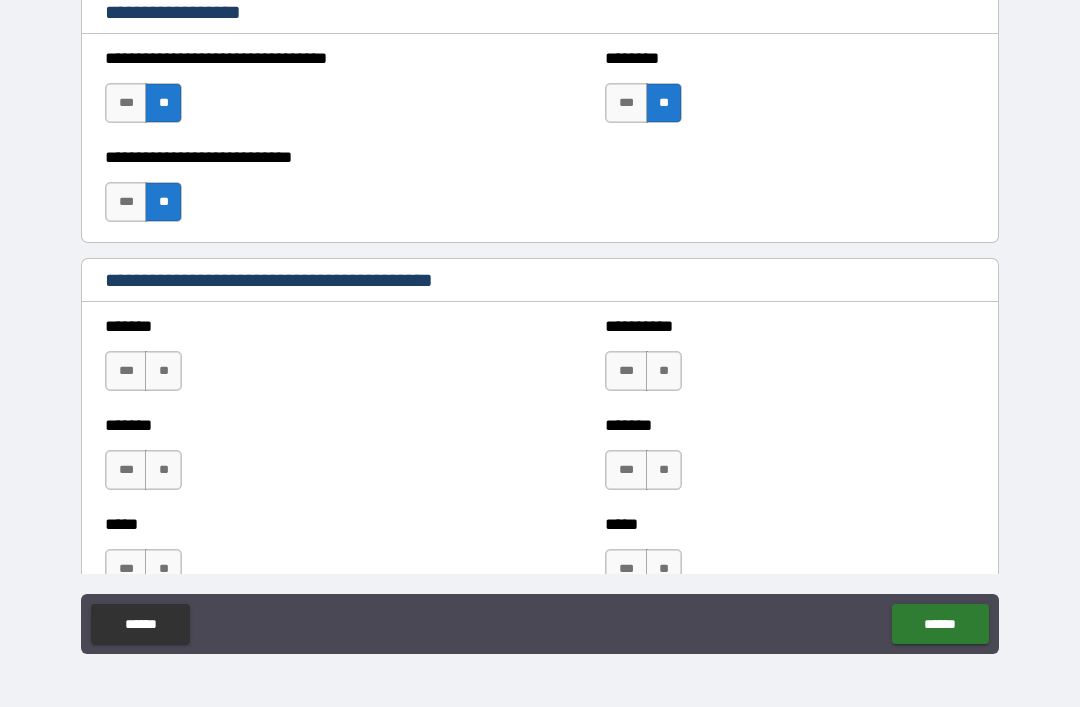 click on "**" at bounding box center [163, 371] 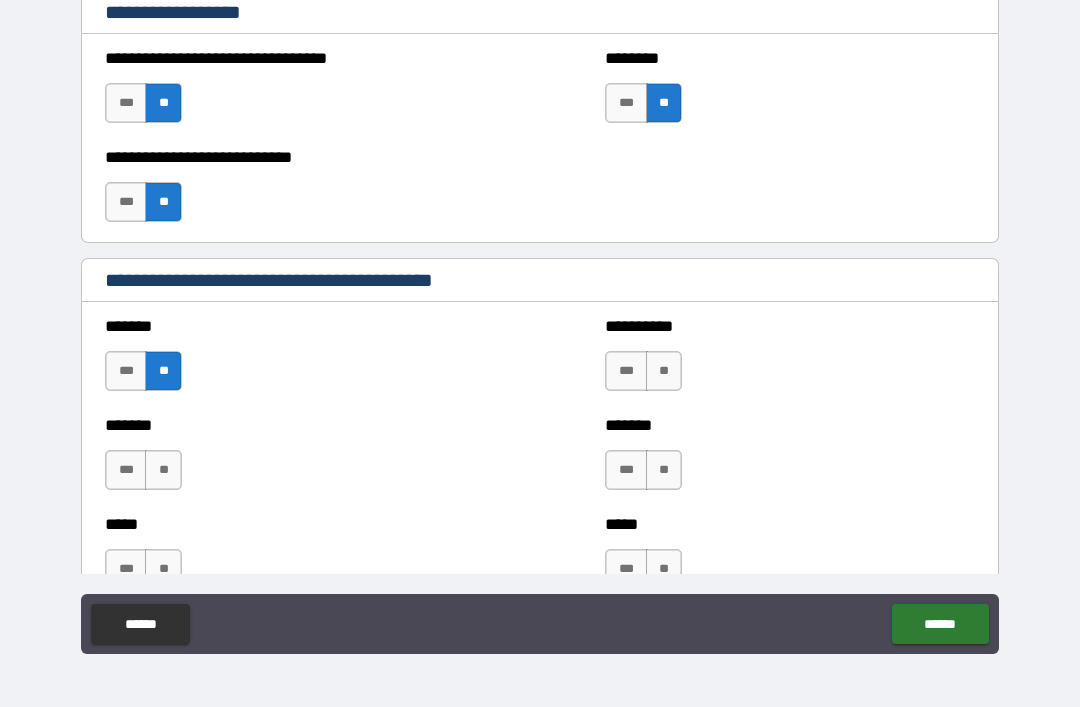 click on "**" at bounding box center [163, 470] 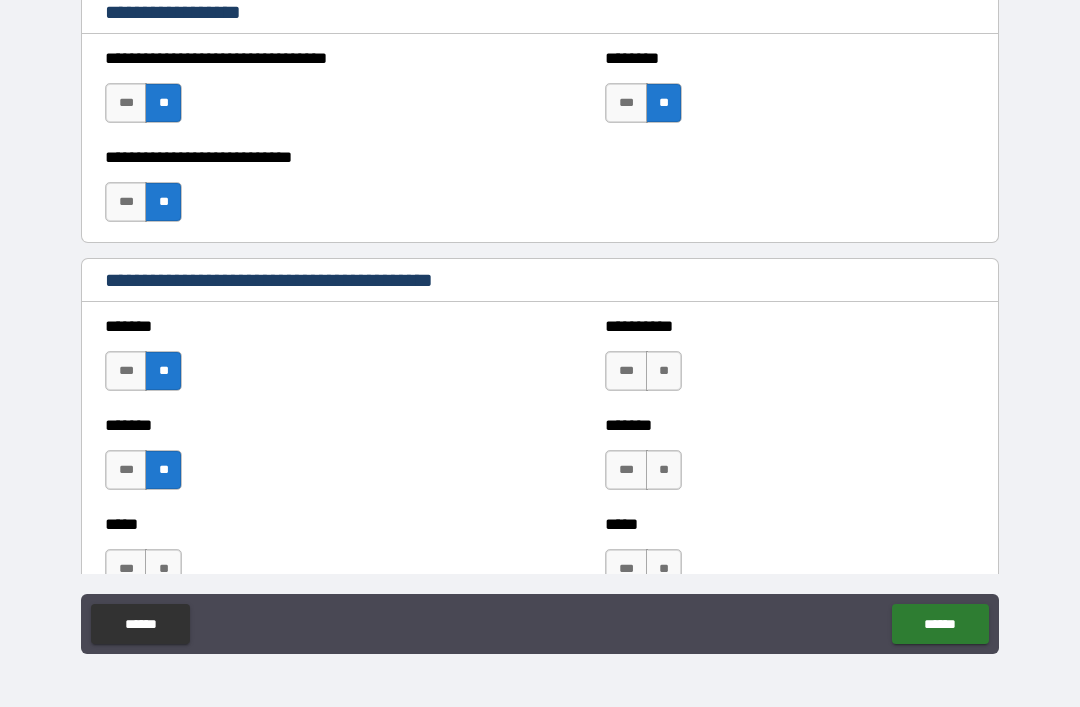 click on "**" at bounding box center (664, 371) 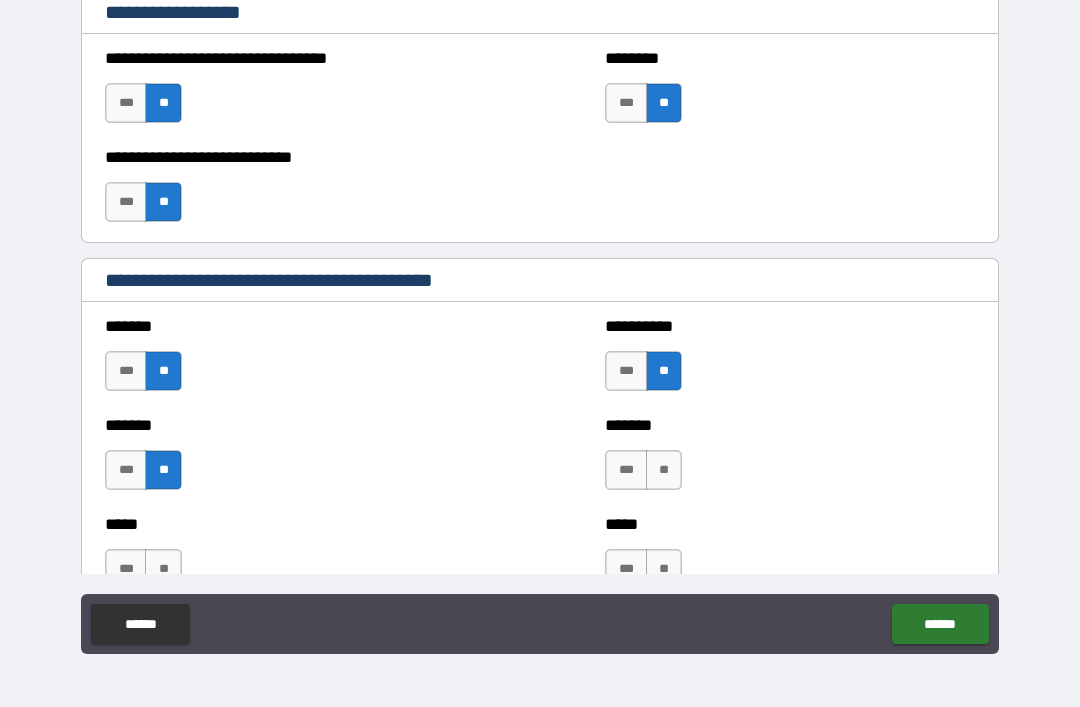 click on "**" at bounding box center (664, 470) 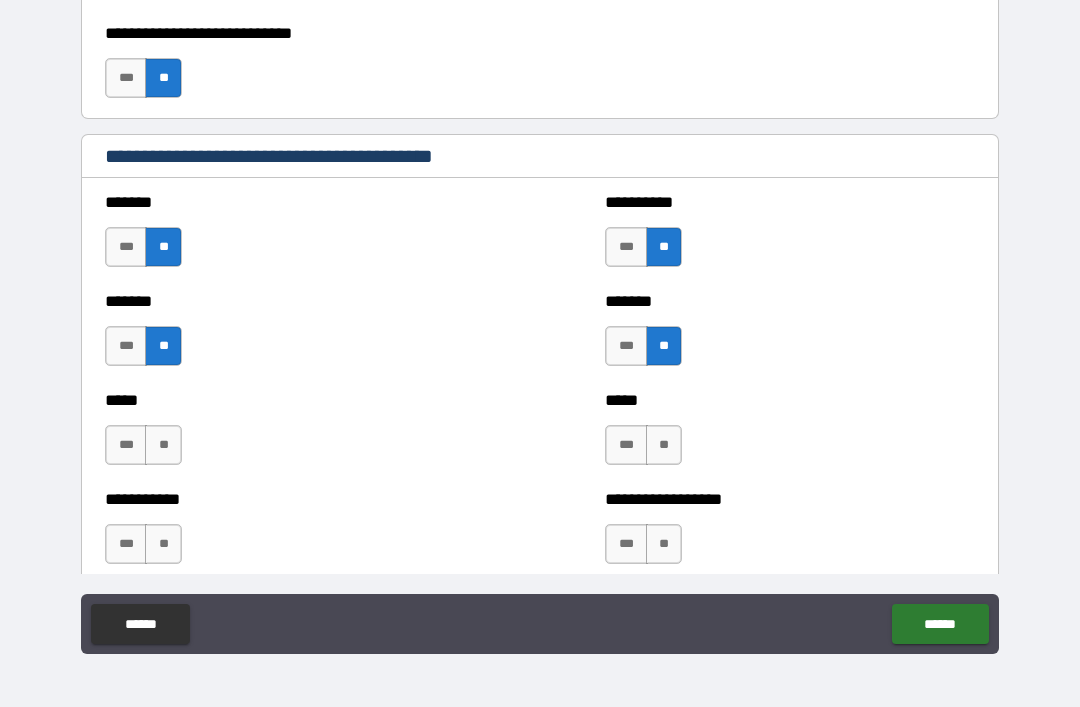 scroll, scrollTop: 1677, scrollLeft: 0, axis: vertical 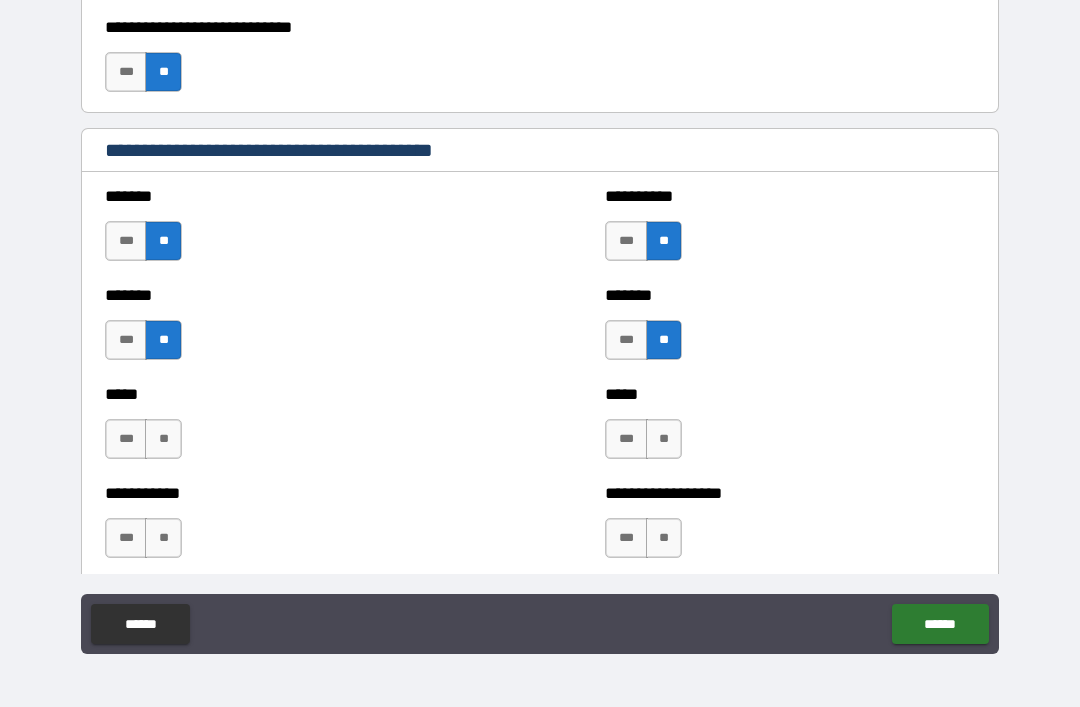 click on "**" at bounding box center (664, 439) 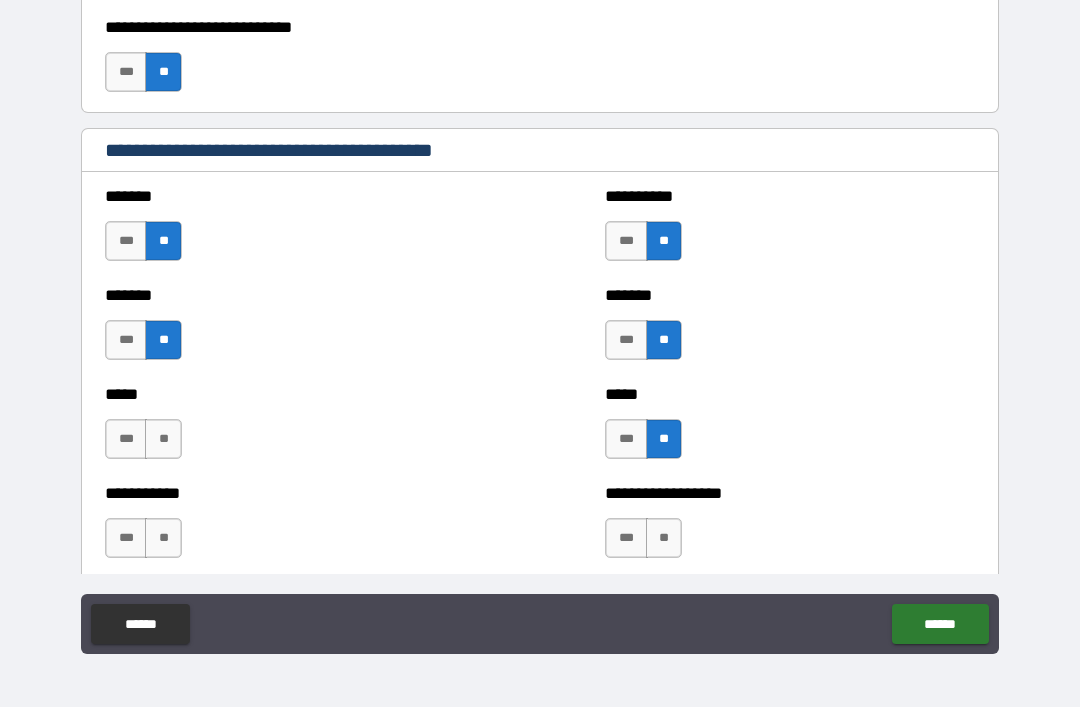 click on "**" at bounding box center (664, 538) 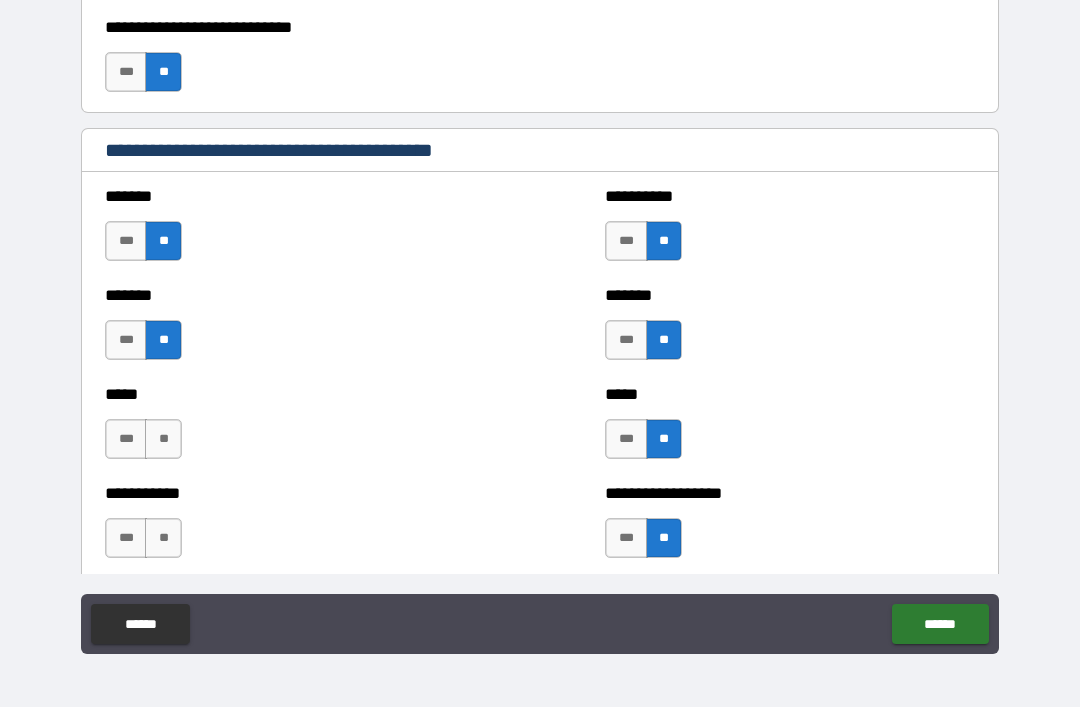 click on "**" at bounding box center (163, 439) 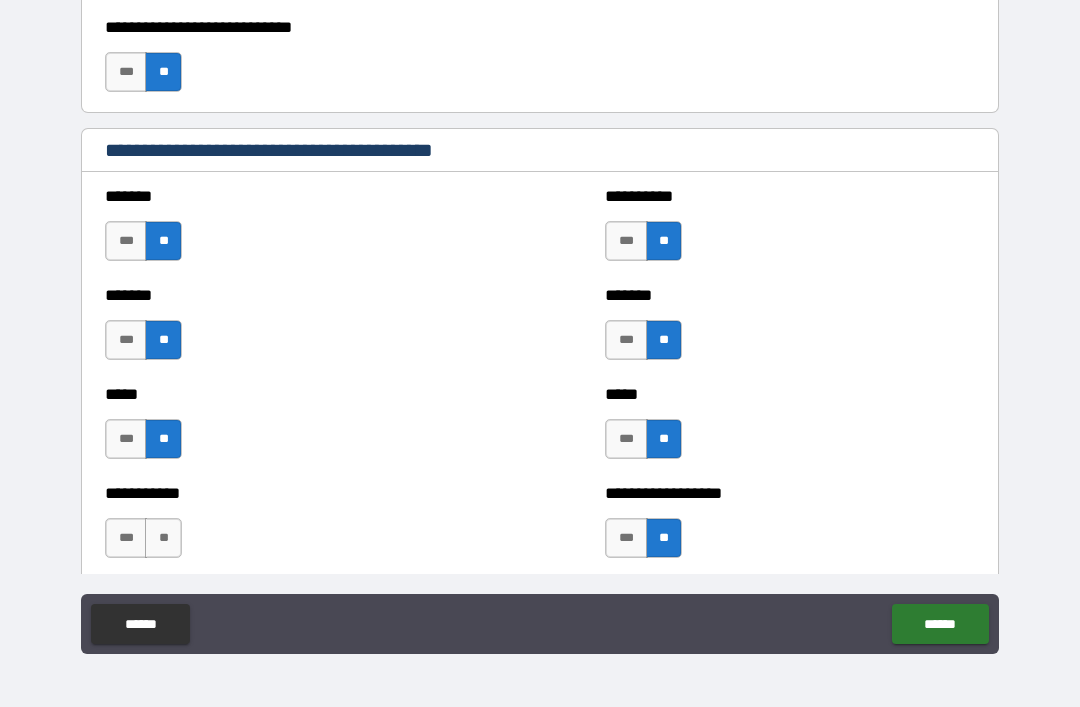 click on "**********" at bounding box center (290, 528) 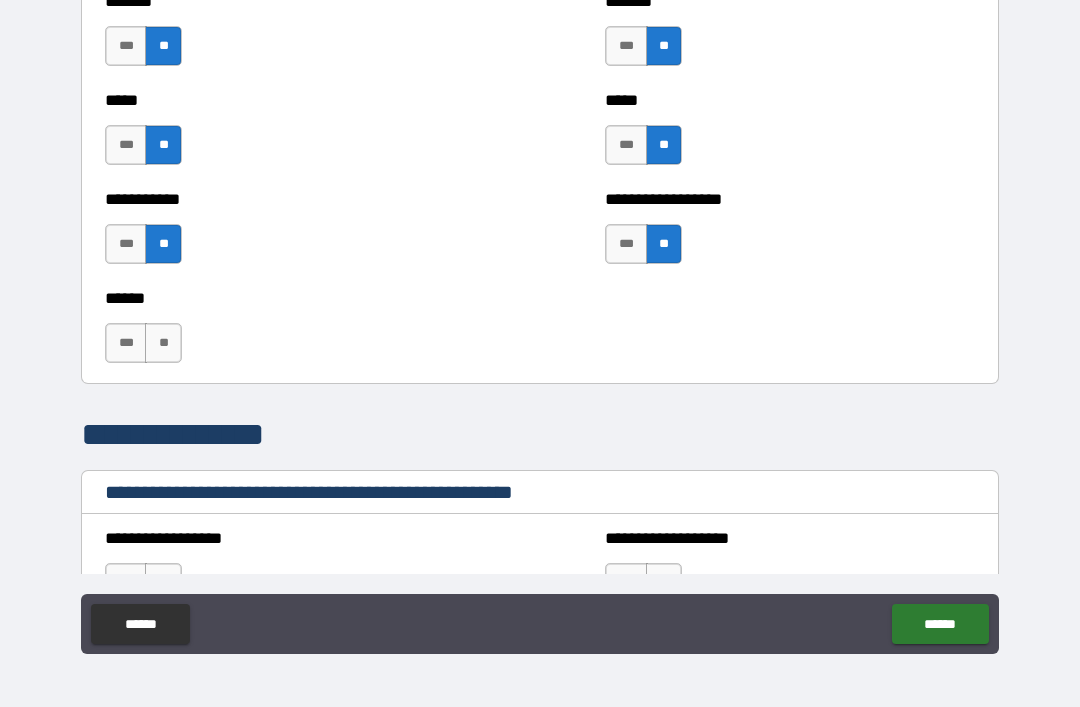 scroll, scrollTop: 1975, scrollLeft: 0, axis: vertical 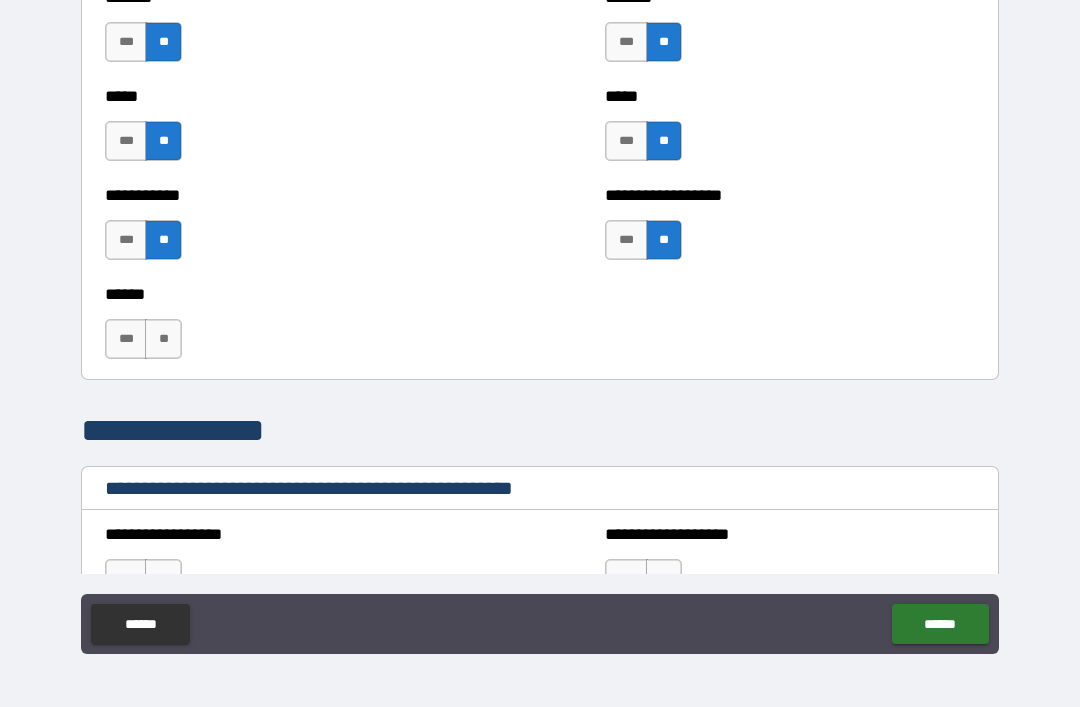click on "**" at bounding box center [163, 339] 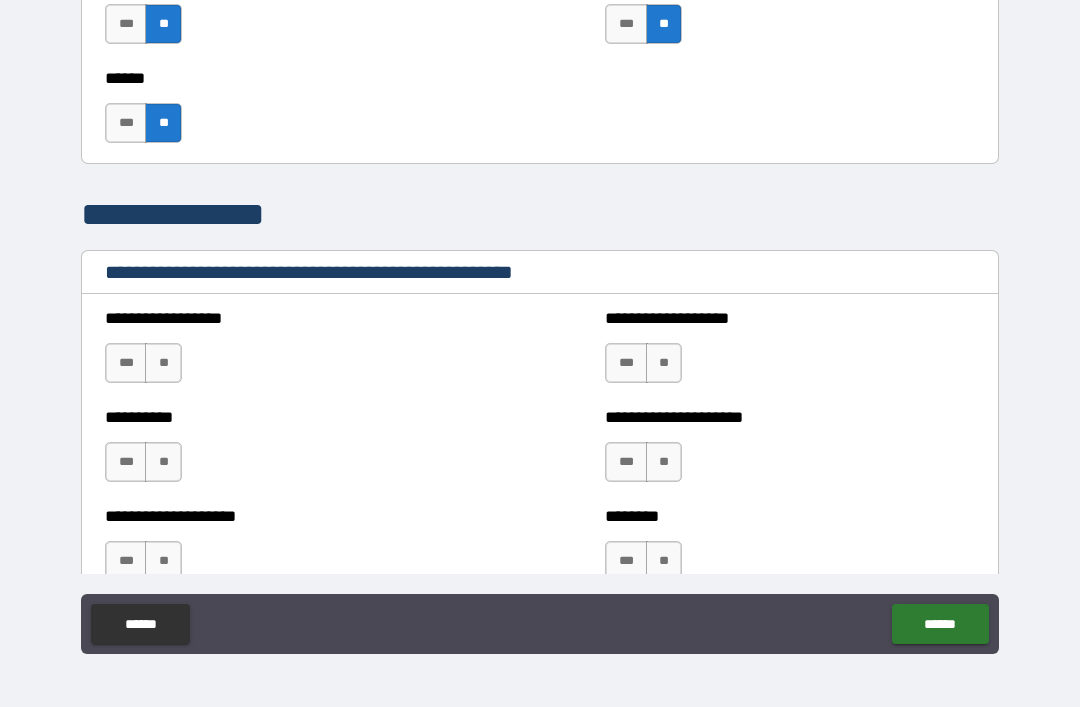 scroll, scrollTop: 2208, scrollLeft: 0, axis: vertical 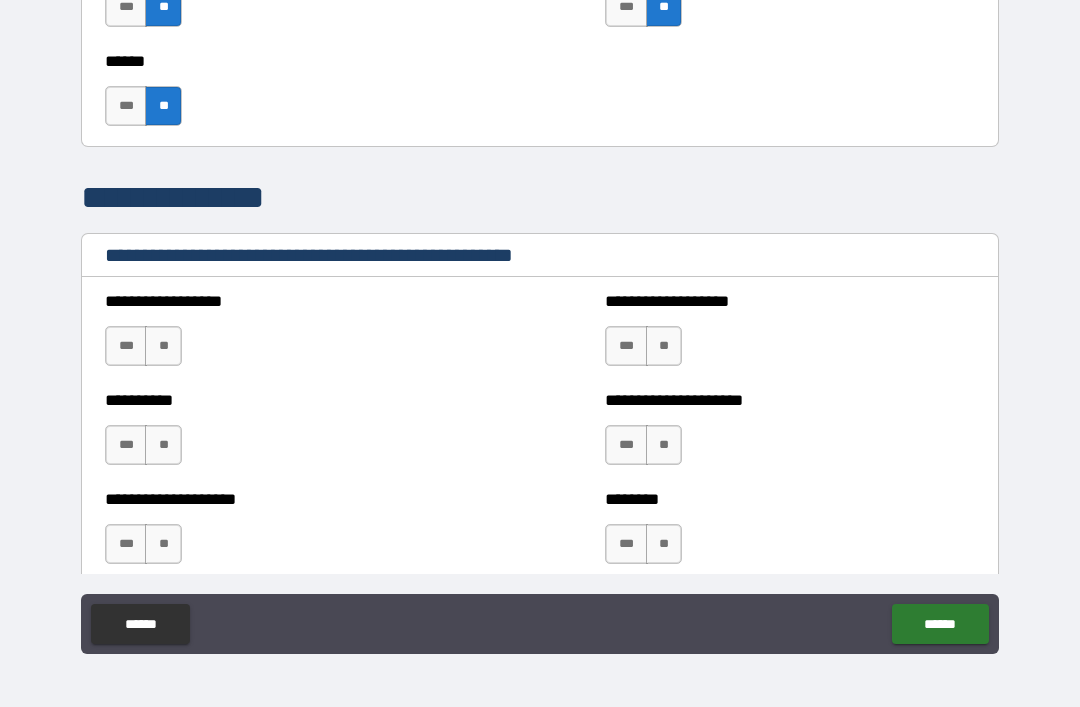 click on "**" at bounding box center [163, 346] 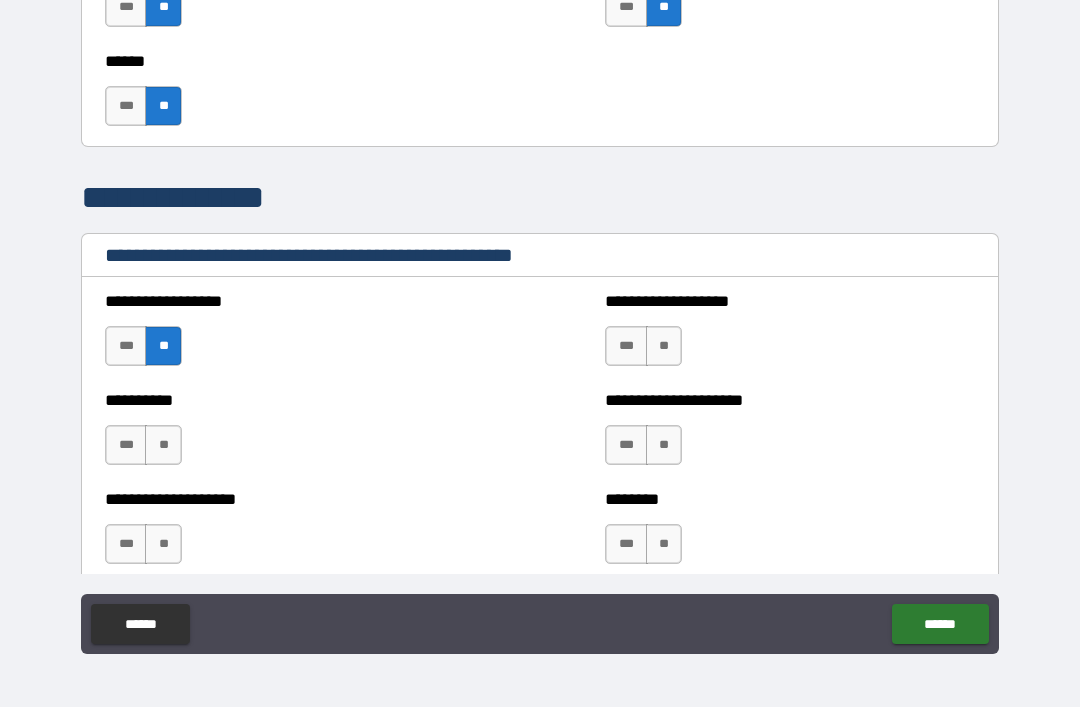 click on "**" at bounding box center (163, 445) 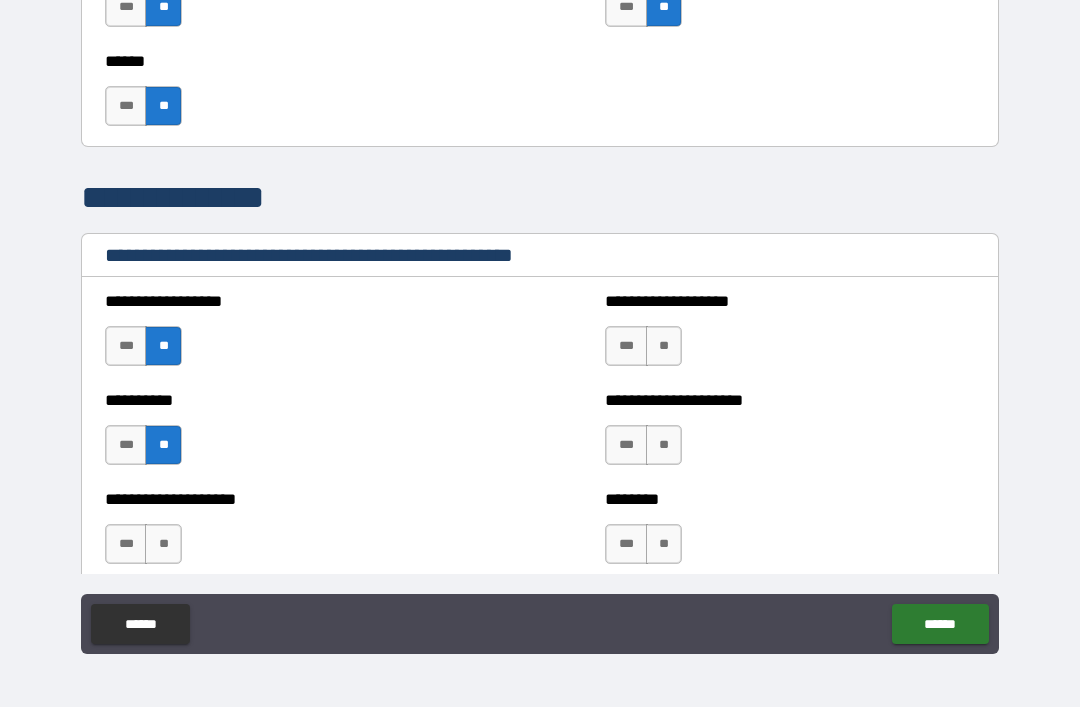 click on "**" at bounding box center (163, 544) 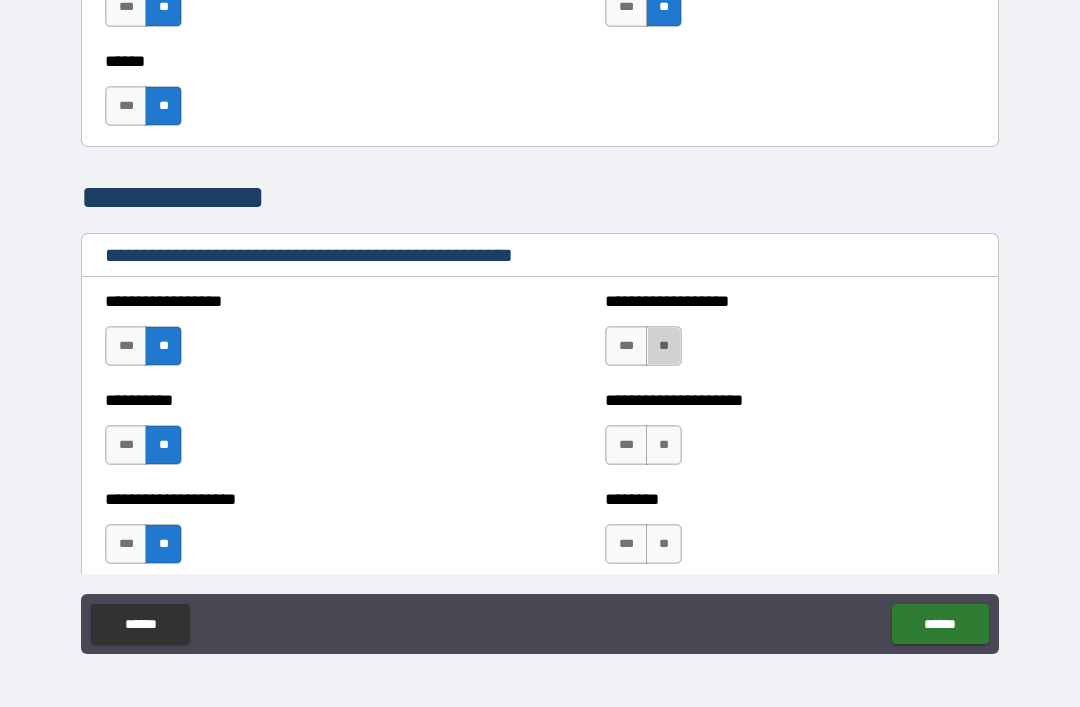 click on "**" at bounding box center (664, 346) 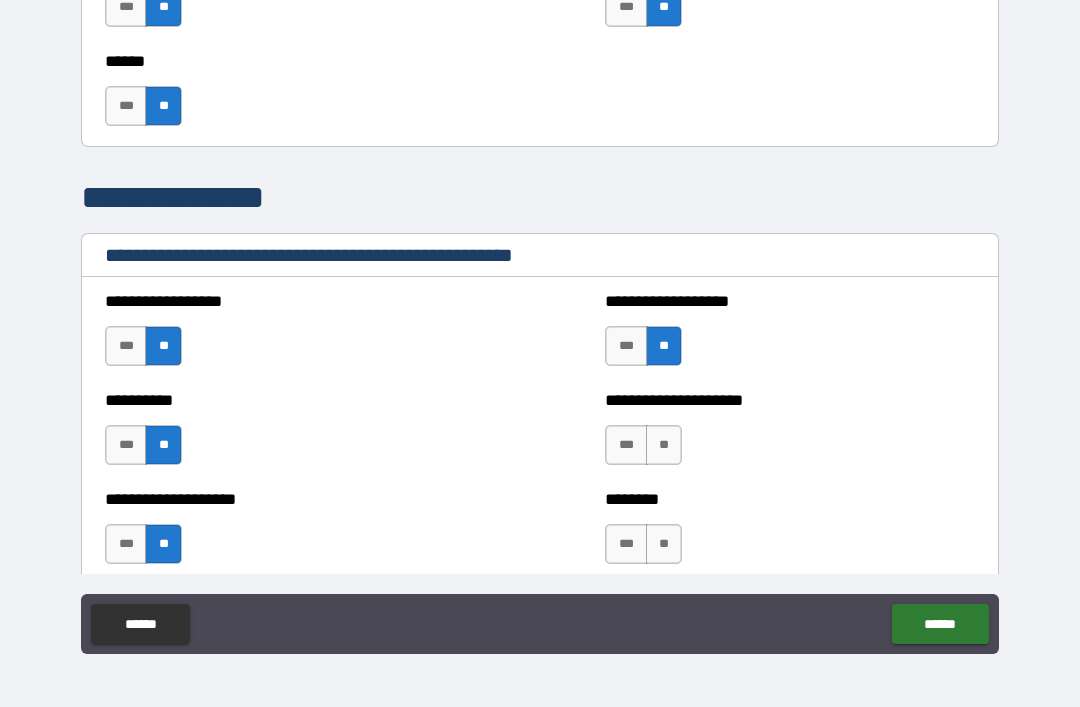 click on "**" at bounding box center [664, 445] 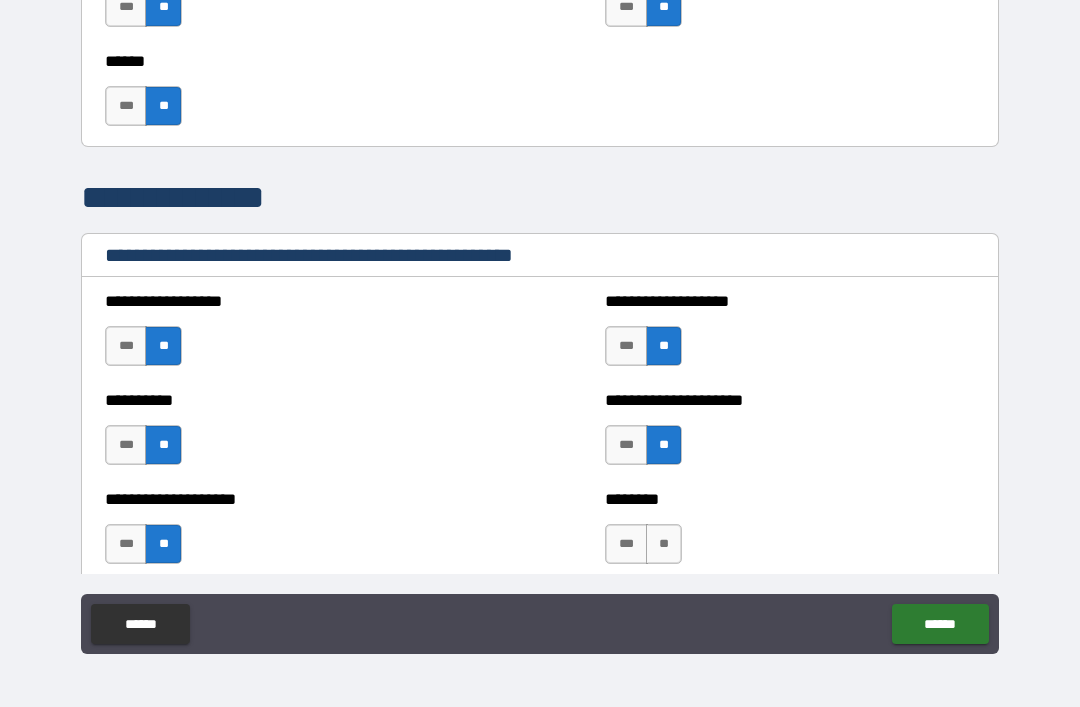 click on "**" at bounding box center [664, 544] 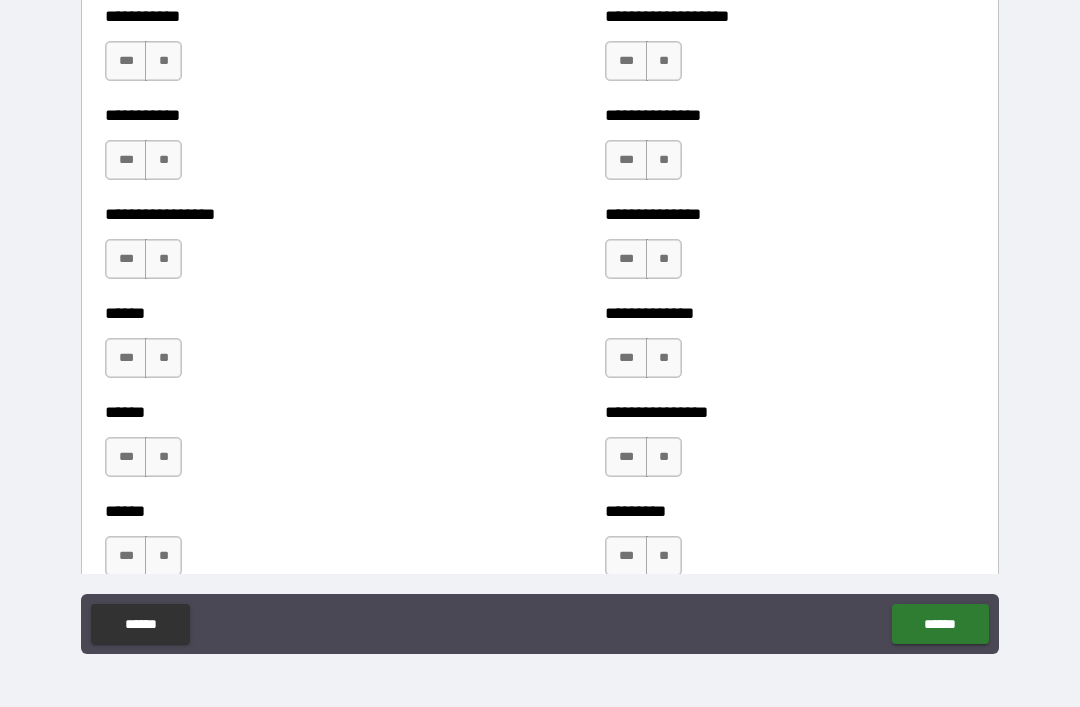 scroll, scrollTop: 2797, scrollLeft: 0, axis: vertical 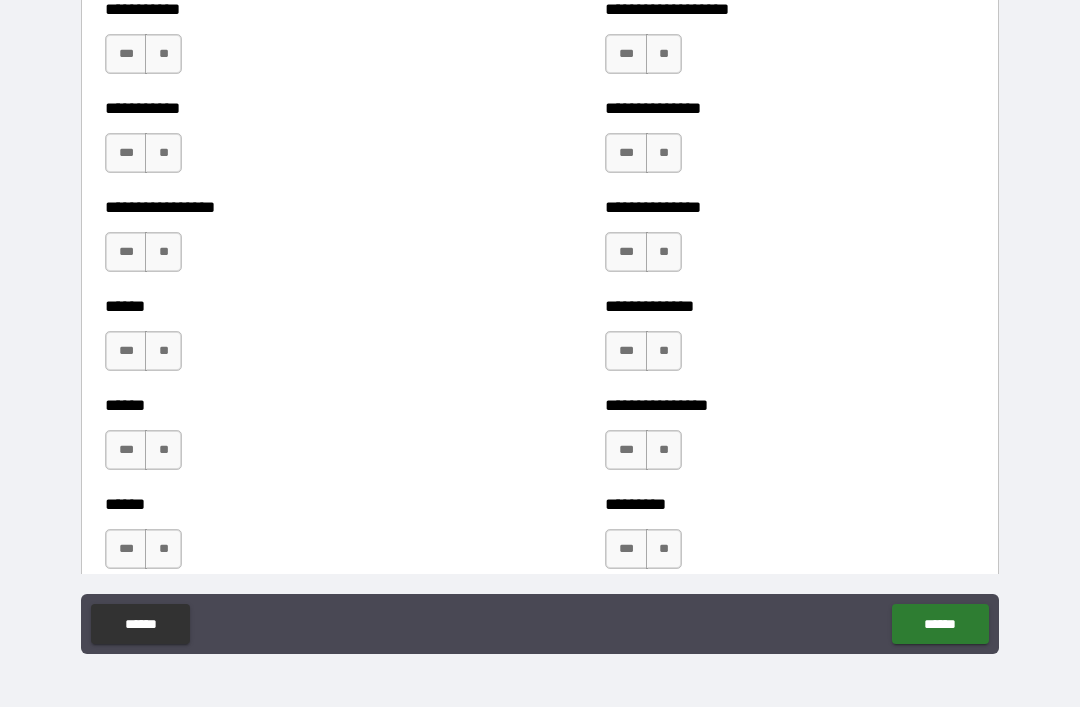 click on "**" at bounding box center [163, 54] 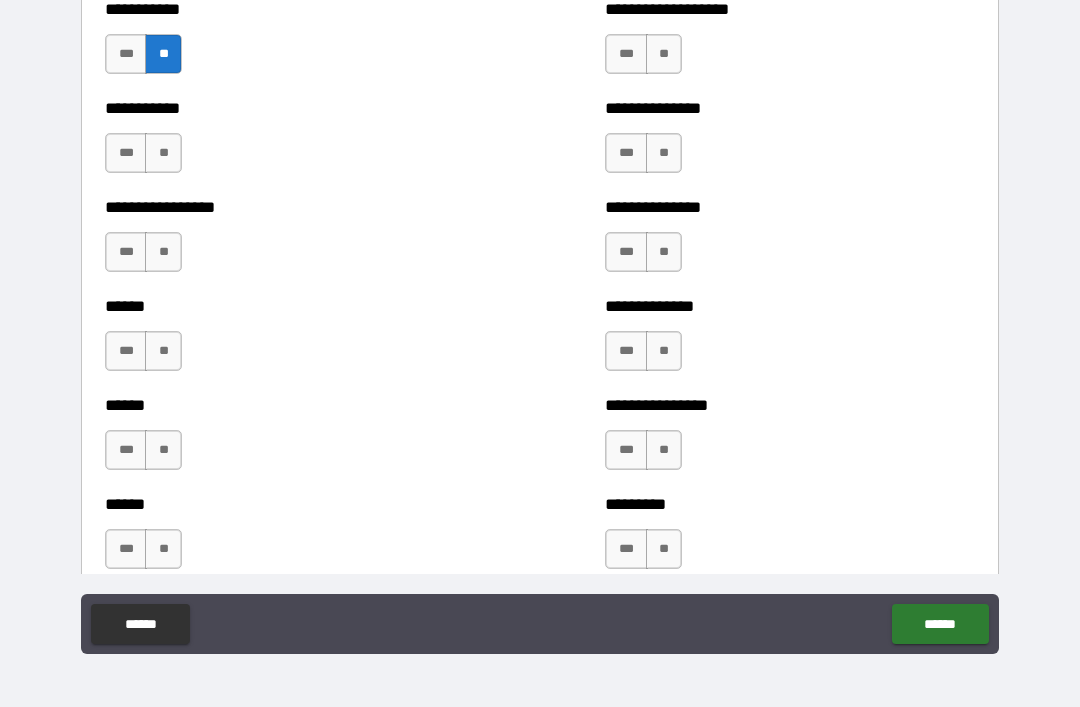 click on "**" at bounding box center (163, 153) 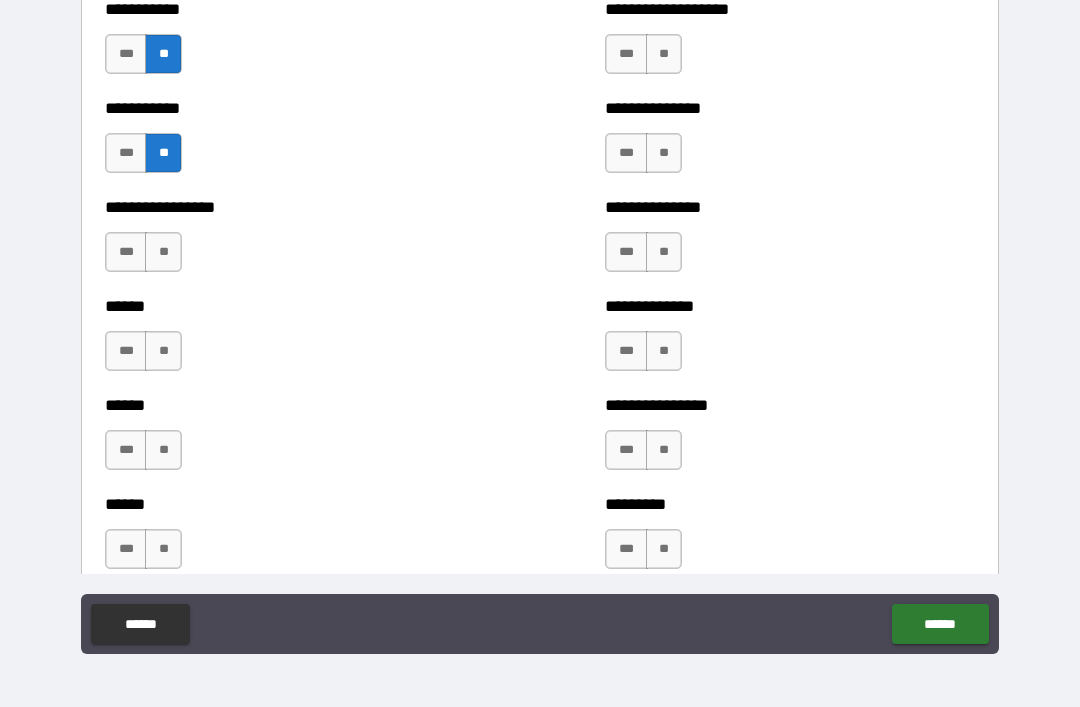click on "**********" at bounding box center (290, 242) 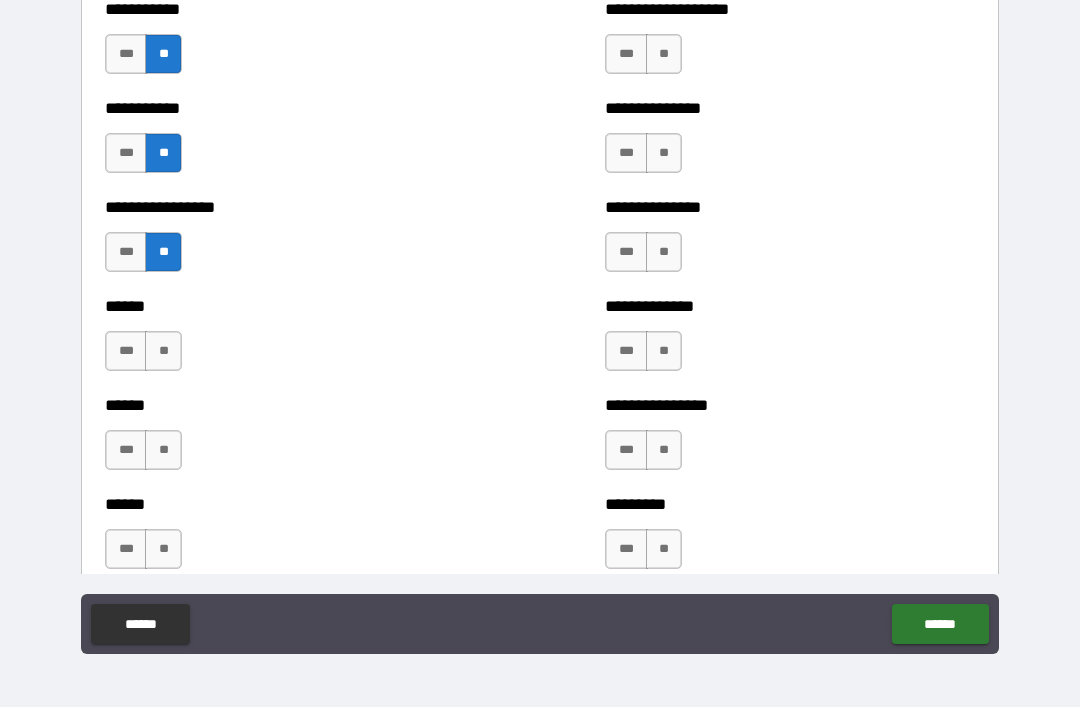 click on "**" at bounding box center [163, 351] 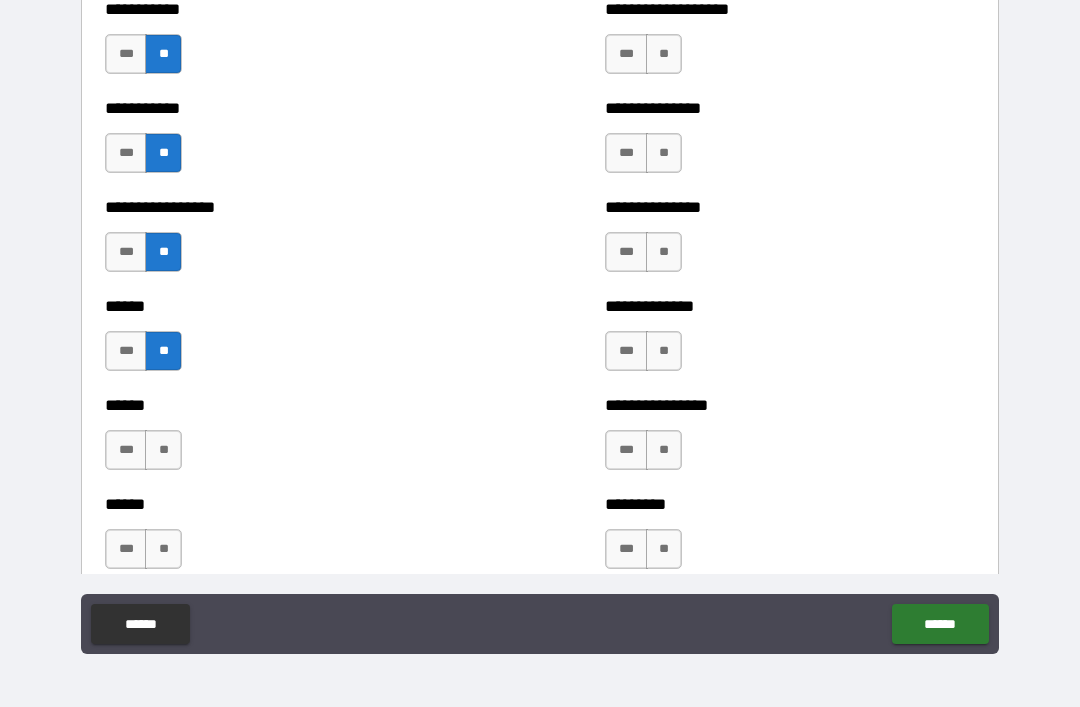 click on "**" at bounding box center (163, 450) 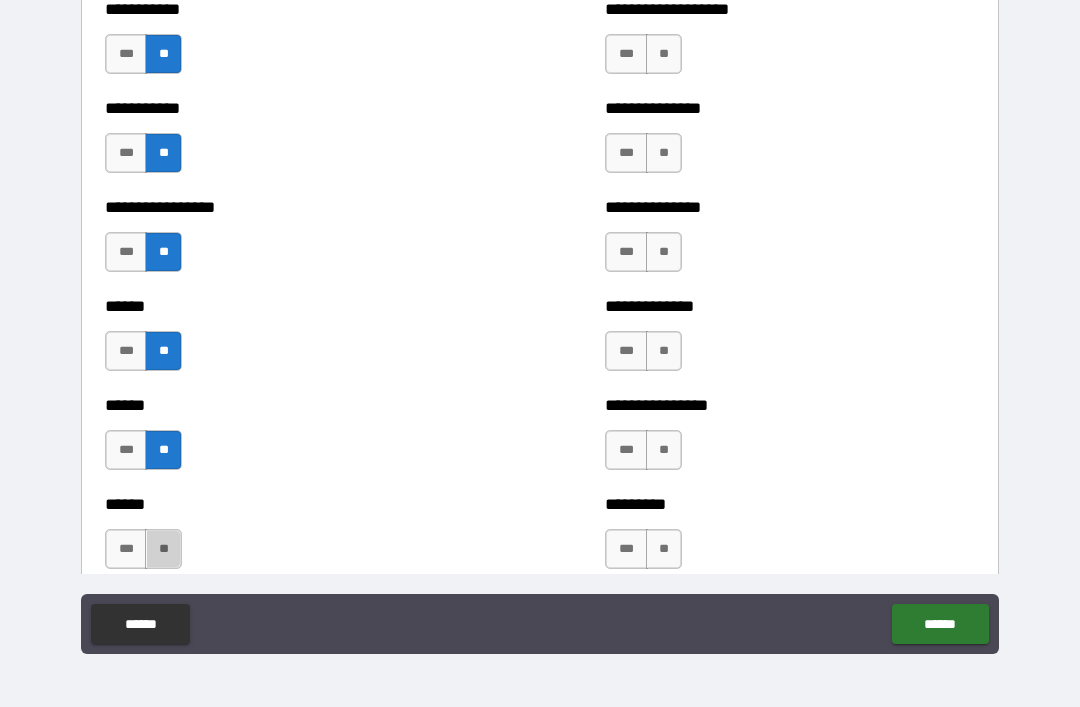 click on "**" at bounding box center (163, 549) 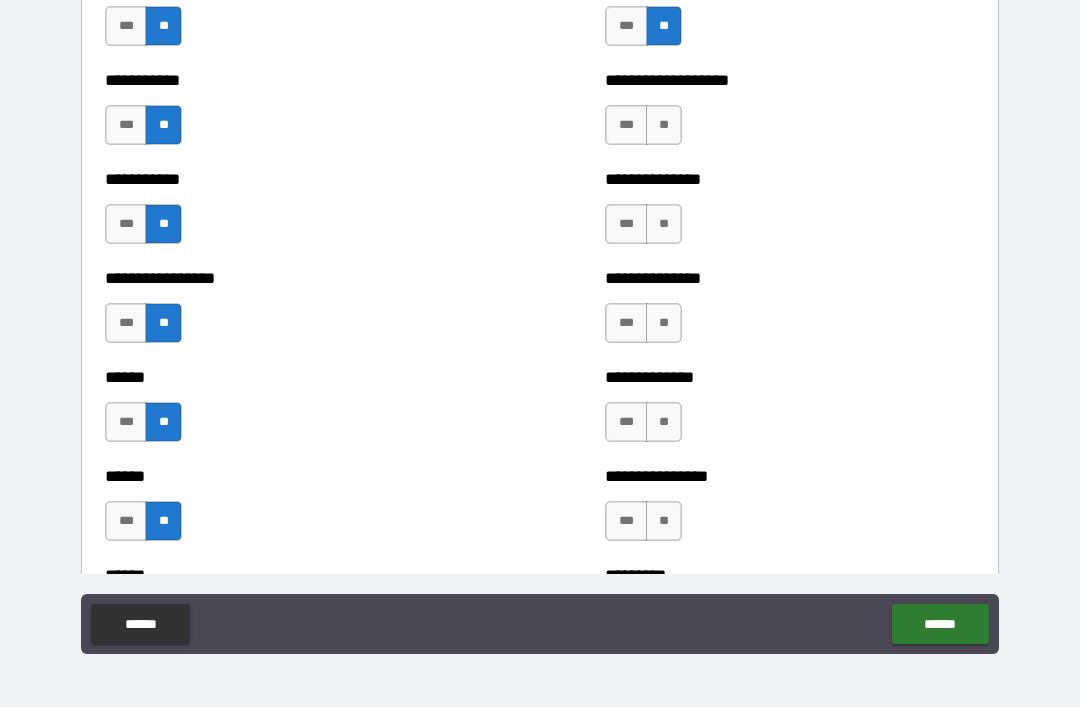 scroll, scrollTop: 2731, scrollLeft: 0, axis: vertical 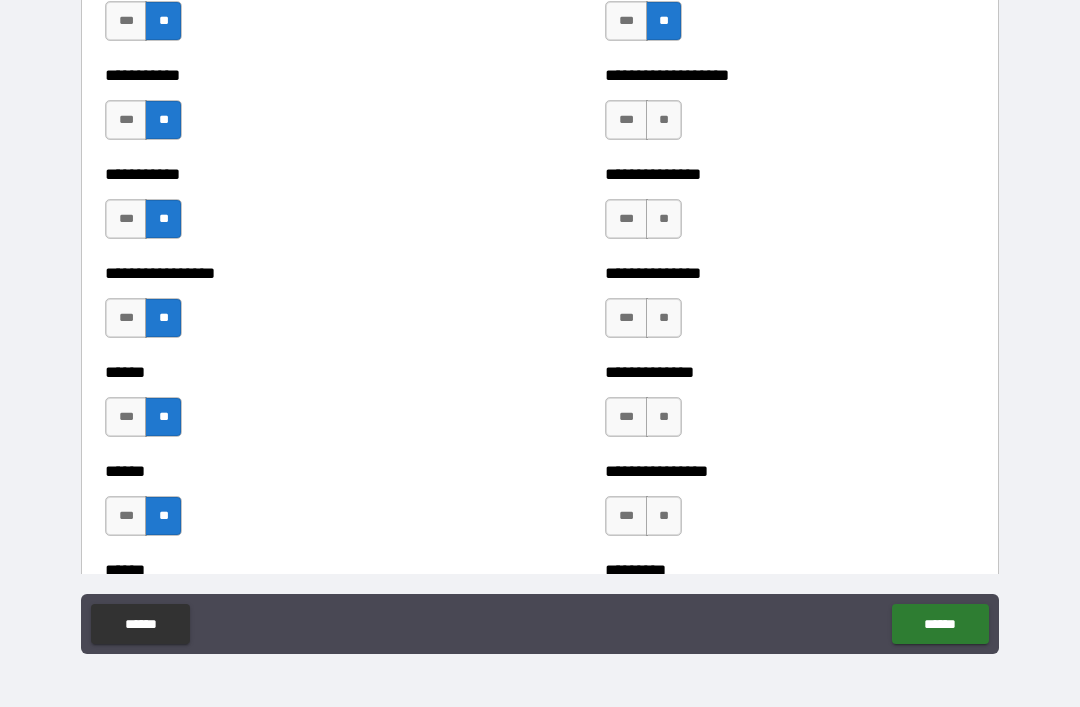 click on "**" at bounding box center [664, 120] 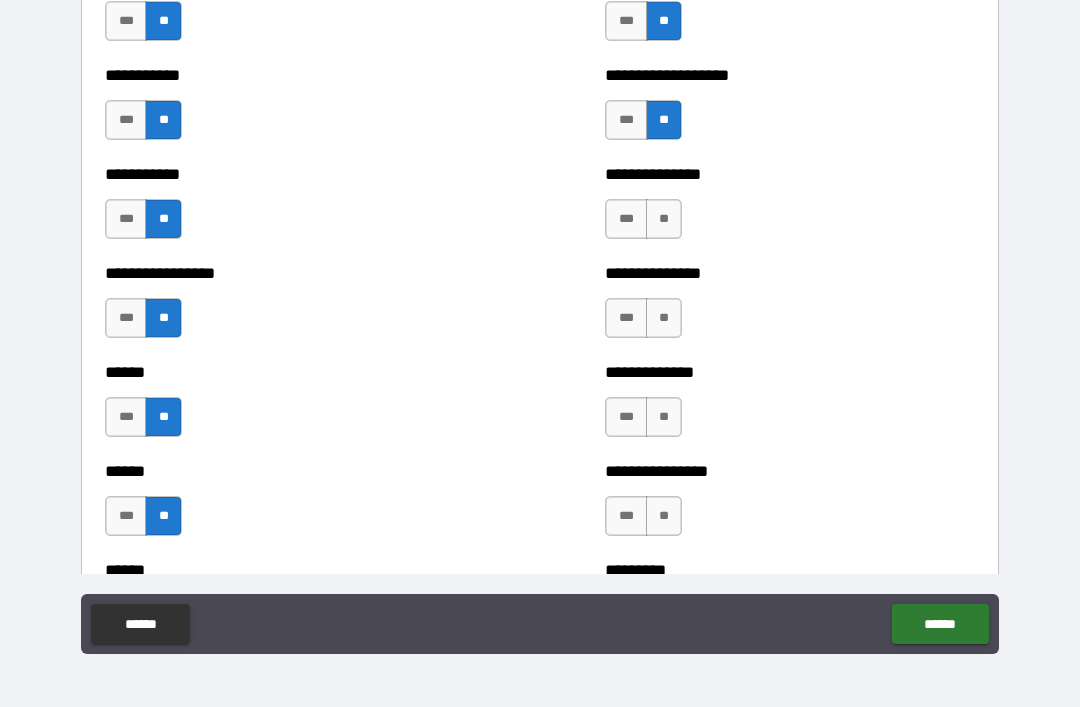 click on "**" at bounding box center [664, 219] 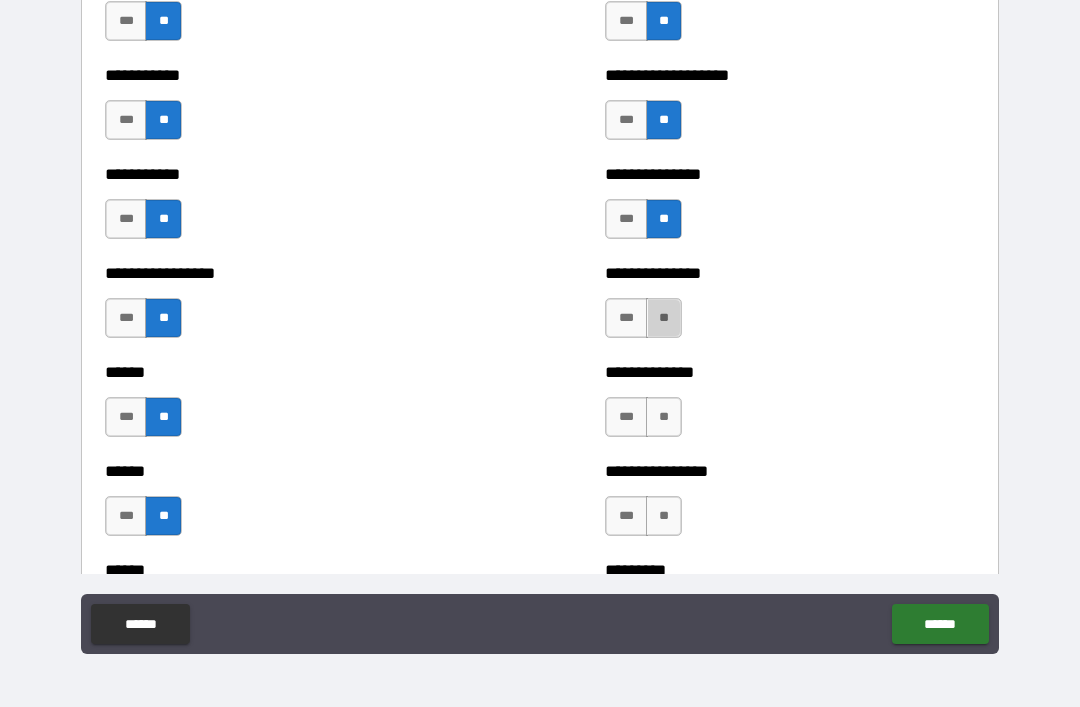 click on "**" at bounding box center (664, 318) 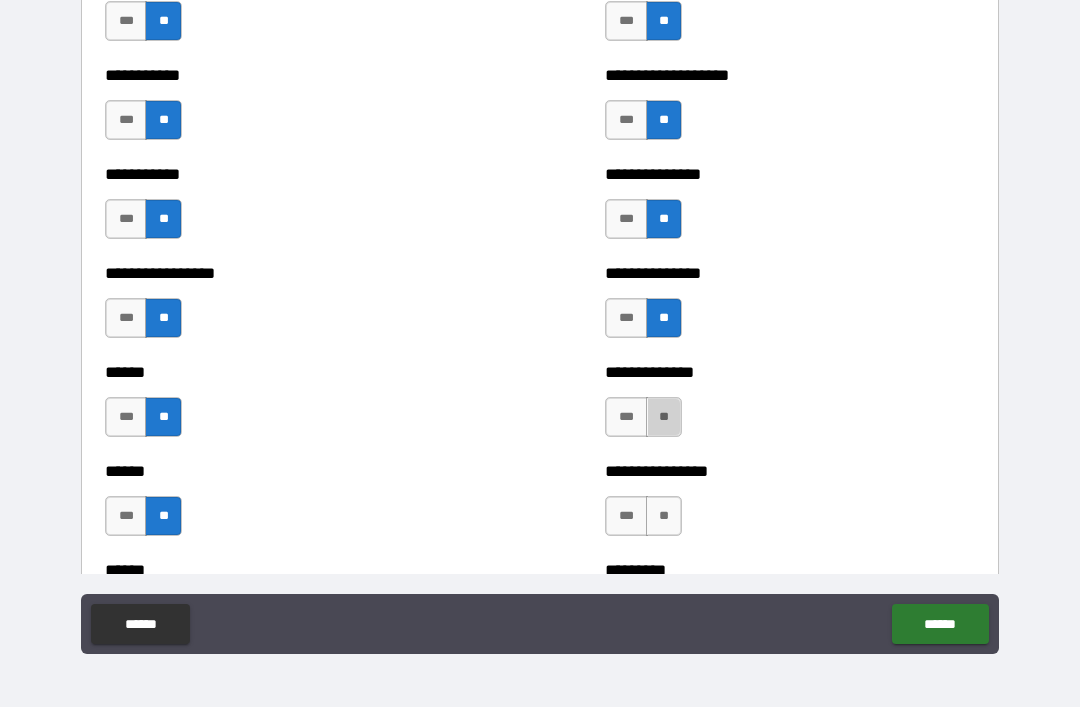 click on "**" at bounding box center (664, 417) 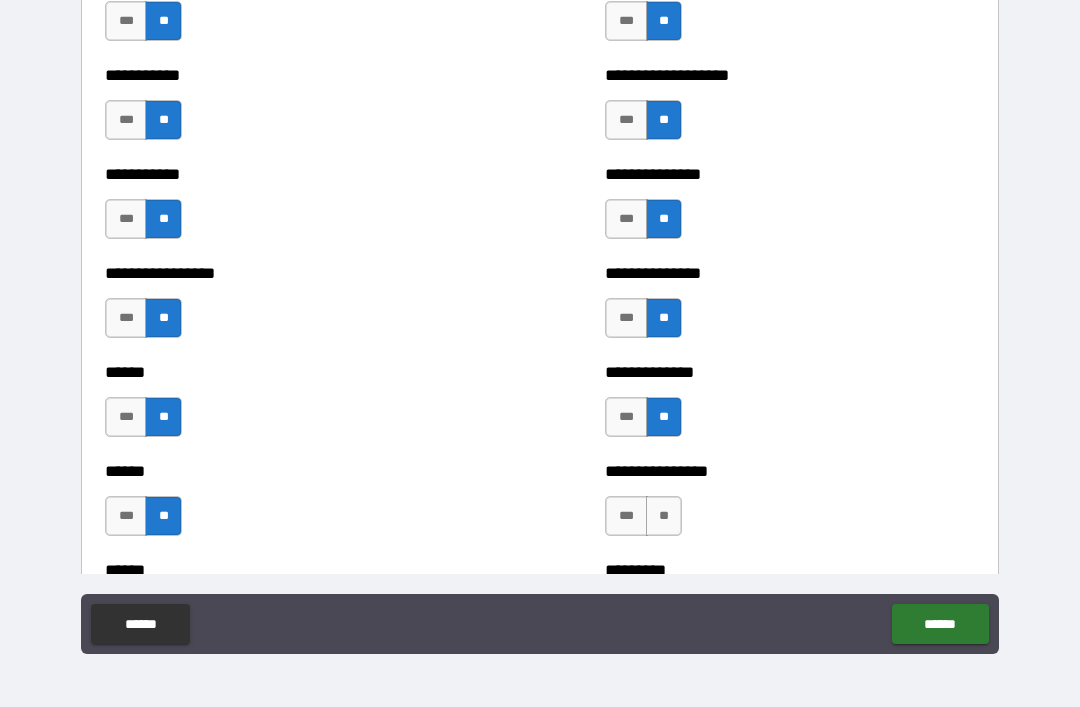 click on "**" at bounding box center [664, 516] 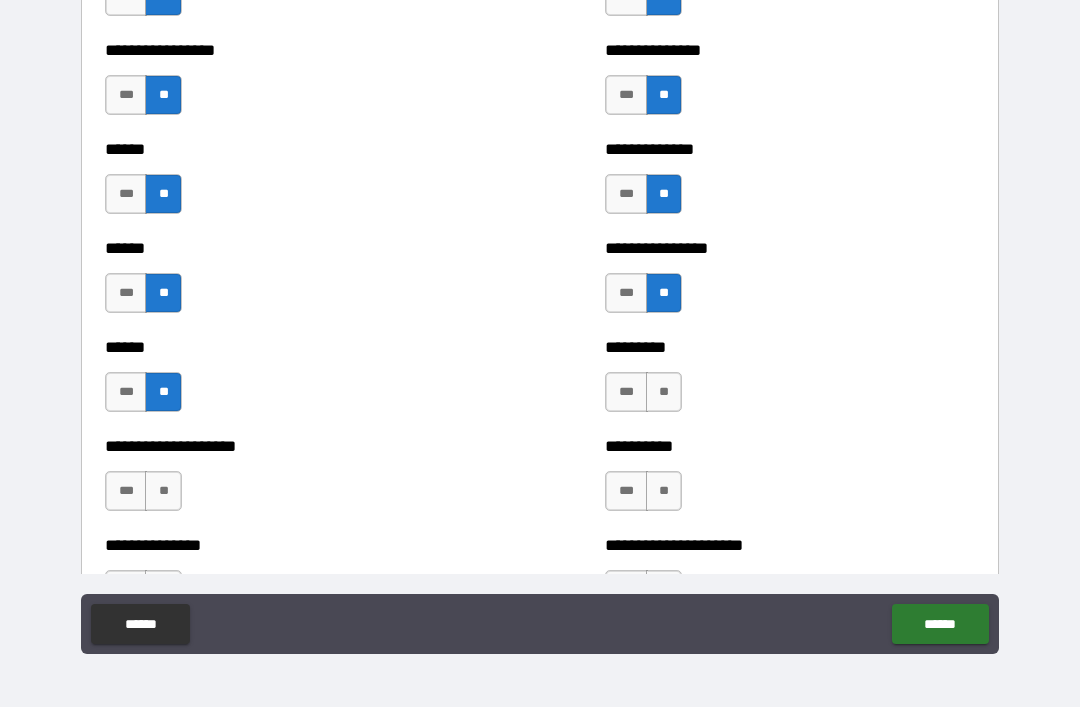 scroll, scrollTop: 2957, scrollLeft: 0, axis: vertical 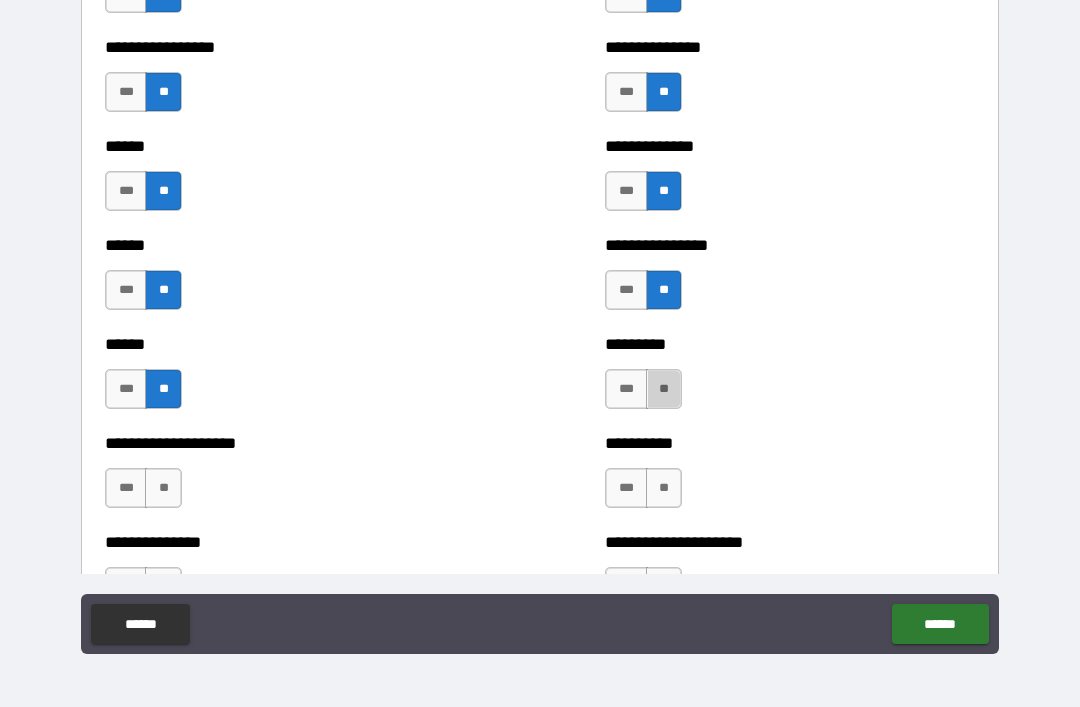 click on "**" at bounding box center [664, 389] 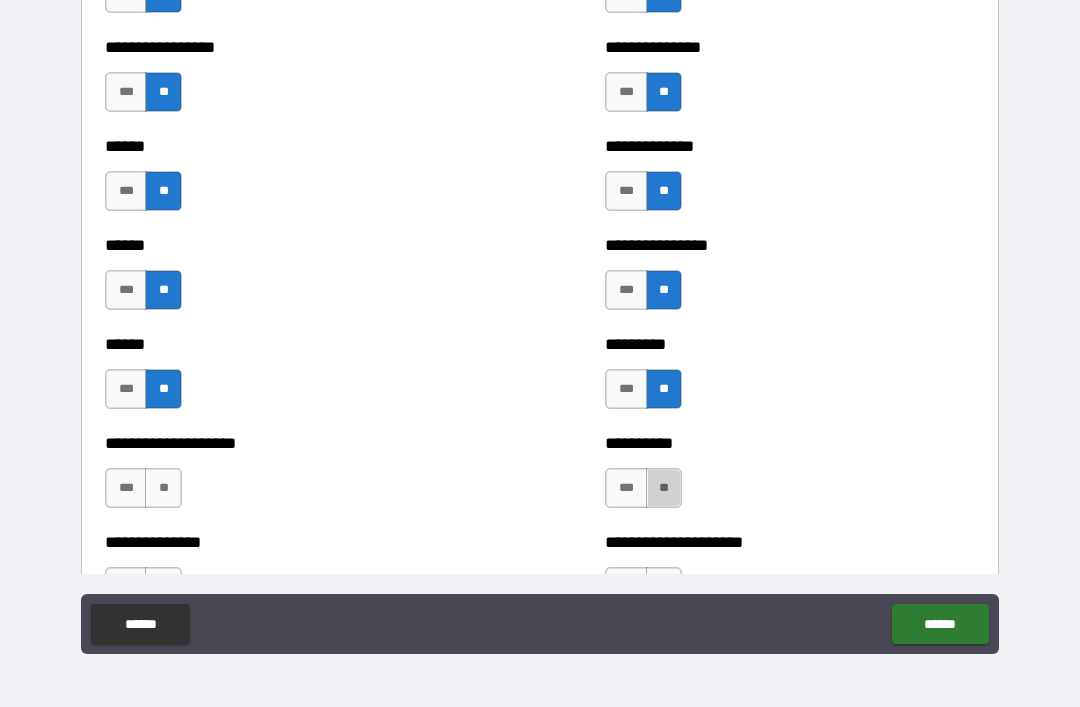 click on "**" at bounding box center [664, 488] 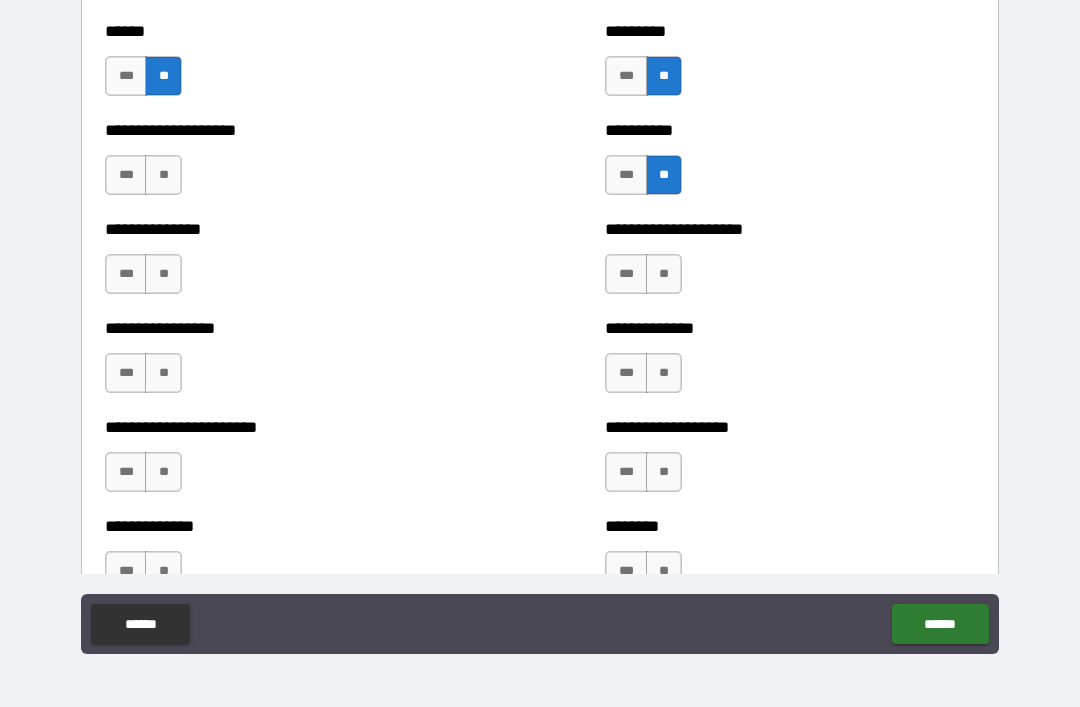 scroll, scrollTop: 3271, scrollLeft: 0, axis: vertical 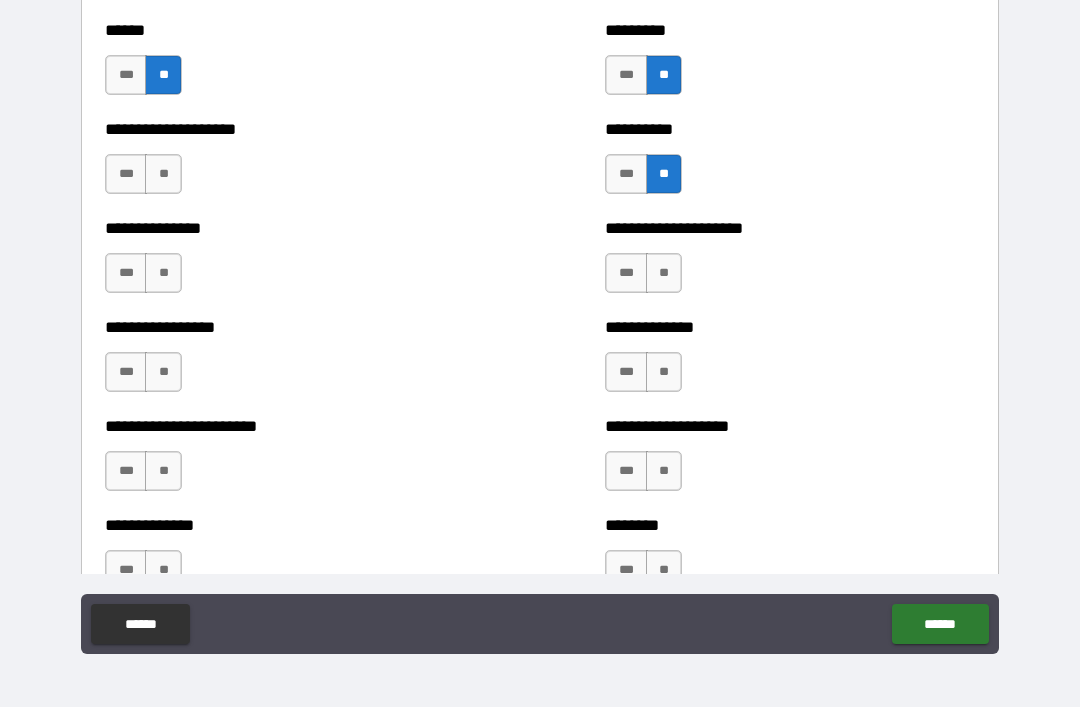 click on "**" at bounding box center (163, 174) 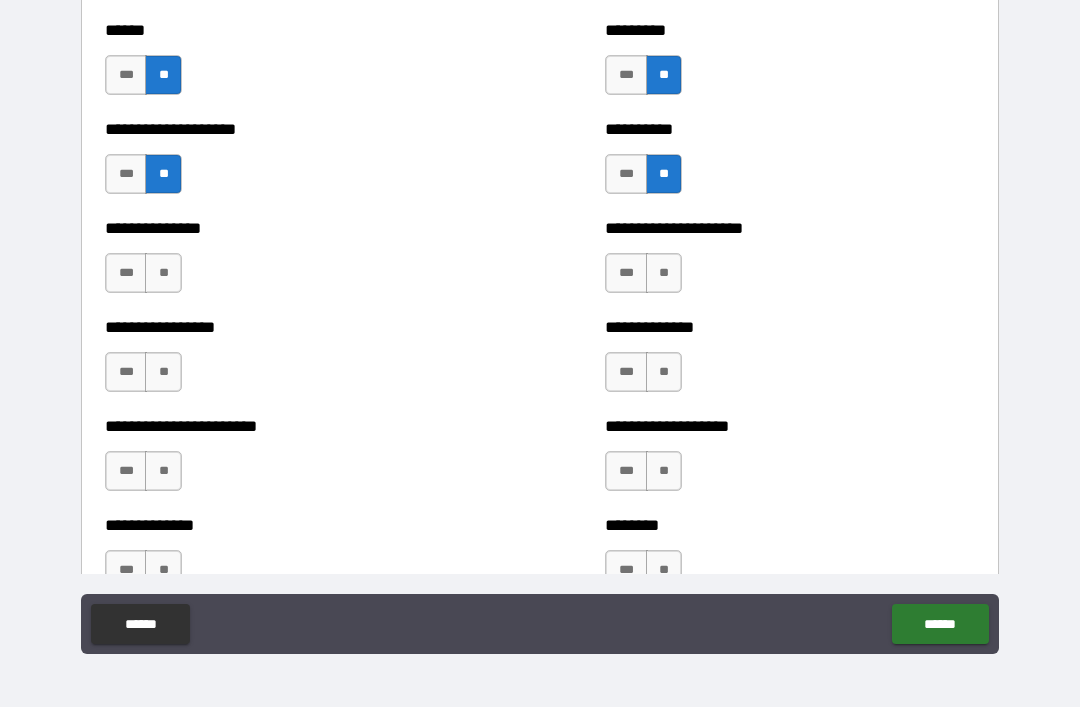 click on "**" at bounding box center (163, 273) 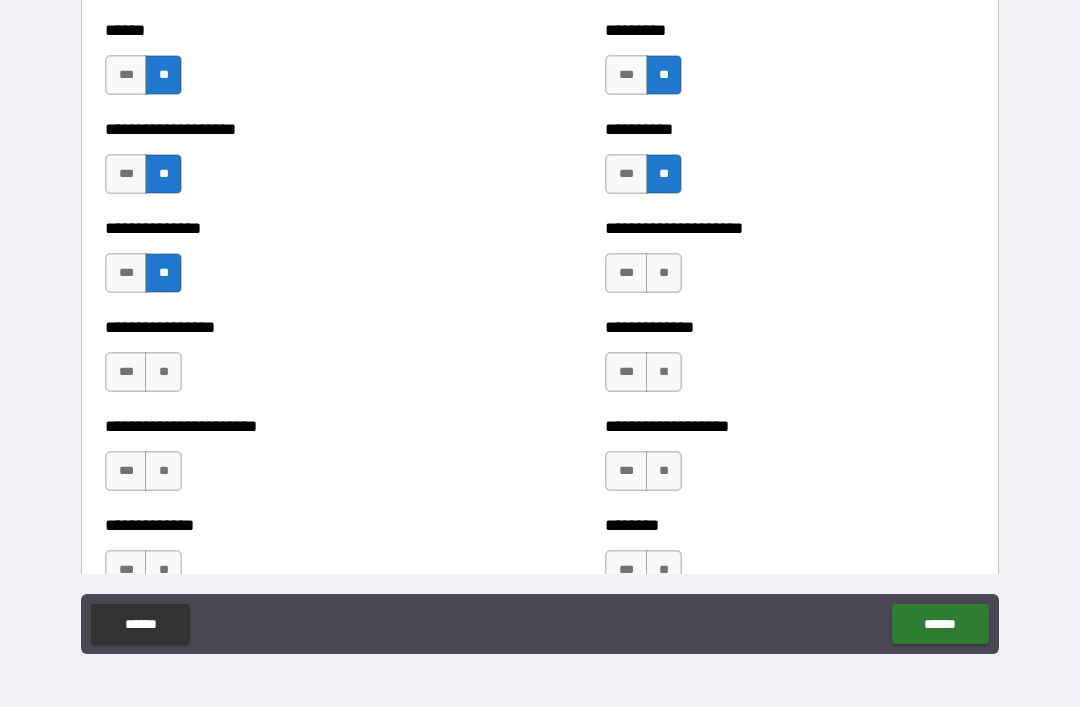 click on "**" at bounding box center [163, 372] 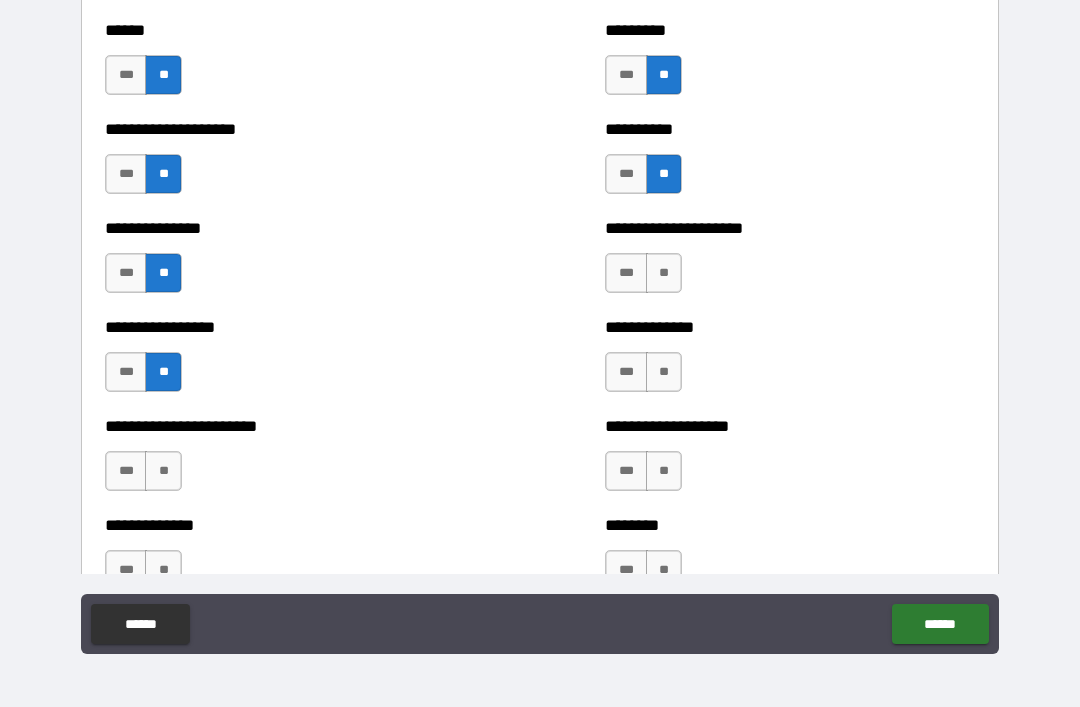 click on "**" at bounding box center [163, 471] 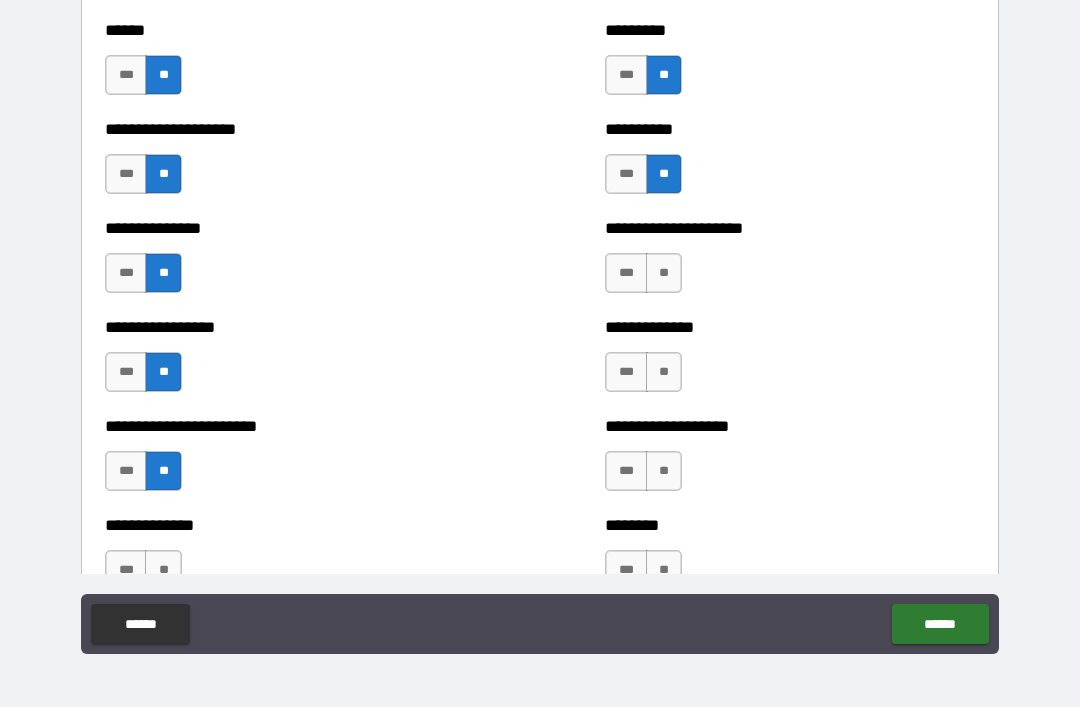 click on "**" at bounding box center [664, 273] 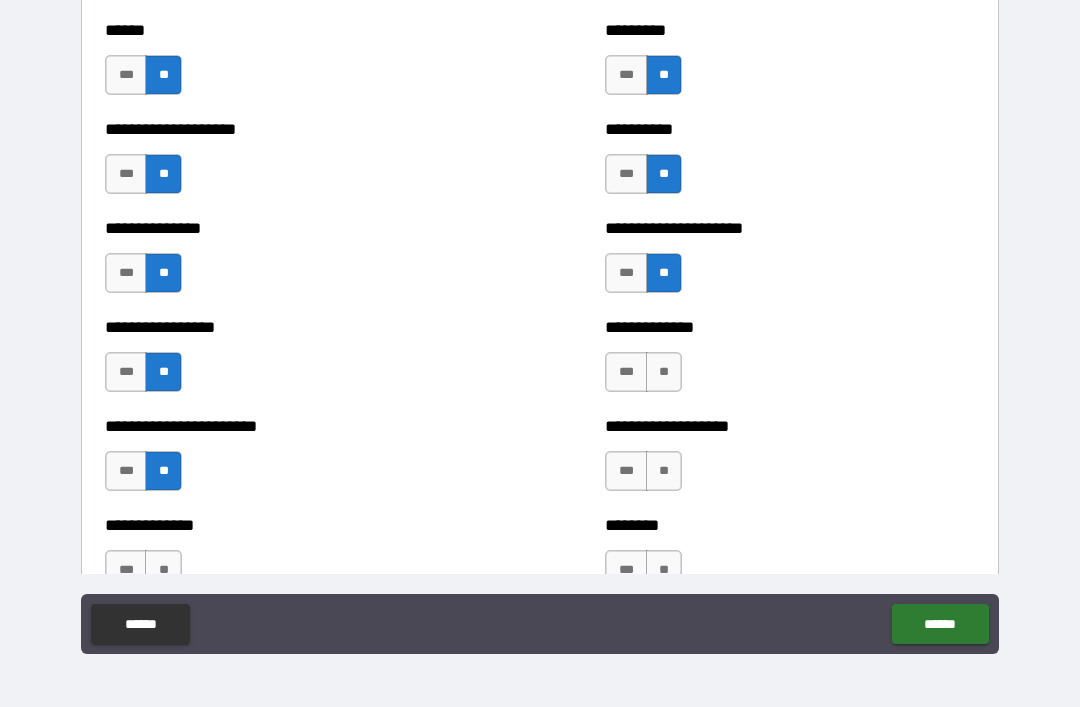 click on "**" at bounding box center [664, 372] 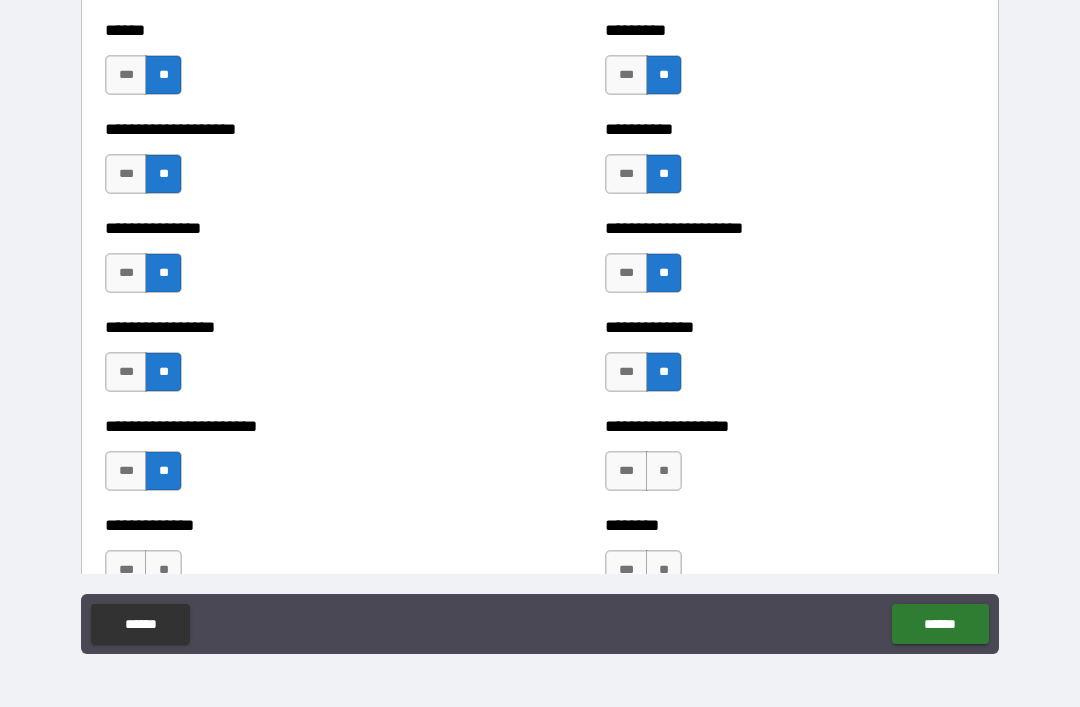 click on "**" at bounding box center [664, 471] 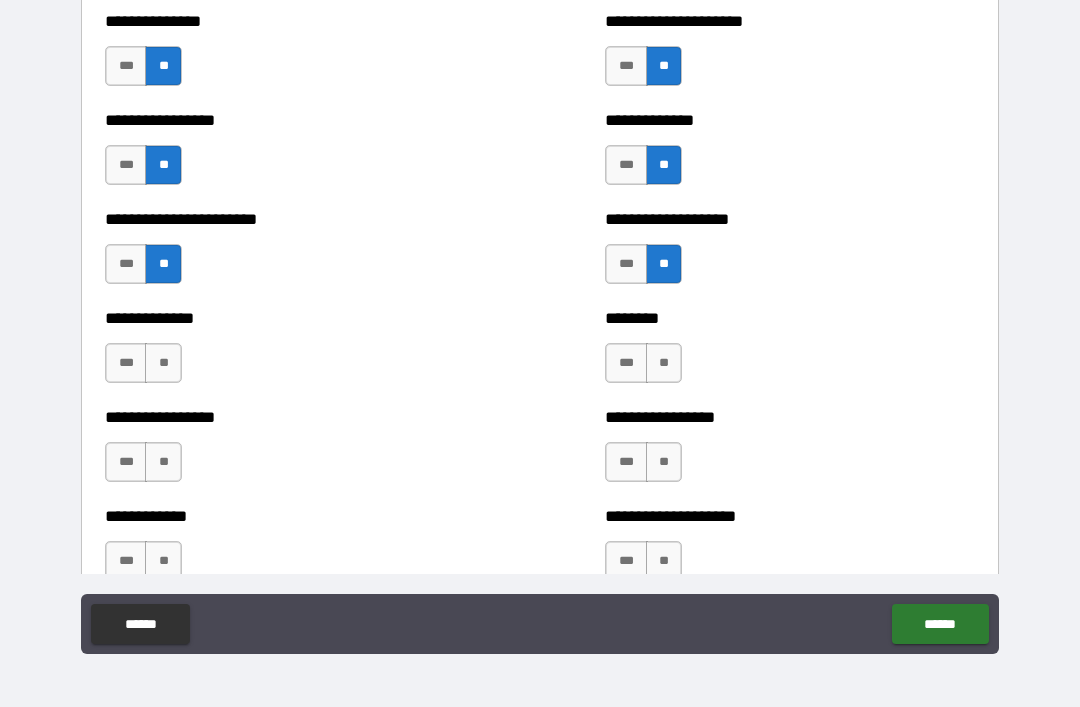 scroll, scrollTop: 3481, scrollLeft: 0, axis: vertical 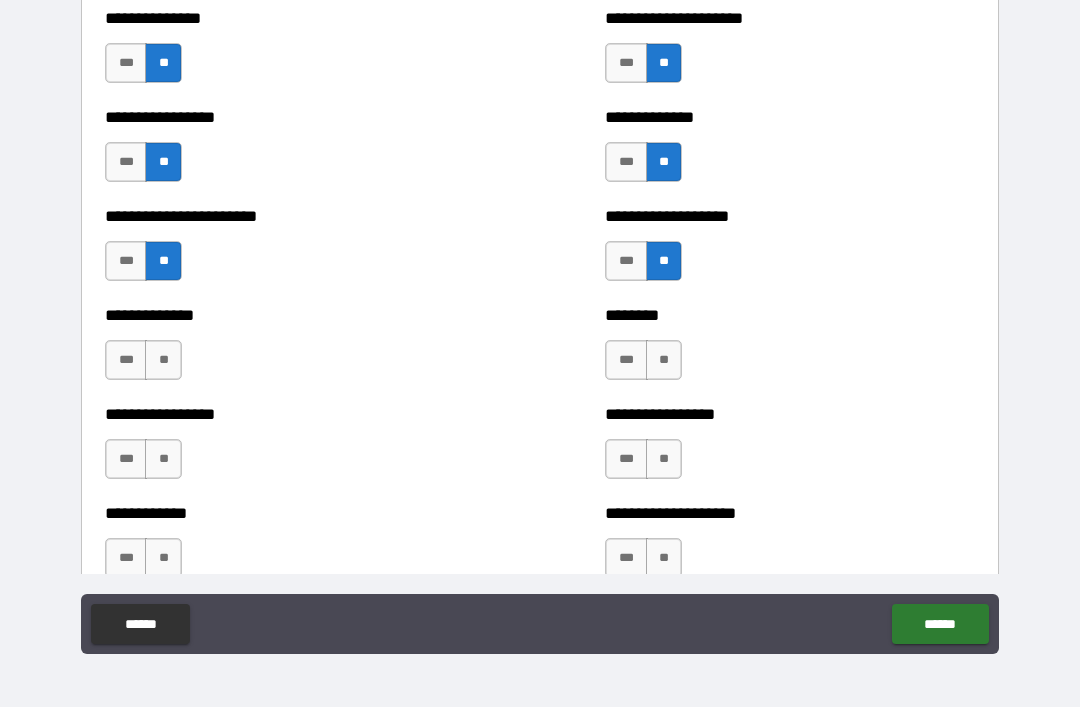 click on "**" at bounding box center [664, 360] 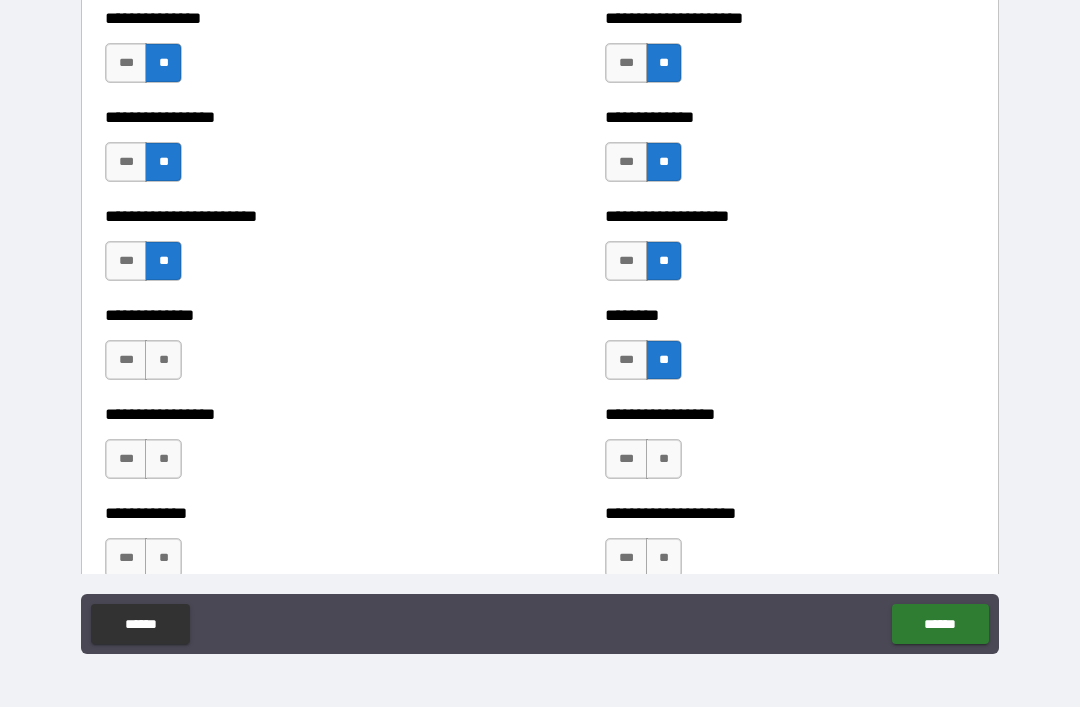 click on "**" at bounding box center [664, 459] 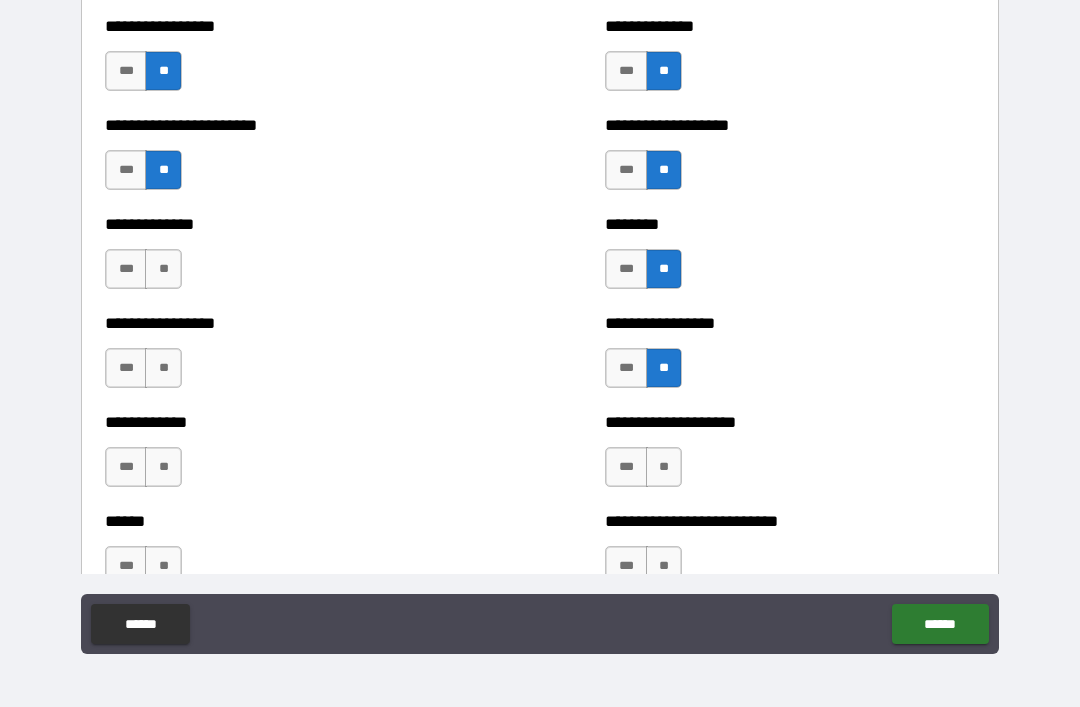 scroll, scrollTop: 3610, scrollLeft: 0, axis: vertical 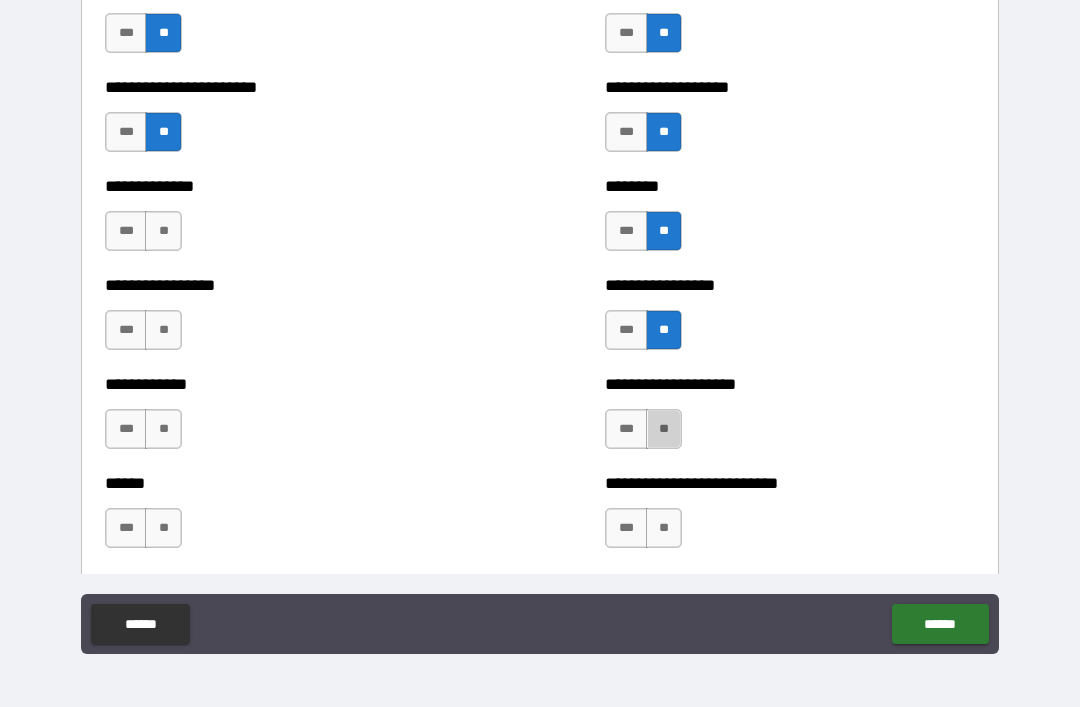 click on "**" at bounding box center [664, 429] 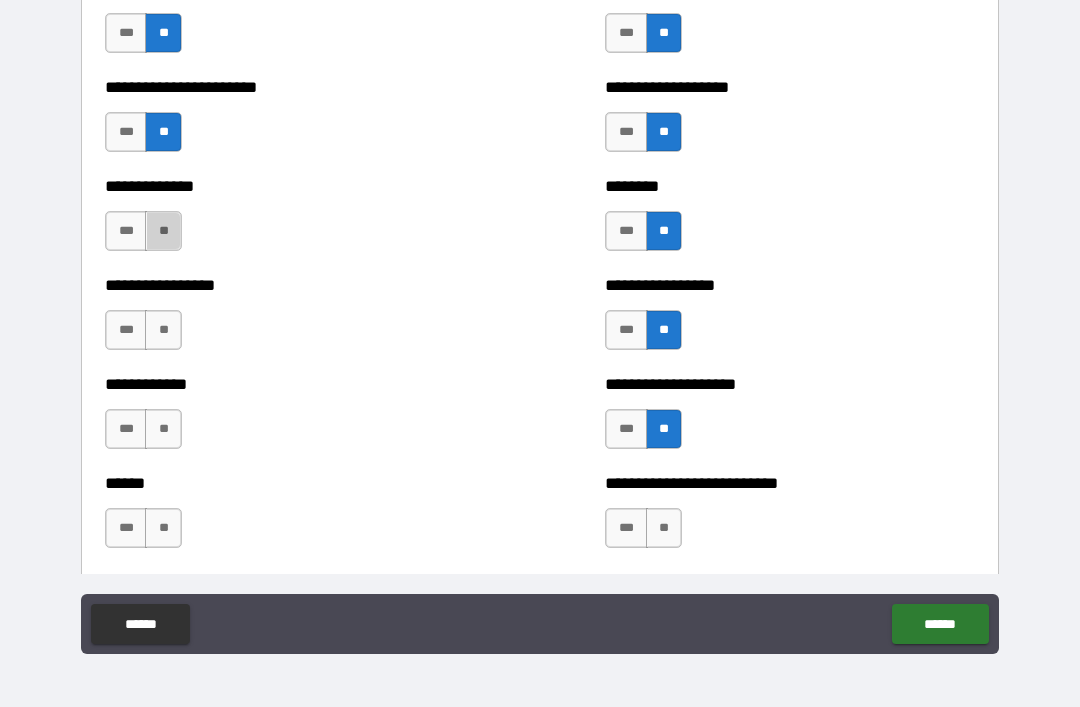 click on "**" at bounding box center (163, 231) 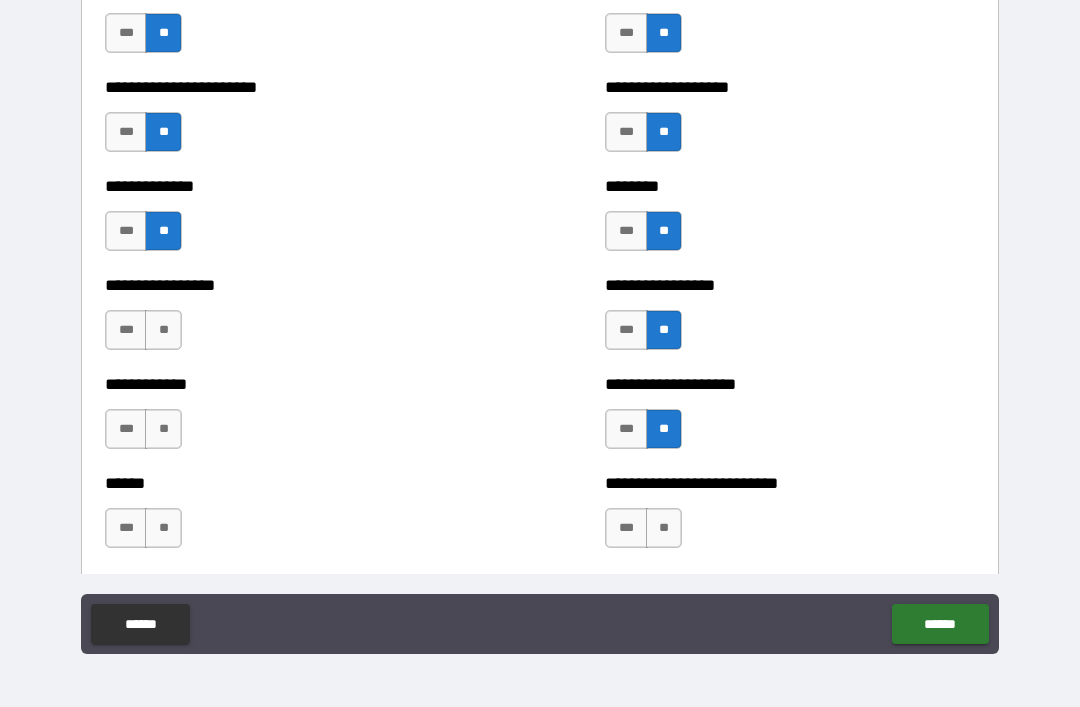 click on "**" at bounding box center (163, 330) 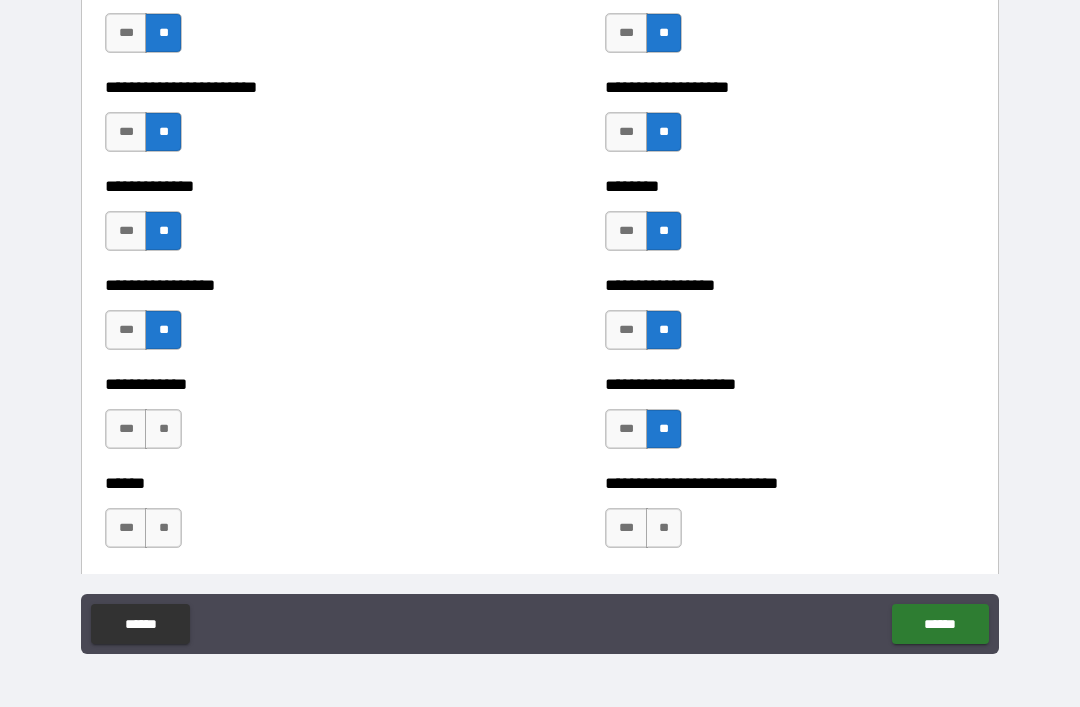 click on "**" at bounding box center [163, 429] 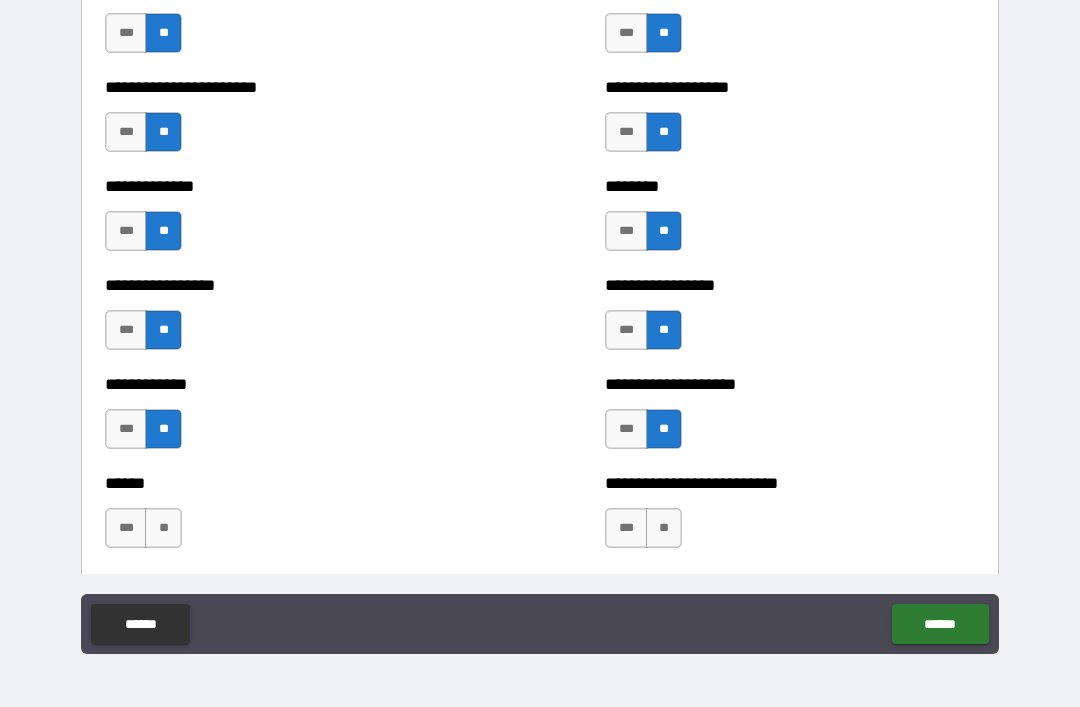 click on "****** *** **" at bounding box center (290, 518) 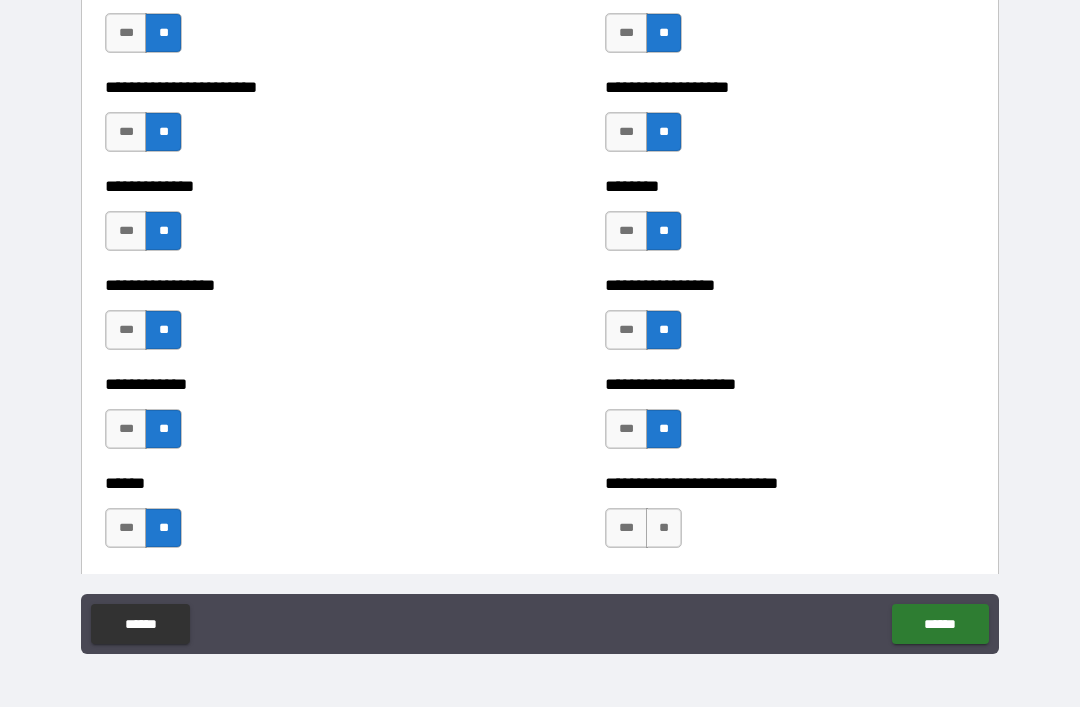 click on "**" at bounding box center (664, 528) 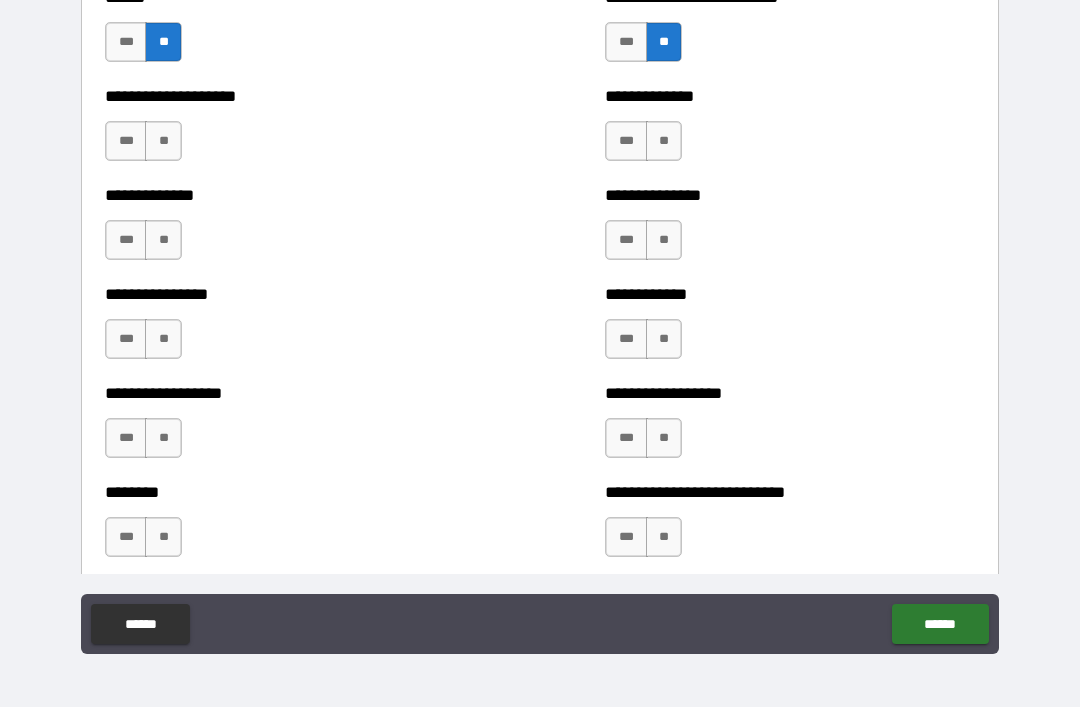 scroll, scrollTop: 4097, scrollLeft: 0, axis: vertical 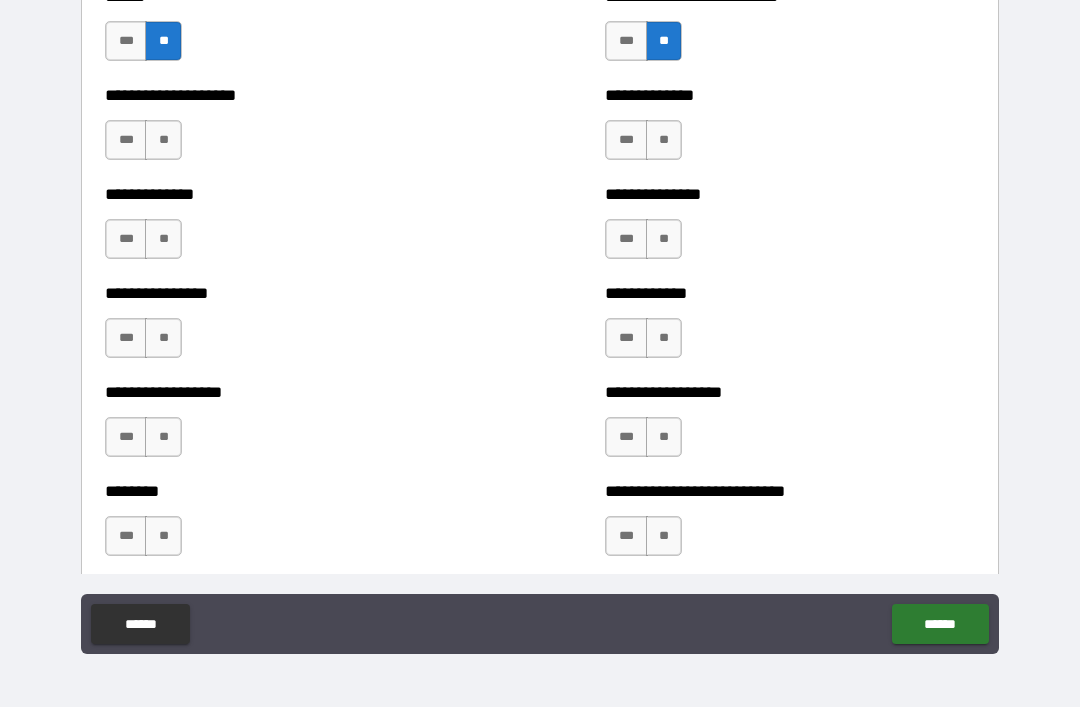 click on "**" at bounding box center (163, 140) 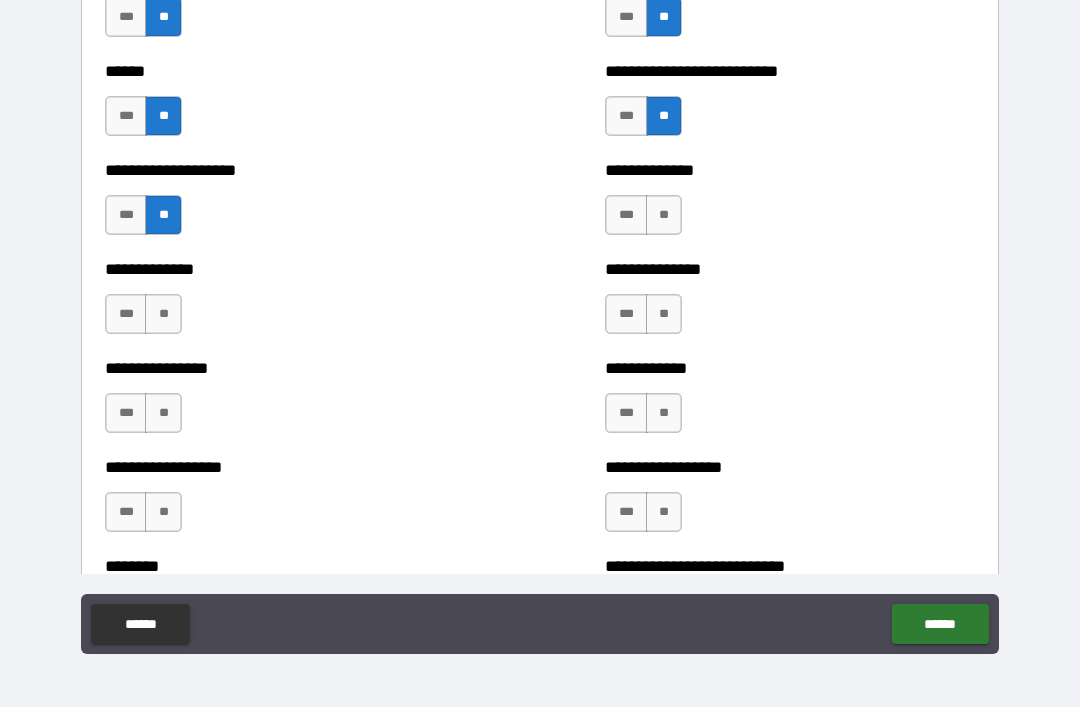 scroll, scrollTop: 4024, scrollLeft: 0, axis: vertical 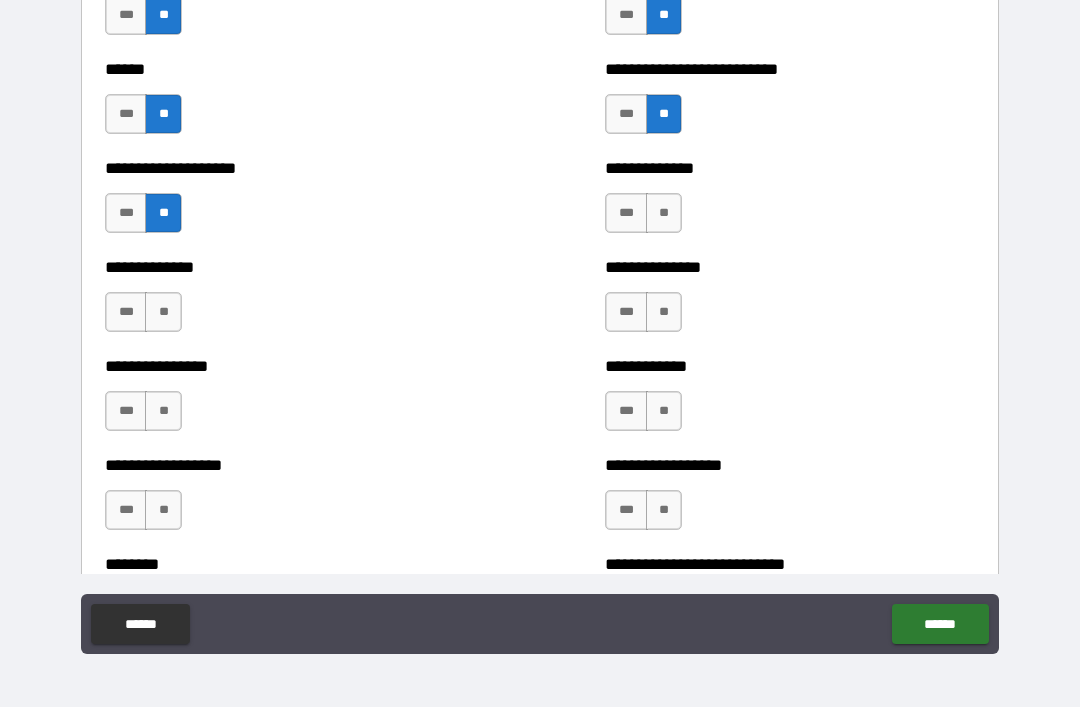 click on "**" at bounding box center [163, 312] 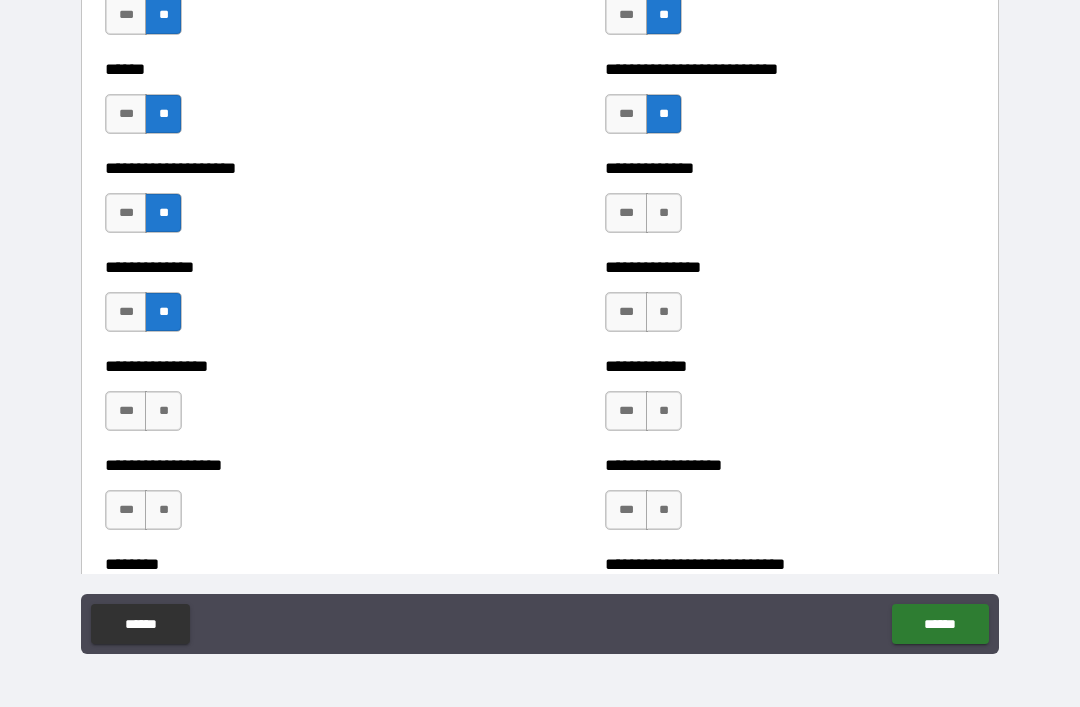 click on "**" at bounding box center [163, 411] 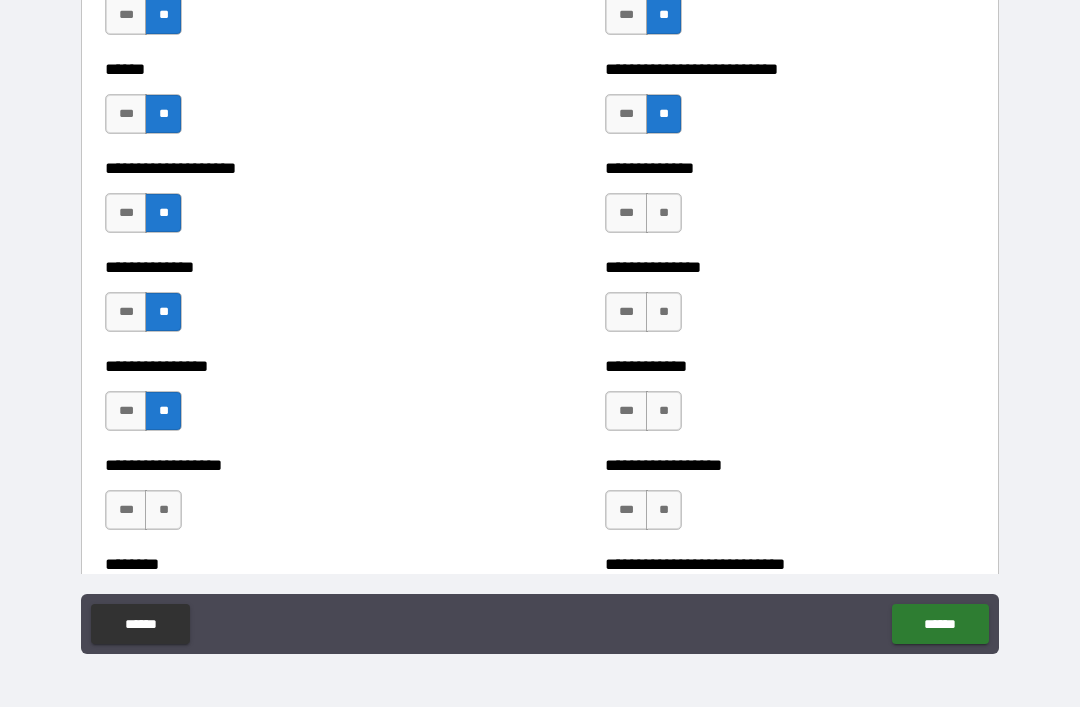 click on "**" at bounding box center (163, 510) 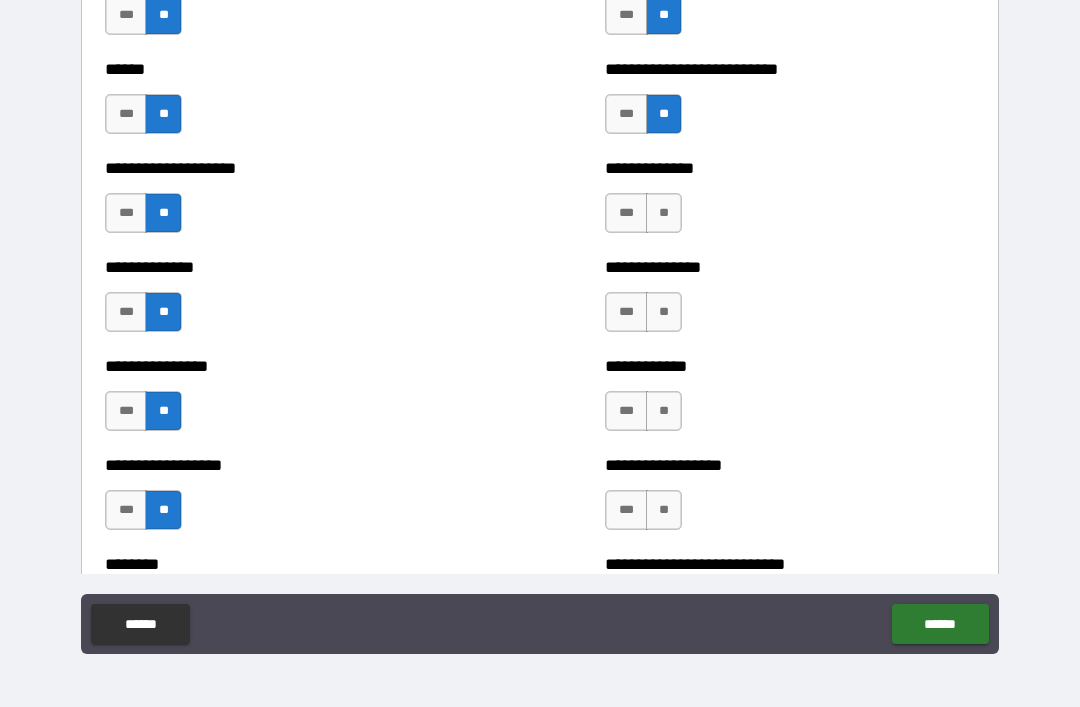 click on "**" at bounding box center [664, 213] 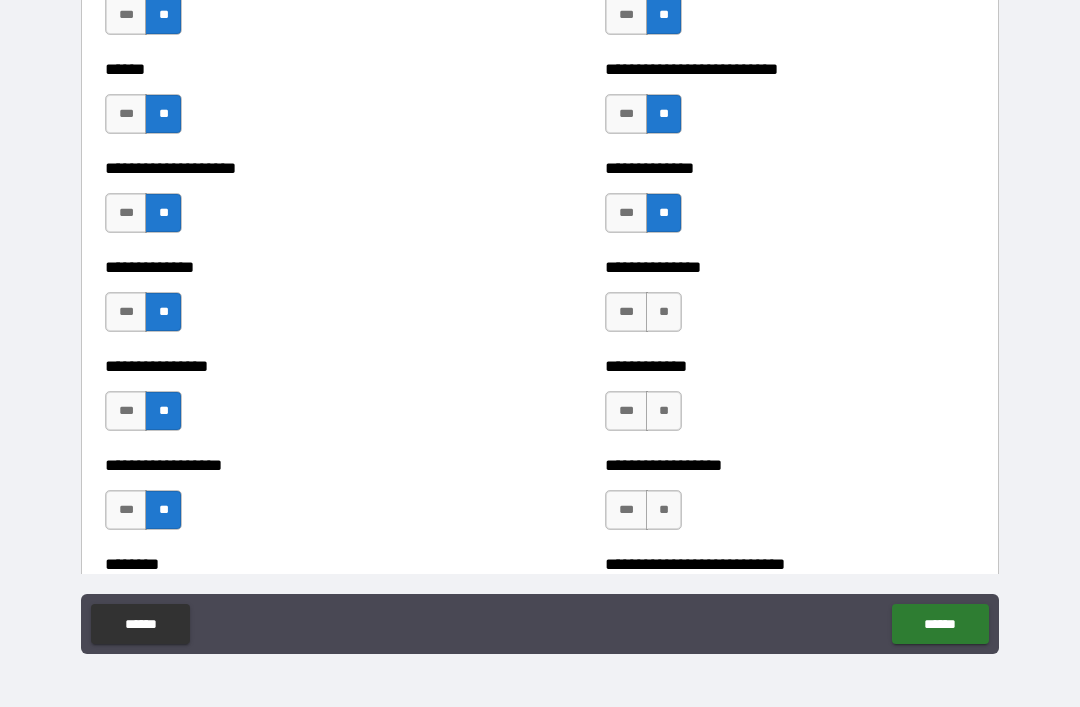 click on "**" at bounding box center [664, 312] 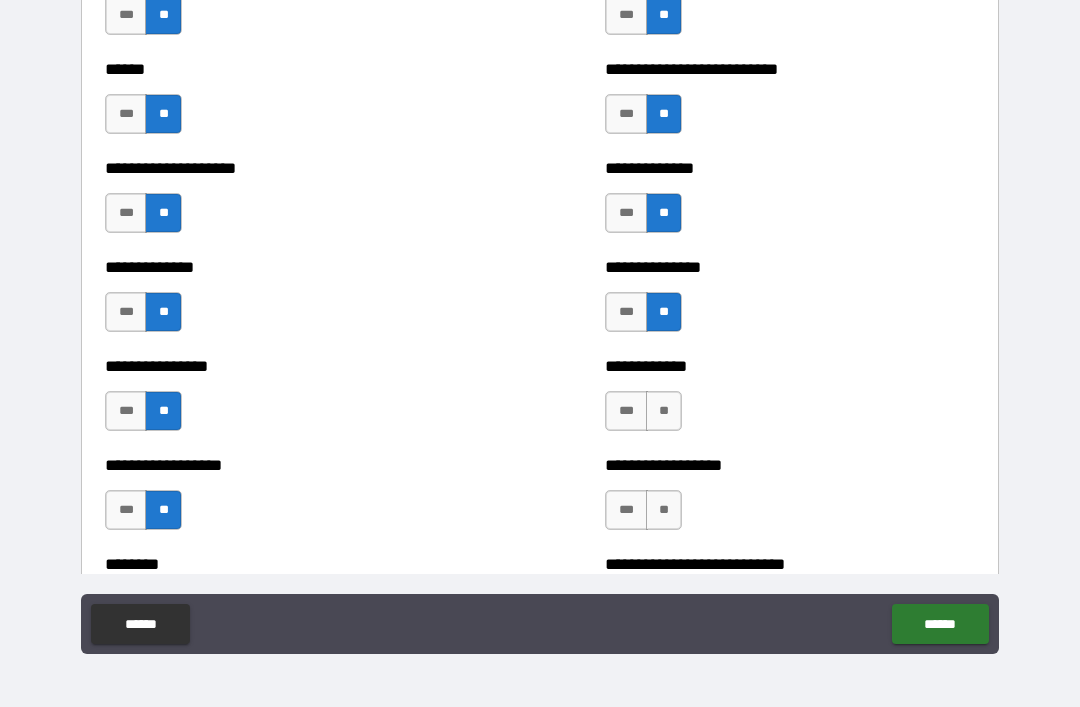 click on "***" at bounding box center [626, 411] 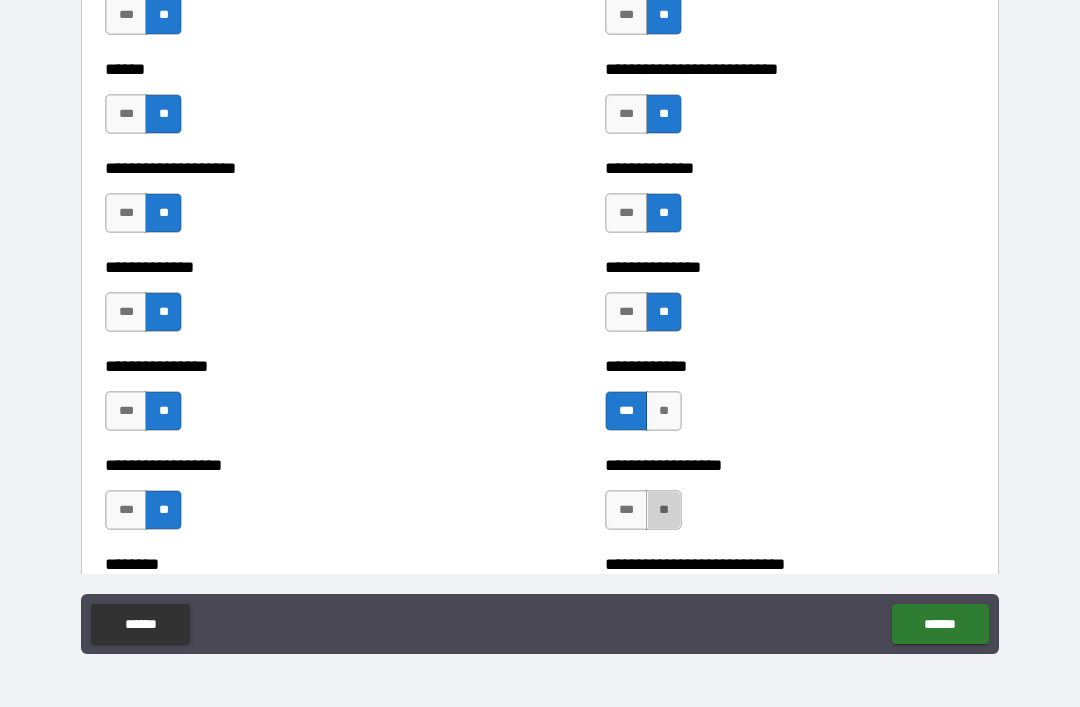 click on "**" at bounding box center [664, 510] 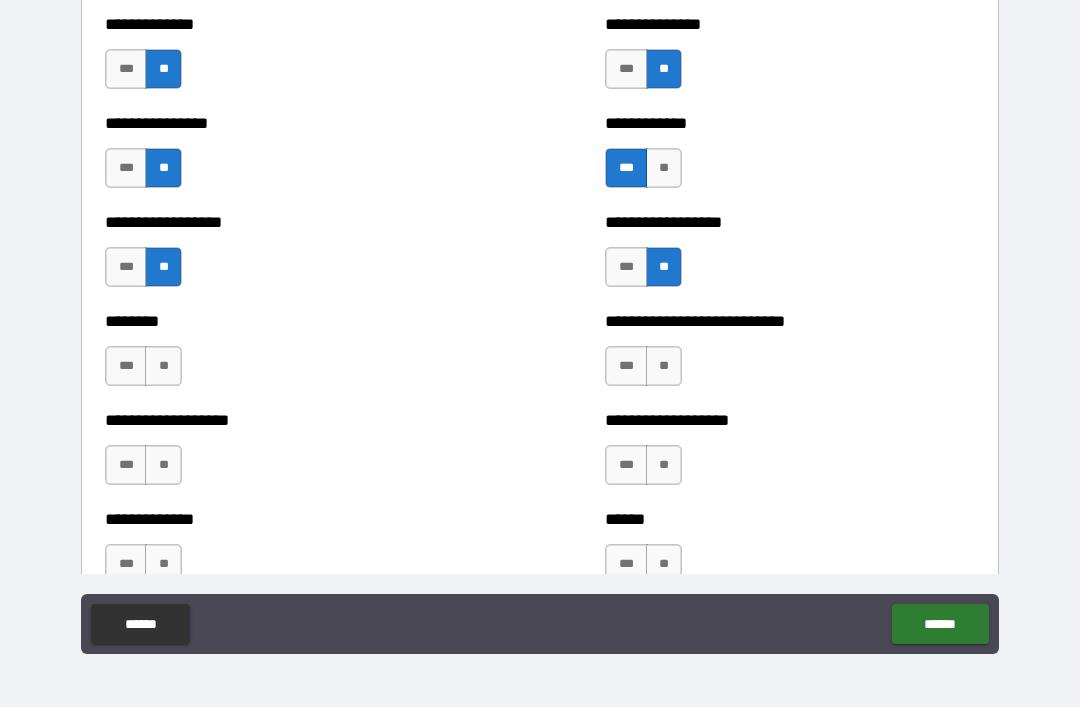 scroll, scrollTop: 4285, scrollLeft: 0, axis: vertical 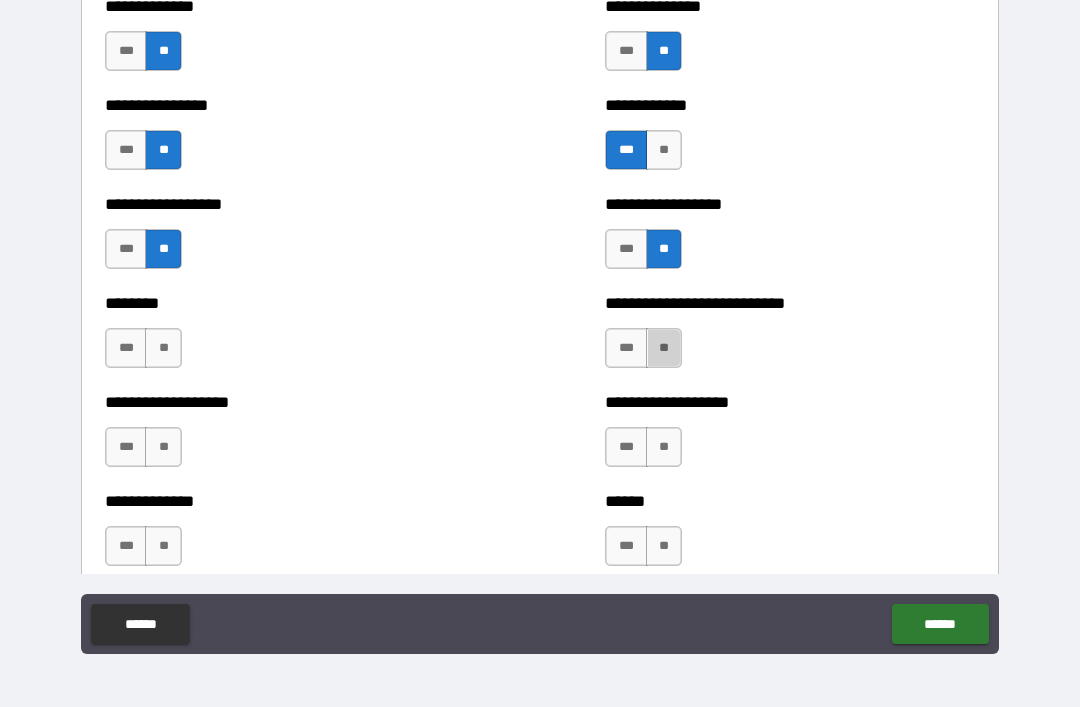 click on "**" at bounding box center [664, 348] 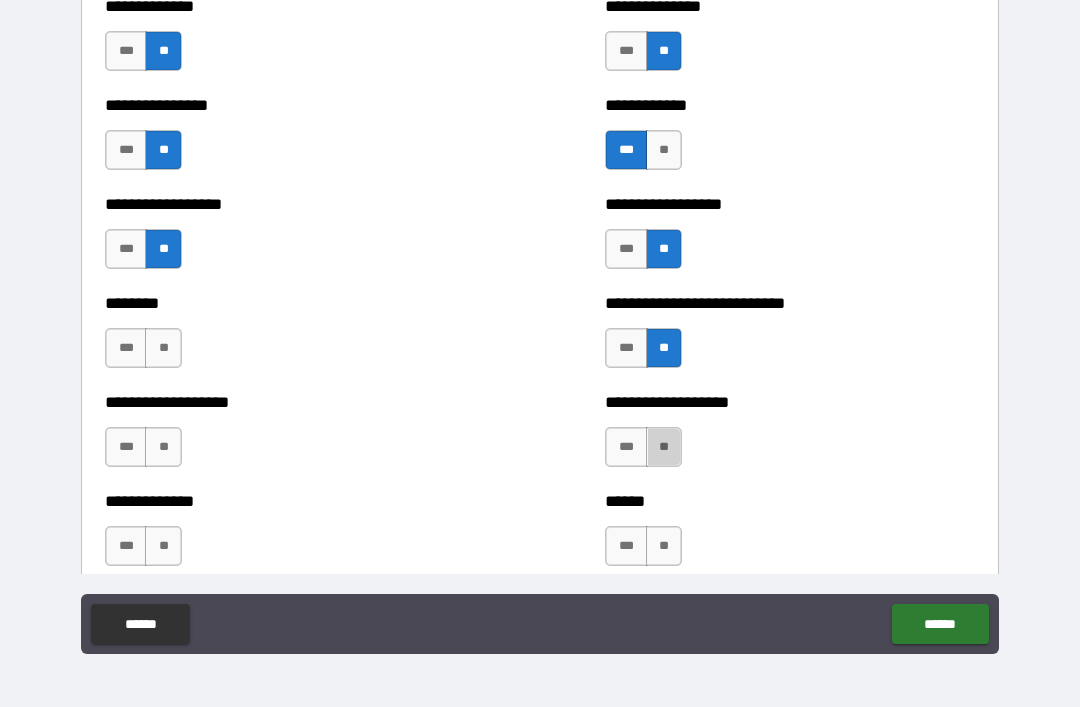 click on "**" at bounding box center (664, 447) 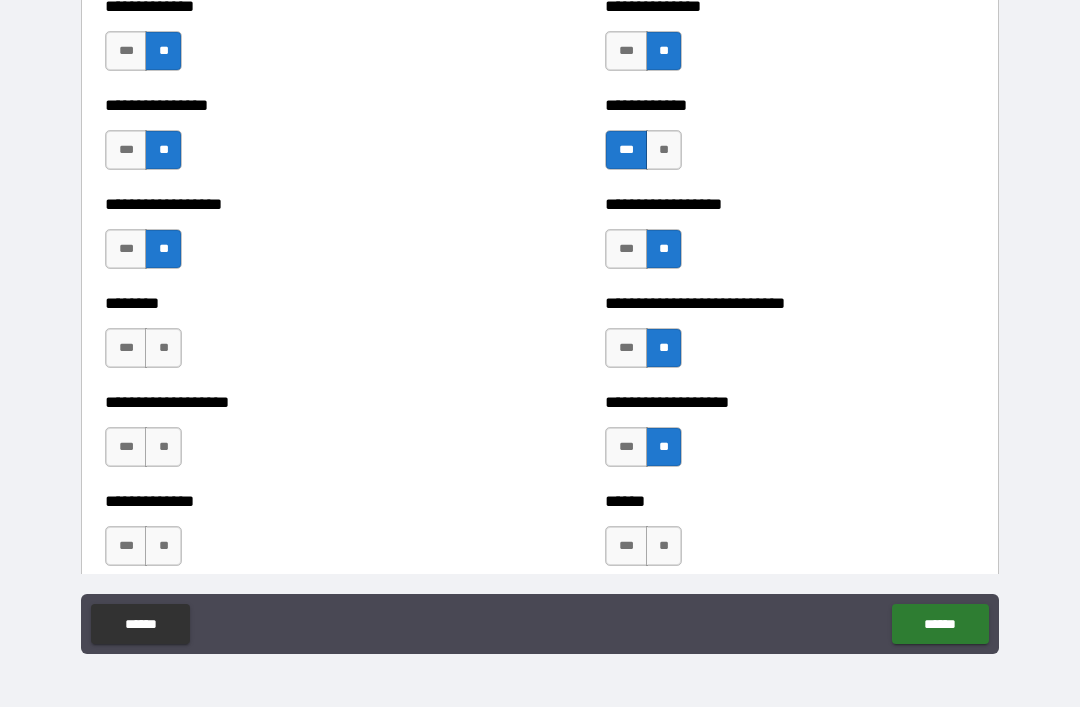 click on "**" at bounding box center [664, 546] 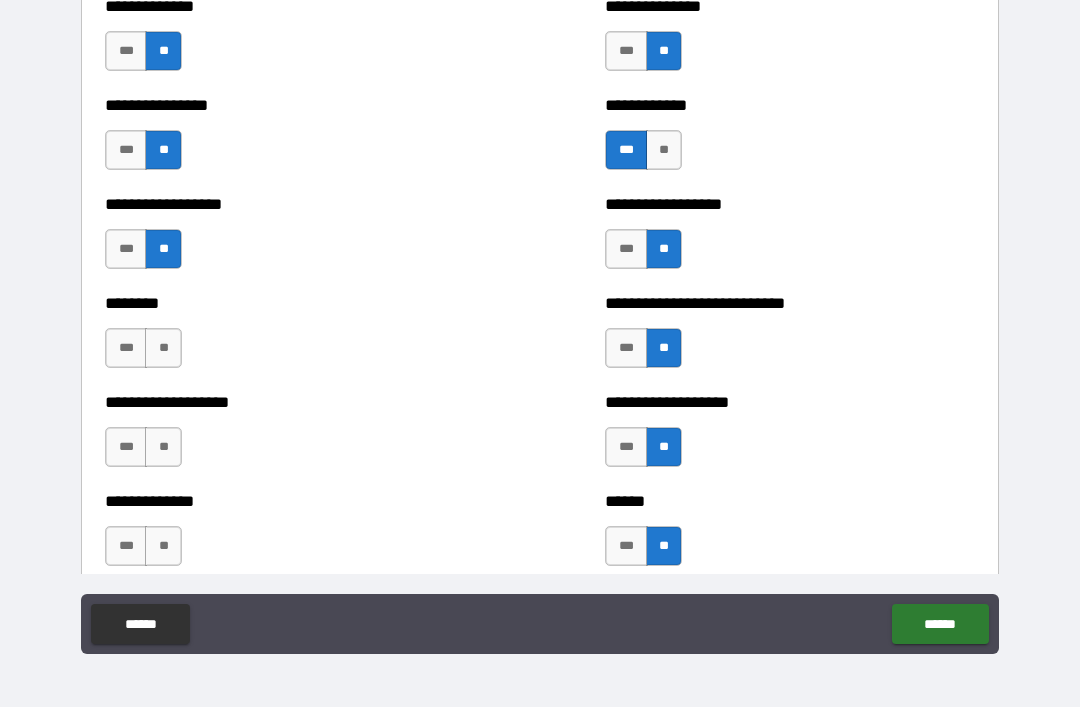 click on "**" at bounding box center (163, 348) 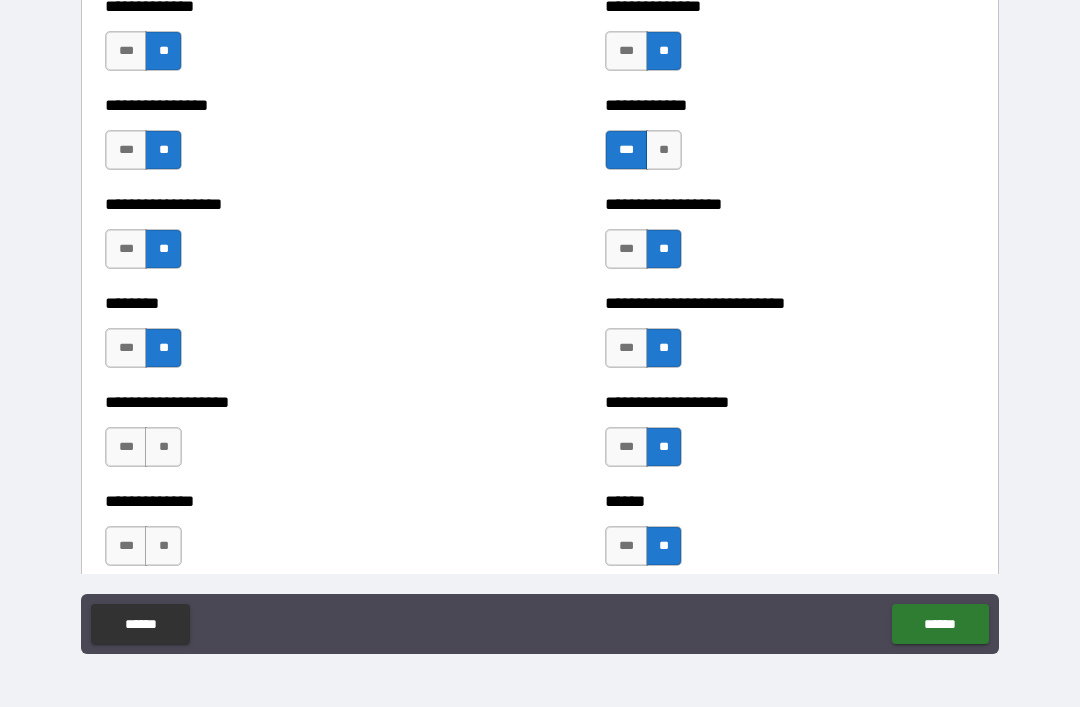 click on "**" at bounding box center (163, 447) 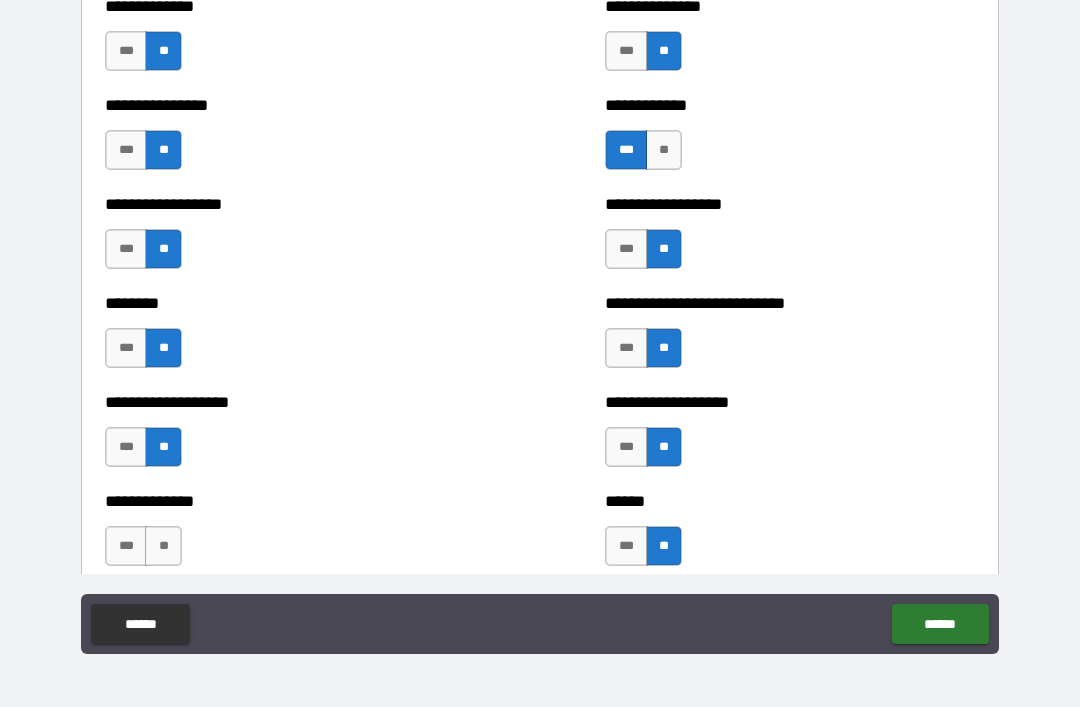 click on "**" at bounding box center (163, 546) 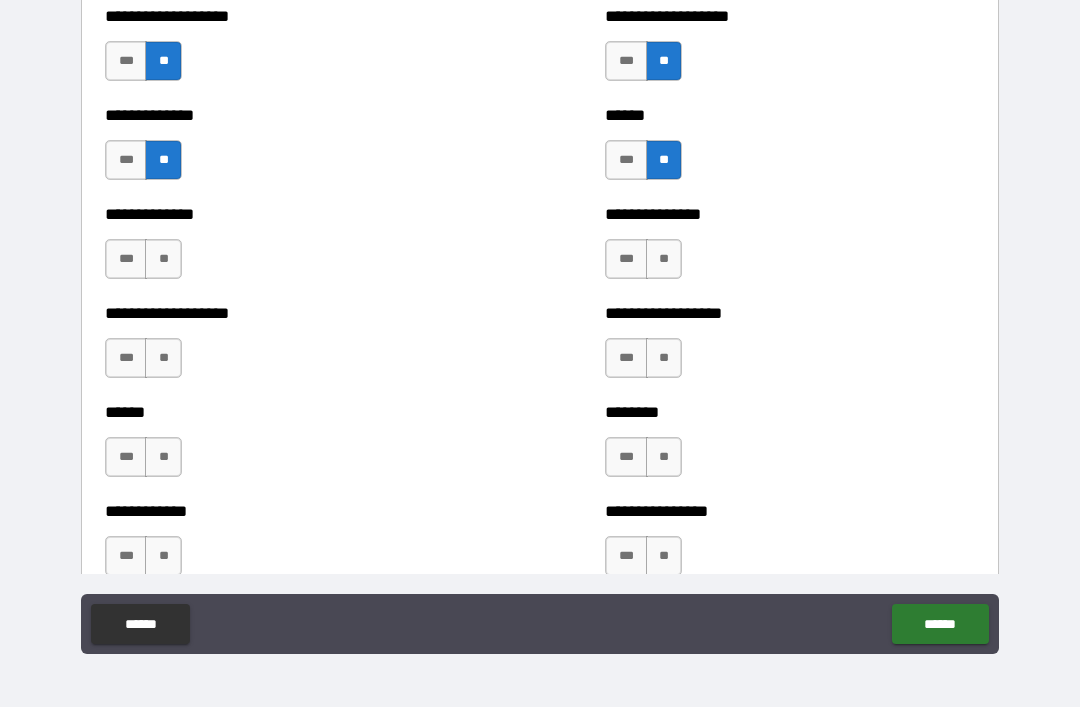 scroll, scrollTop: 4668, scrollLeft: 0, axis: vertical 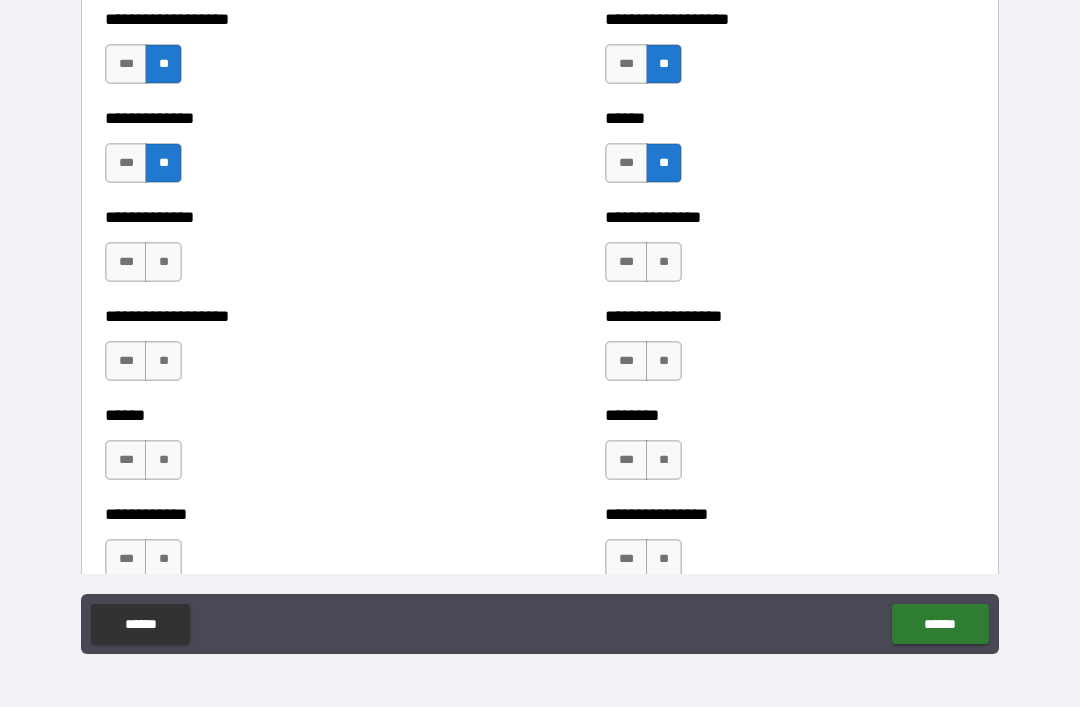 click on "**" at bounding box center [163, 262] 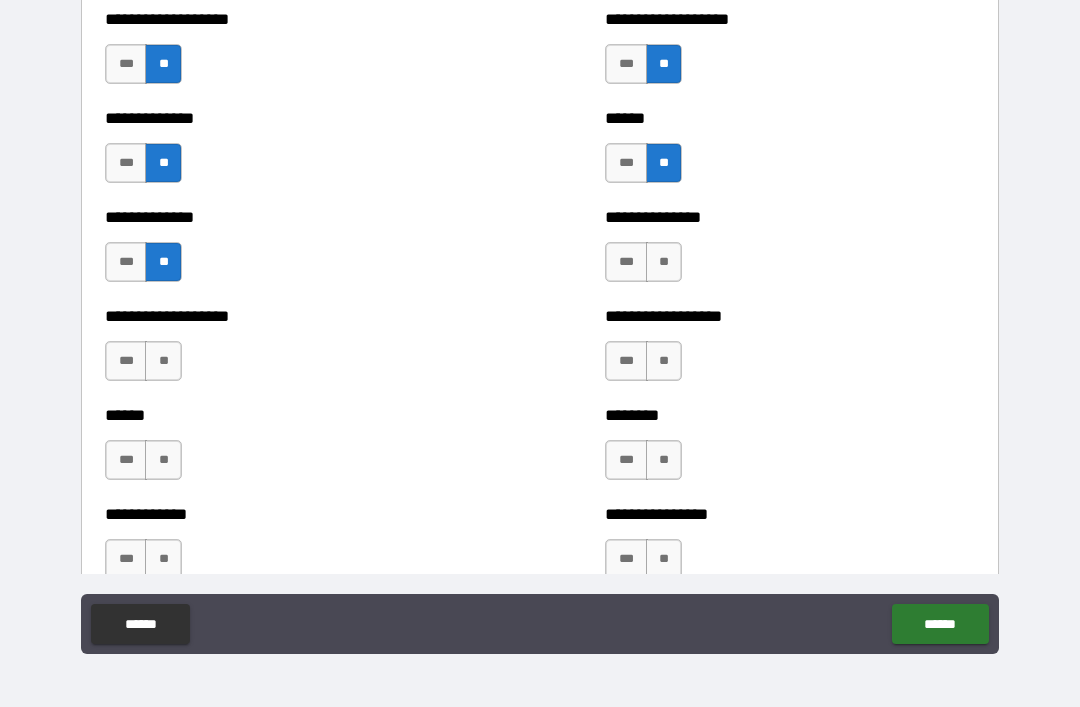 click on "*** **" at bounding box center (146, 366) 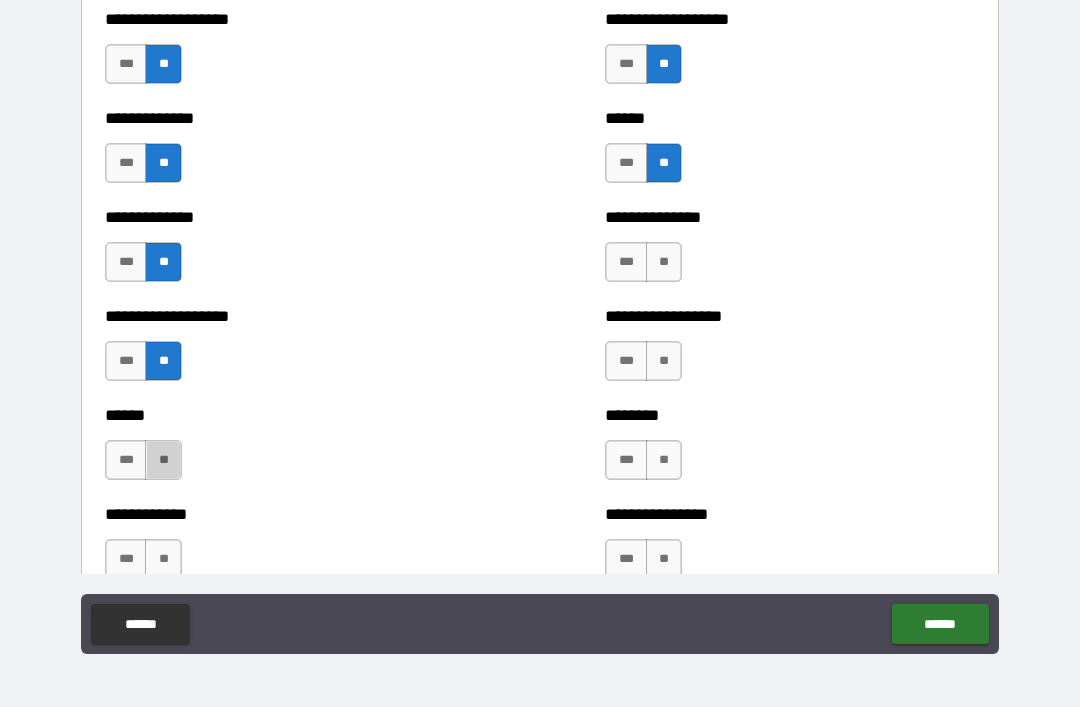 click on "**" at bounding box center [163, 460] 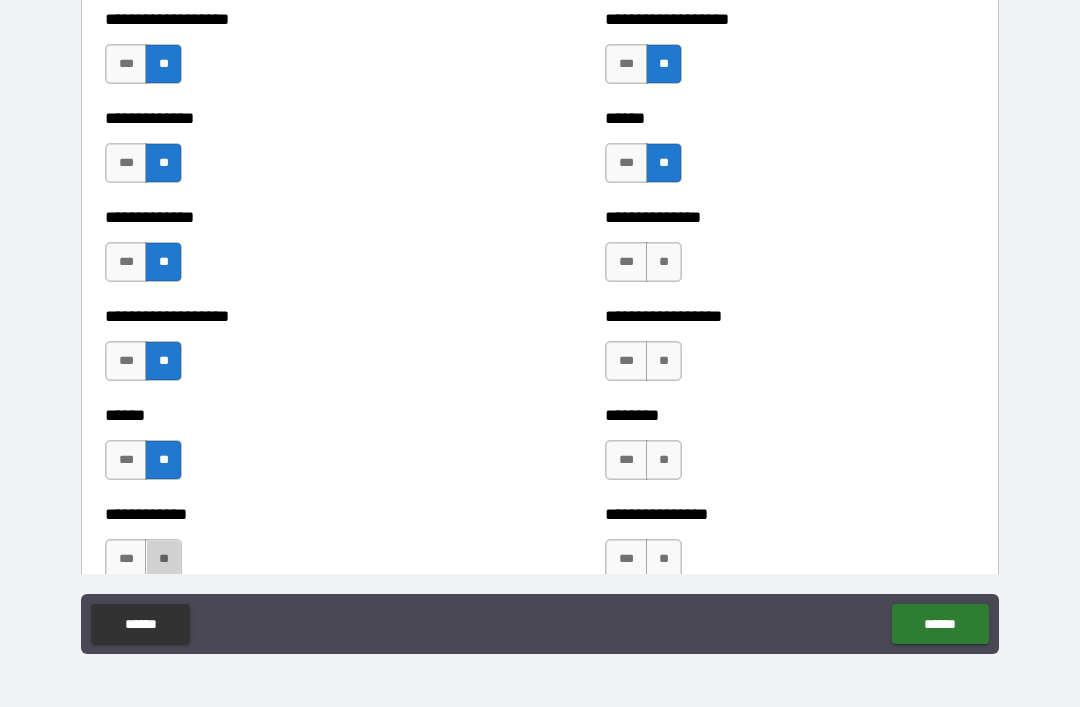 click on "**" at bounding box center (163, 559) 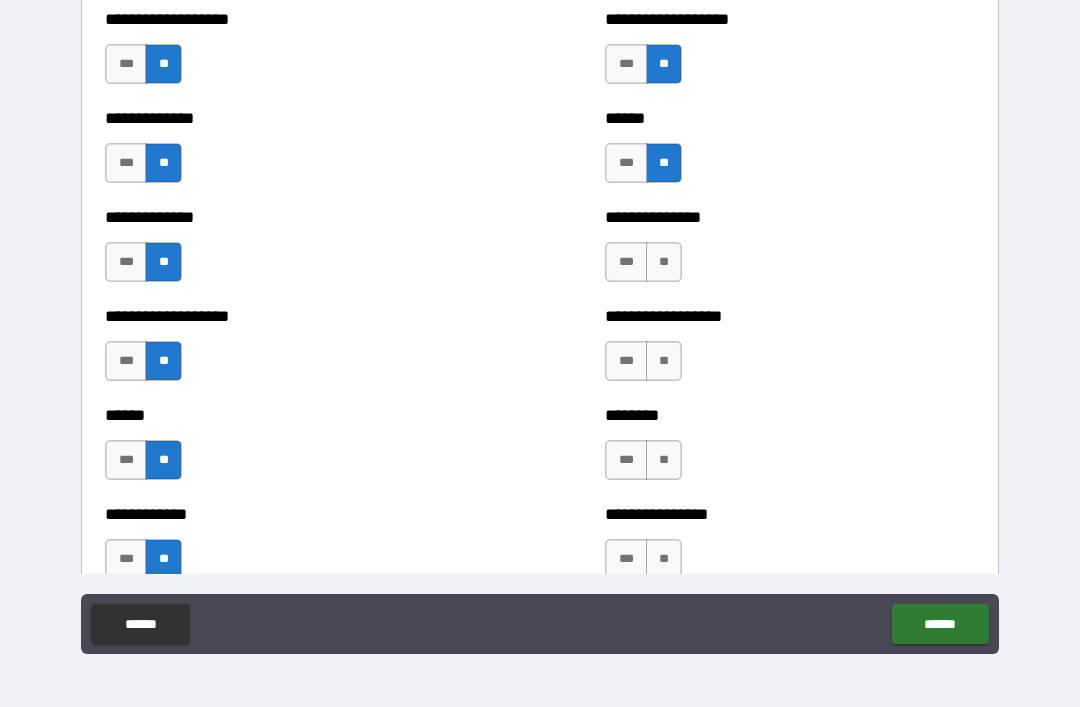 click on "**" at bounding box center (664, 262) 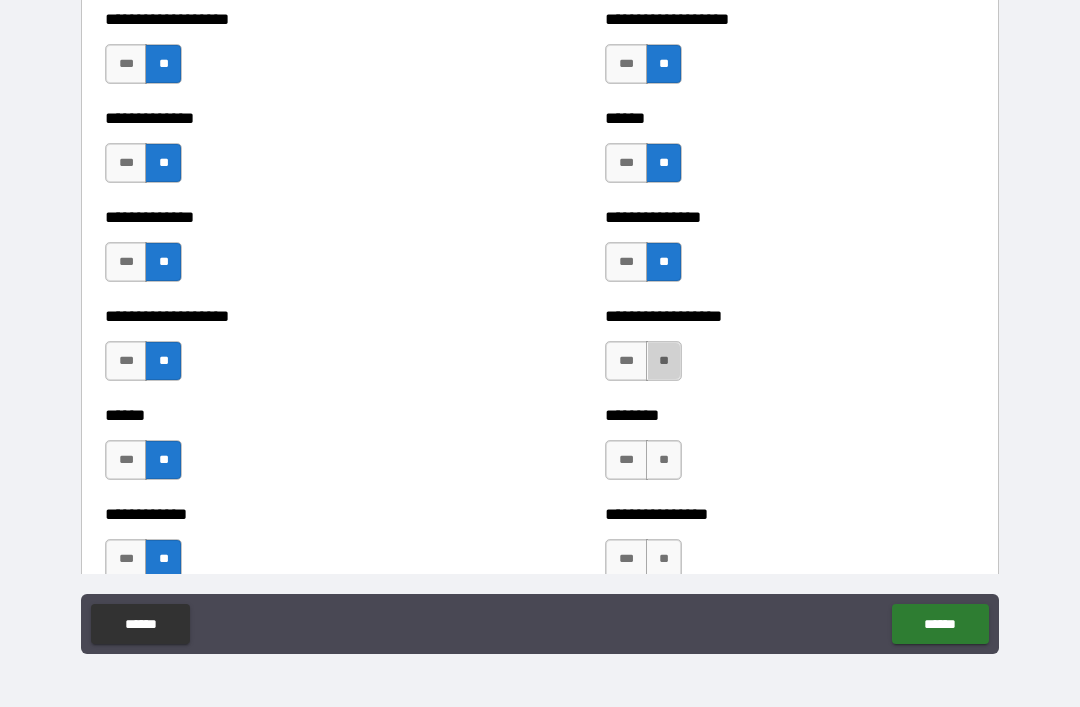 click on "**" at bounding box center [664, 361] 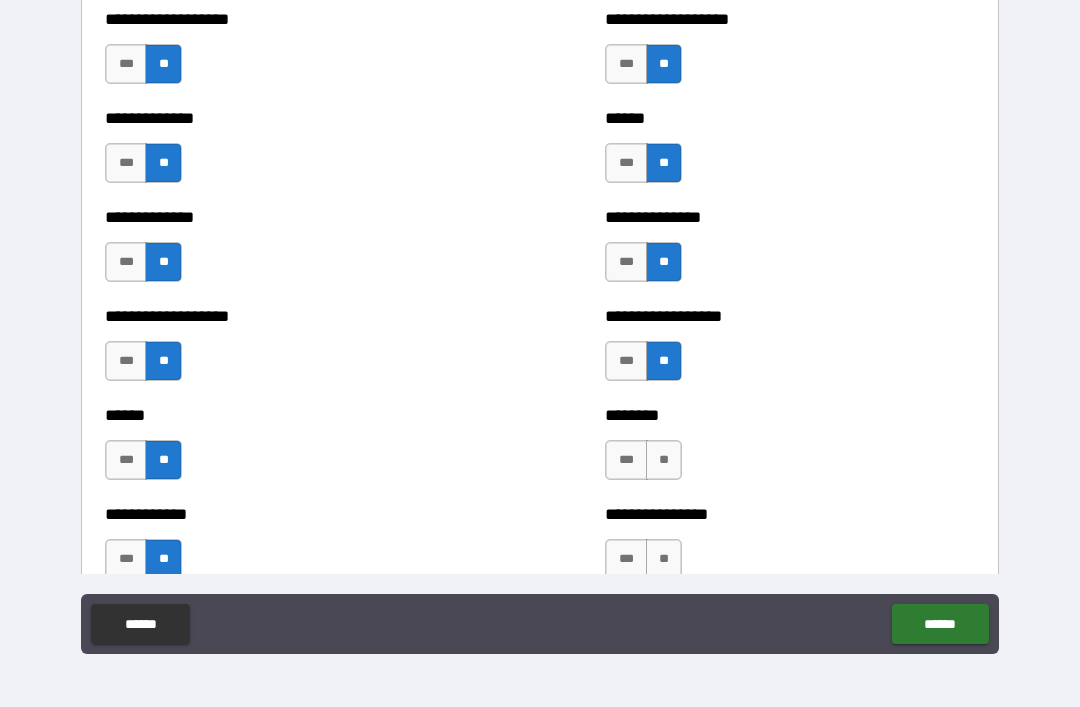 click on "**" at bounding box center [664, 460] 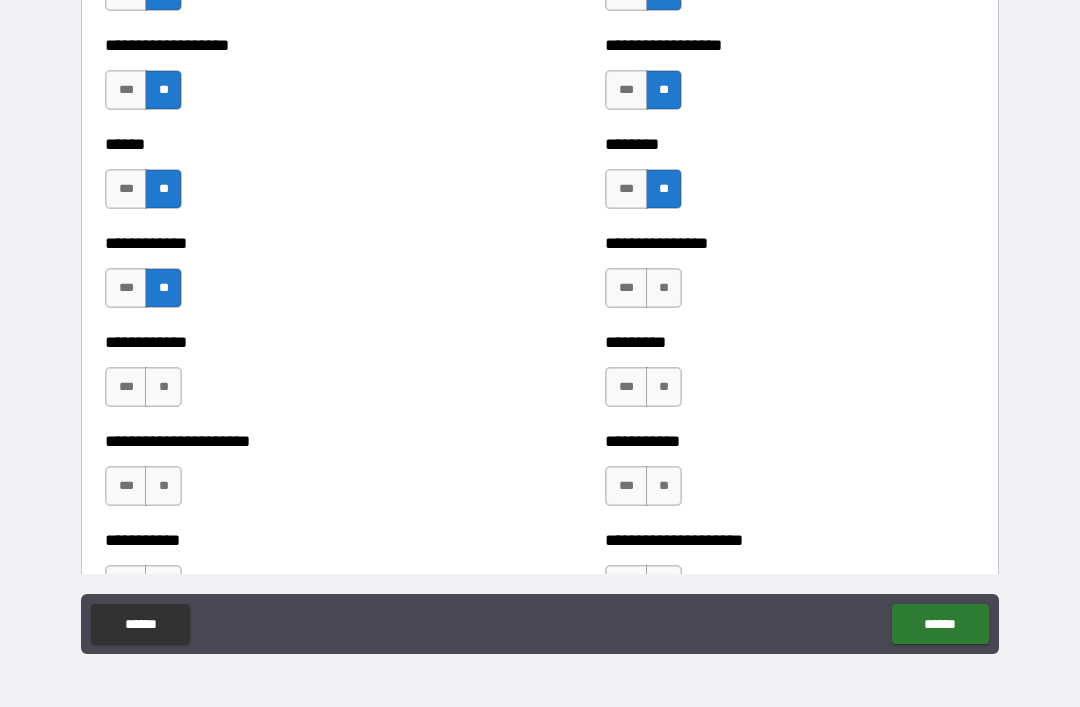 scroll, scrollTop: 4944, scrollLeft: 0, axis: vertical 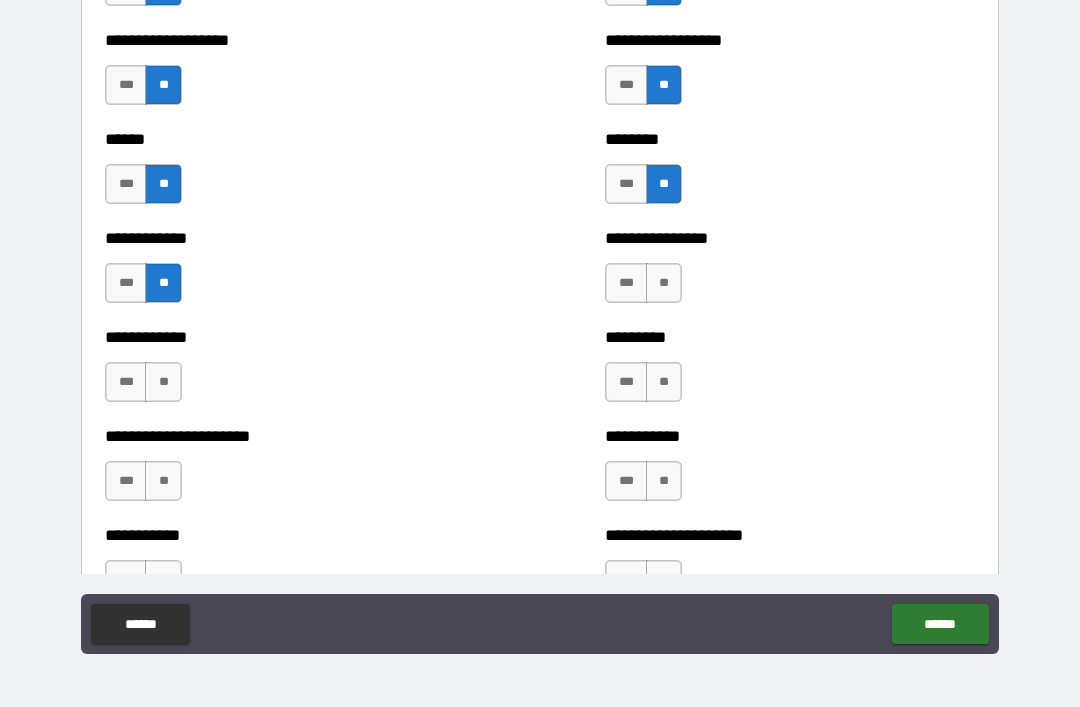 click on "**" at bounding box center (664, 283) 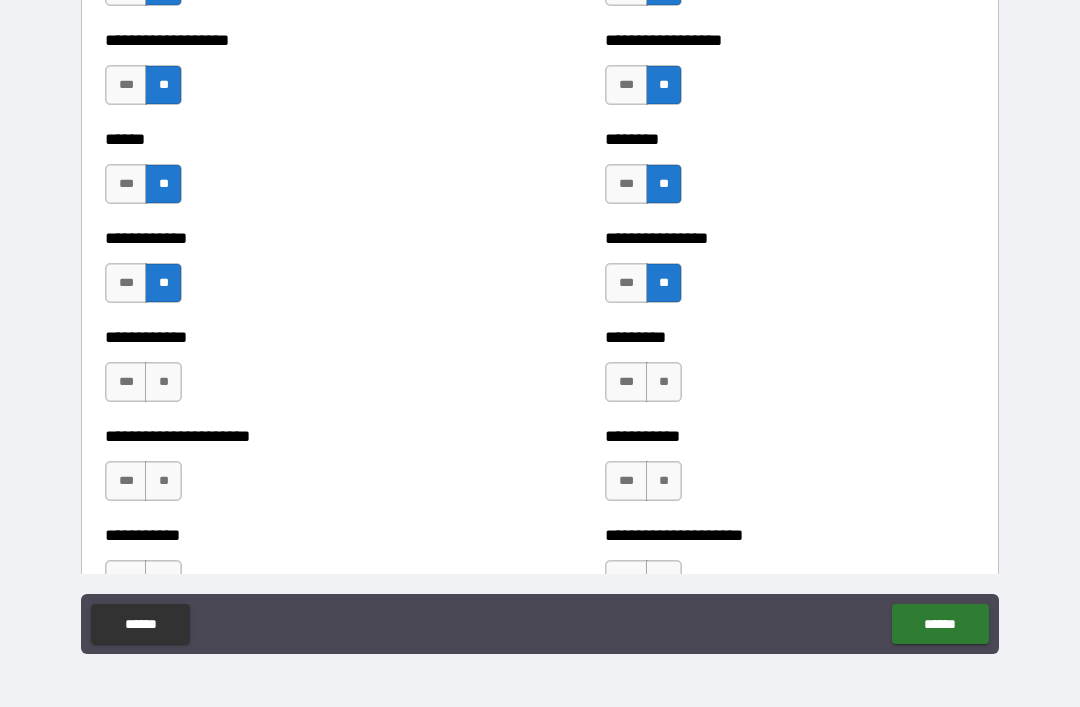 click on "**" at bounding box center [664, 382] 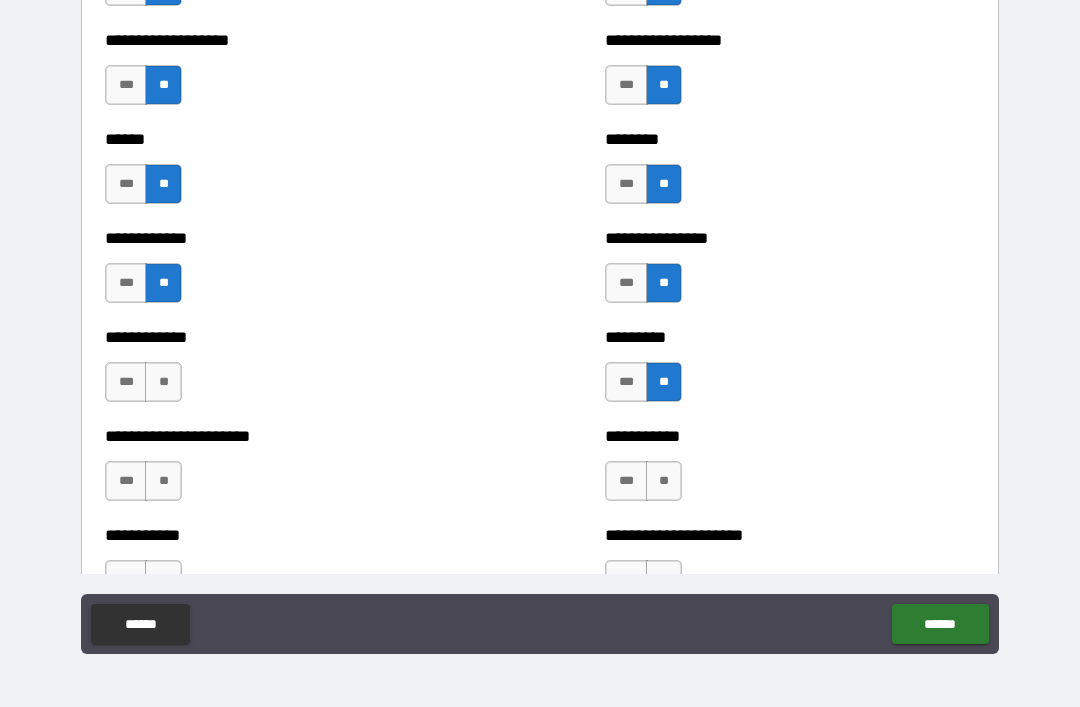 click on "**" at bounding box center [664, 481] 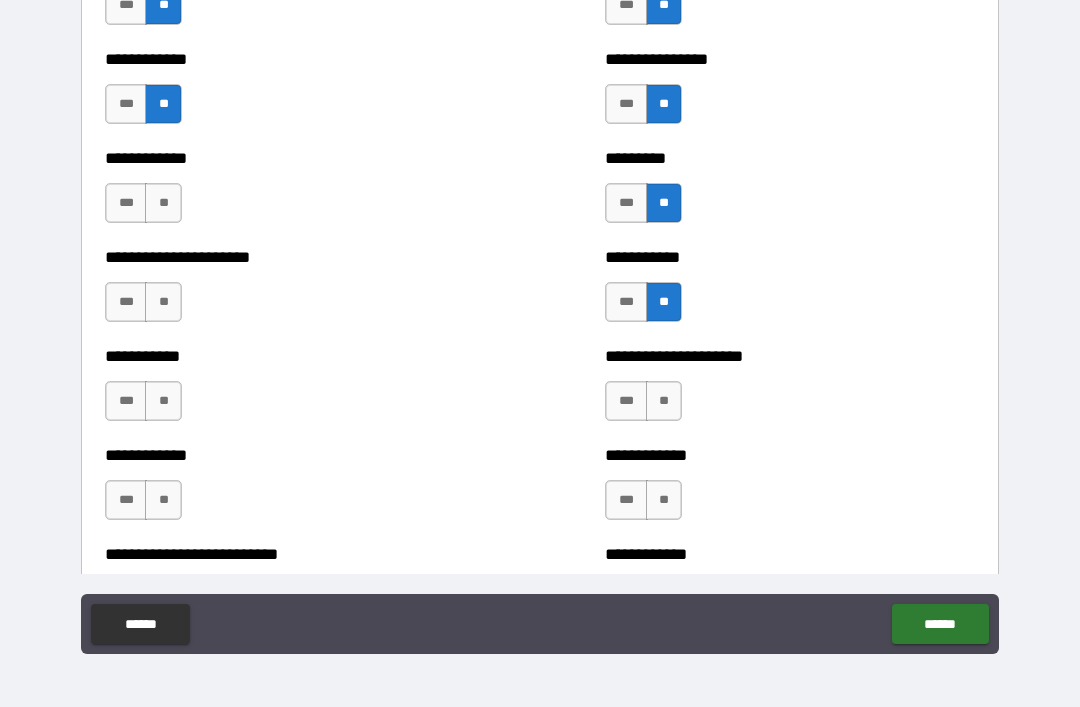 scroll, scrollTop: 5125, scrollLeft: 0, axis: vertical 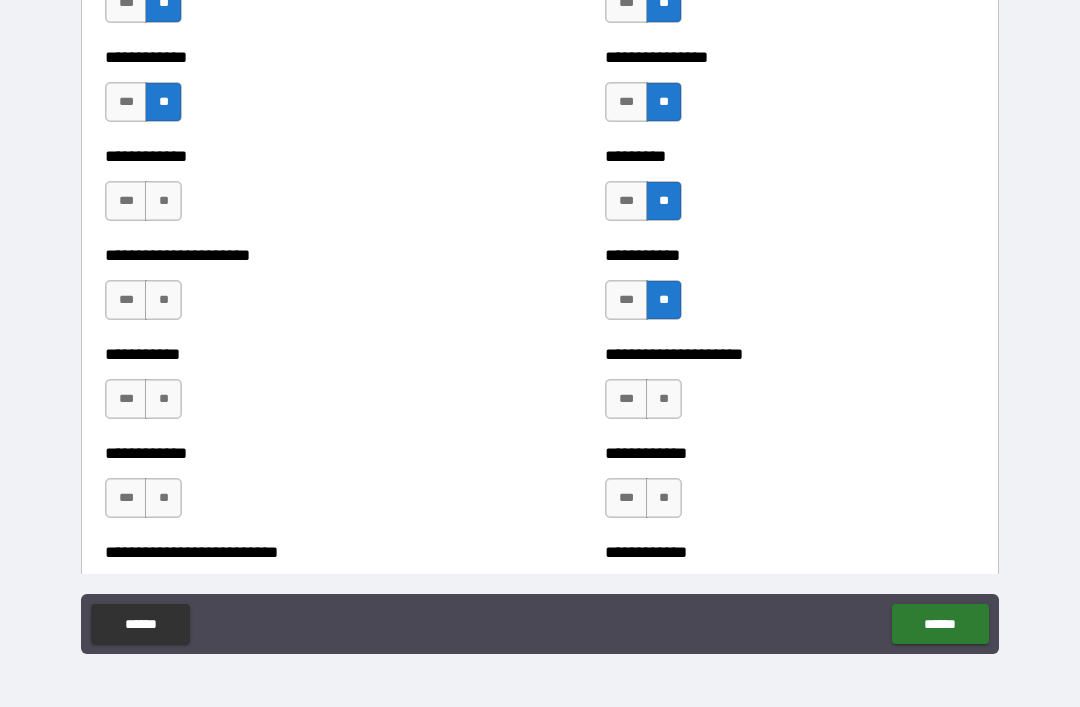 click on "**" at bounding box center [664, 399] 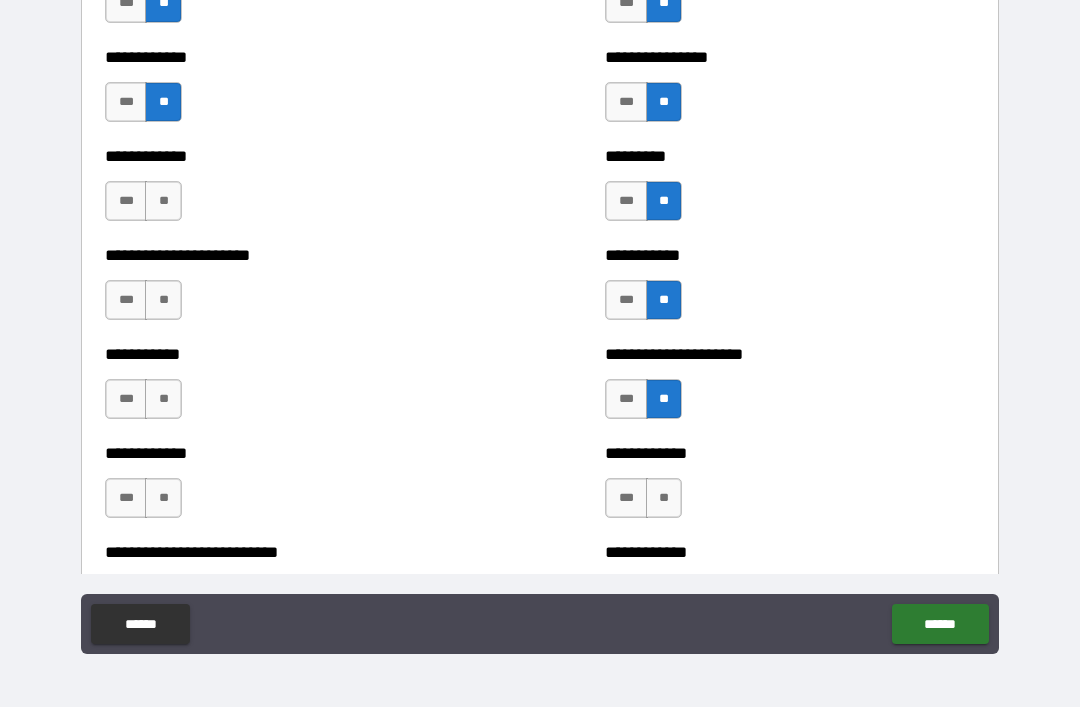click on "**" at bounding box center (163, 201) 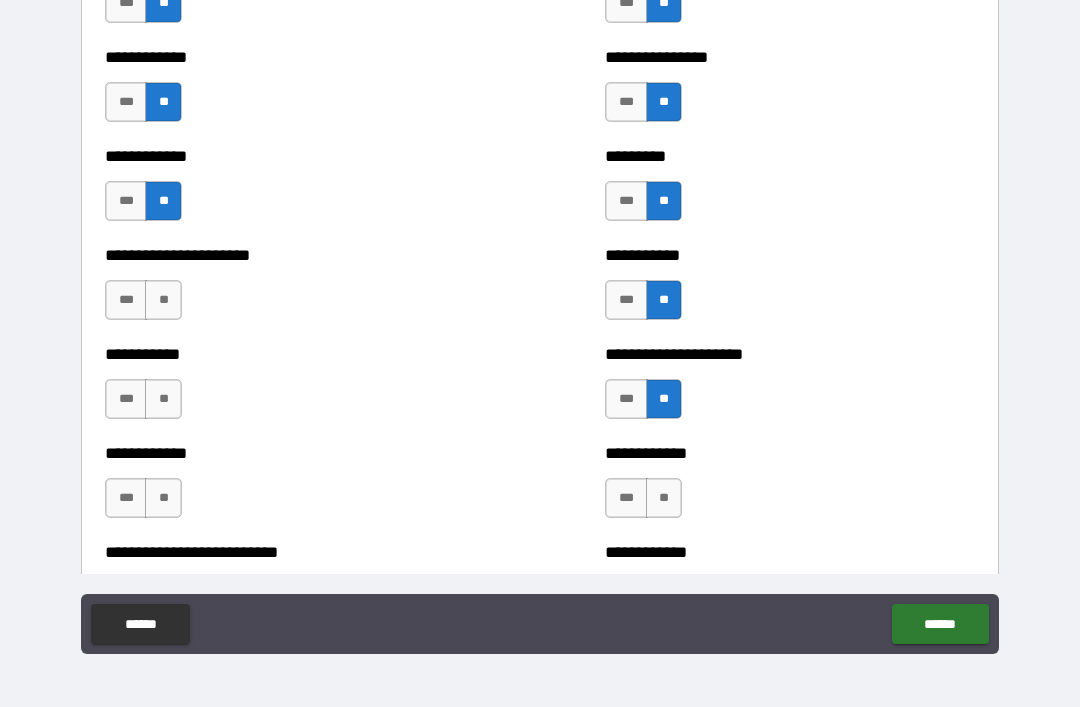 click on "**" at bounding box center (163, 300) 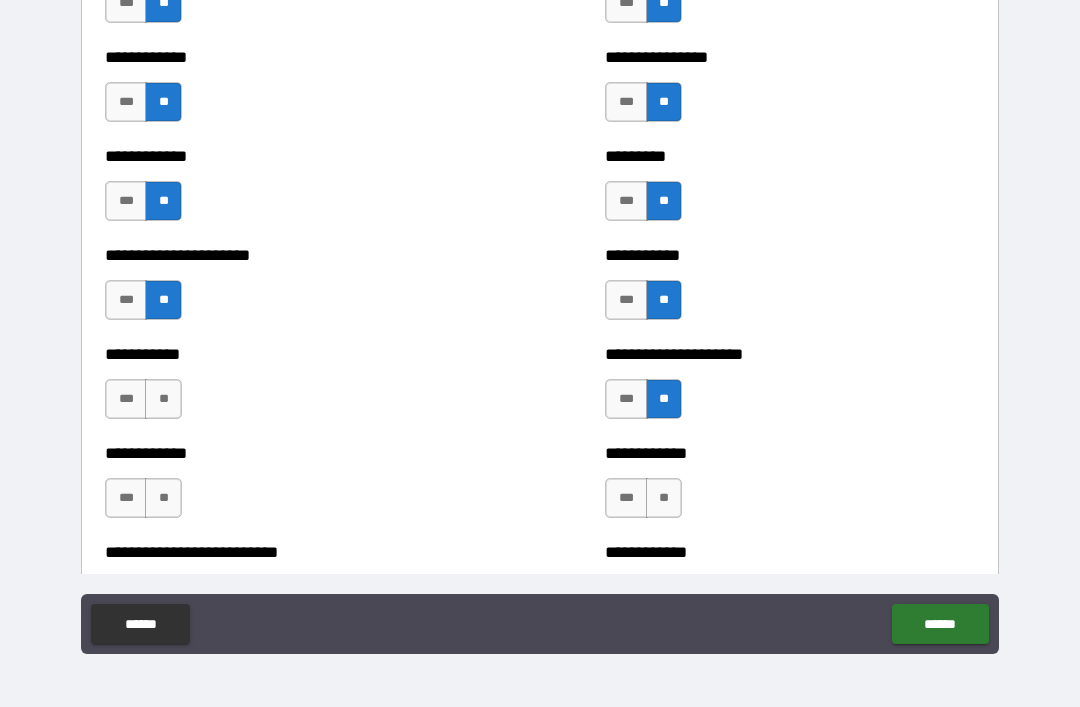 click on "**" at bounding box center (163, 399) 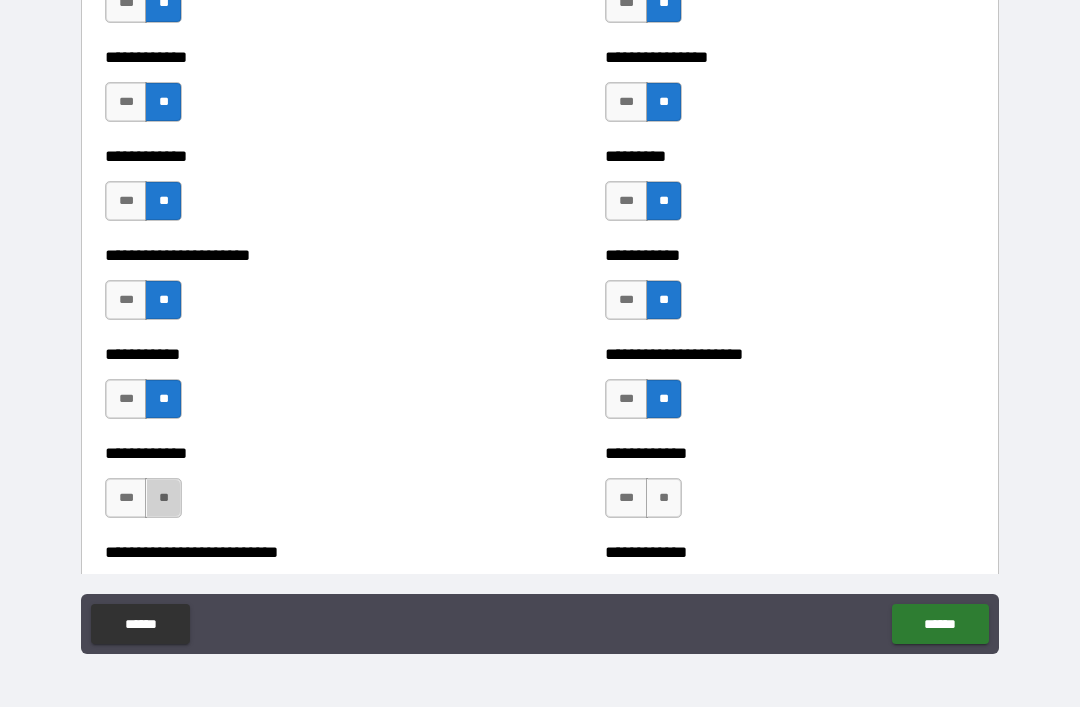 click on "**" at bounding box center [163, 498] 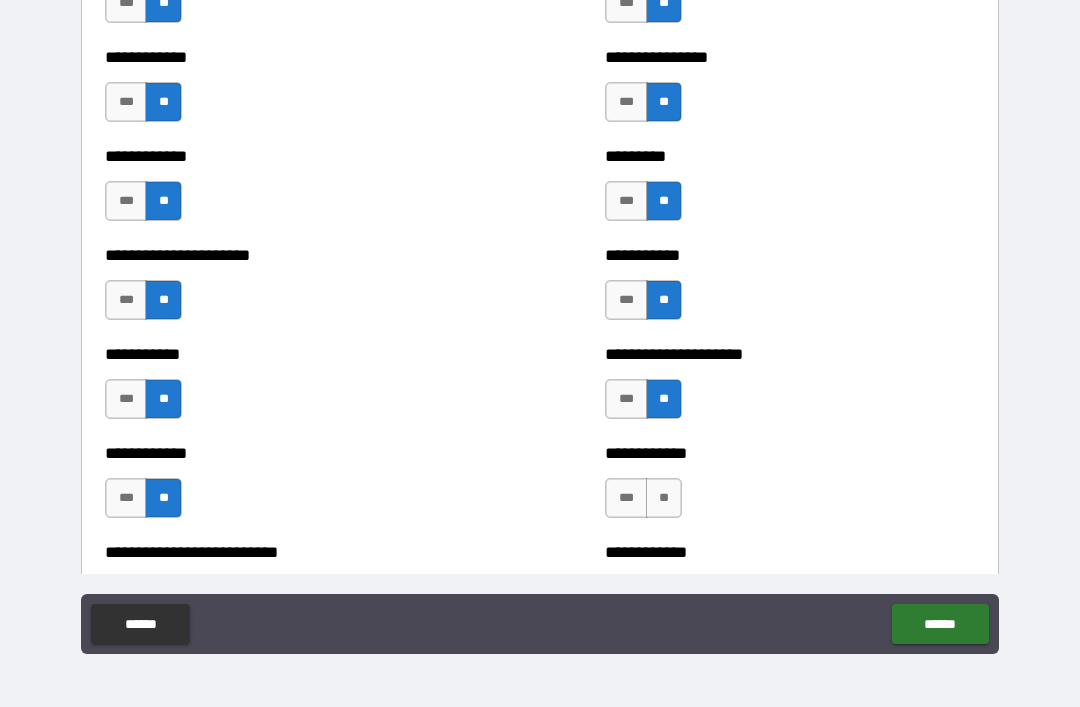 click on "**" at bounding box center (664, 498) 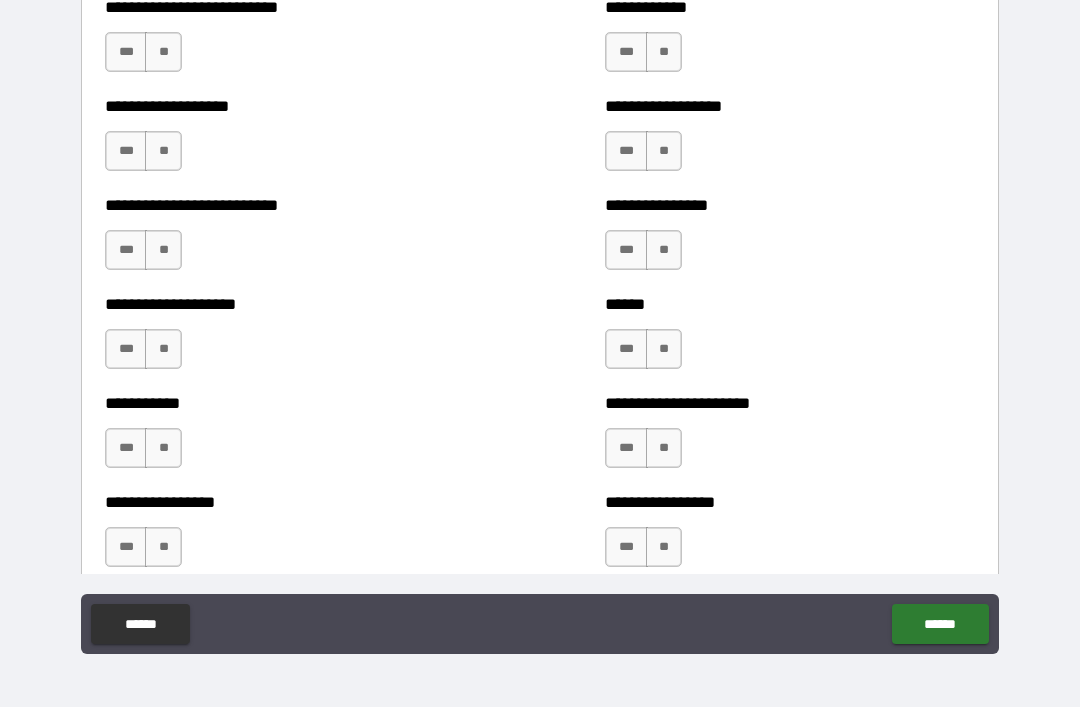 scroll, scrollTop: 5678, scrollLeft: 0, axis: vertical 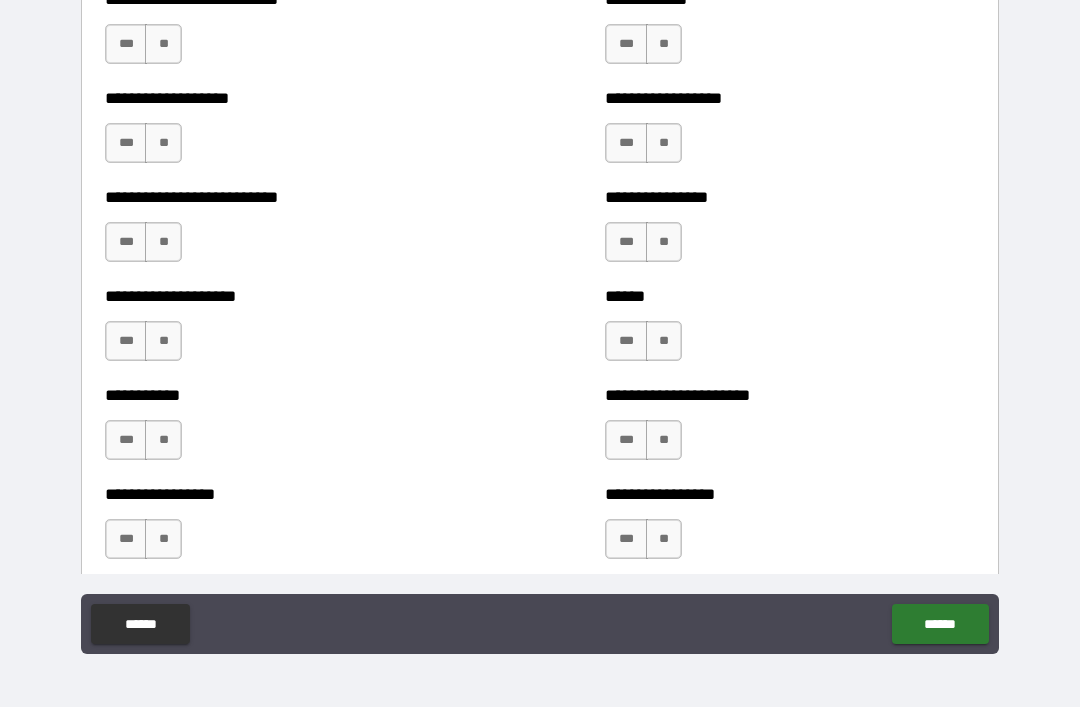 click on "**" at bounding box center (163, 44) 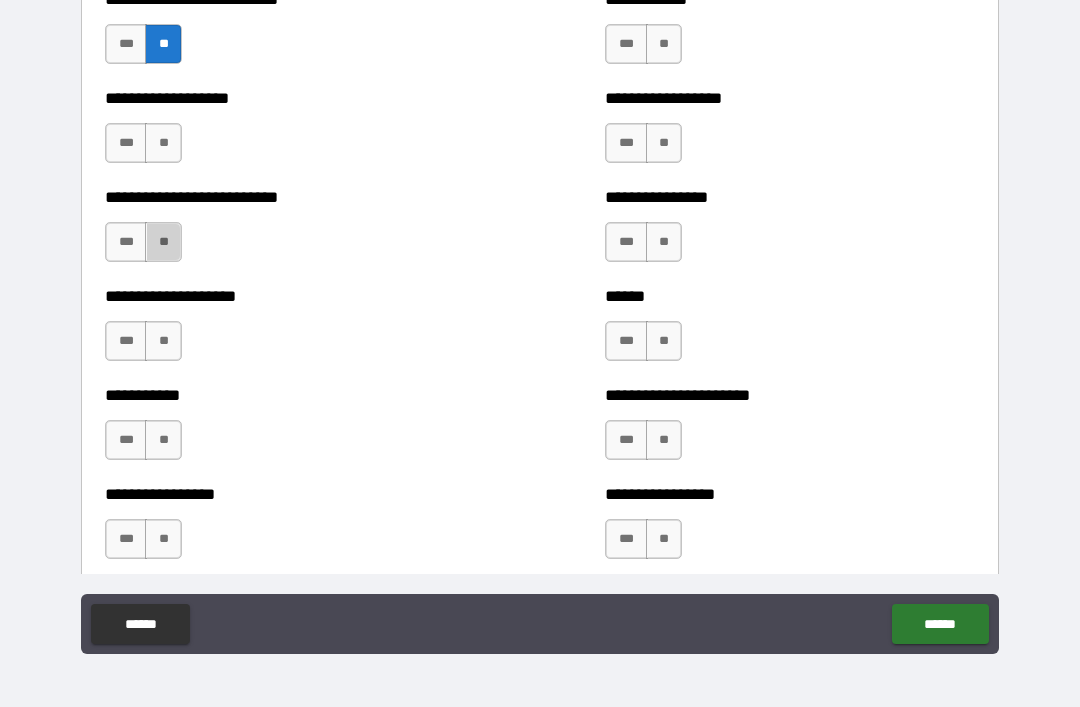 click on "**" at bounding box center [163, 242] 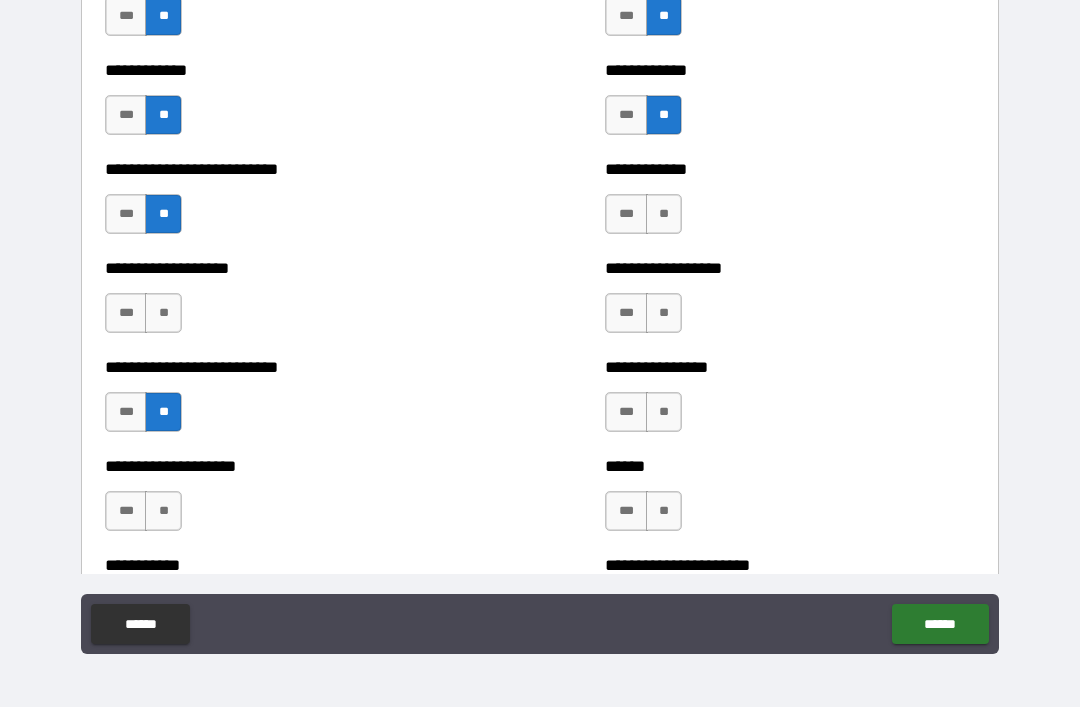 scroll, scrollTop: 5497, scrollLeft: 0, axis: vertical 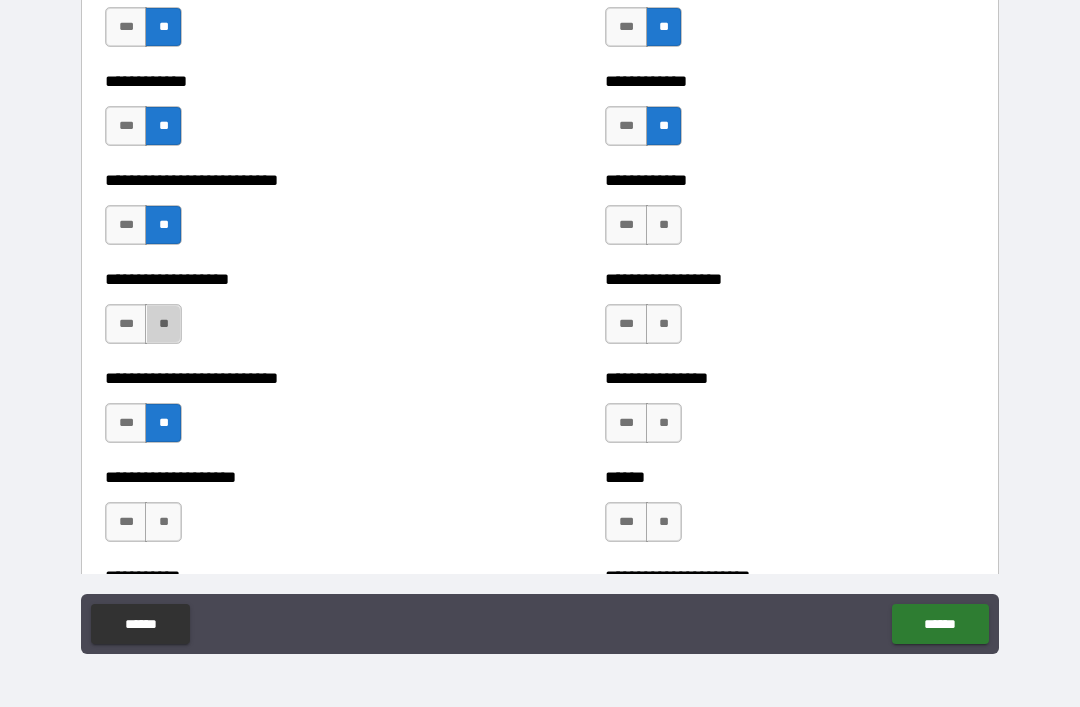 click on "**" at bounding box center [163, 324] 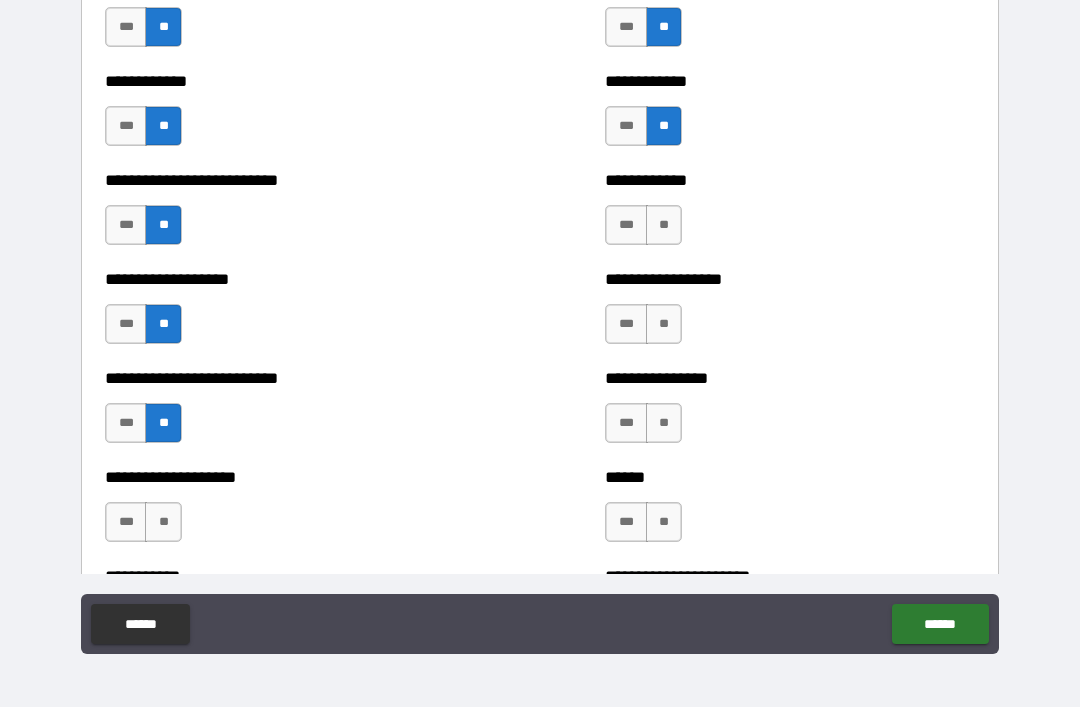 click on "**" at bounding box center (664, 225) 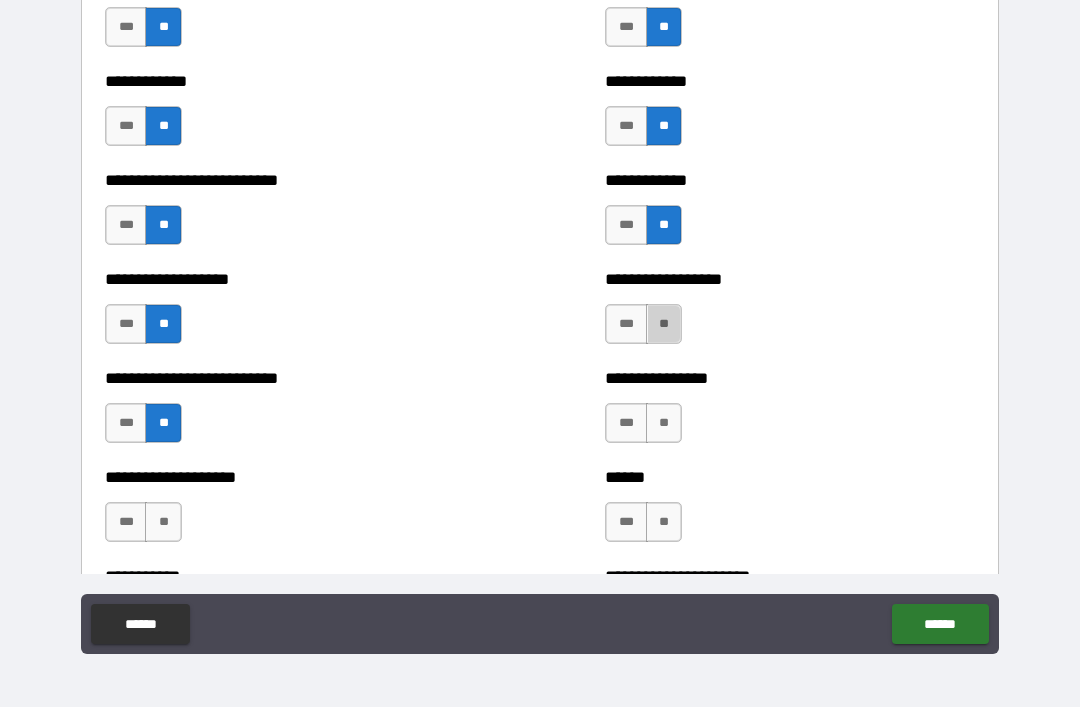 click on "**" at bounding box center [664, 324] 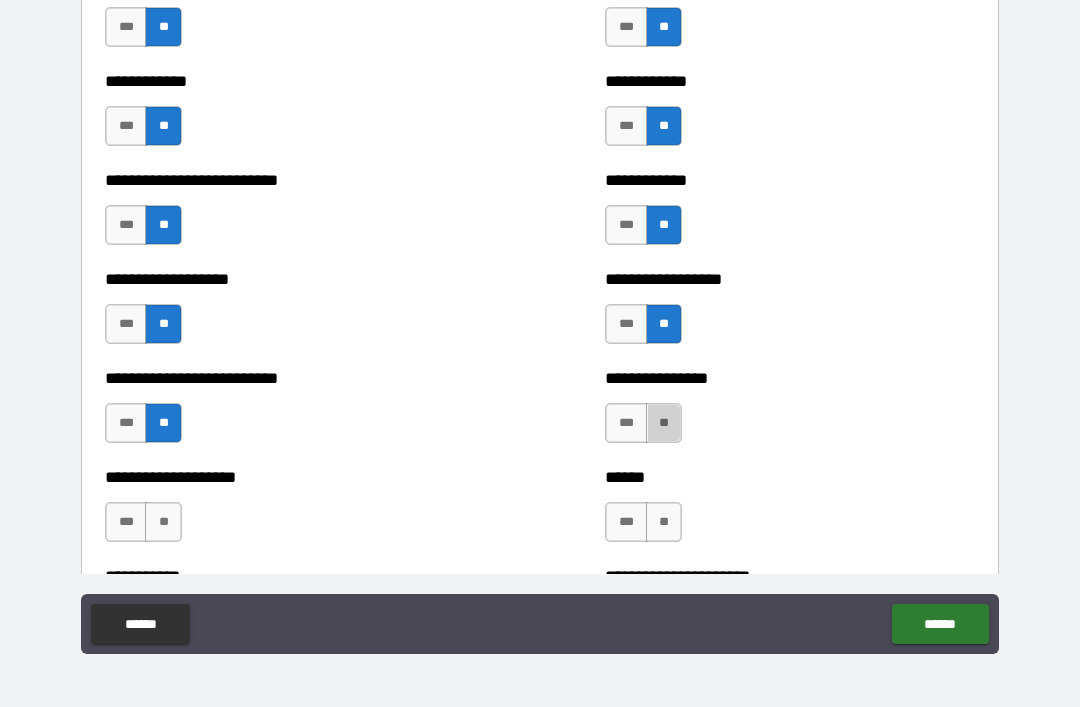 click on "**" at bounding box center [664, 423] 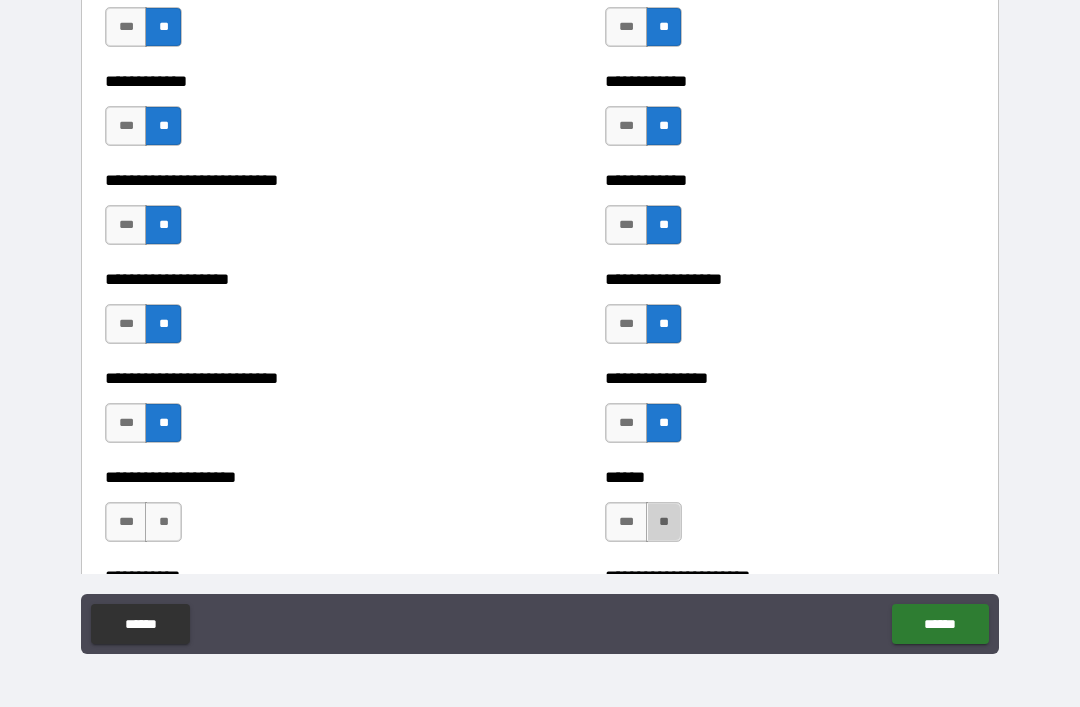 click on "**" at bounding box center (664, 522) 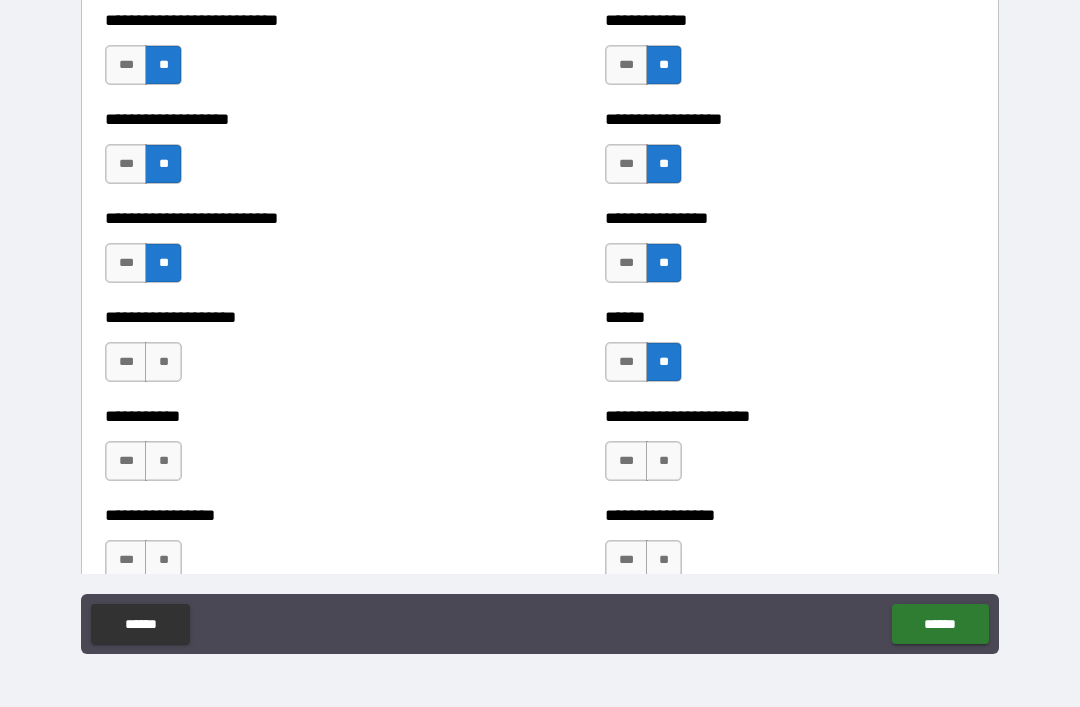 scroll, scrollTop: 5663, scrollLeft: 0, axis: vertical 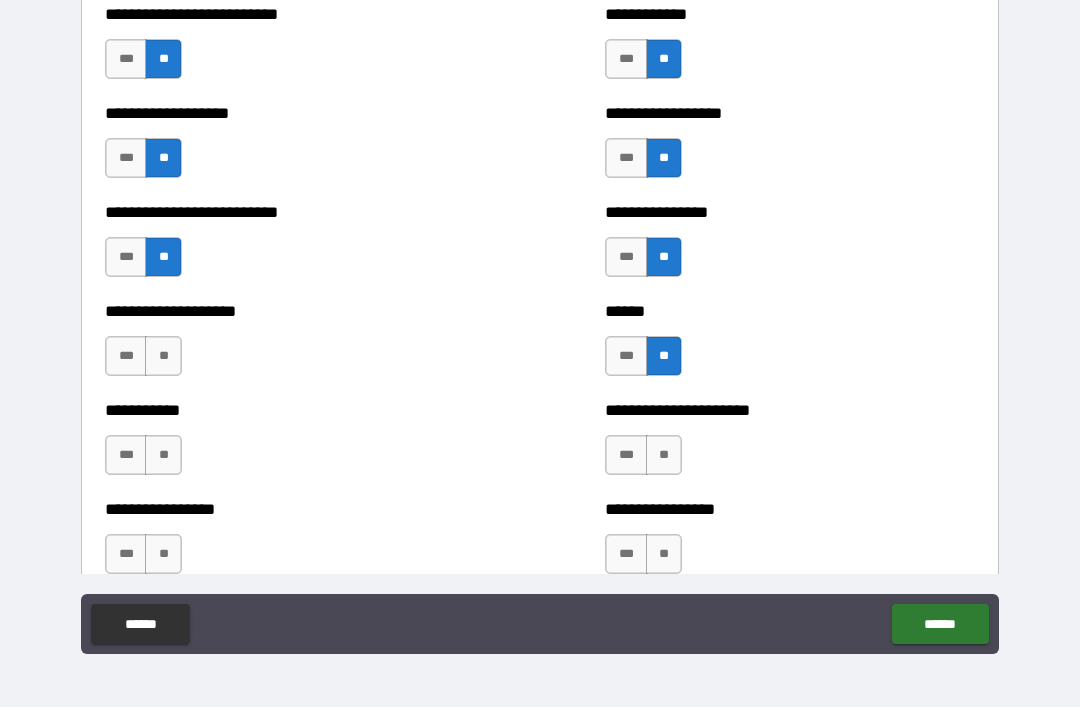 click on "***" at bounding box center [626, 158] 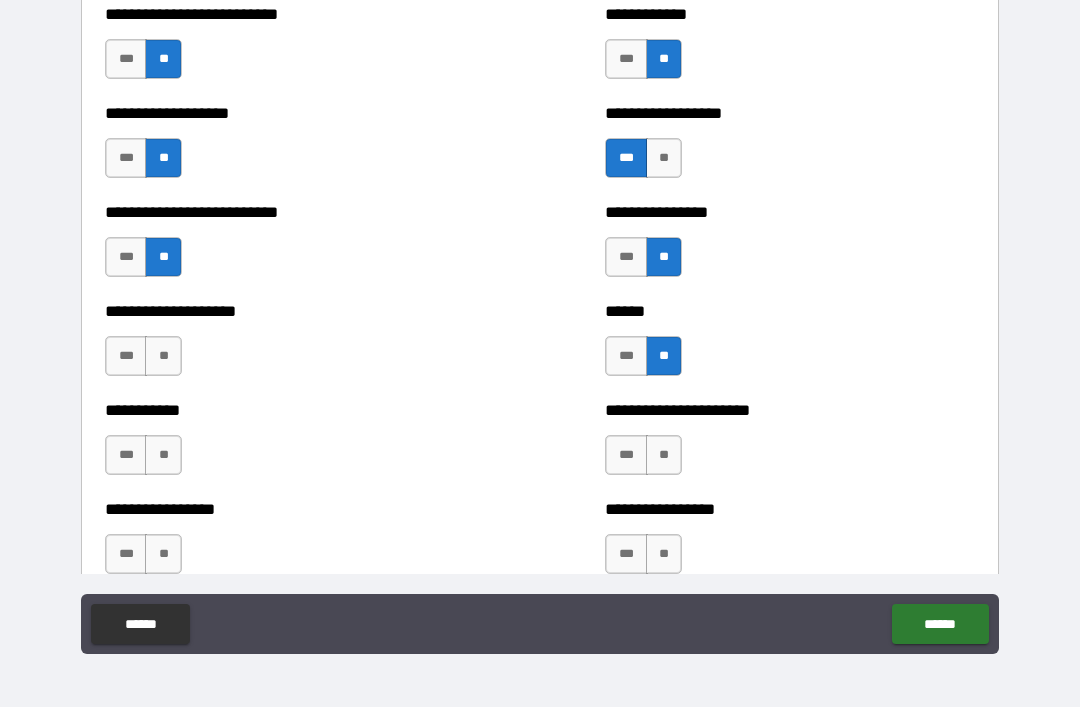 click on "**" at bounding box center [163, 356] 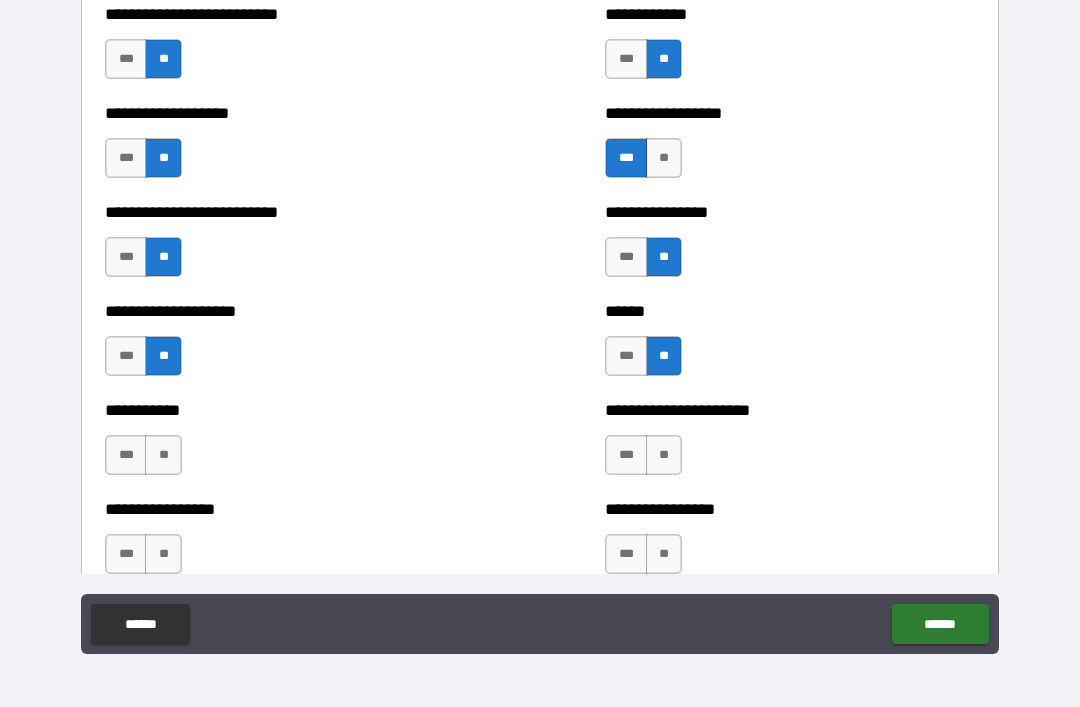 click on "*** **" at bounding box center [146, 460] 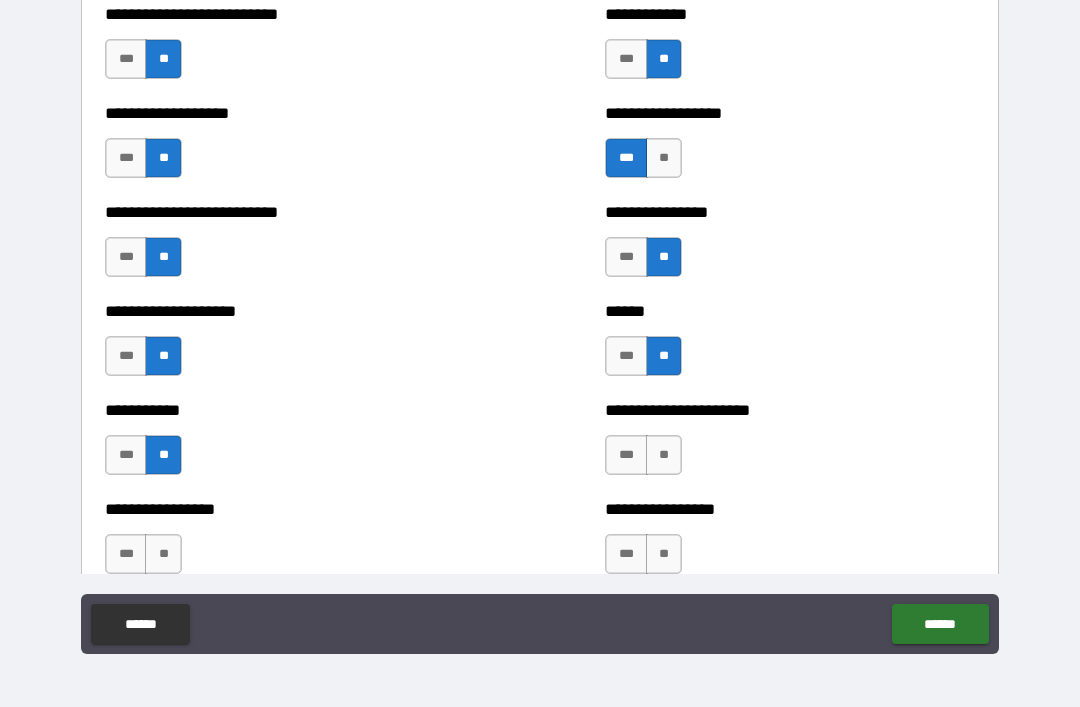 click on "**" at bounding box center (163, 554) 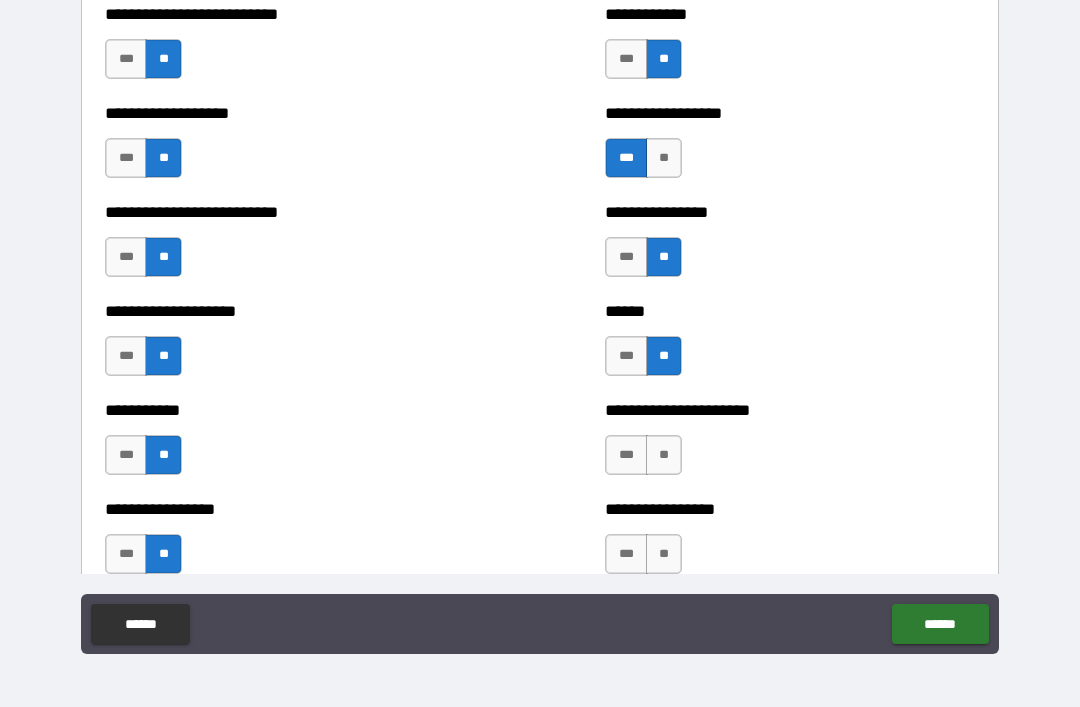click on "**" at bounding box center [664, 455] 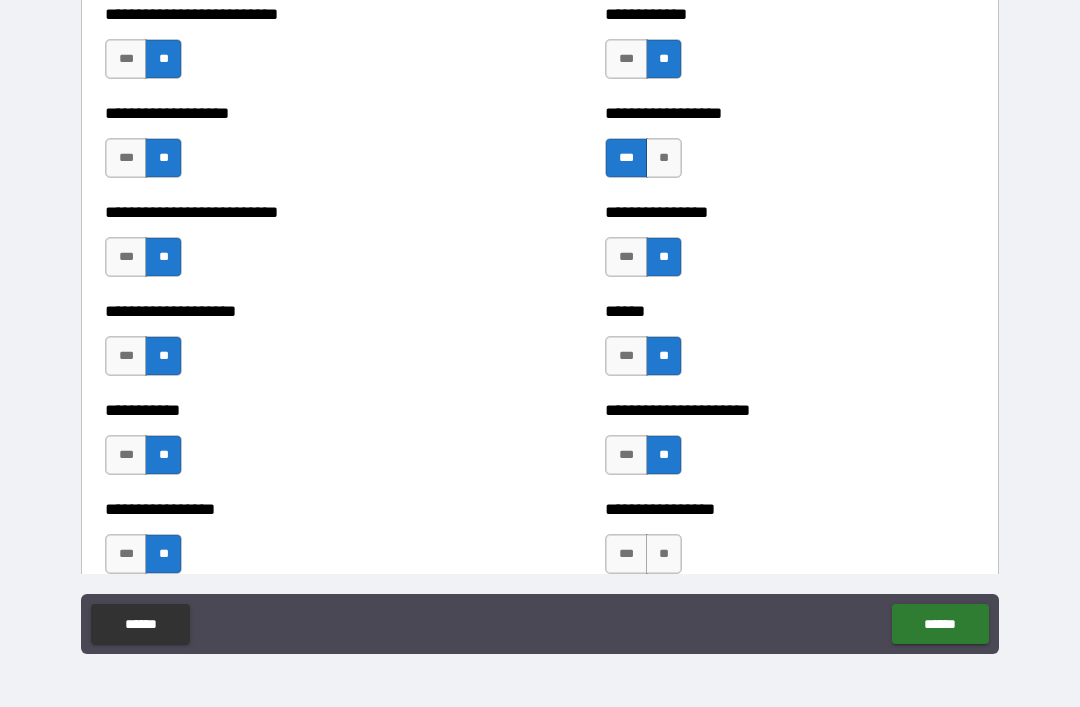 click on "**" at bounding box center (664, 554) 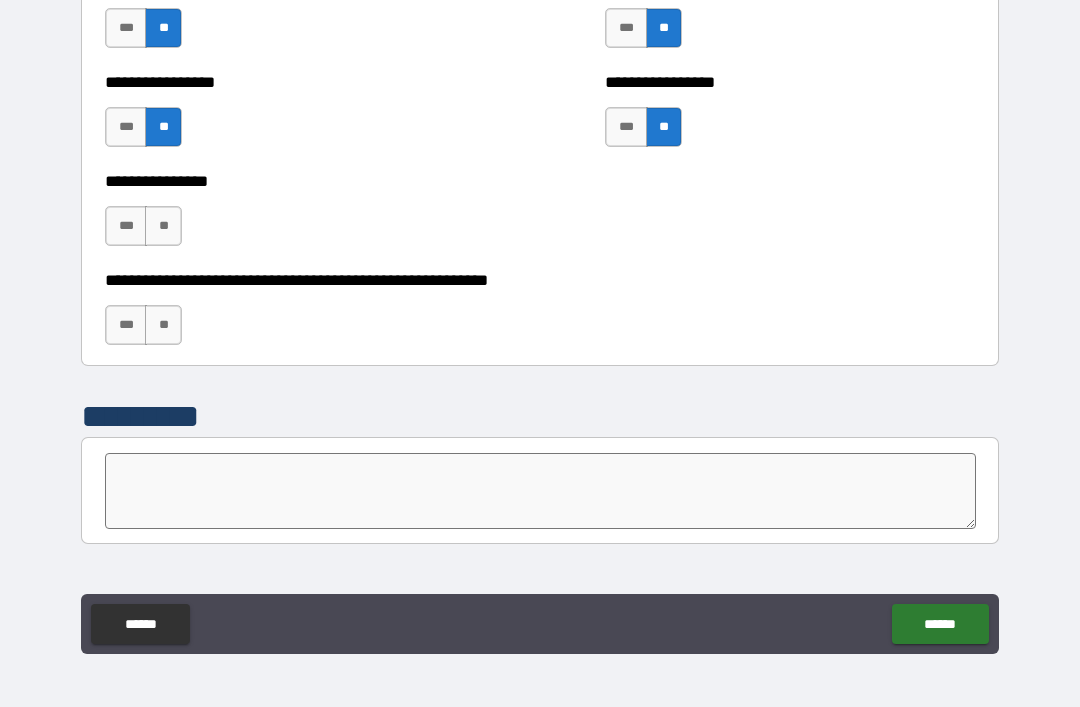scroll, scrollTop: 6092, scrollLeft: 0, axis: vertical 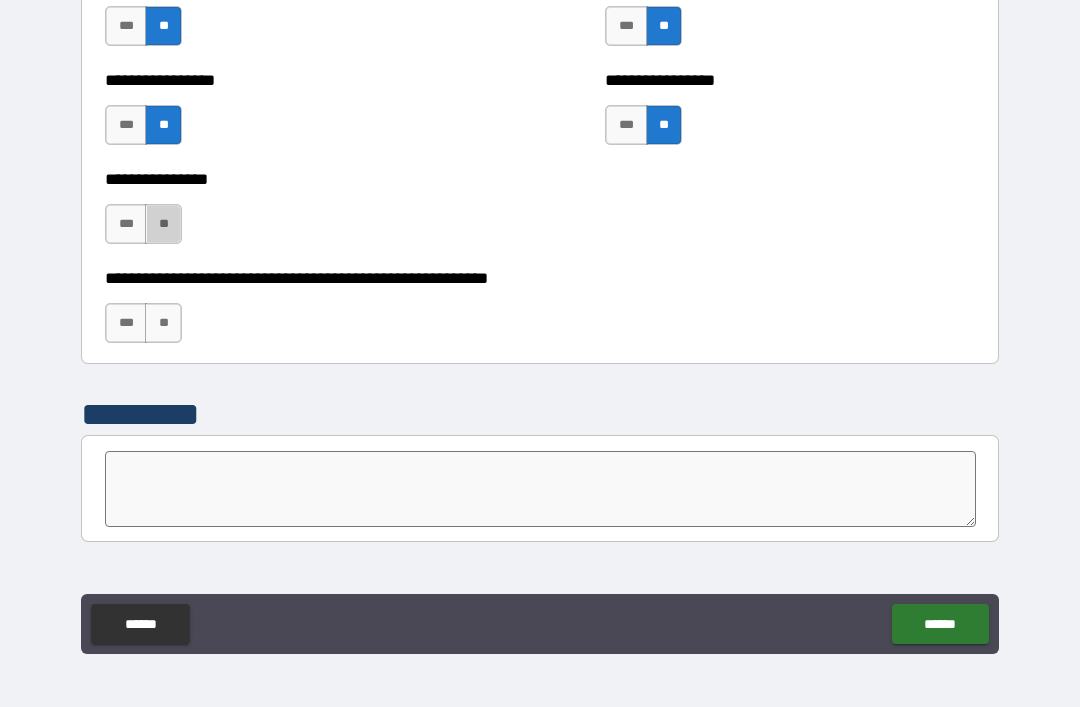 click on "**" at bounding box center (163, 224) 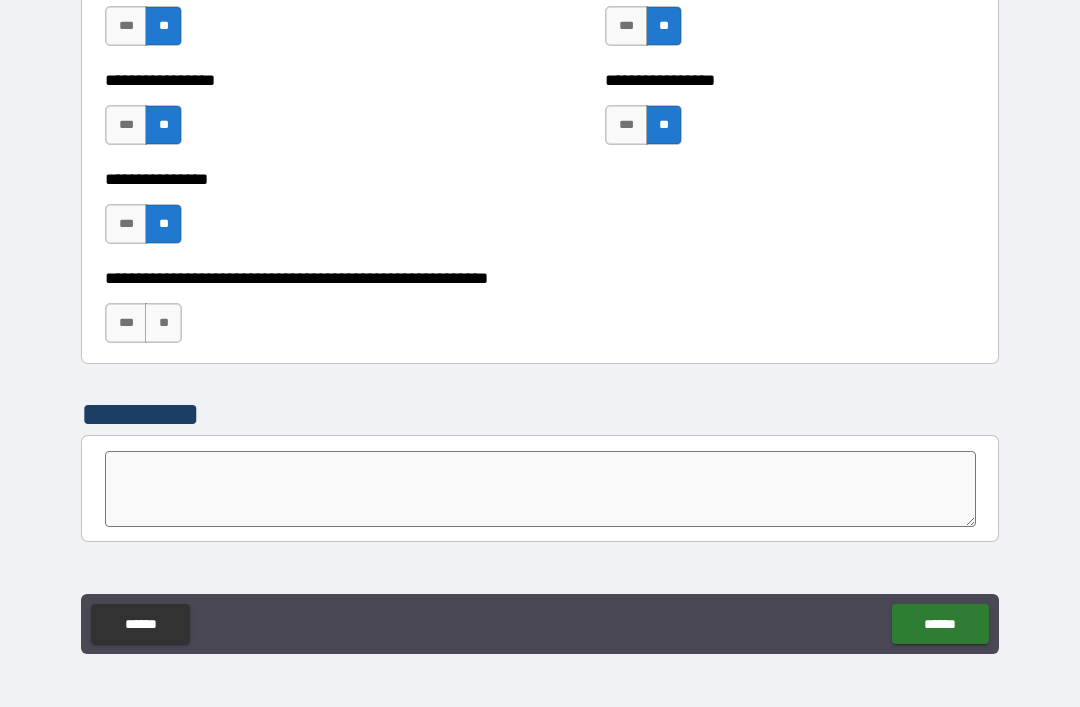 click on "**" at bounding box center (163, 323) 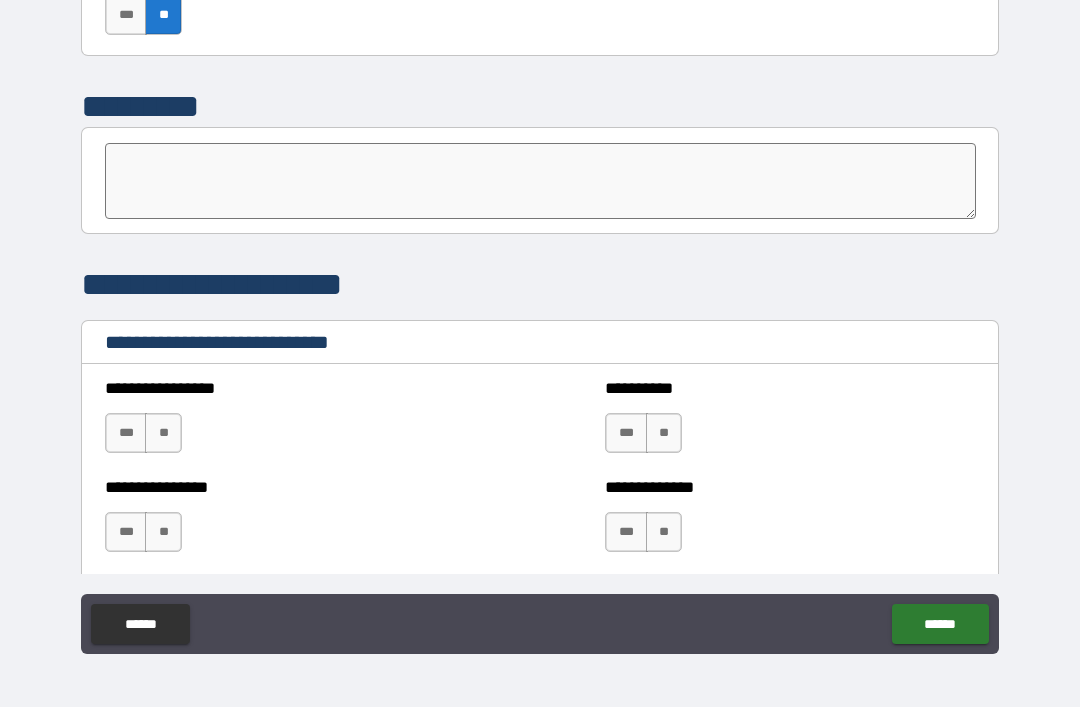 scroll, scrollTop: 6401, scrollLeft: 0, axis: vertical 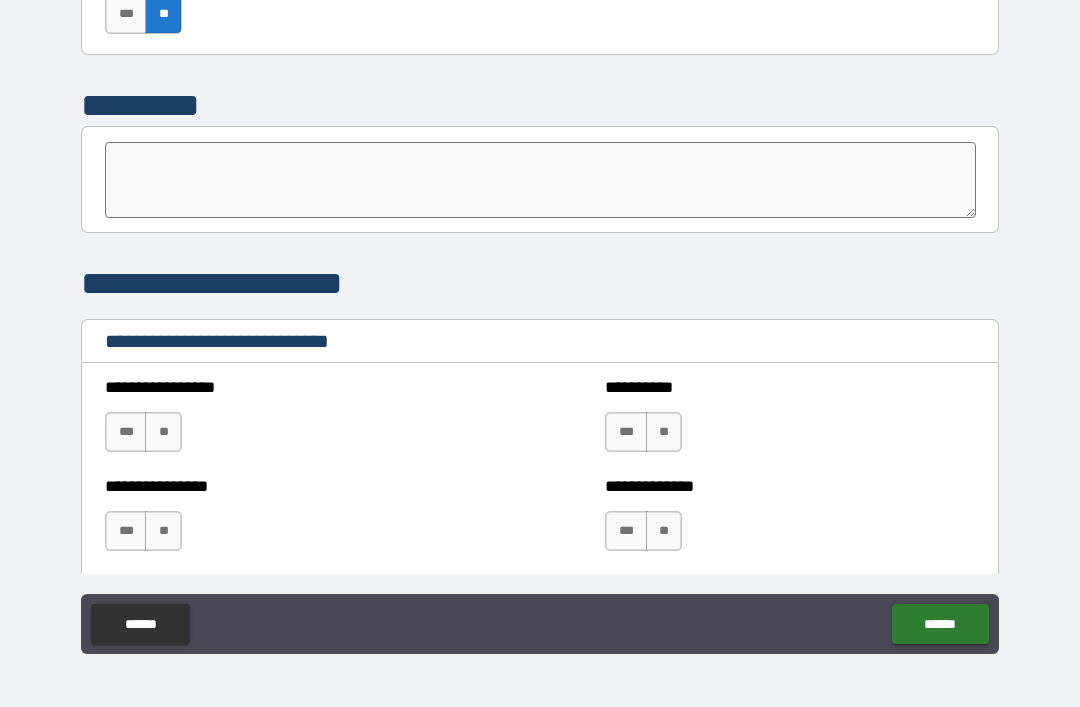 click on "**" at bounding box center (163, 432) 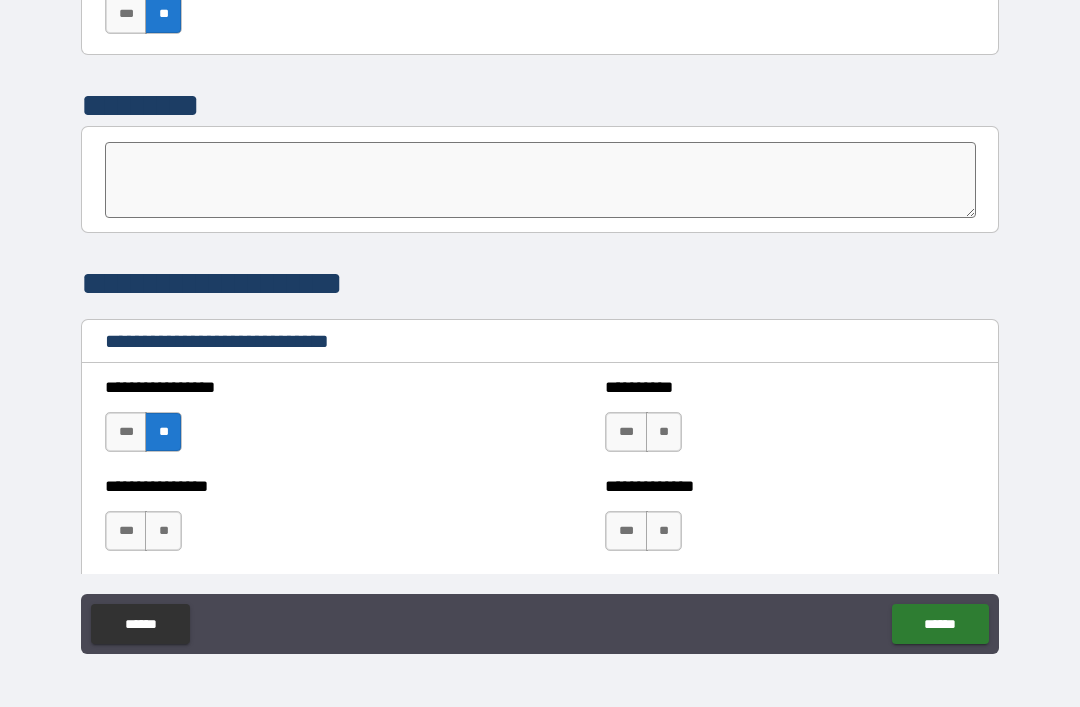 click on "**" at bounding box center [163, 531] 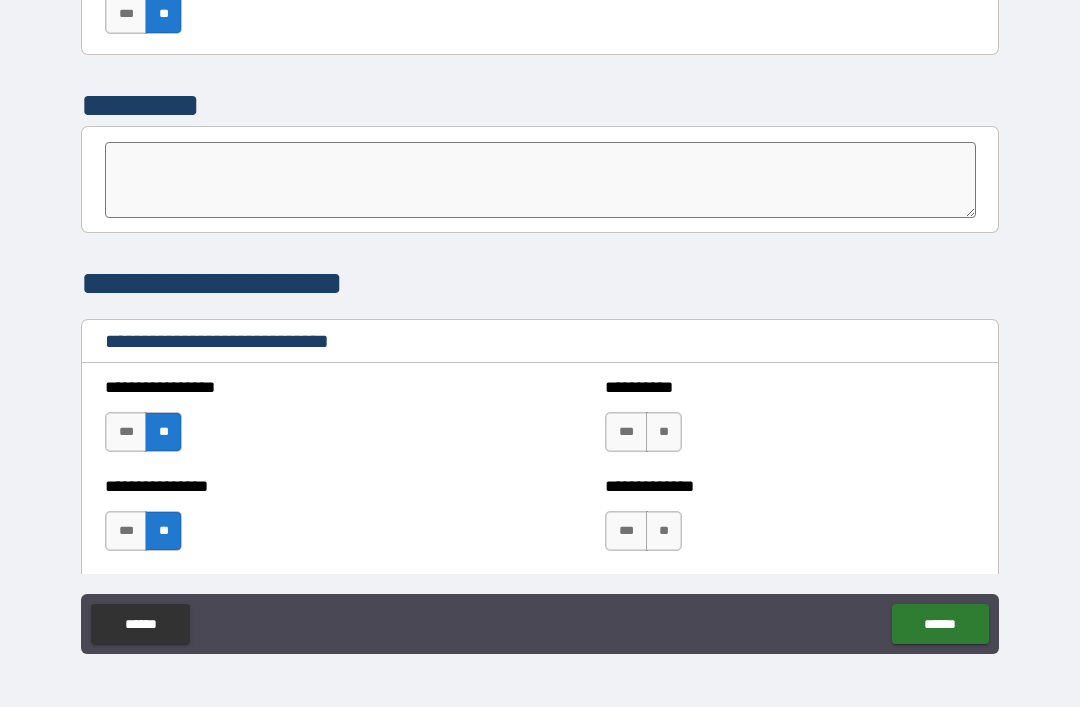 click on "**" at bounding box center [664, 432] 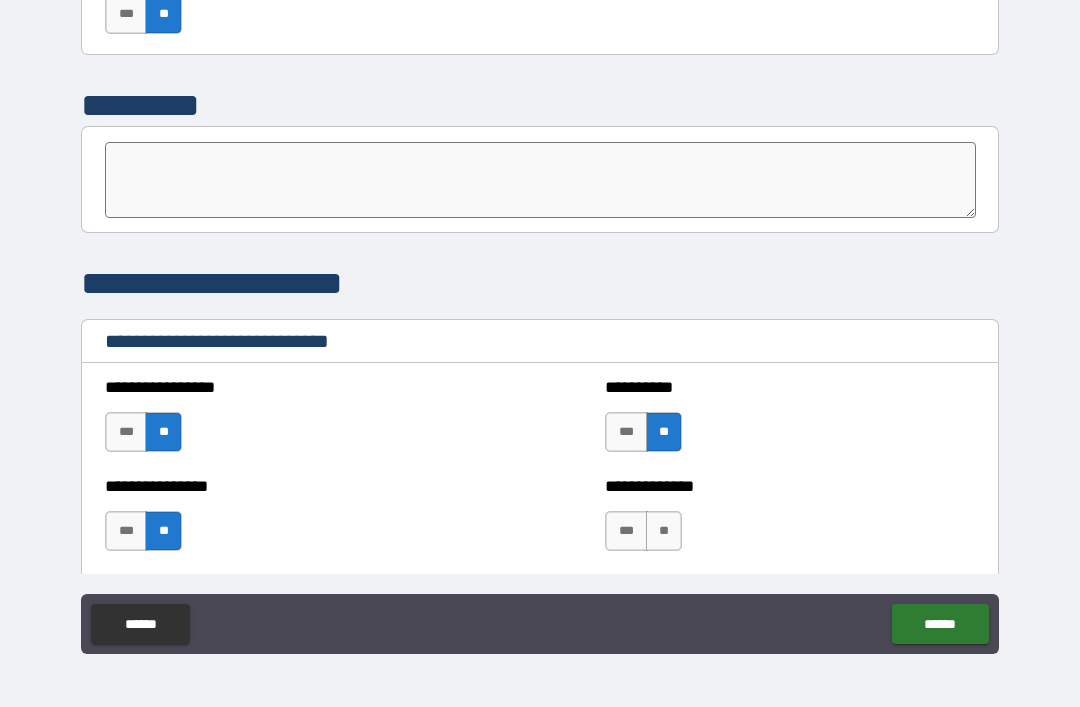 click on "**" at bounding box center [664, 531] 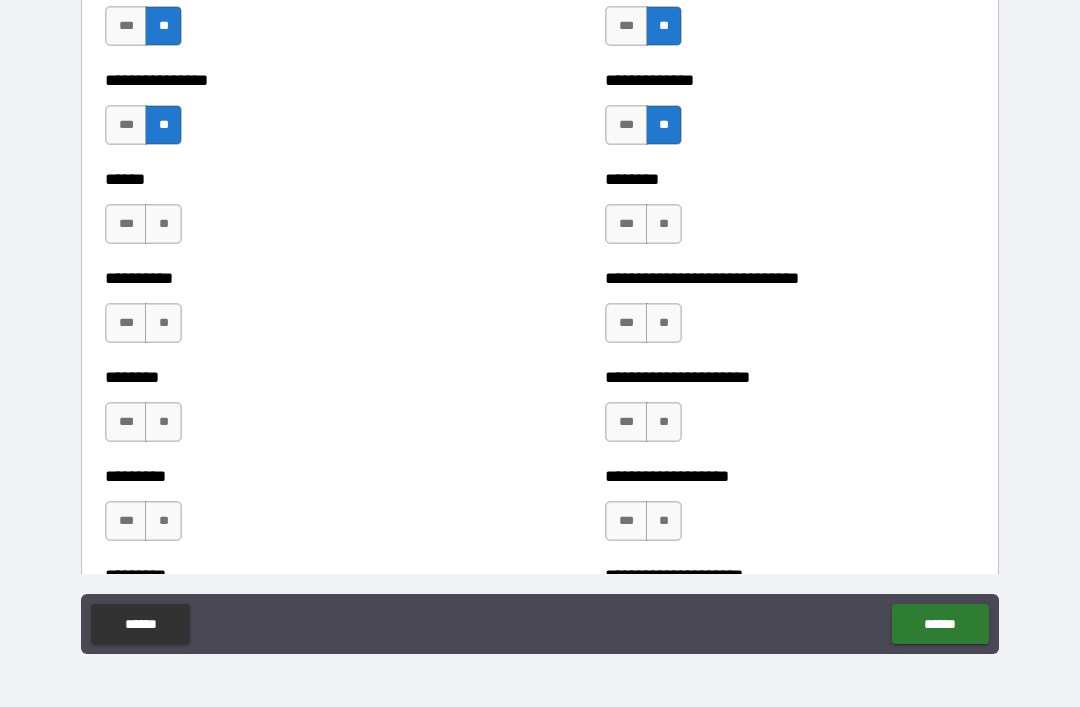 scroll, scrollTop: 6804, scrollLeft: 0, axis: vertical 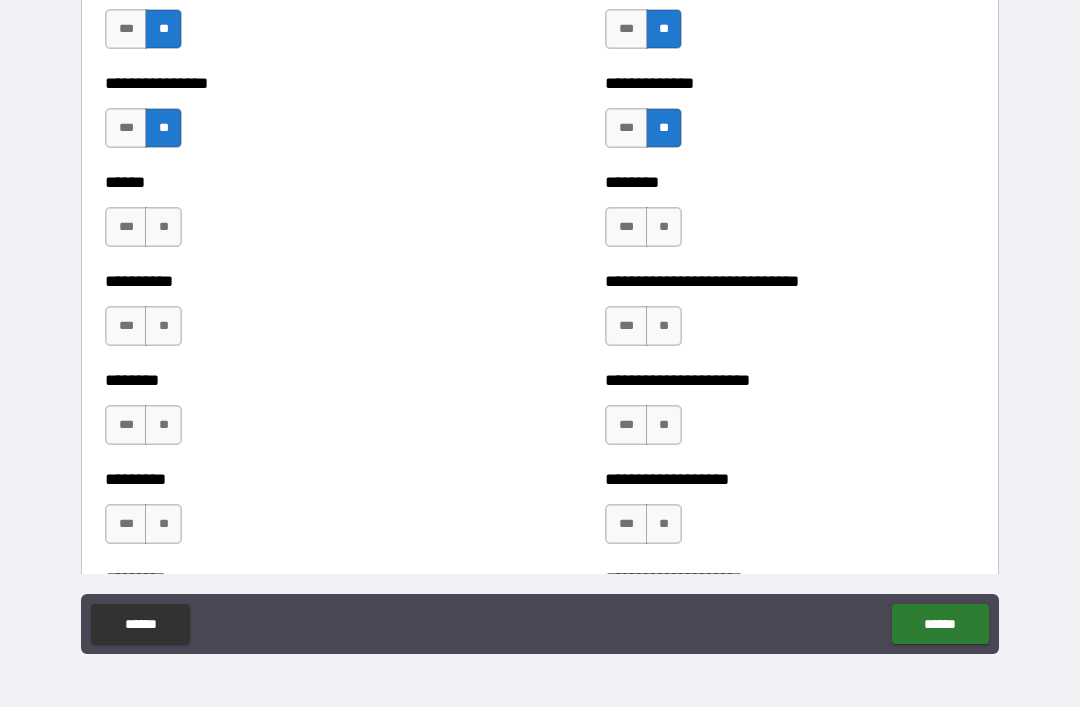 click on "**" at bounding box center [163, 227] 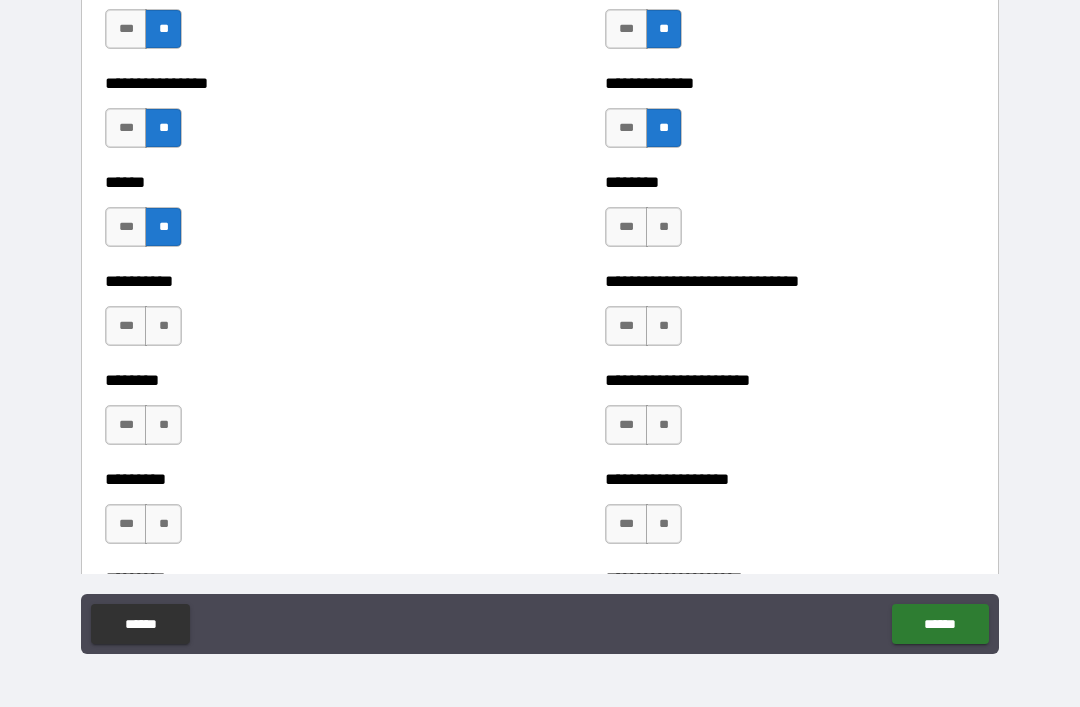 click on "**********" at bounding box center [290, 316] 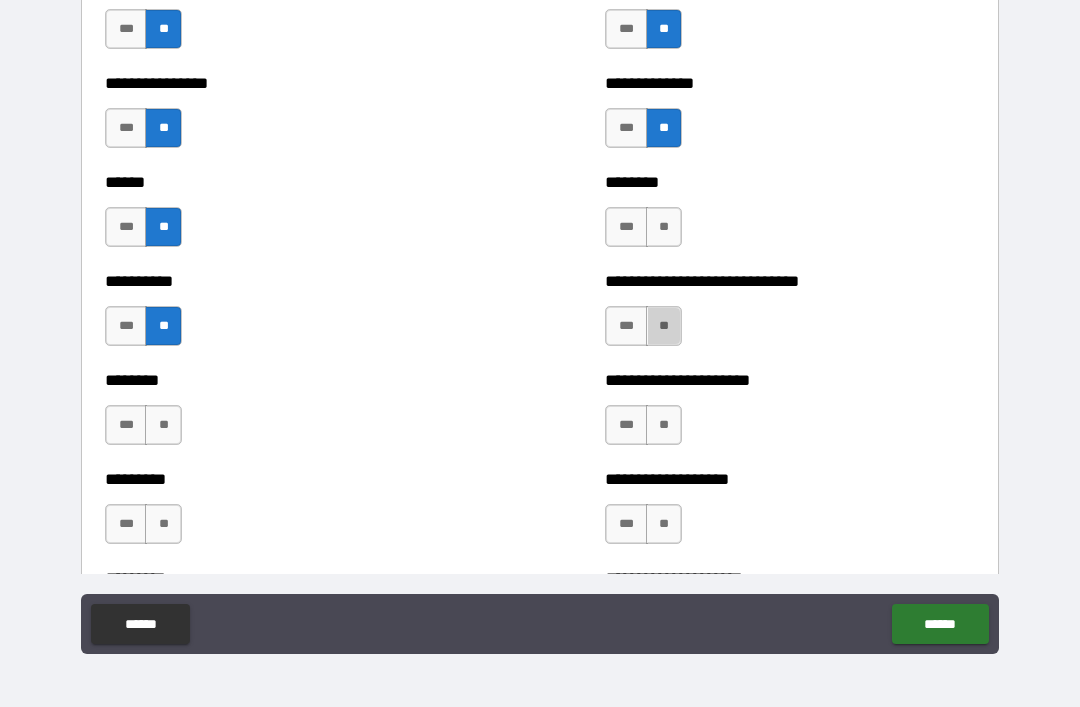 click on "**" at bounding box center [664, 326] 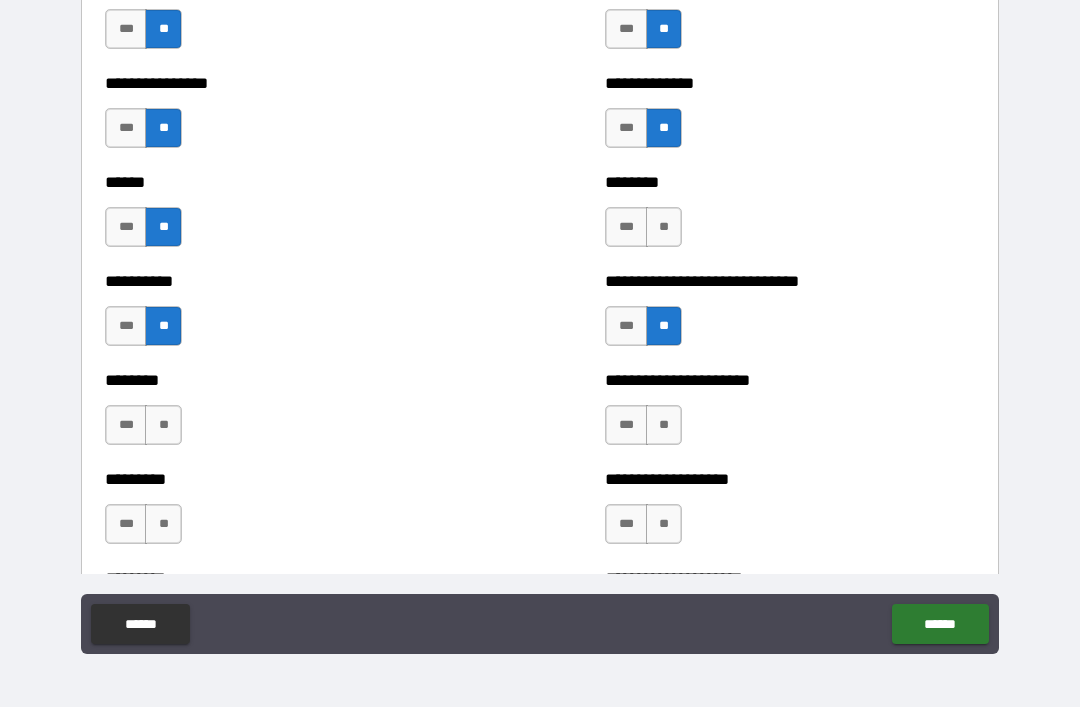 click on "***" at bounding box center (626, 227) 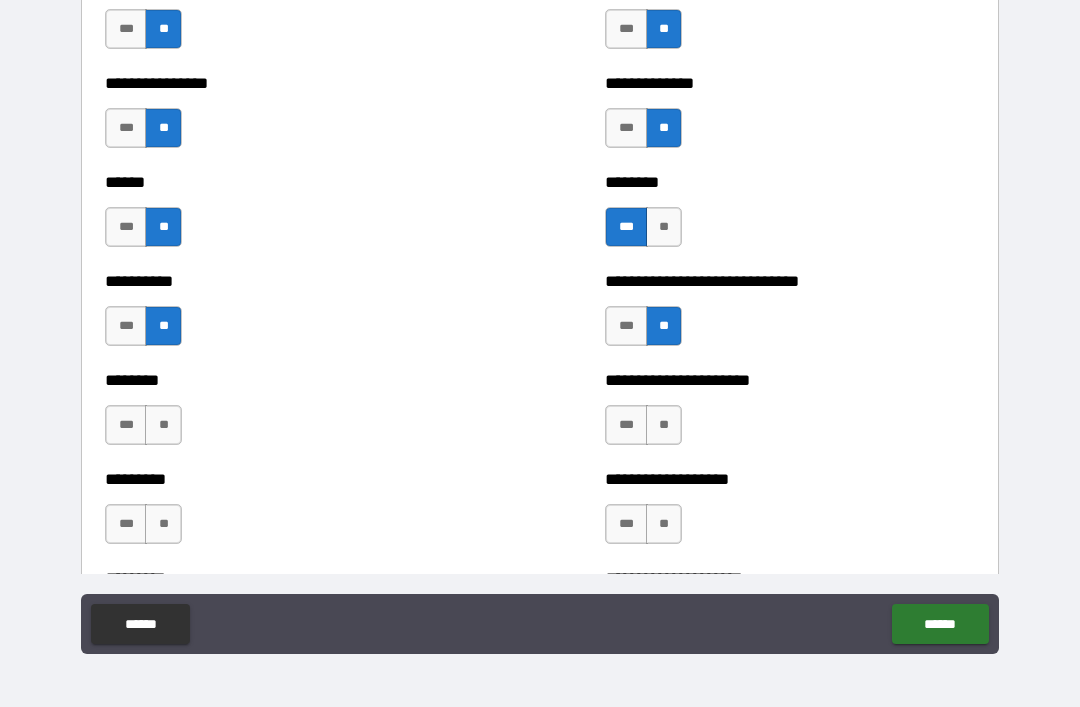 click on "**" at bounding box center [163, 425] 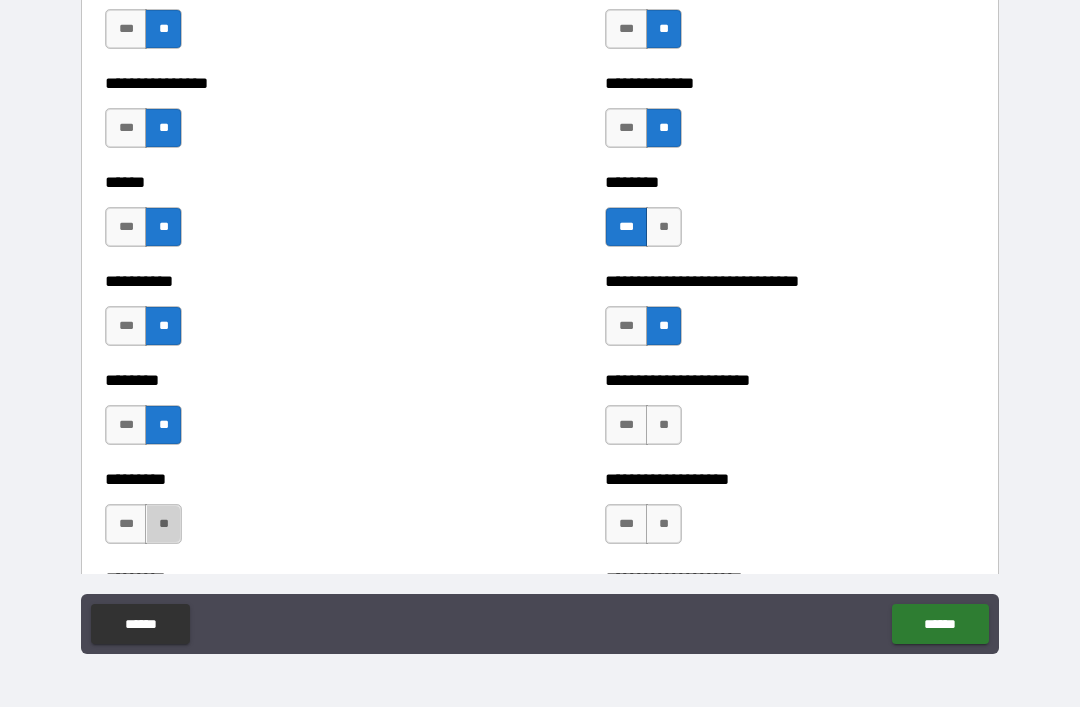 click on "**" at bounding box center [163, 524] 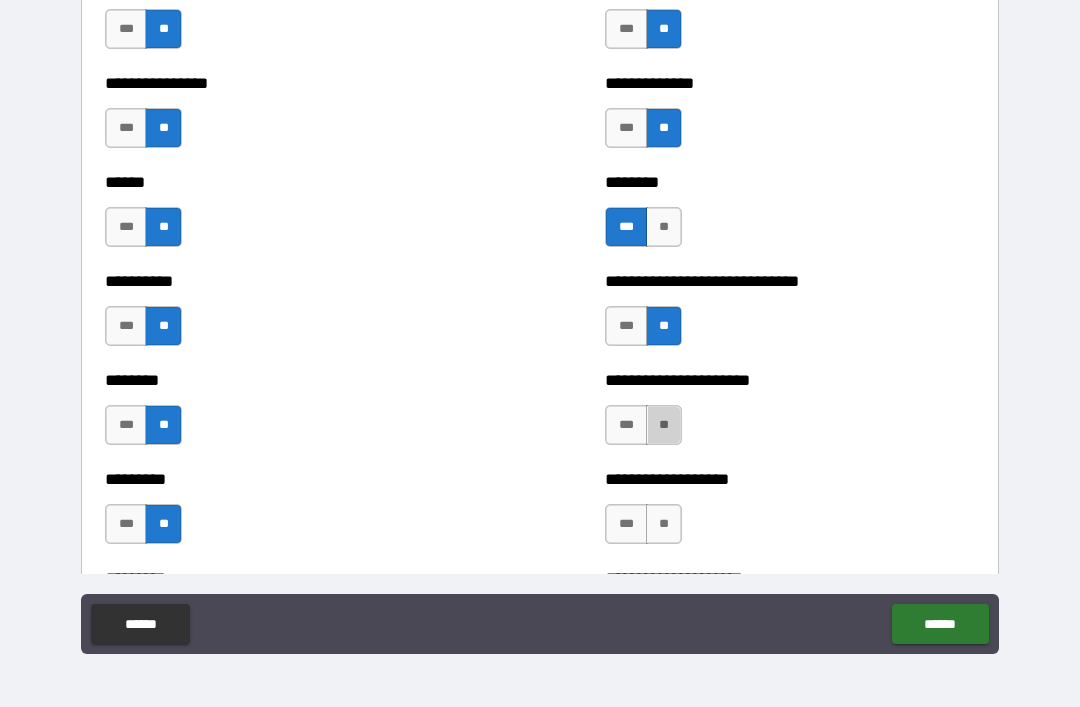 click on "**" at bounding box center [664, 425] 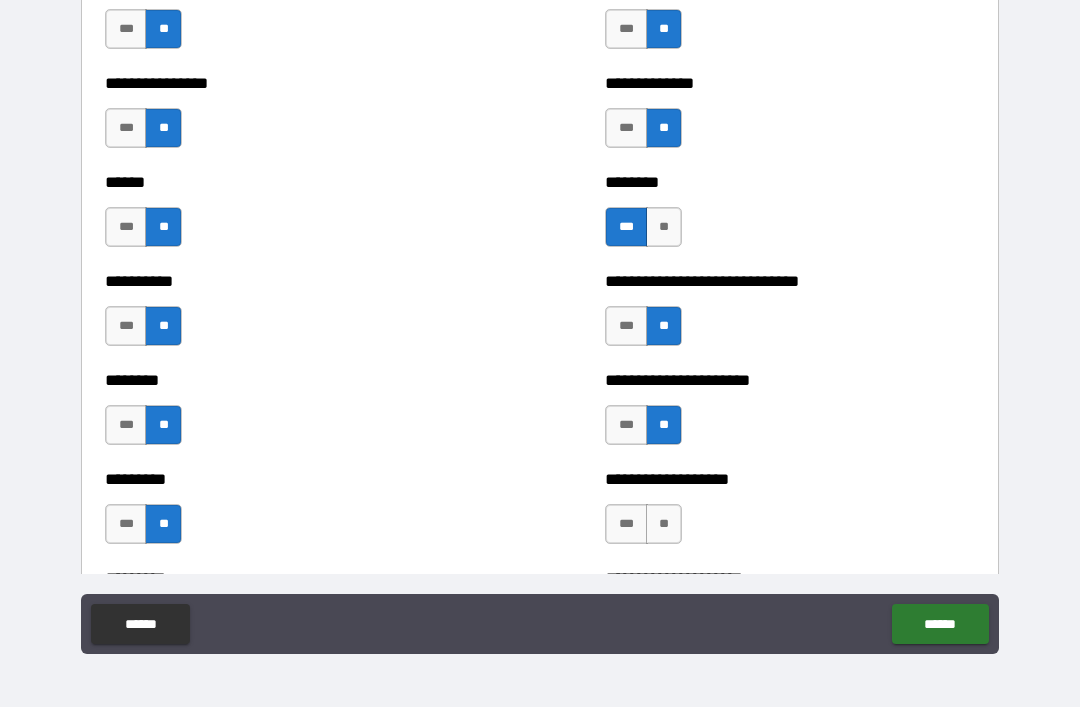 click on "**" at bounding box center (664, 524) 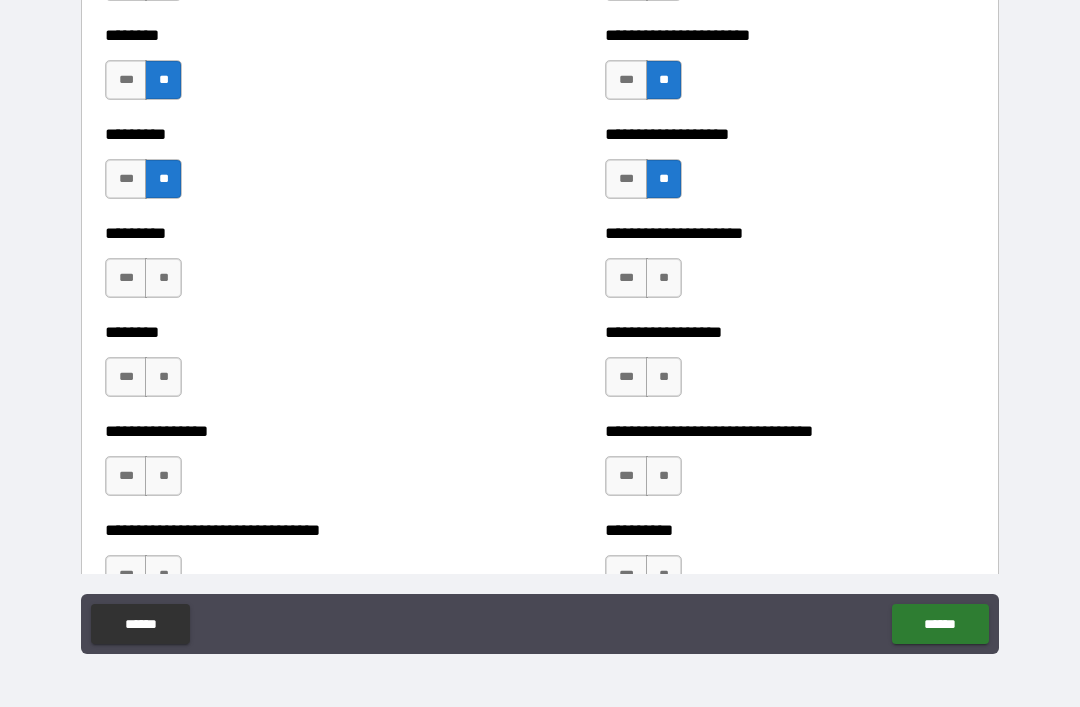 scroll, scrollTop: 7159, scrollLeft: 0, axis: vertical 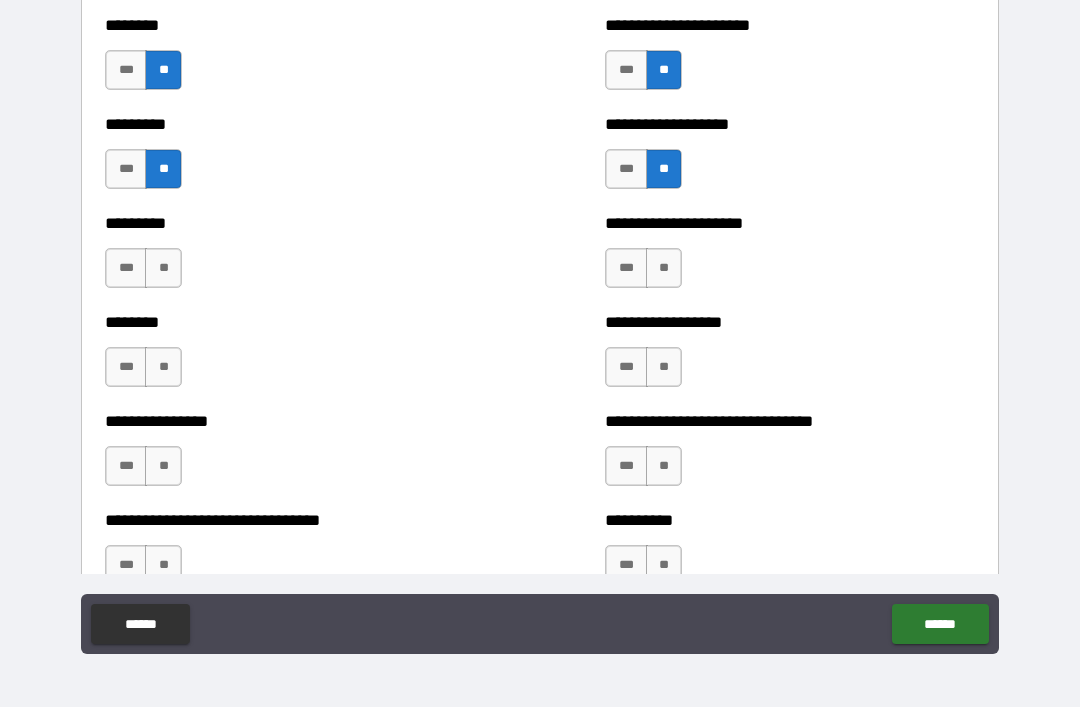 click on "**" at bounding box center [163, 268] 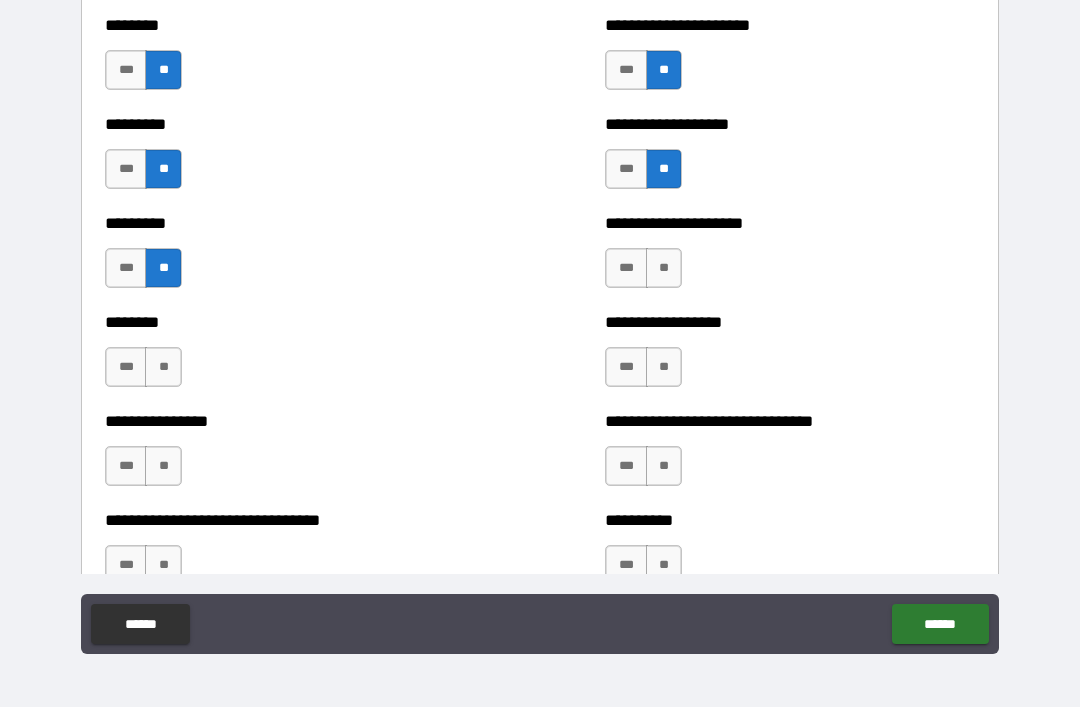 click on "**" at bounding box center [163, 367] 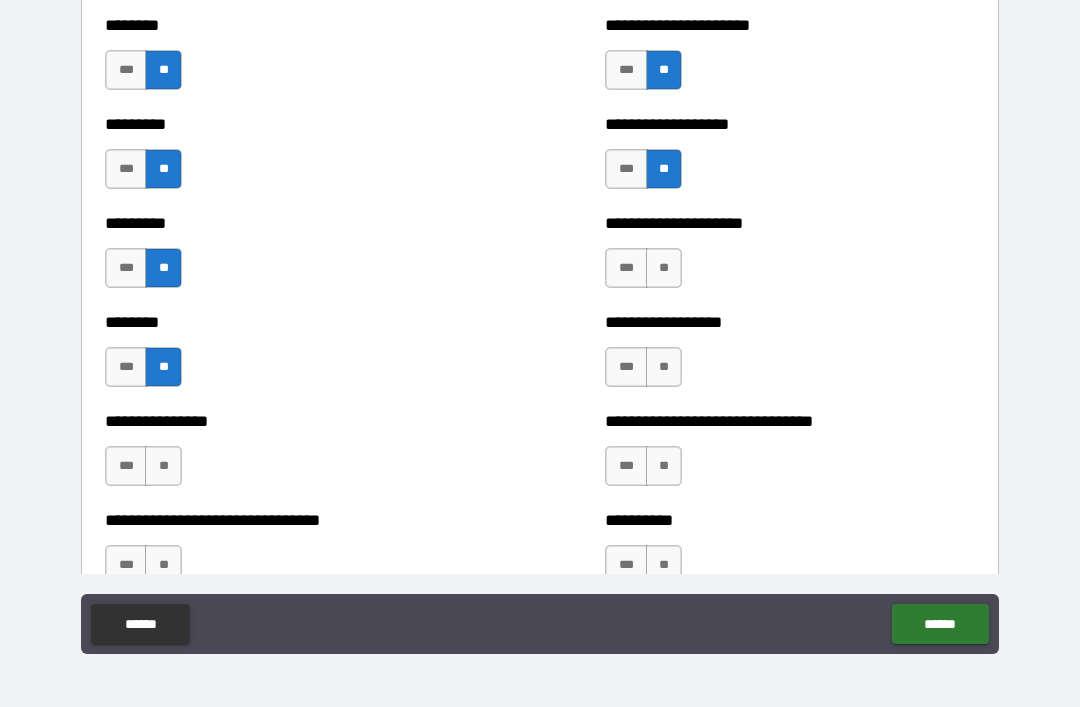 click on "**" at bounding box center (163, 466) 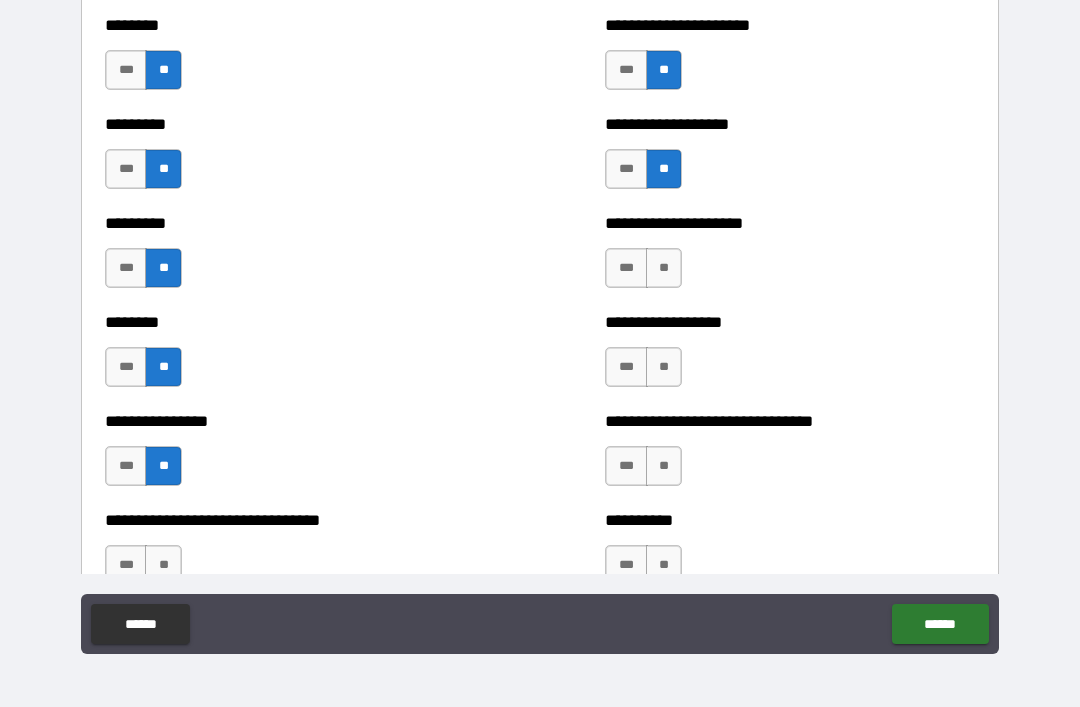 click on "***" at bounding box center [626, 367] 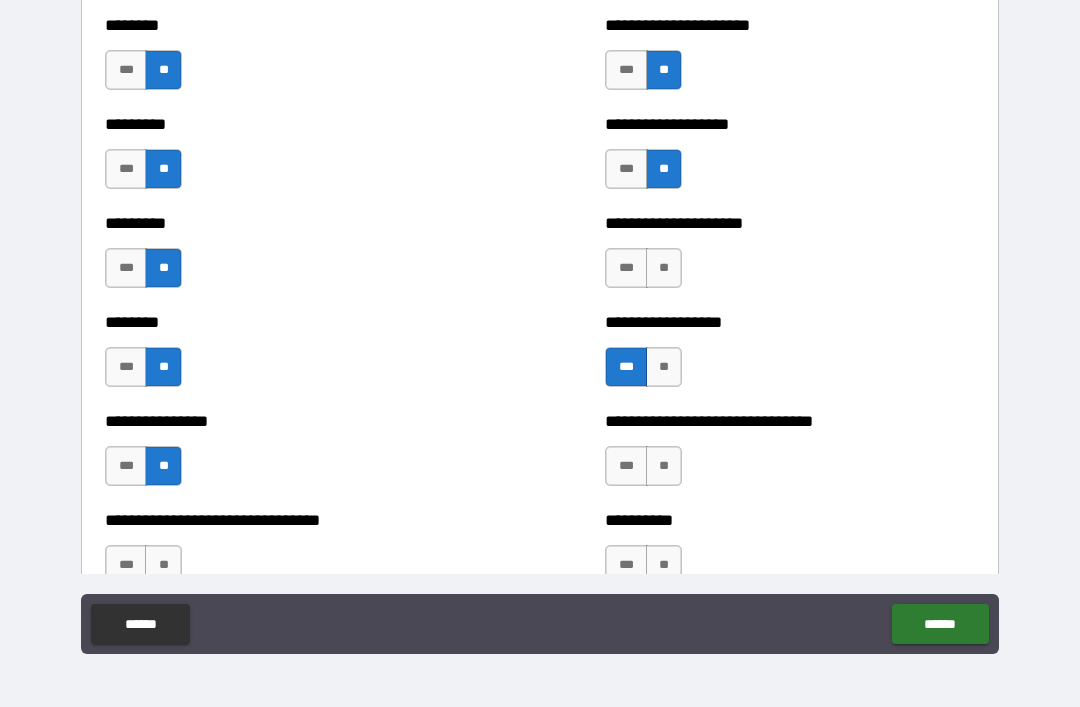 click on "**" at bounding box center (664, 268) 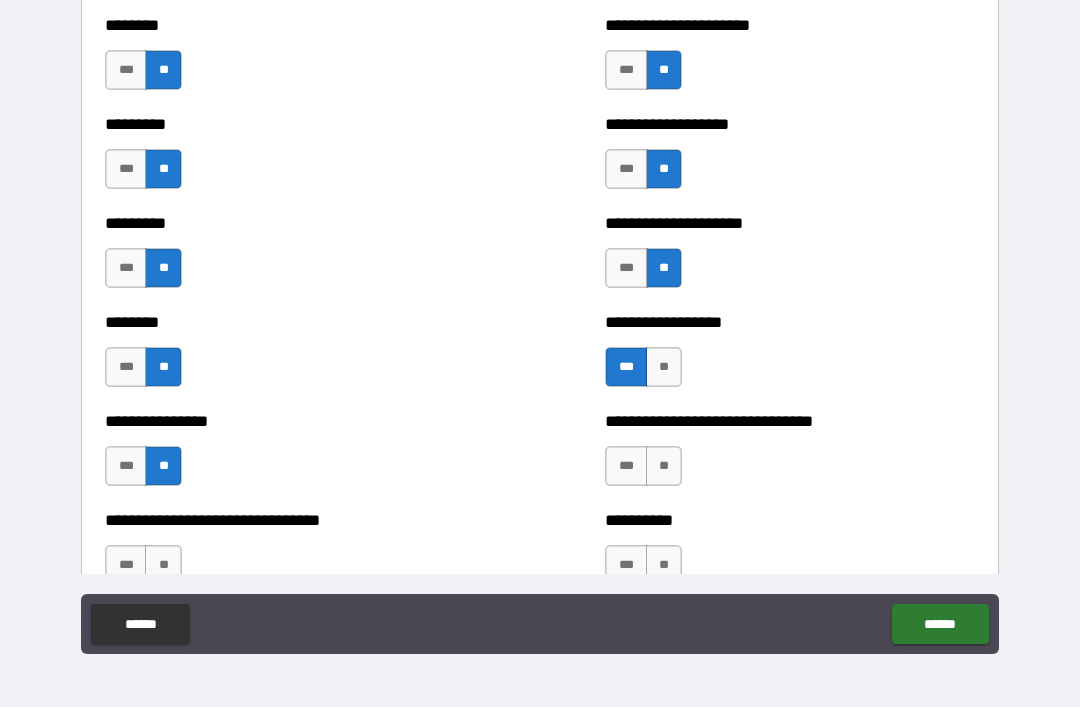 click on "***" at bounding box center (626, 466) 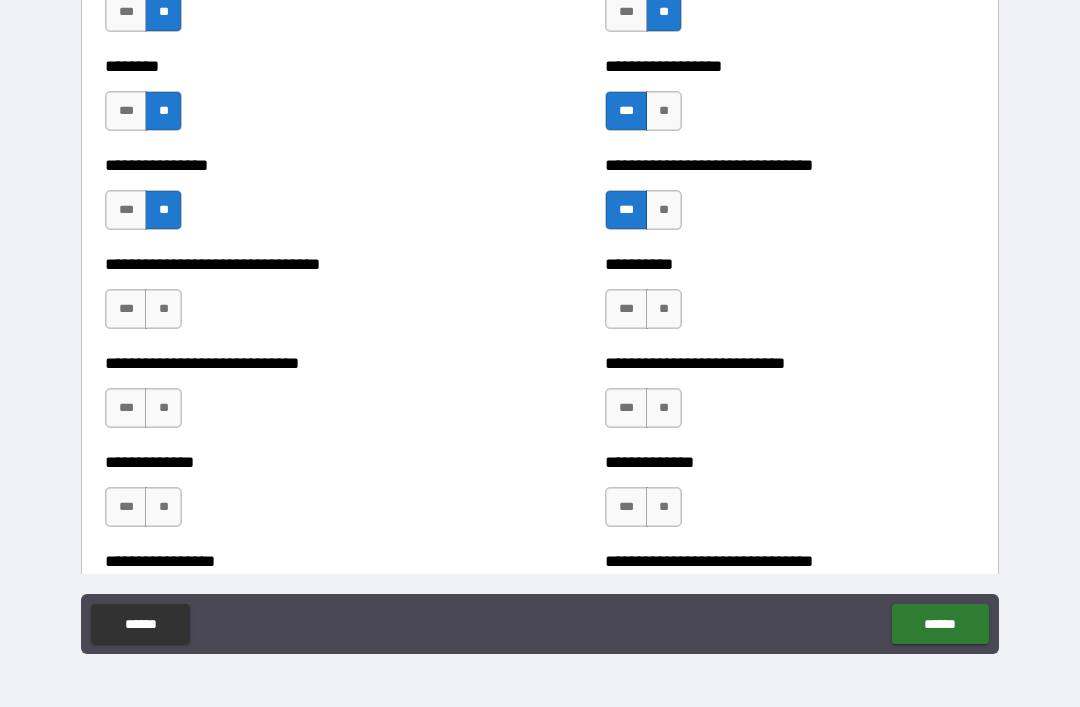 scroll, scrollTop: 7412, scrollLeft: 0, axis: vertical 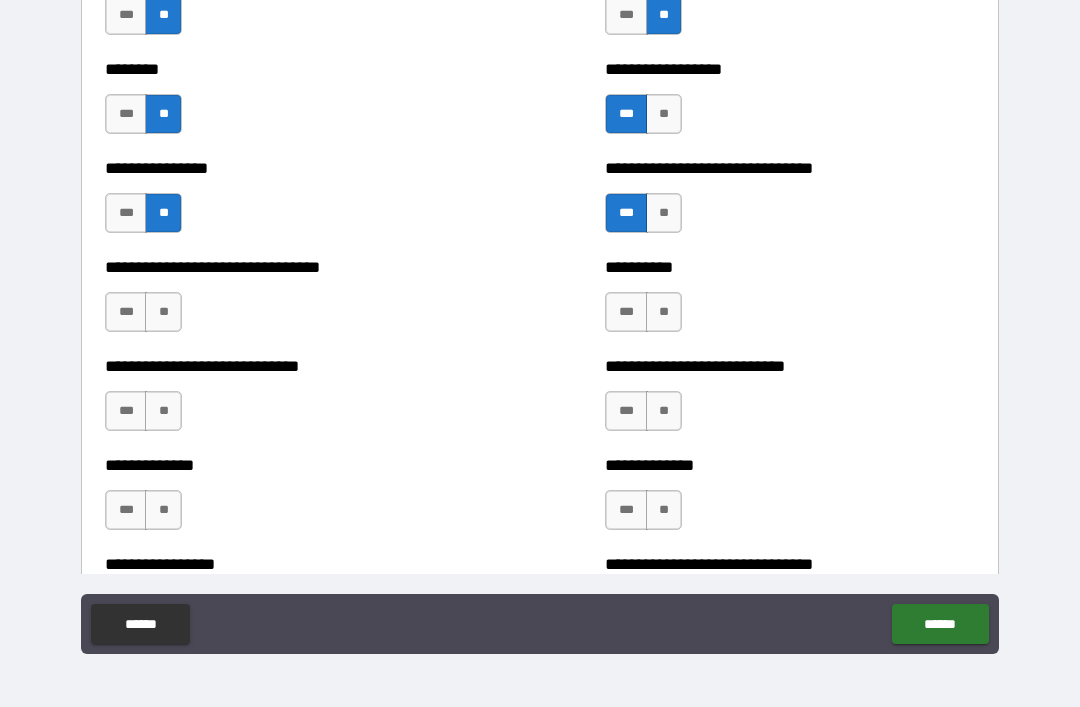 click on "***" at bounding box center (126, 312) 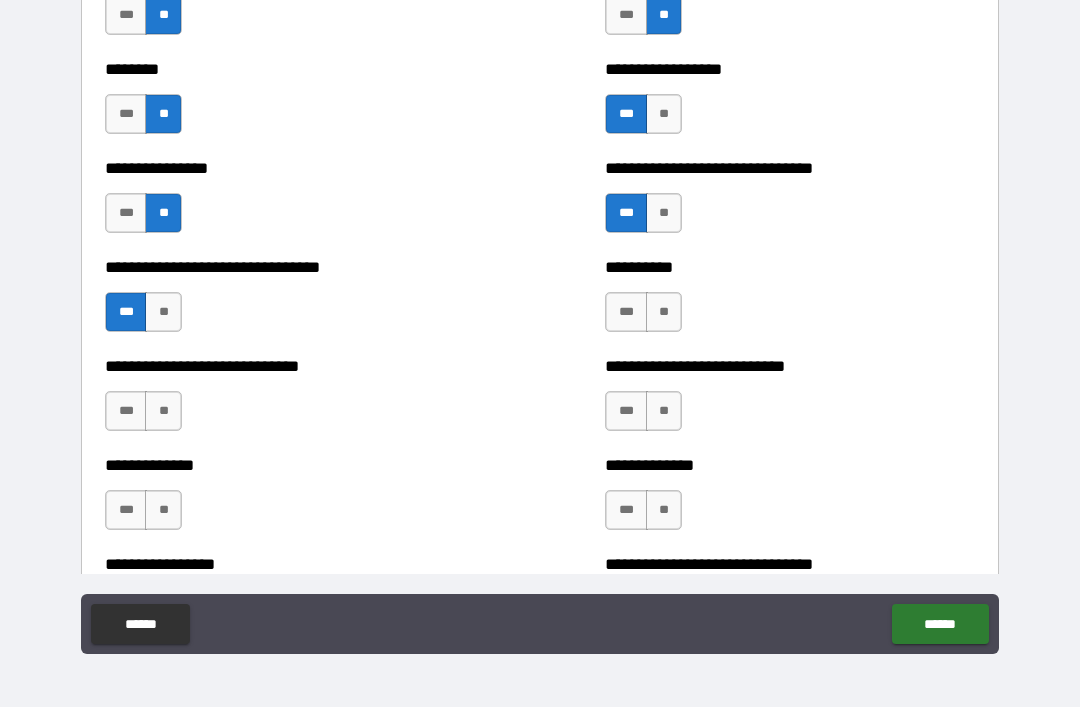 click on "**" at bounding box center (163, 411) 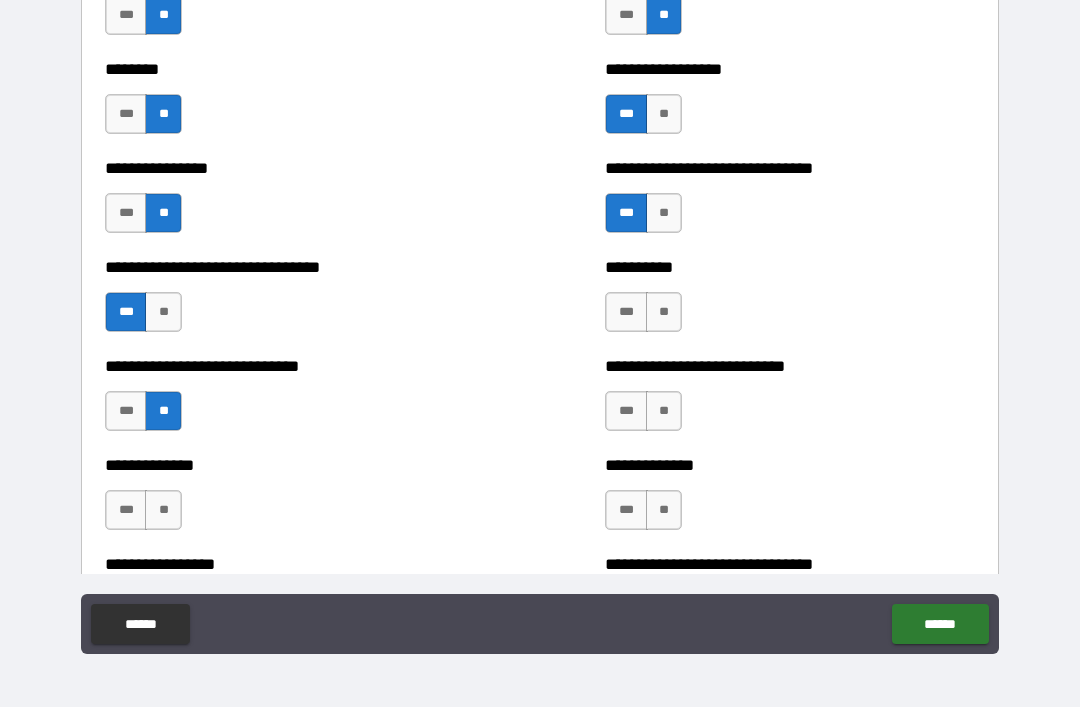 click on "**" at bounding box center [163, 510] 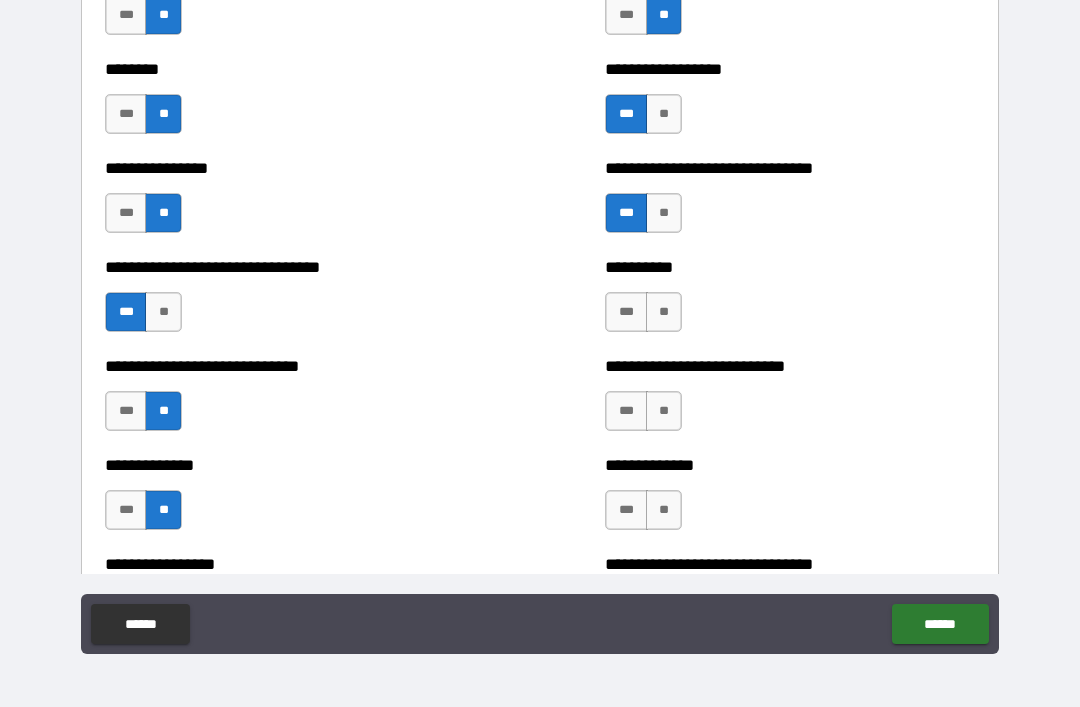 click on "**" at bounding box center (664, 312) 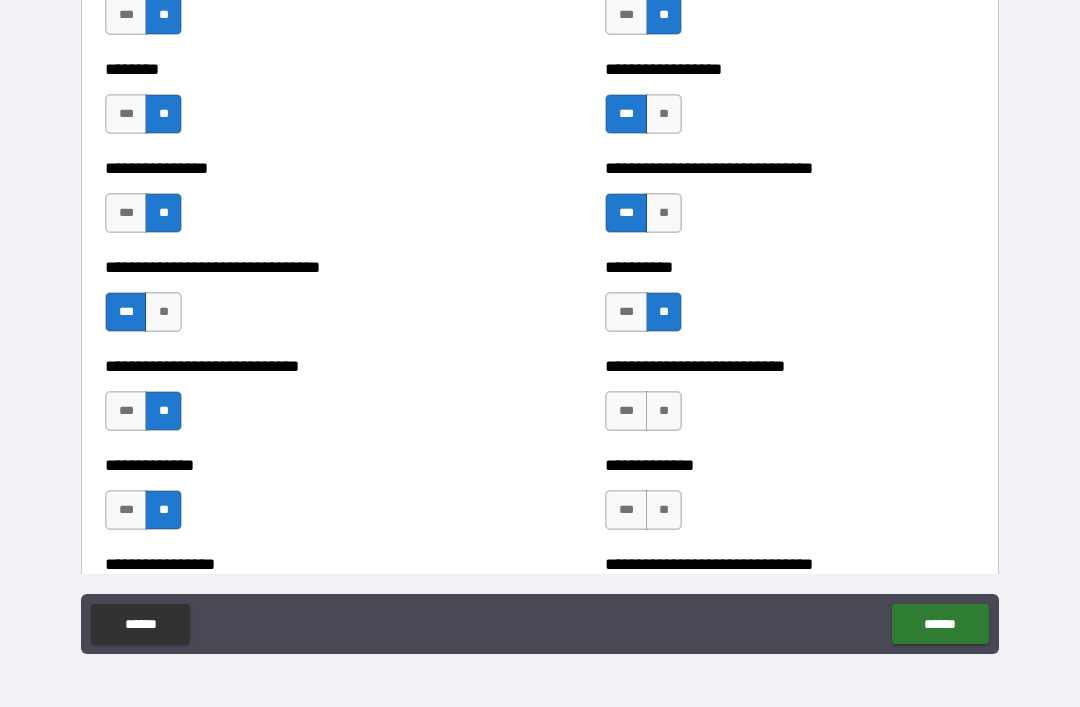 click on "**" at bounding box center (664, 411) 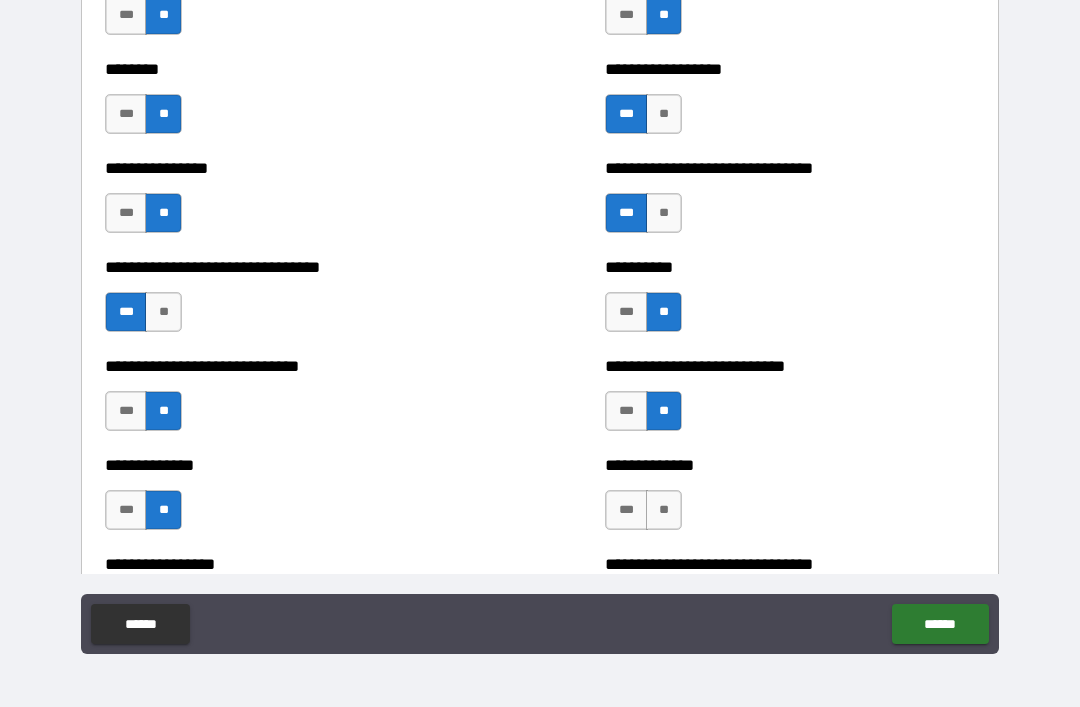 click on "**" at bounding box center (664, 510) 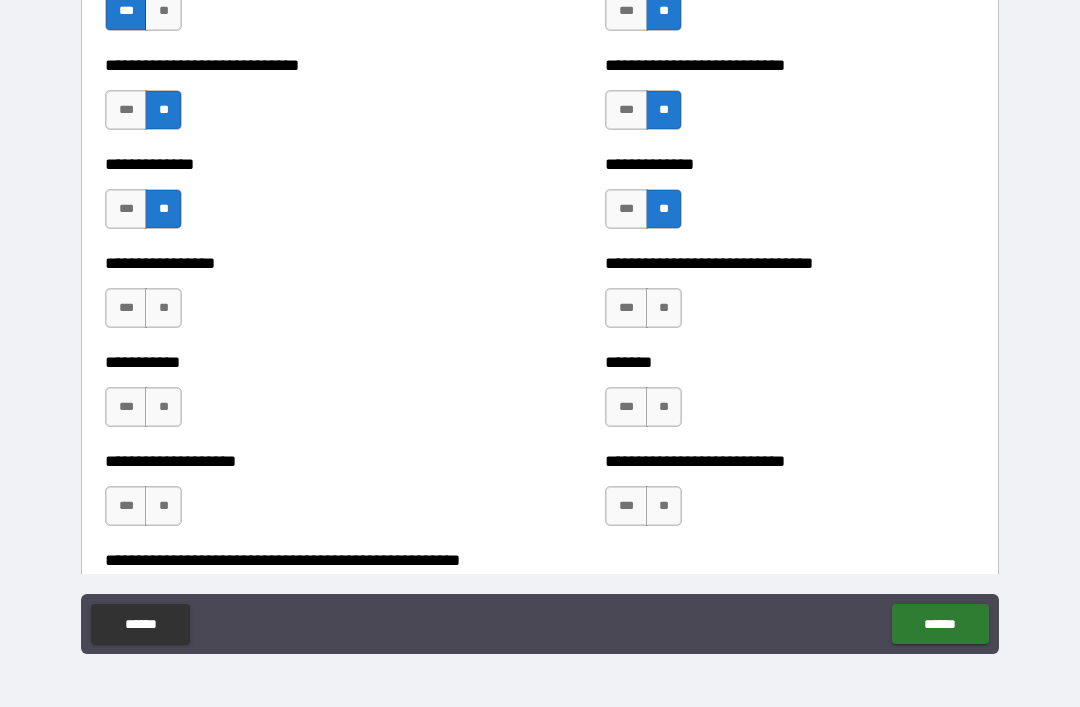 scroll, scrollTop: 7715, scrollLeft: 0, axis: vertical 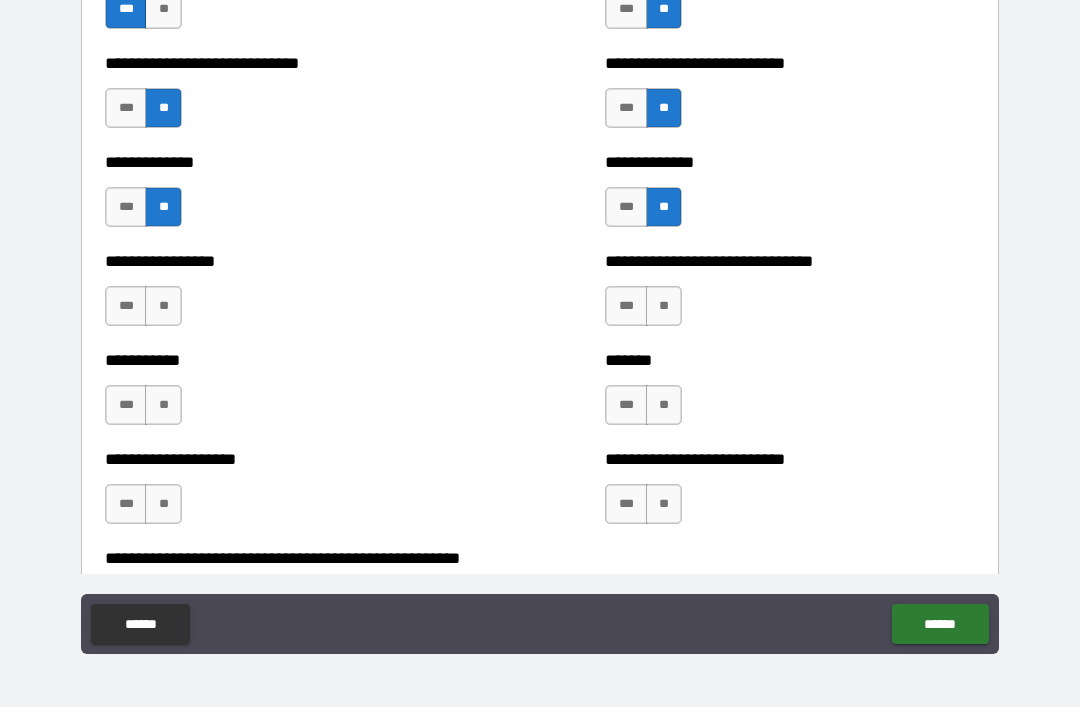 click on "***" at bounding box center [126, 306] 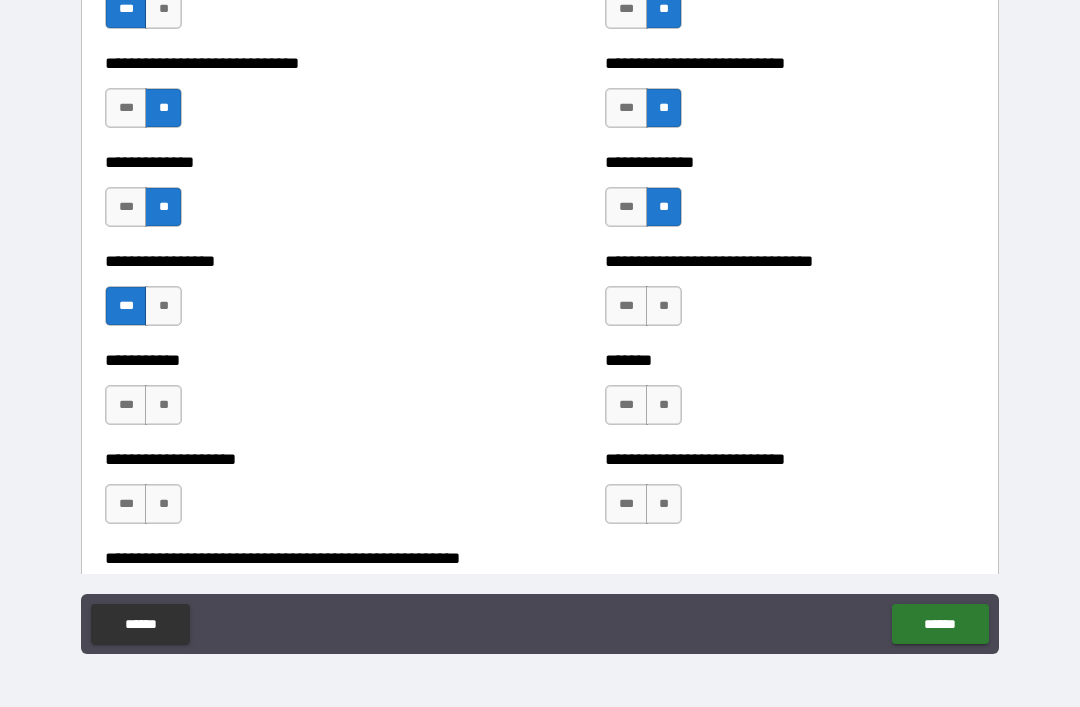 click on "**" at bounding box center [664, 306] 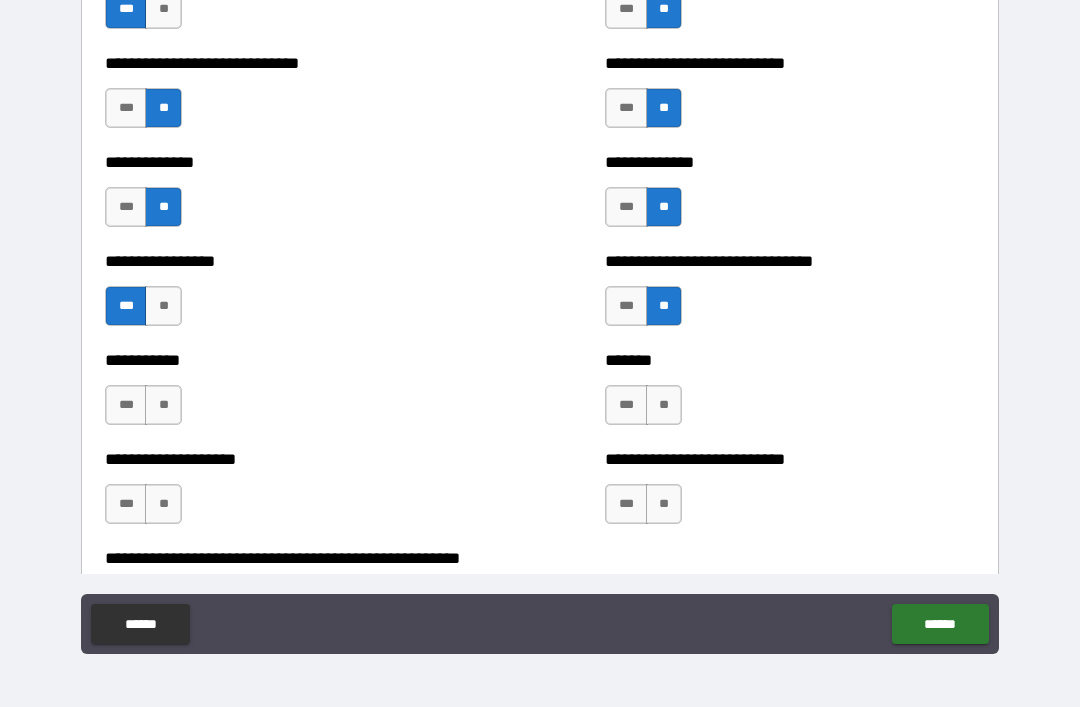 click on "**" at bounding box center (664, 405) 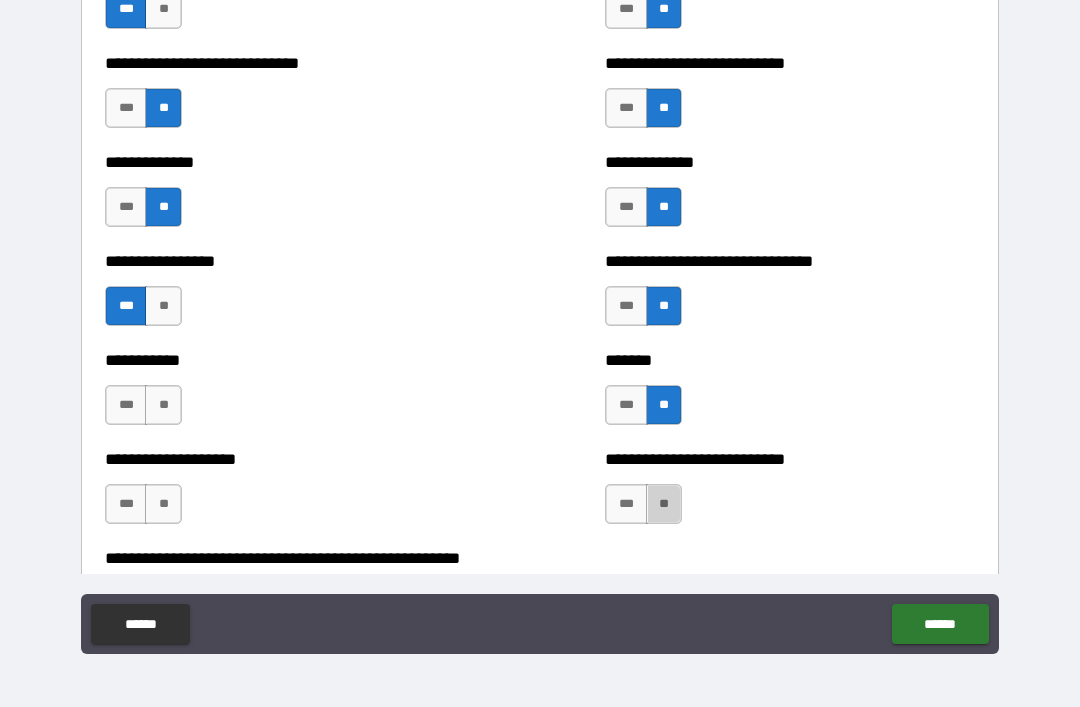 click on "**" at bounding box center [664, 504] 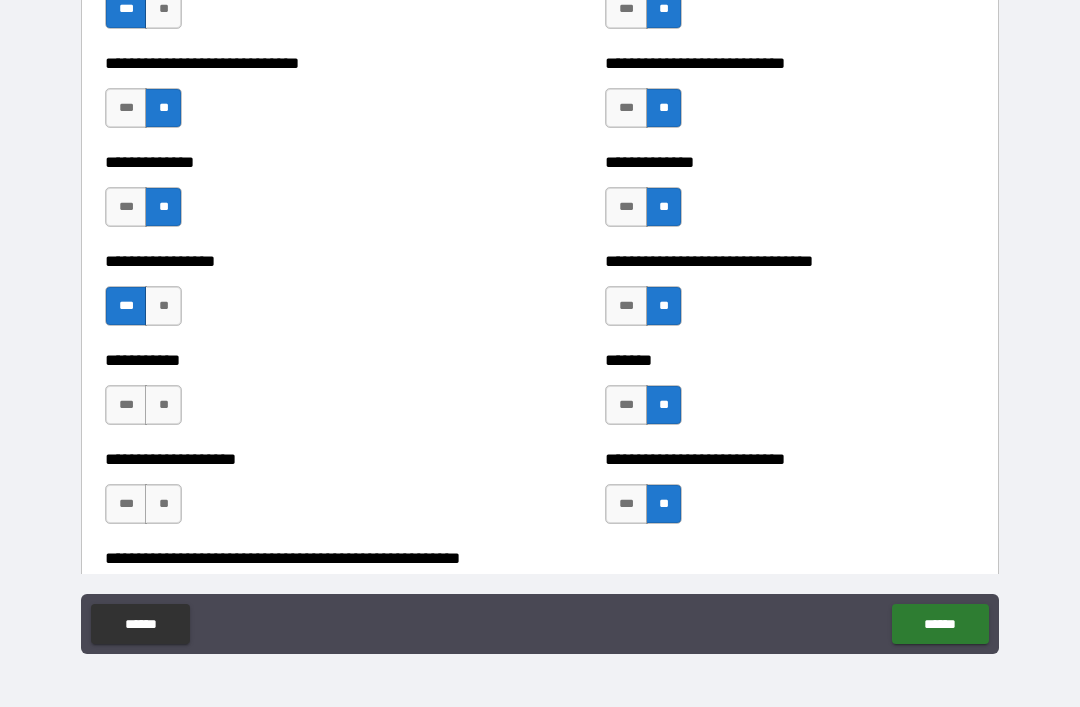 click on "**" at bounding box center (163, 405) 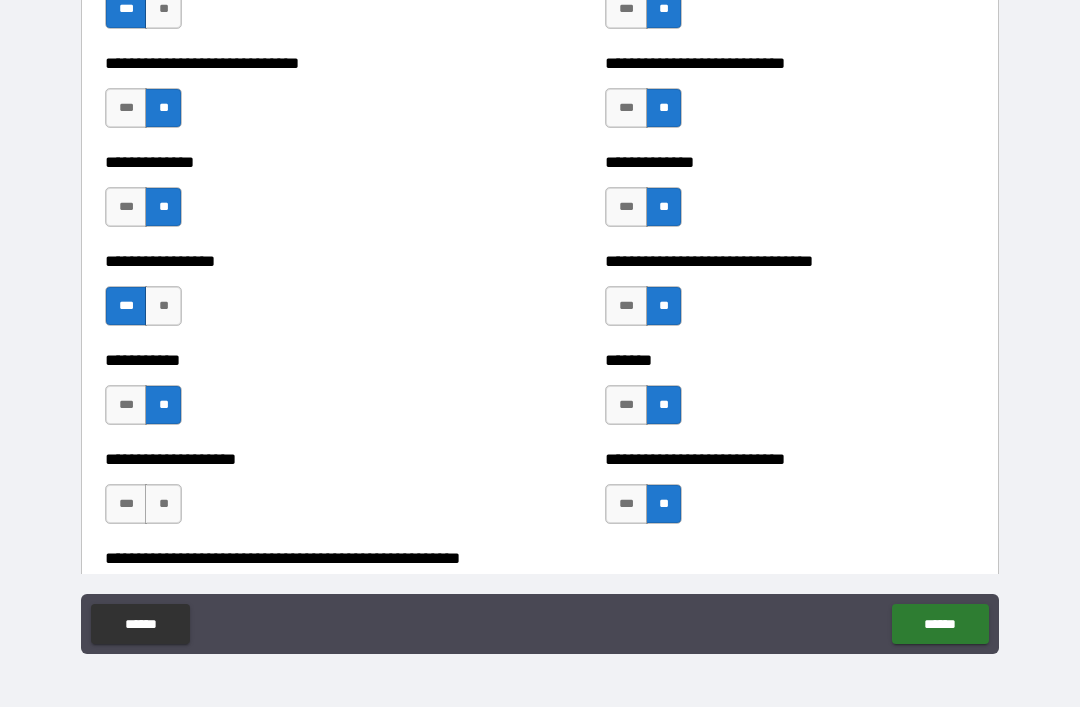 click on "***" at bounding box center [126, 504] 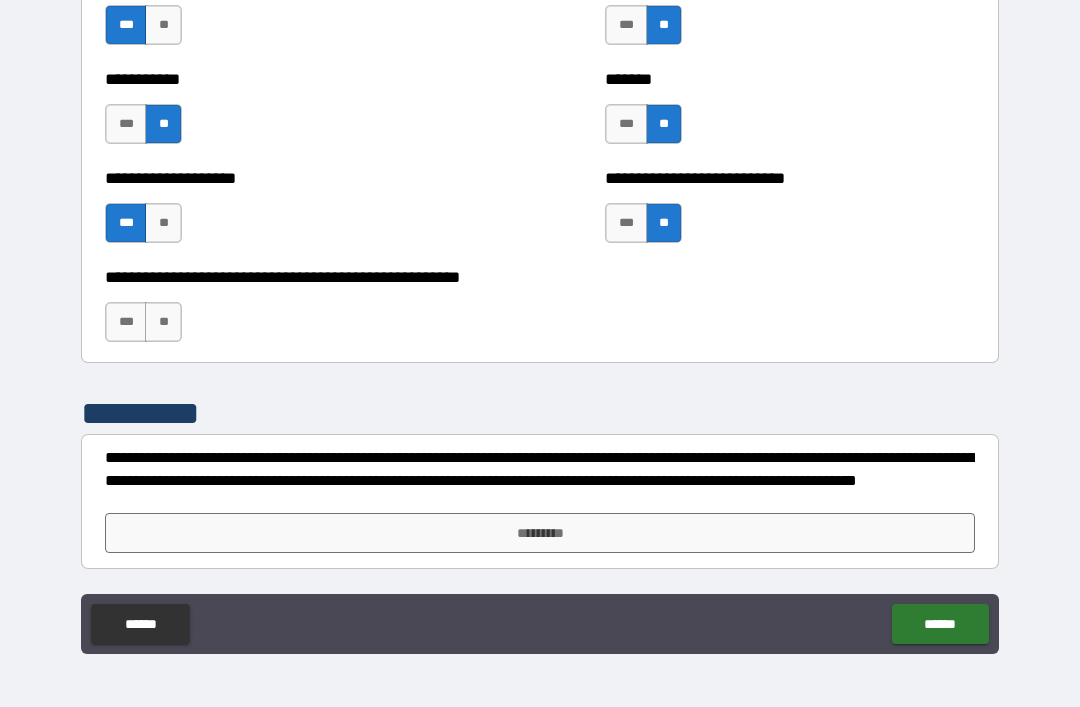 scroll, scrollTop: 7996, scrollLeft: 0, axis: vertical 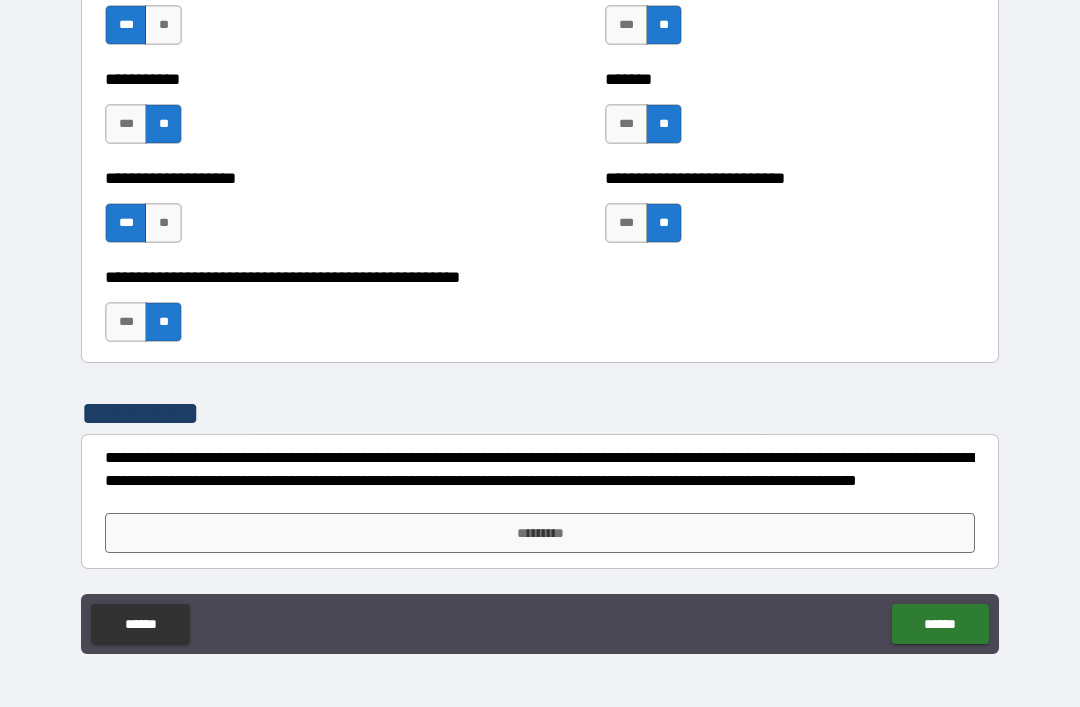 click on "*********" at bounding box center [540, 533] 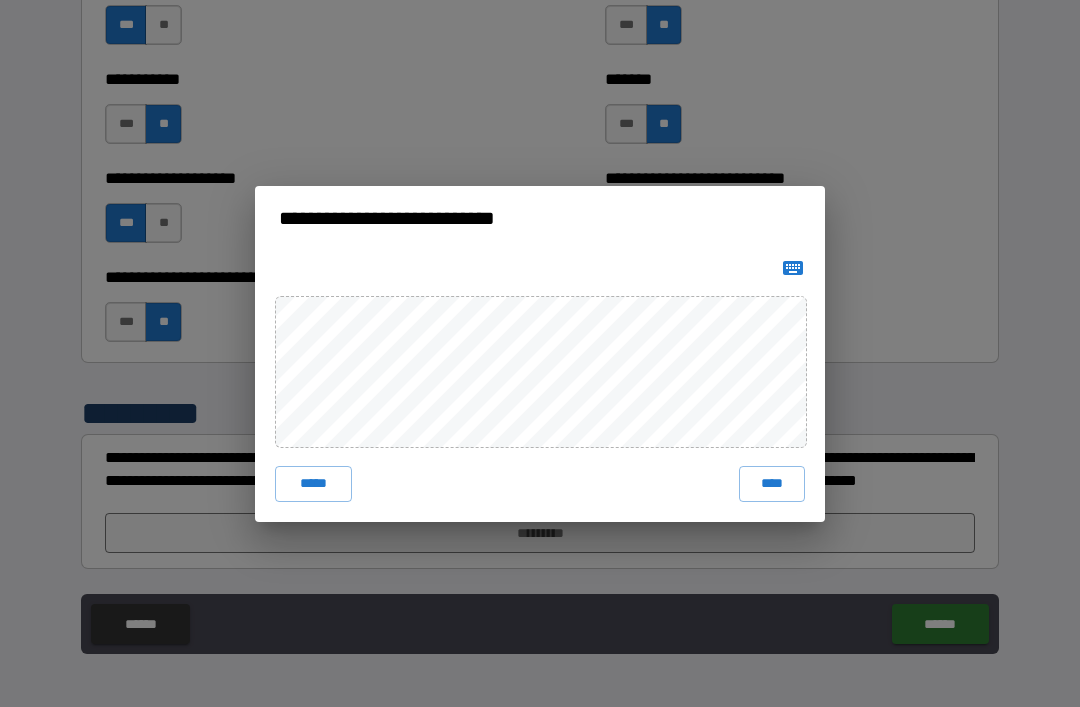 click on "****" at bounding box center [772, 484] 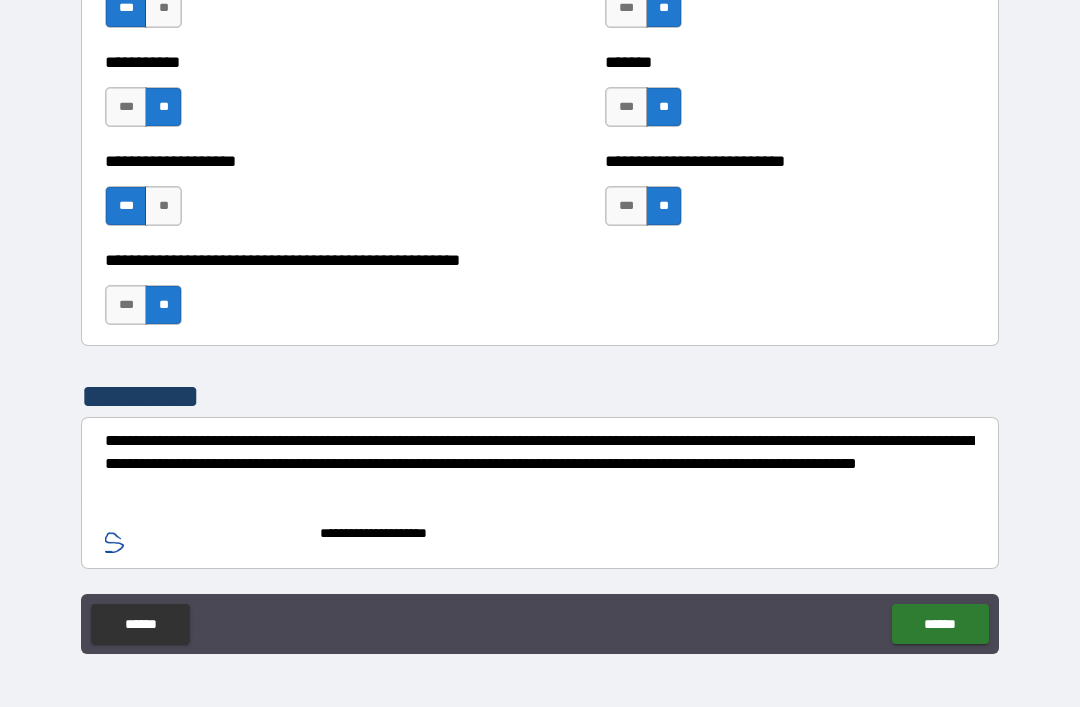 scroll, scrollTop: 8013, scrollLeft: 0, axis: vertical 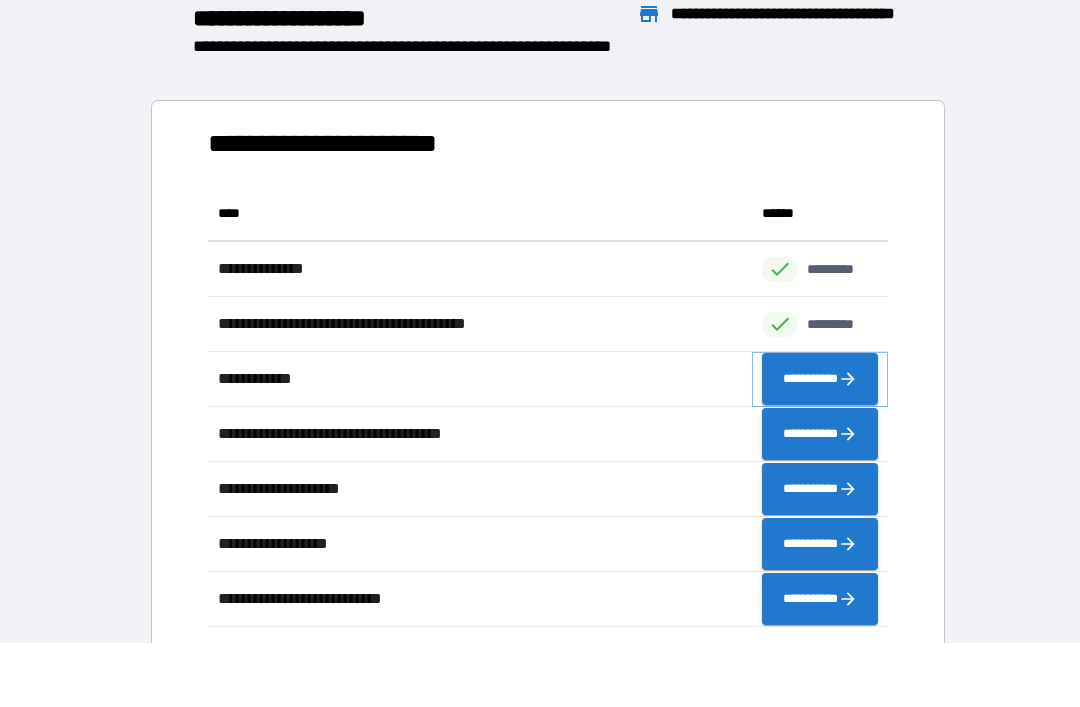 click on "**********" at bounding box center [820, 379] 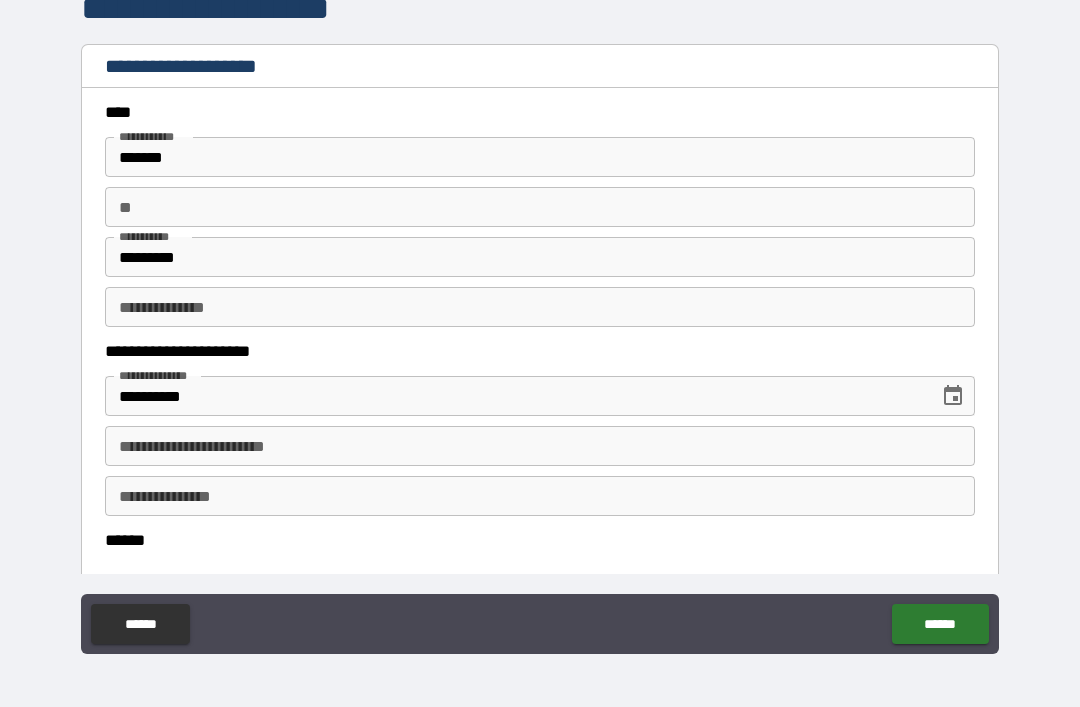 click on "**********" at bounding box center [540, 446] 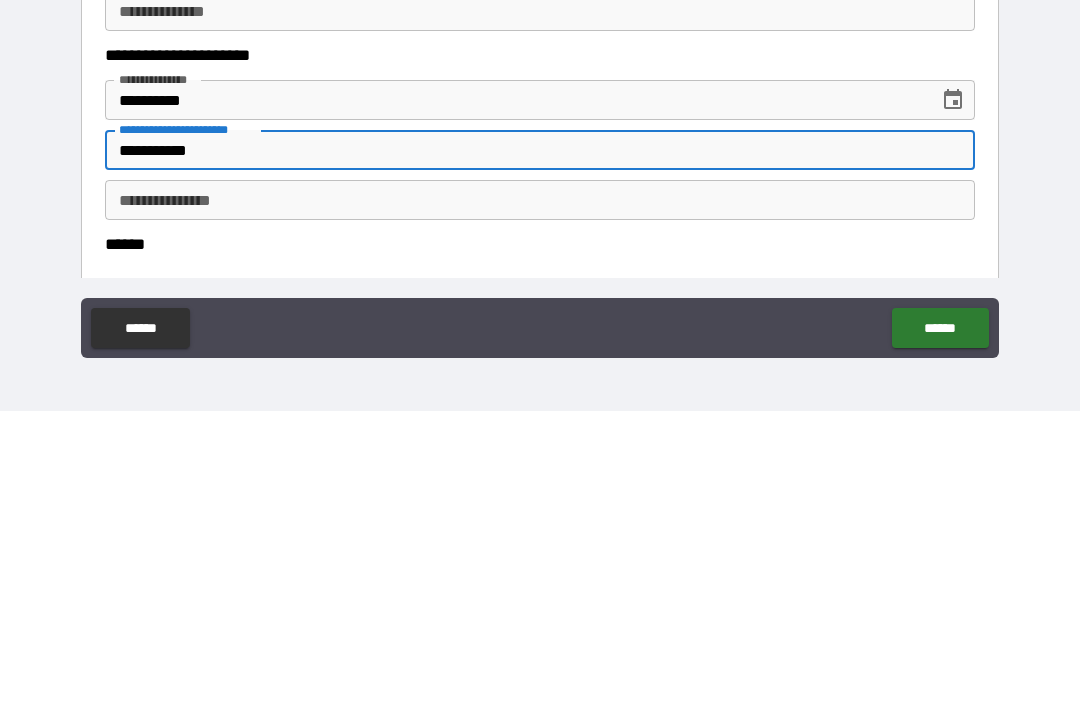 type on "**********" 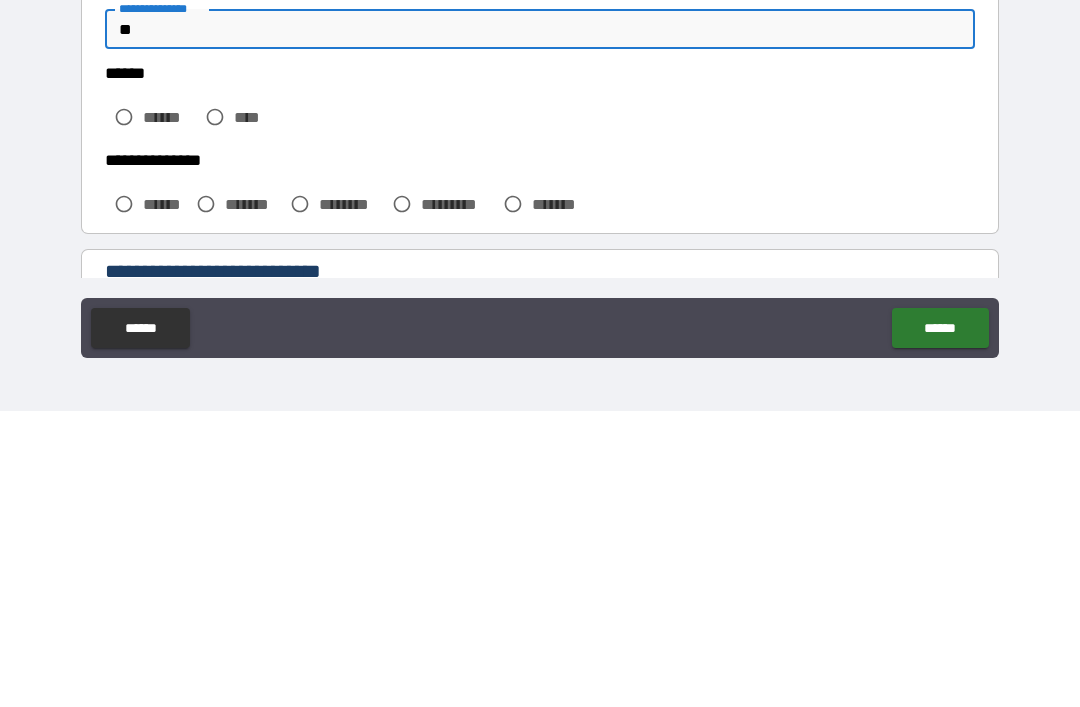 scroll, scrollTop: 168, scrollLeft: 0, axis: vertical 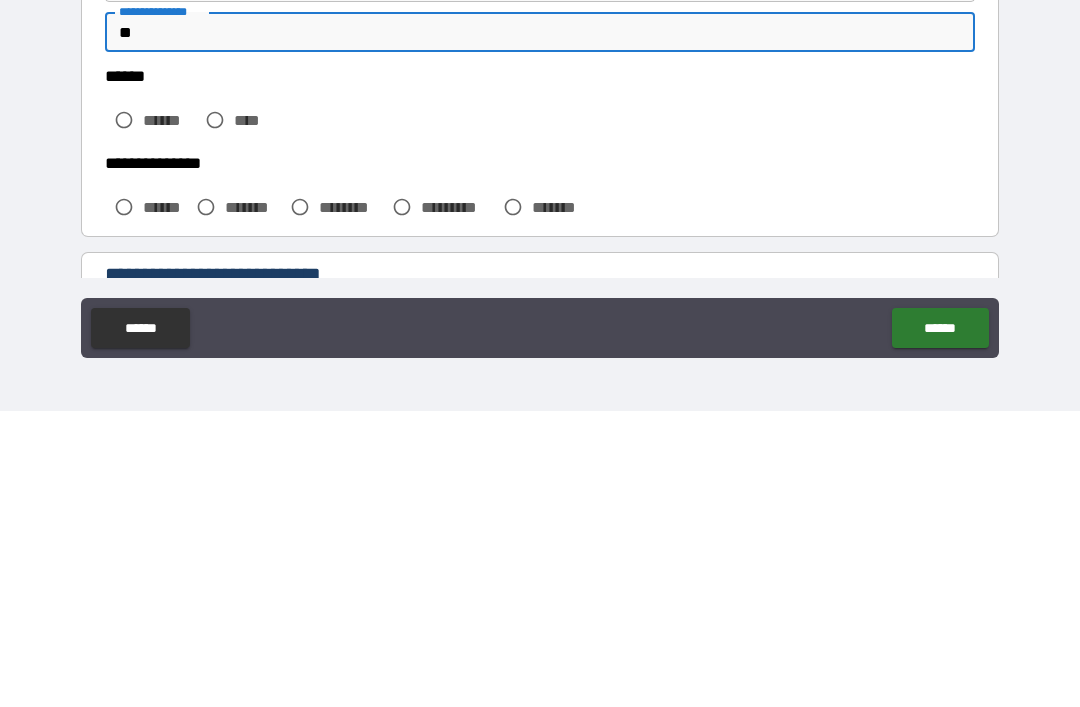type on "**" 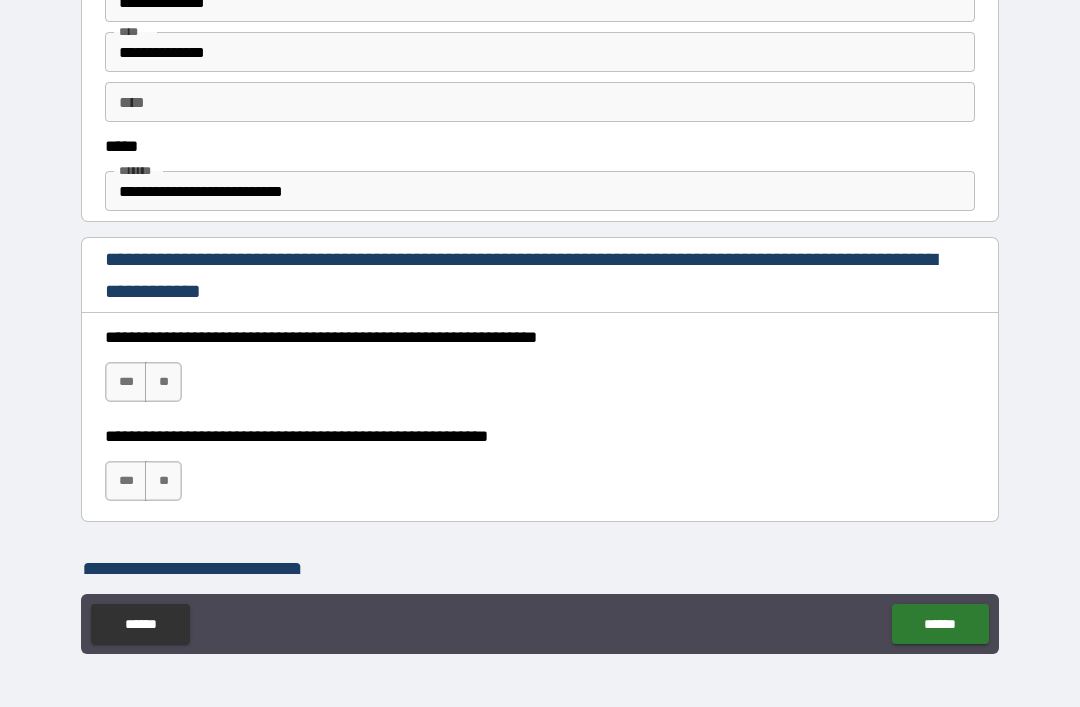 scroll, scrollTop: 1146, scrollLeft: 0, axis: vertical 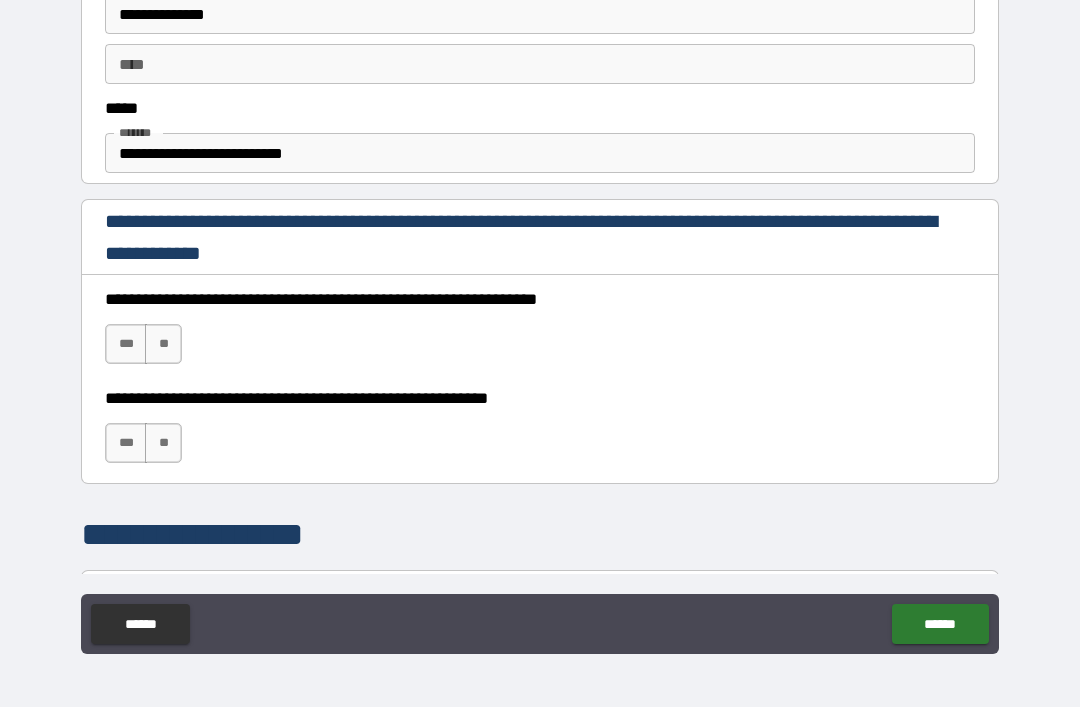 click on "***" at bounding box center (126, 344) 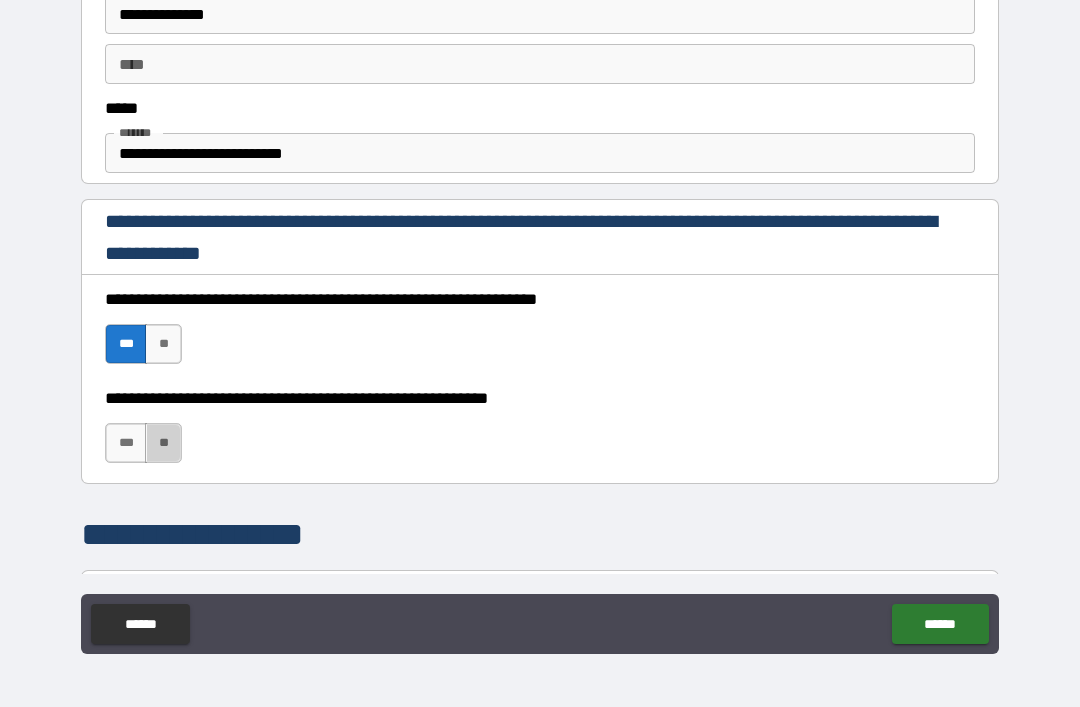 click on "**" at bounding box center (163, 443) 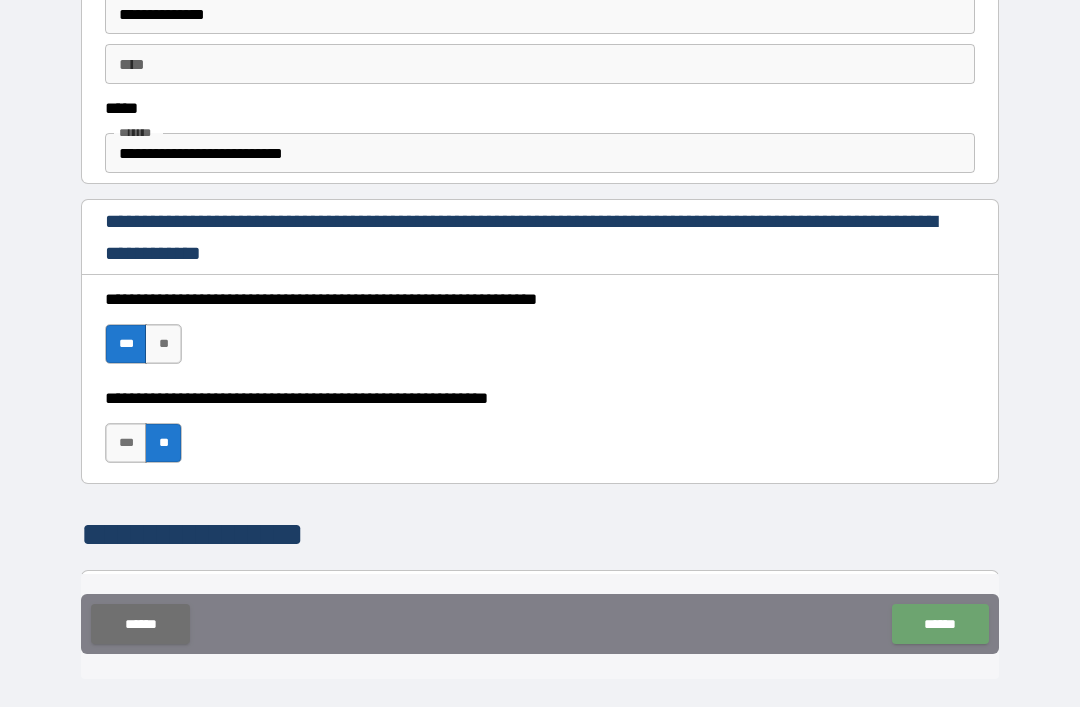 click on "******" at bounding box center (940, 624) 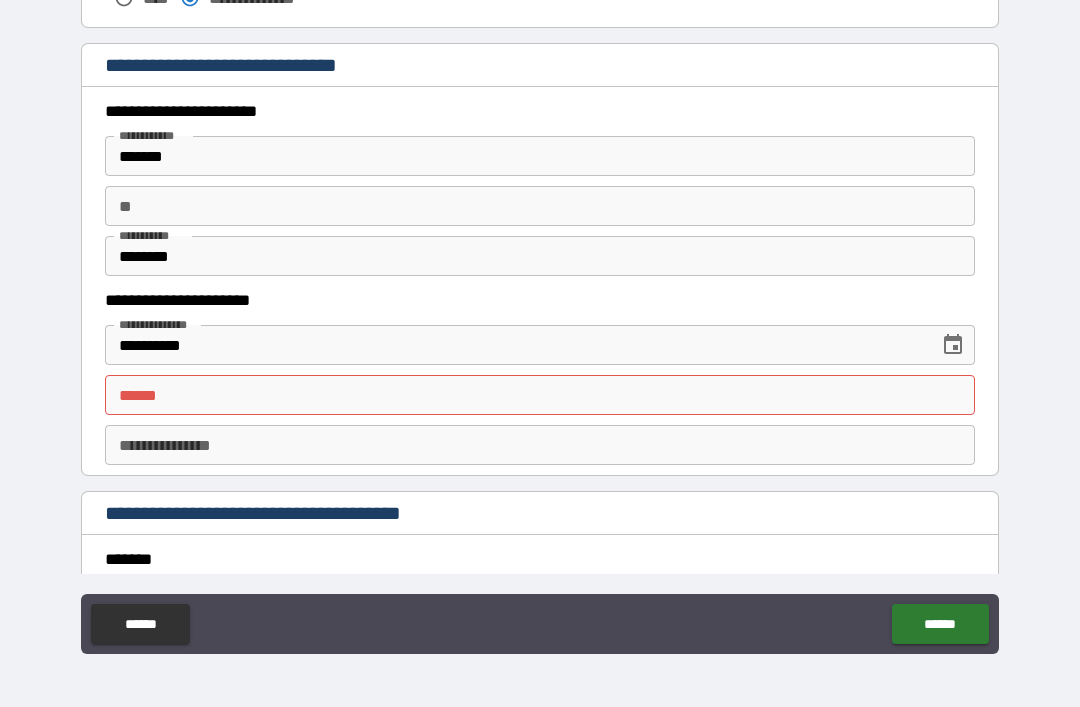 scroll, scrollTop: 1869, scrollLeft: 0, axis: vertical 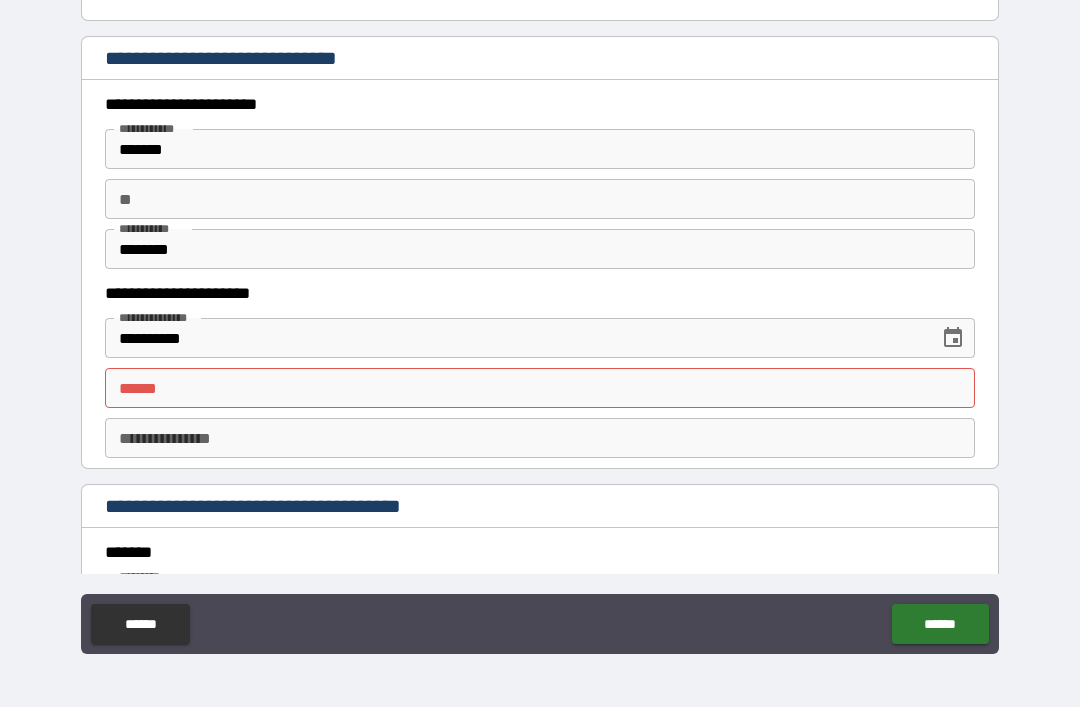 click on "****   *" at bounding box center (540, 388) 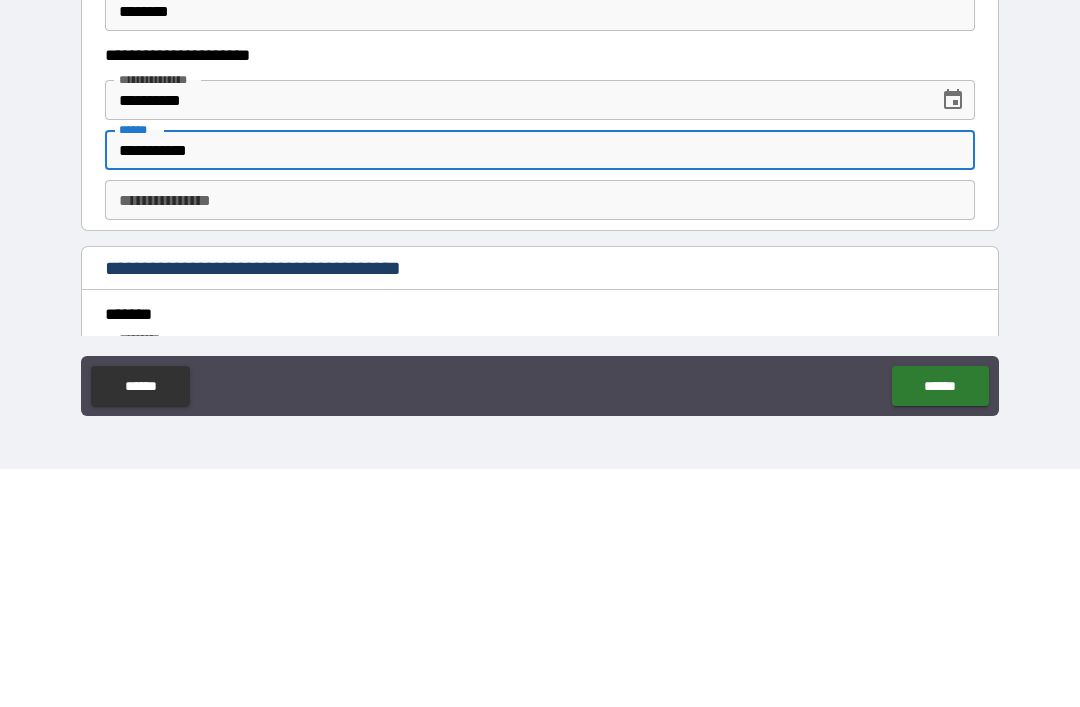 type on "**********" 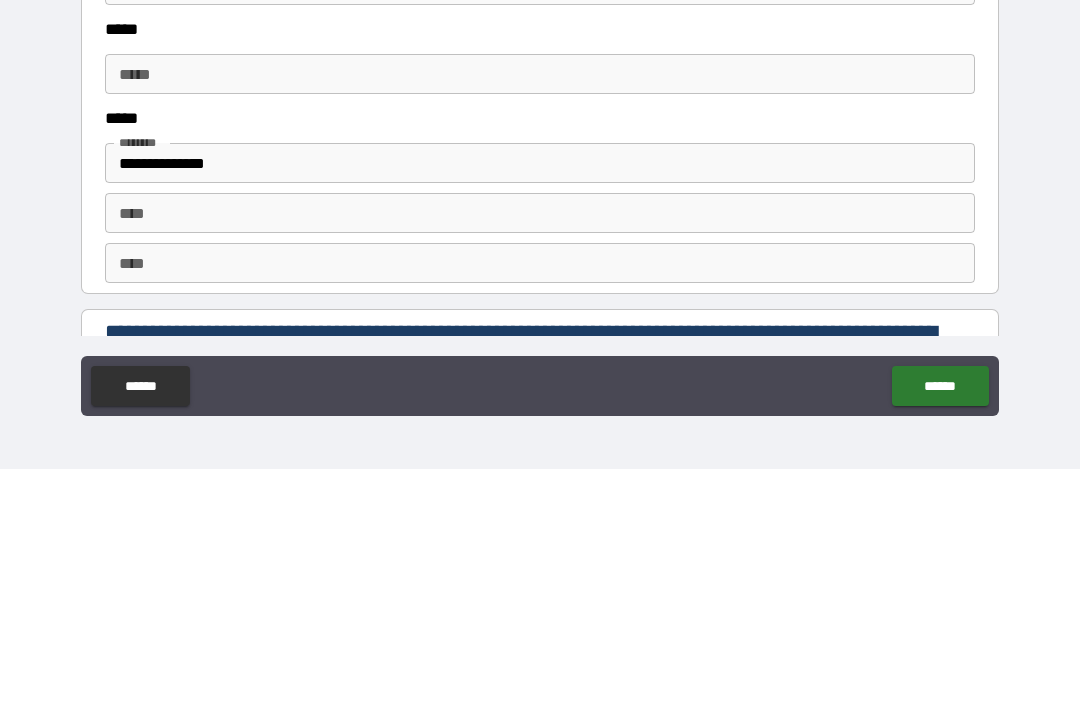 scroll, scrollTop: 2422, scrollLeft: 0, axis: vertical 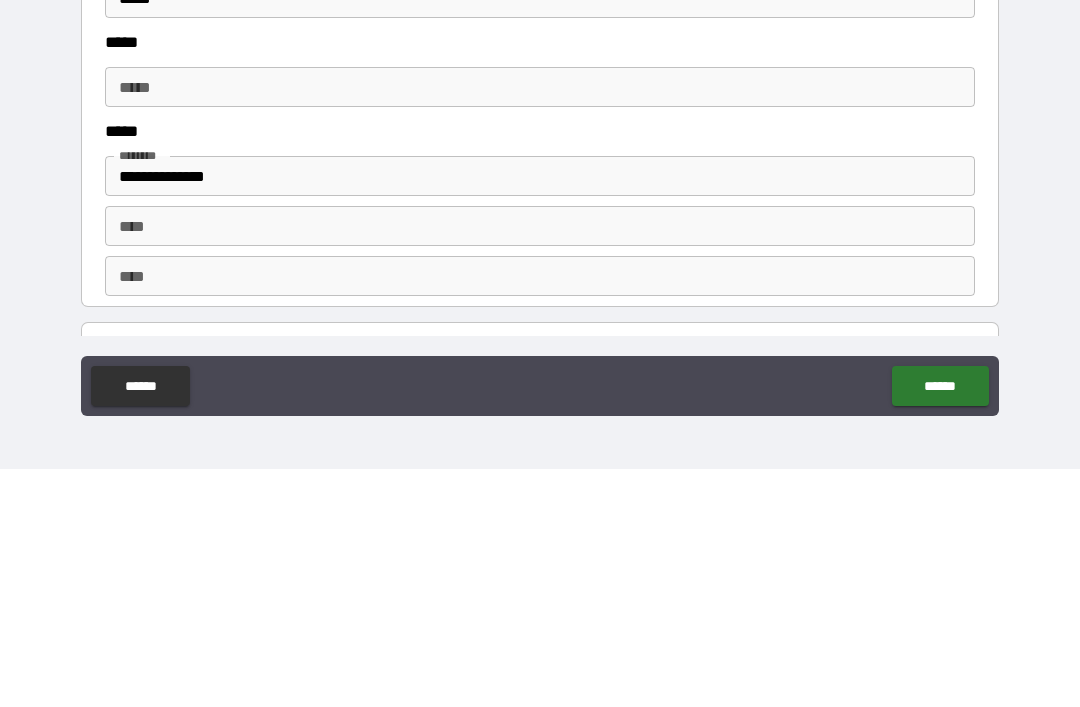 type on "******" 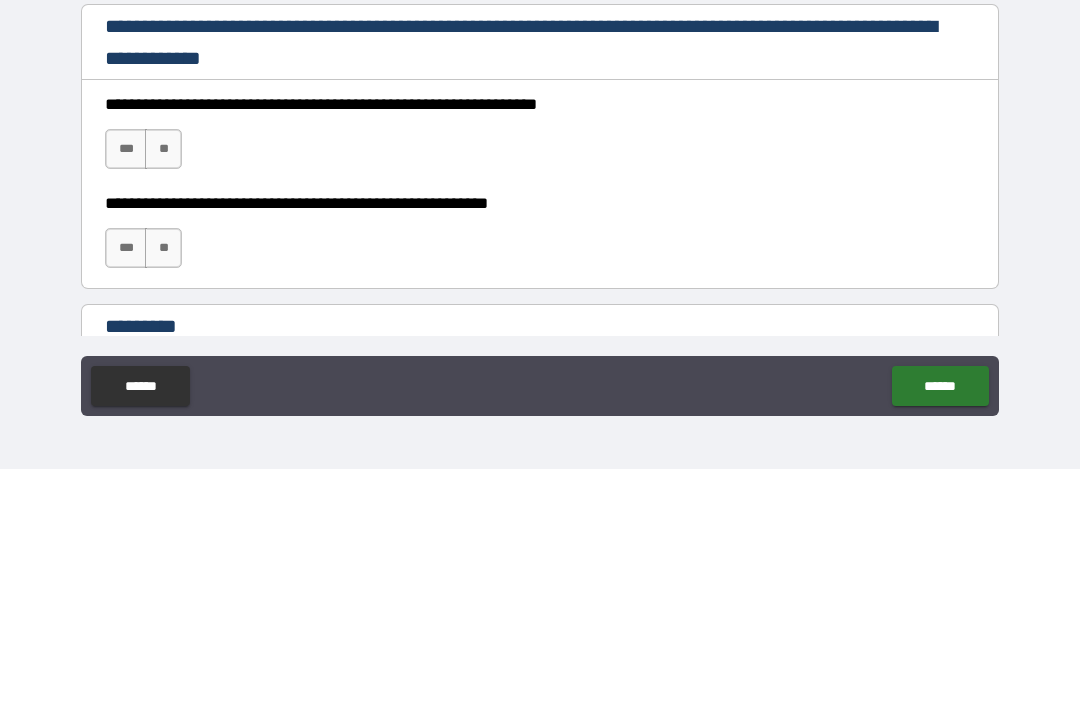 scroll, scrollTop: 2751, scrollLeft: 0, axis: vertical 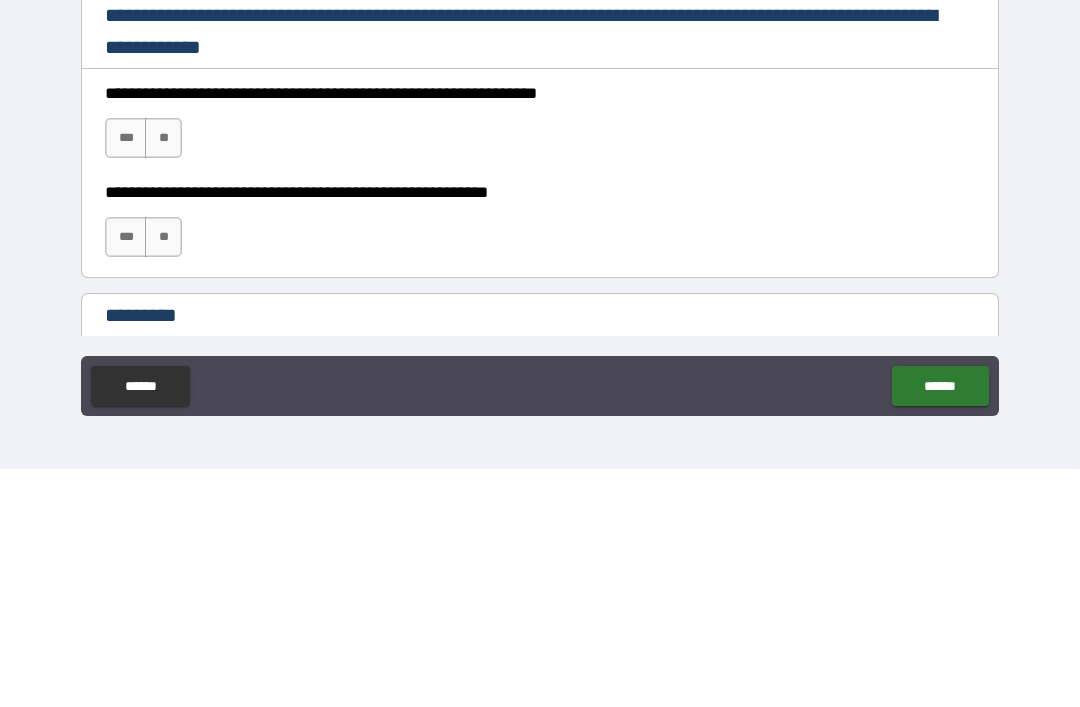 type on "**********" 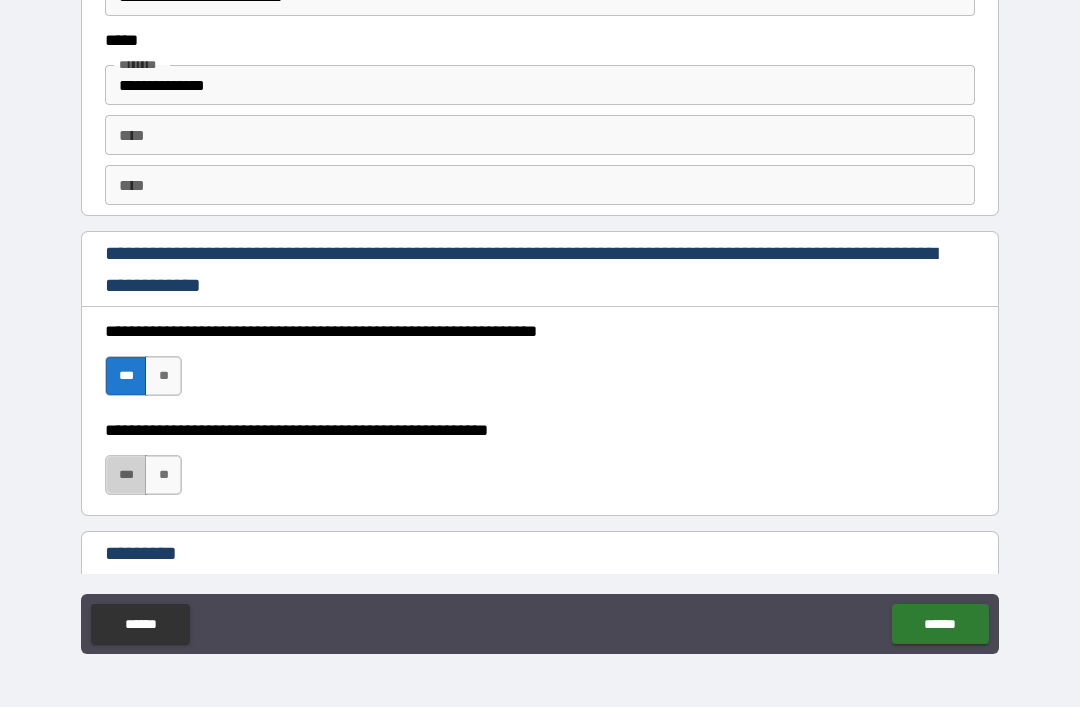 click on "***" at bounding box center (126, 475) 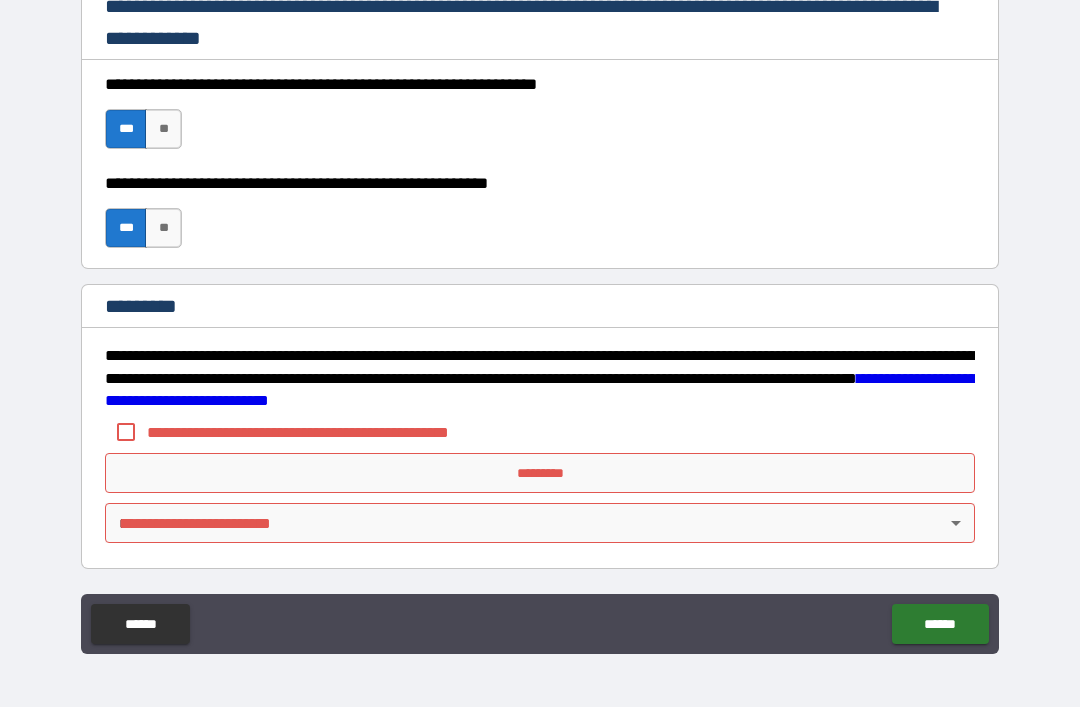scroll, scrollTop: 2998, scrollLeft: 0, axis: vertical 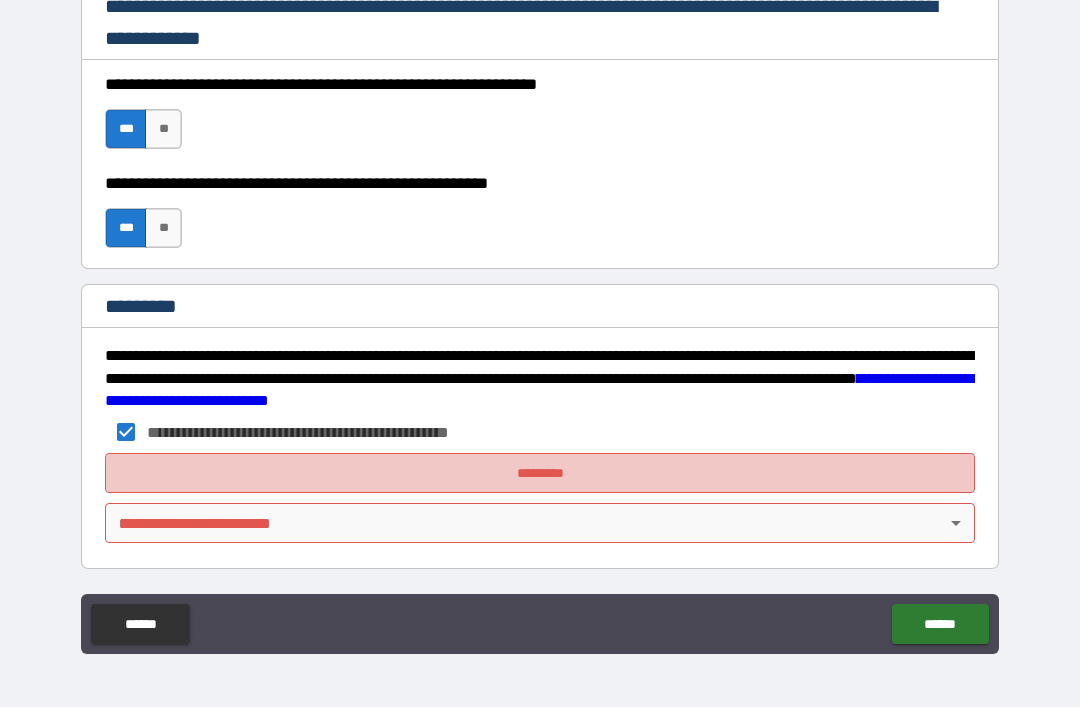click on "*********" at bounding box center (540, 473) 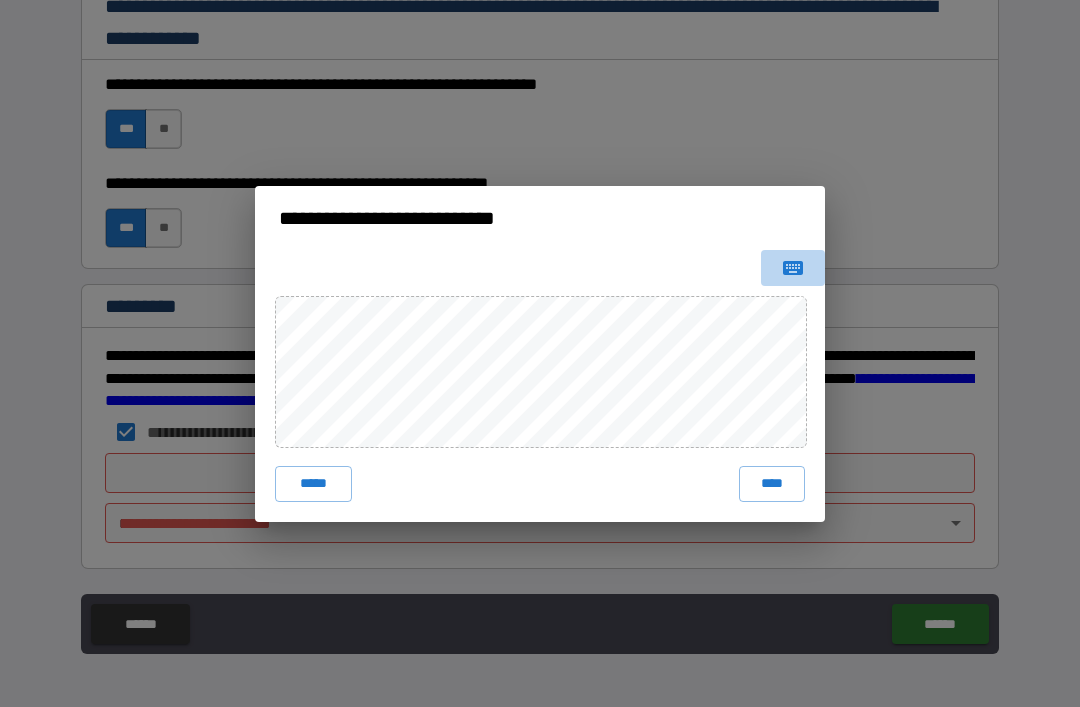 click 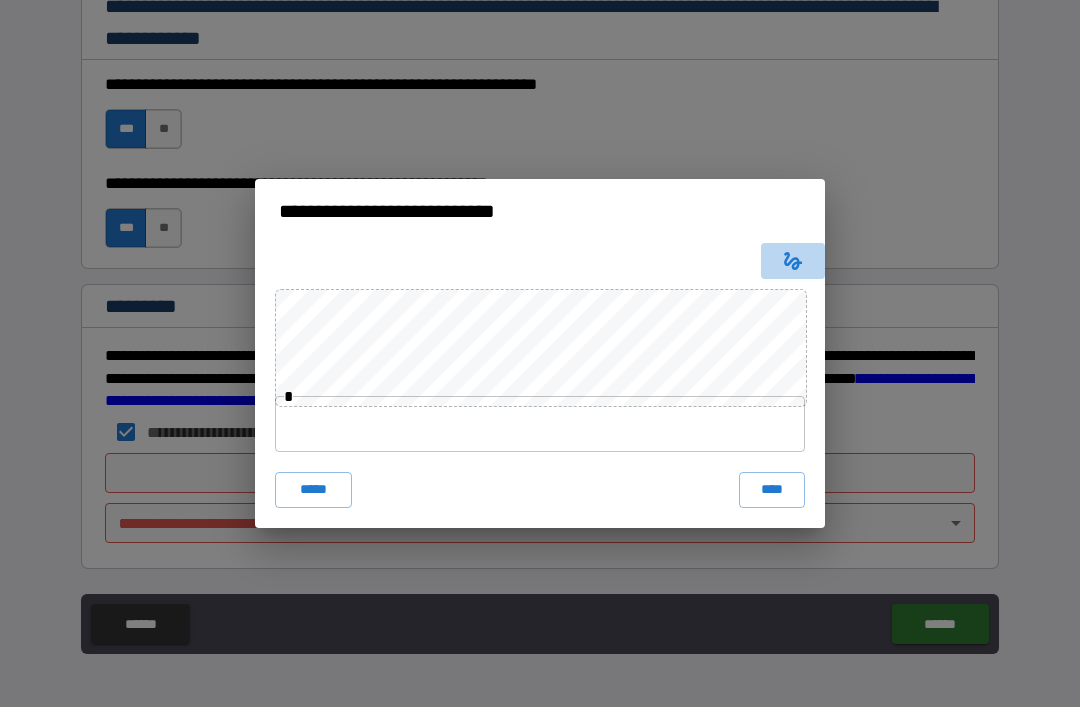 click 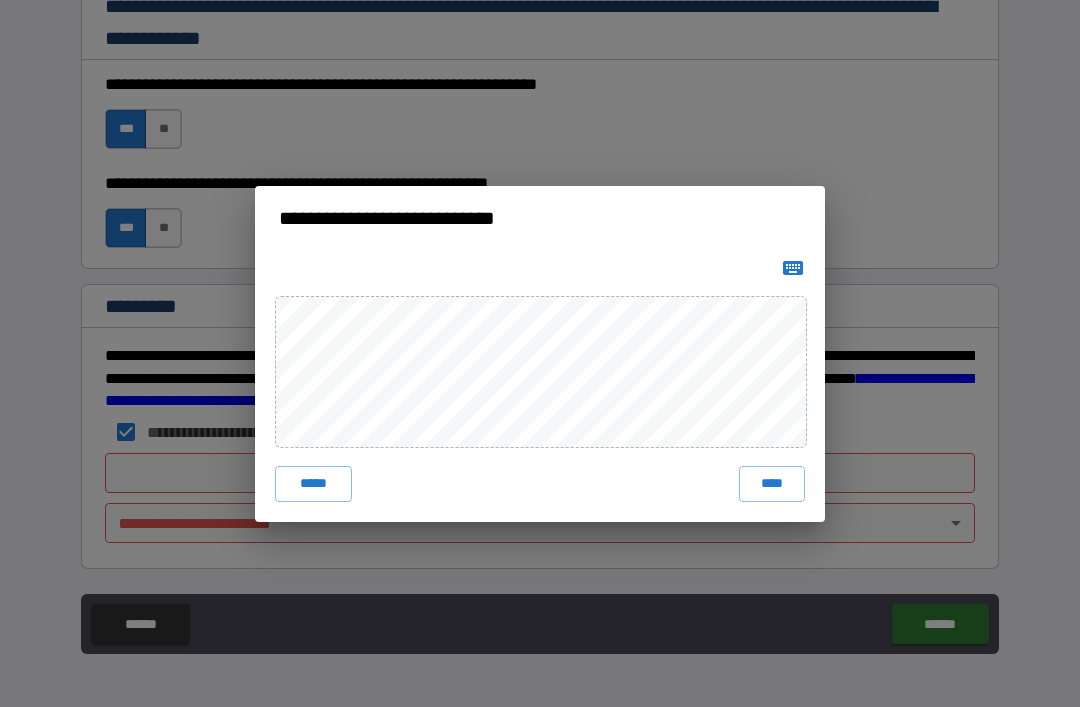 click on "****" at bounding box center (772, 484) 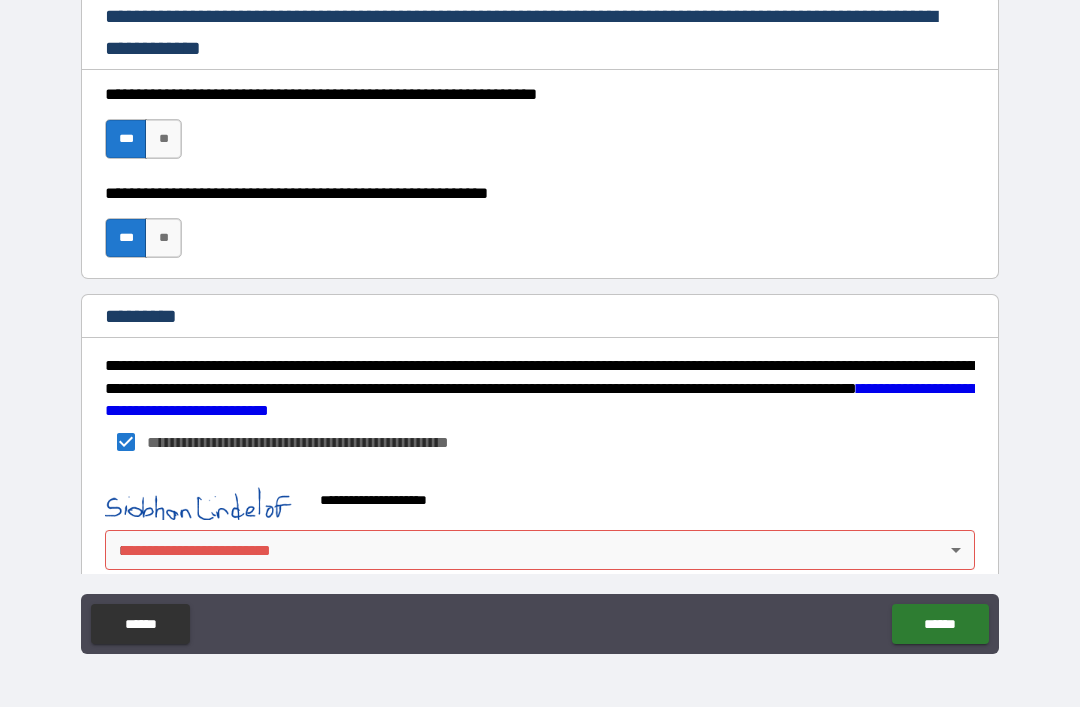 click on "**********" at bounding box center (540, 321) 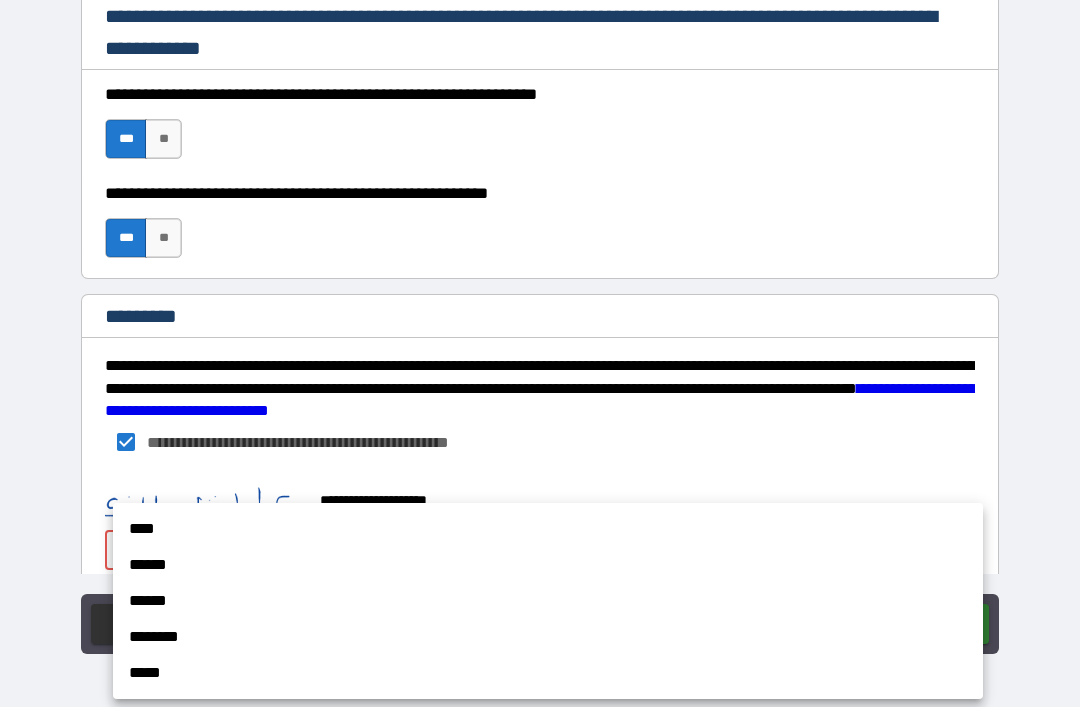 click on "******" at bounding box center [548, 565] 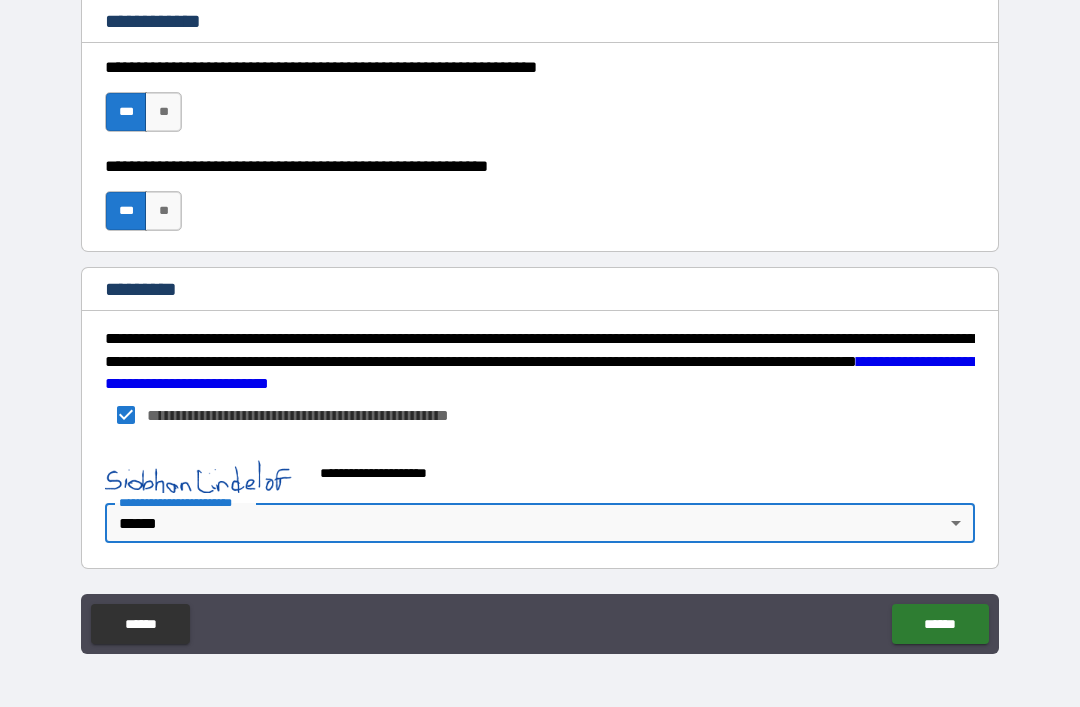 scroll, scrollTop: 3015, scrollLeft: 0, axis: vertical 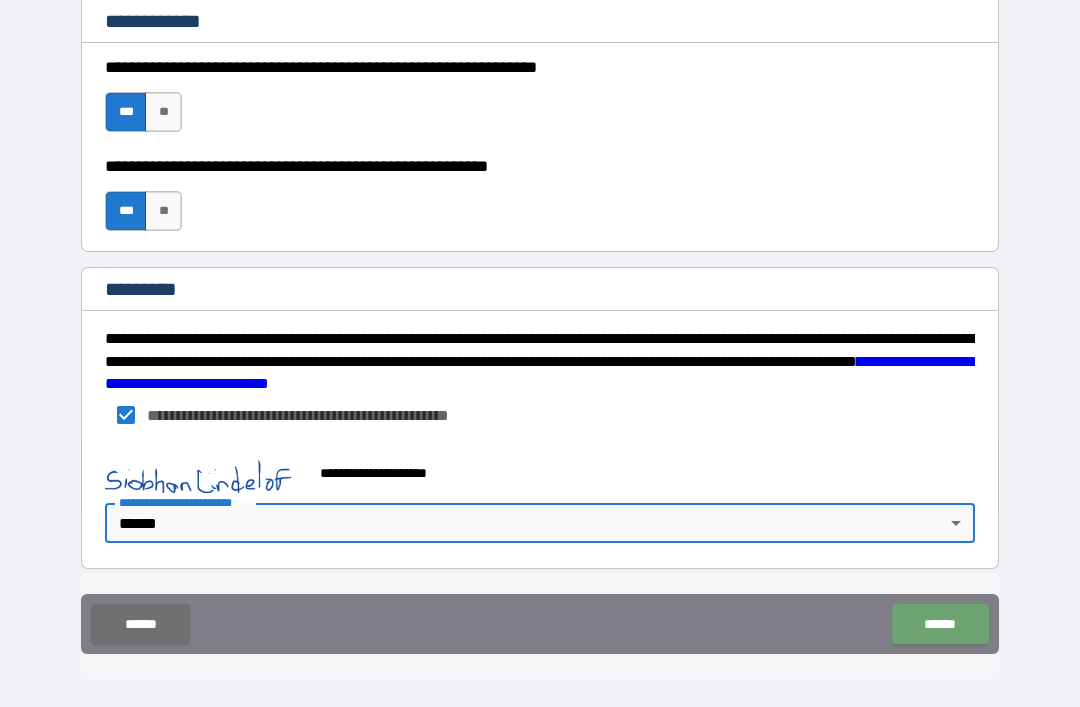 click on "******" at bounding box center [940, 624] 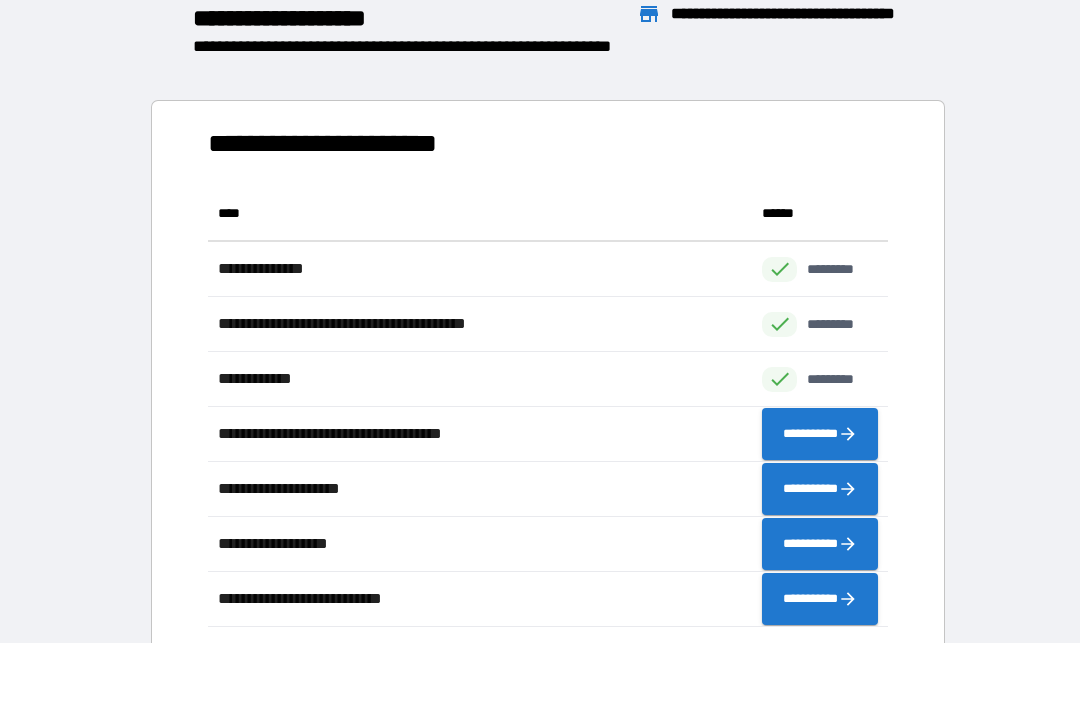 scroll, scrollTop: 1, scrollLeft: 1, axis: both 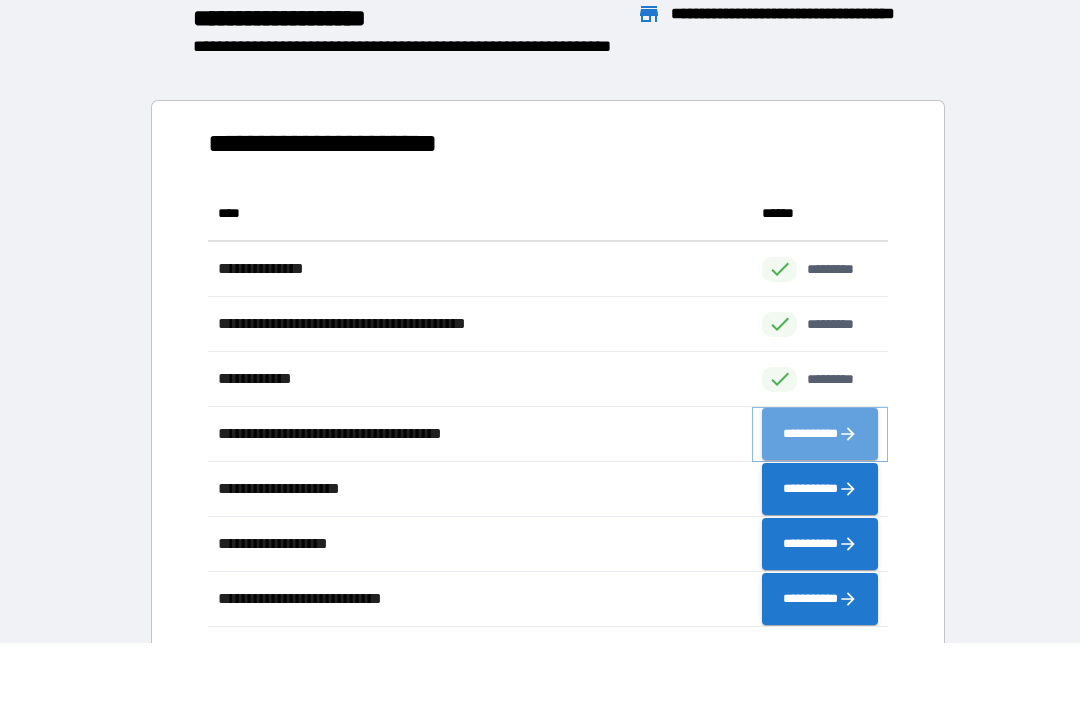 click on "**********" at bounding box center [820, 434] 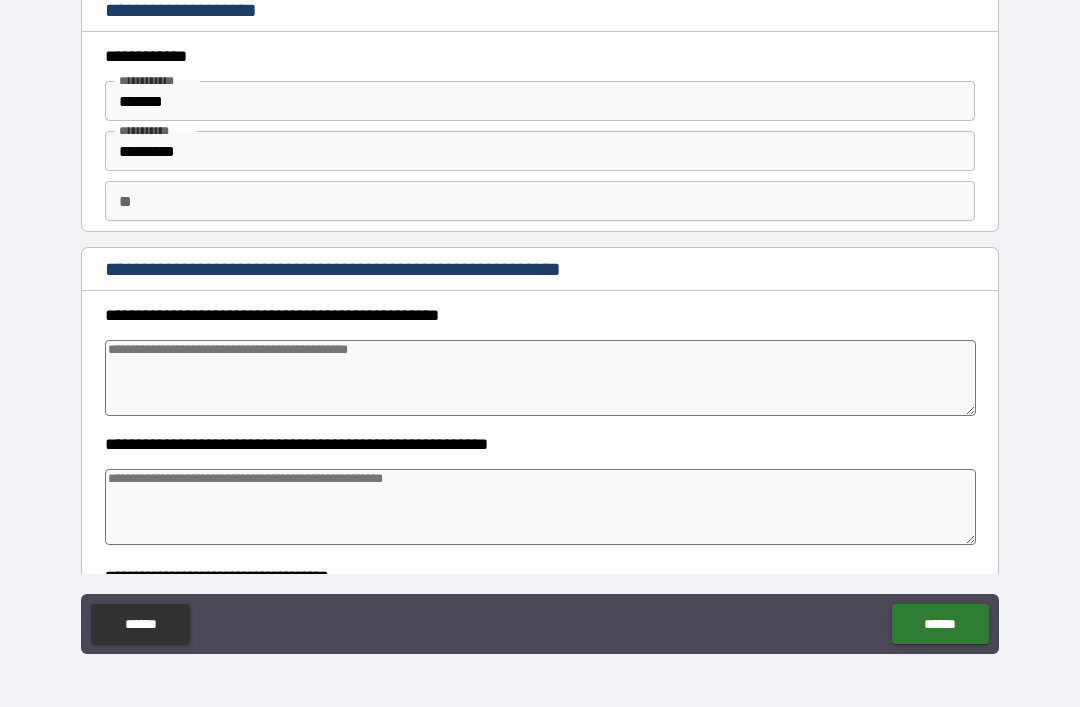 type on "*" 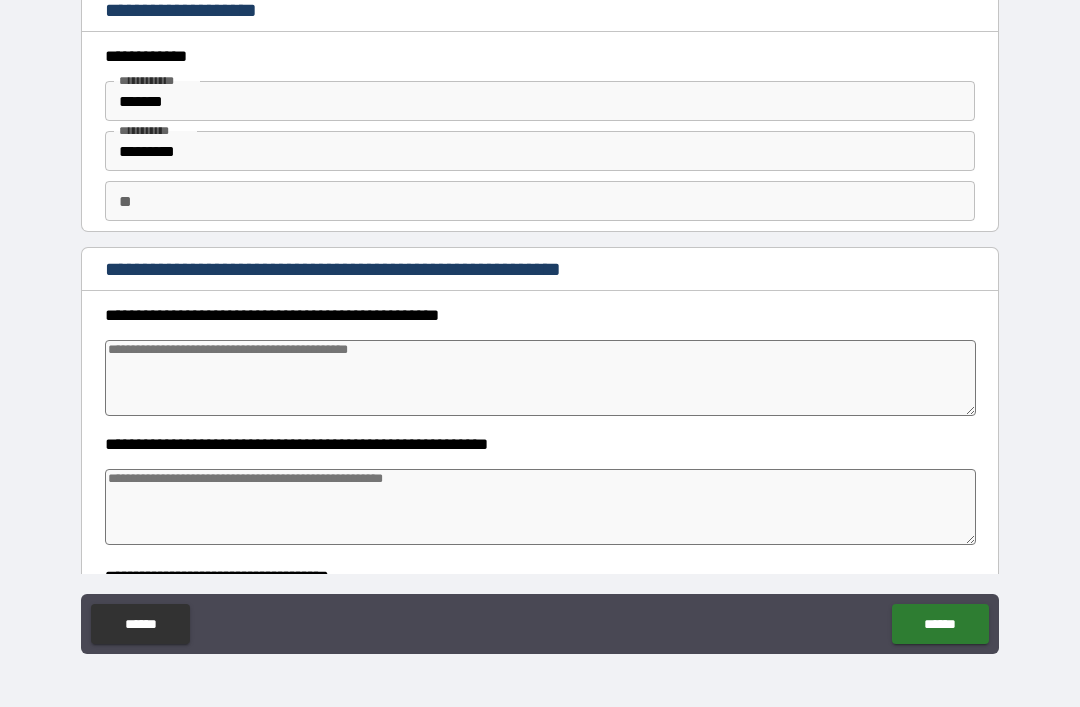 type on "*" 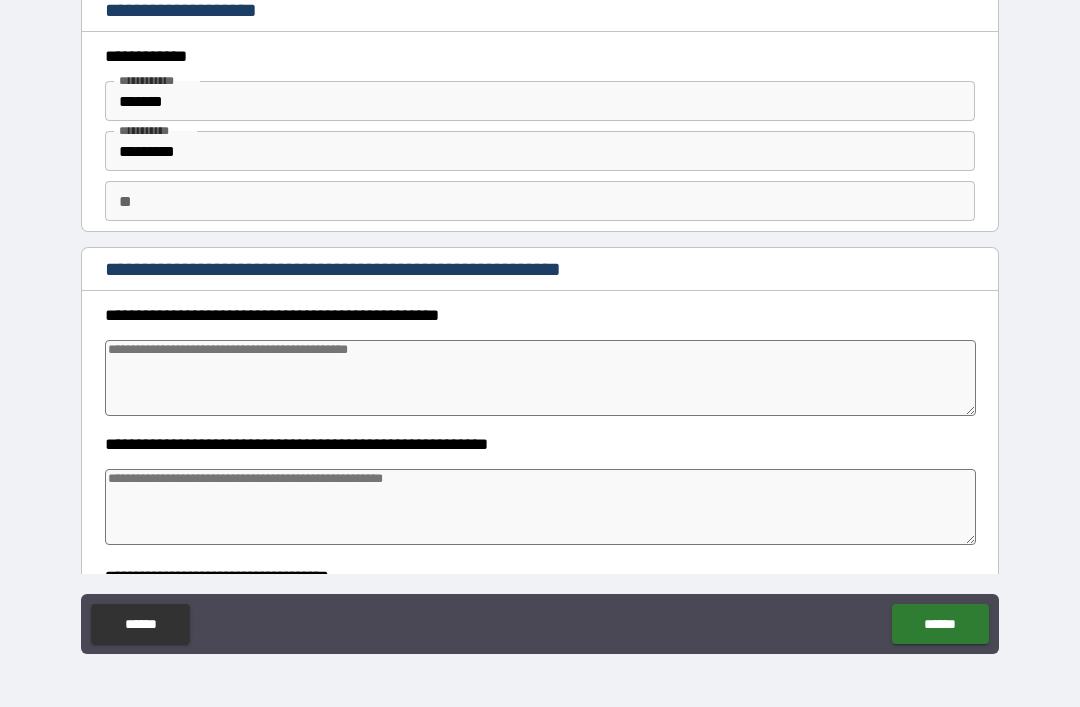 scroll, scrollTop: 0, scrollLeft: 0, axis: both 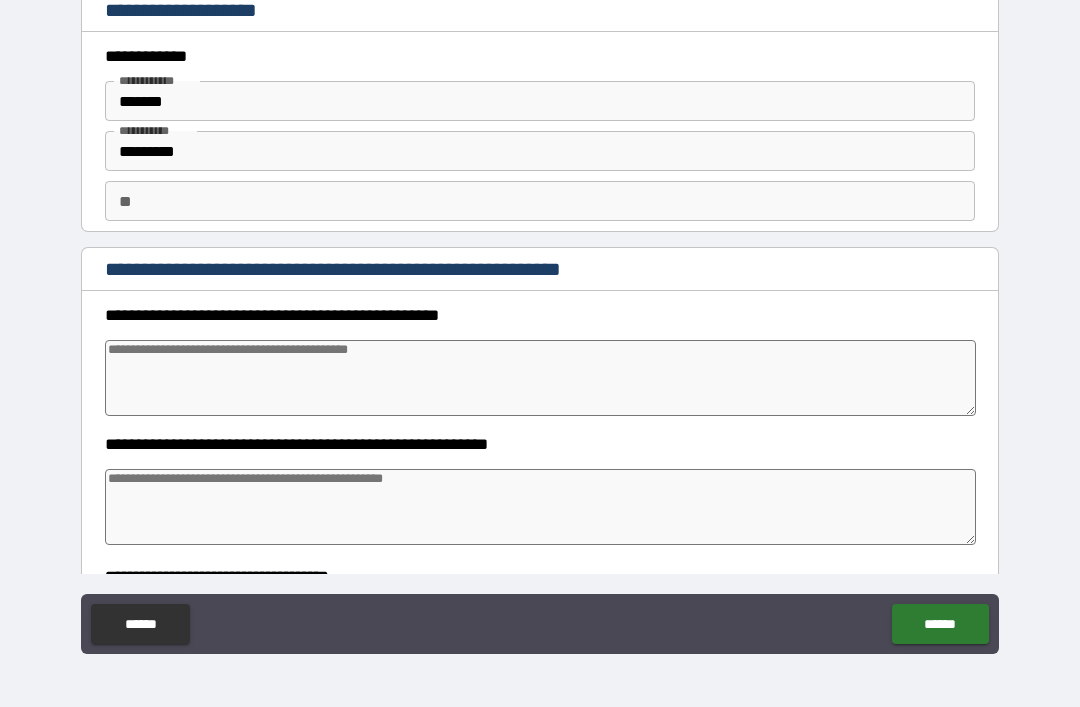 click at bounding box center [540, 378] 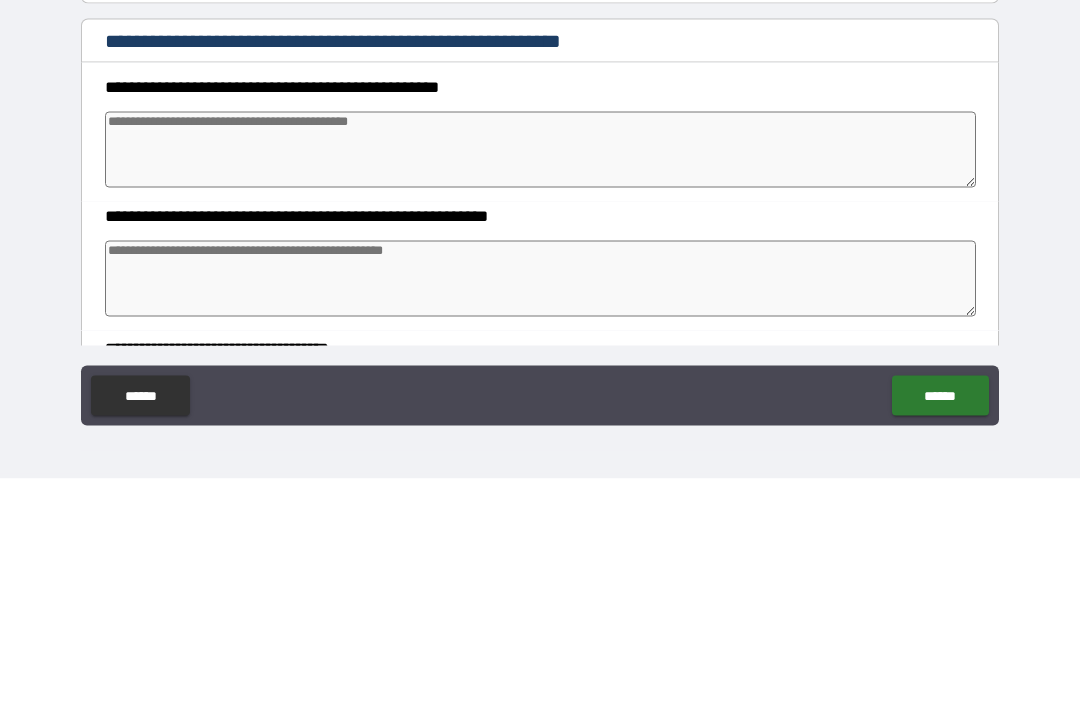 type on "*" 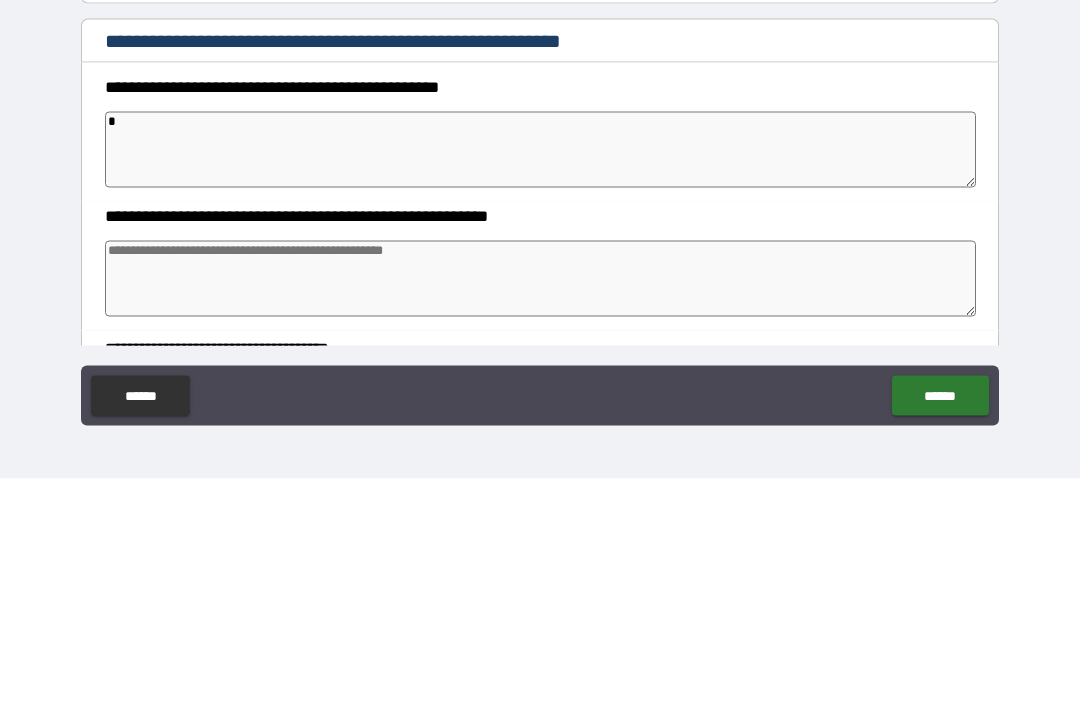 type on "*" 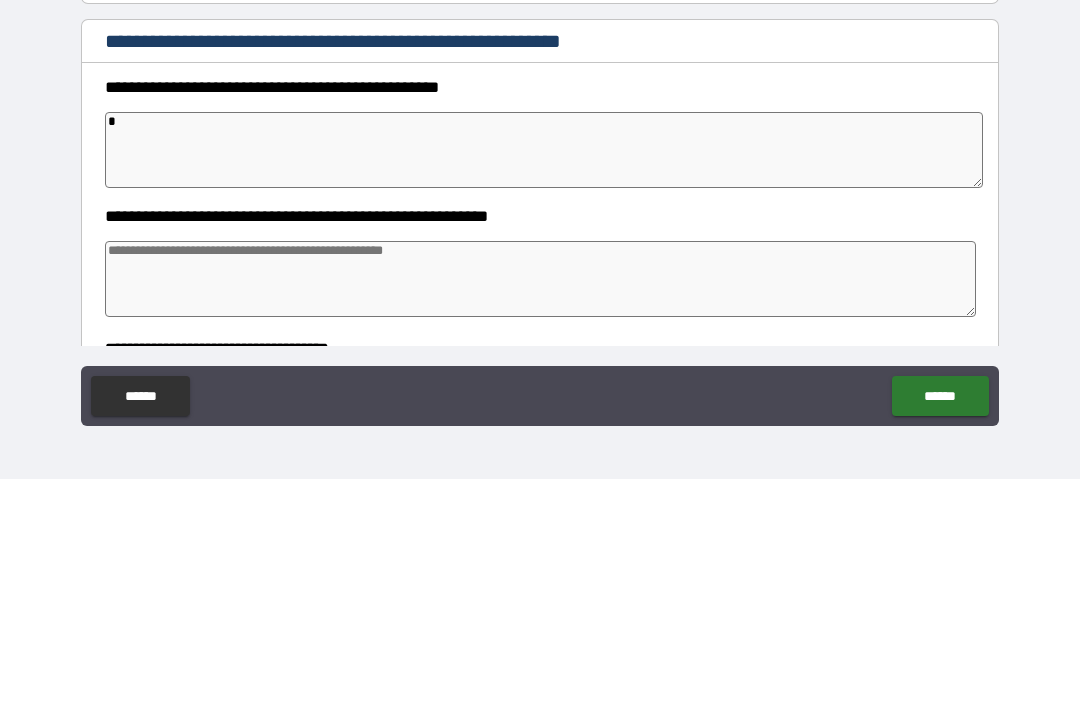 type on "*" 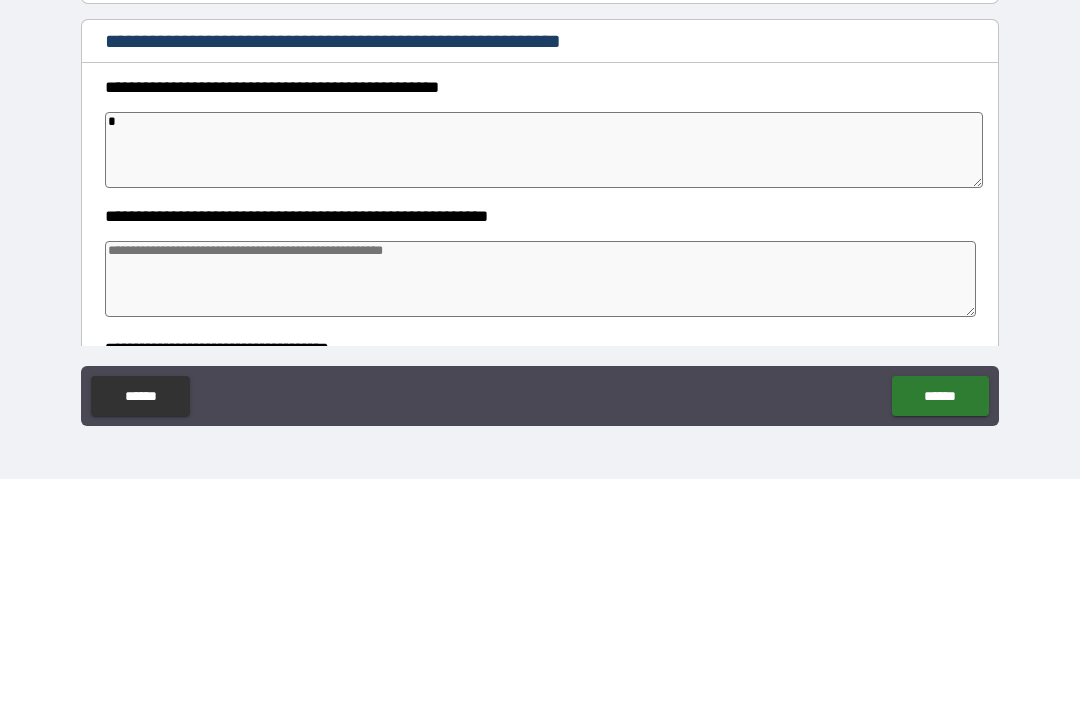 type on "*" 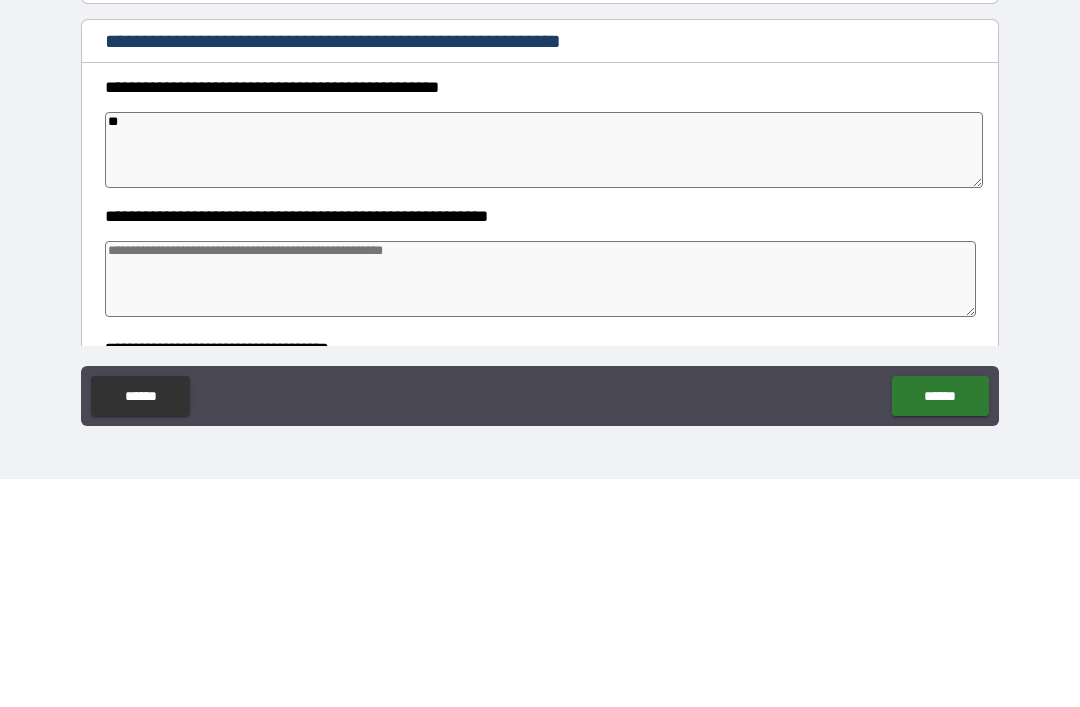 type on "*" 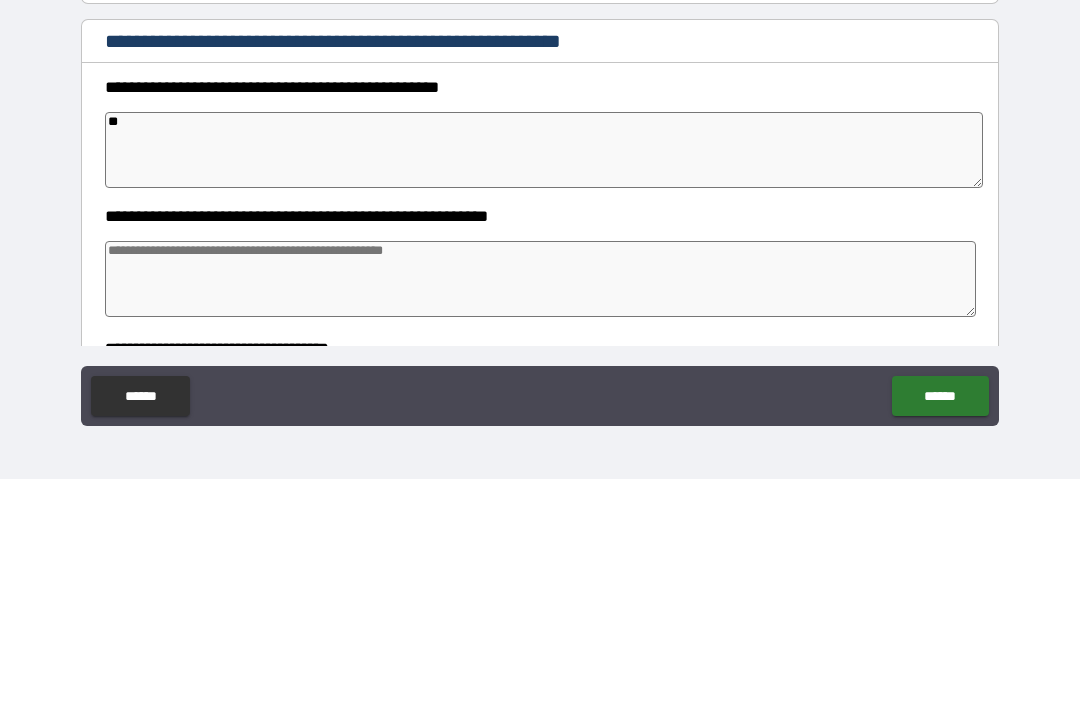 type on "*" 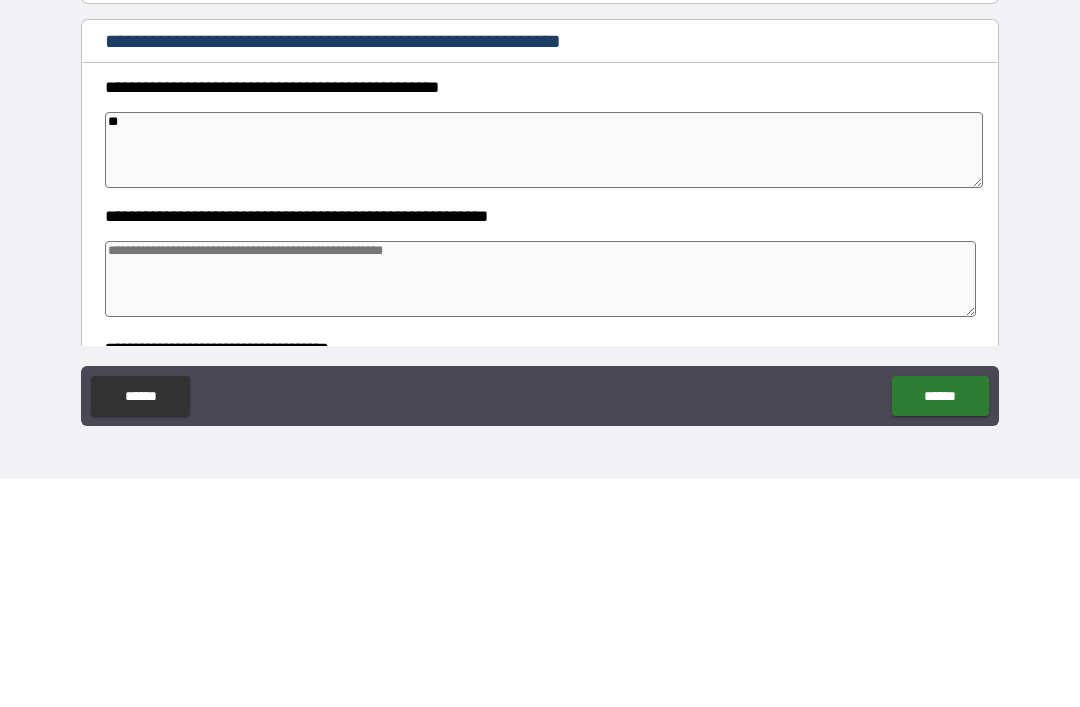 type on "*" 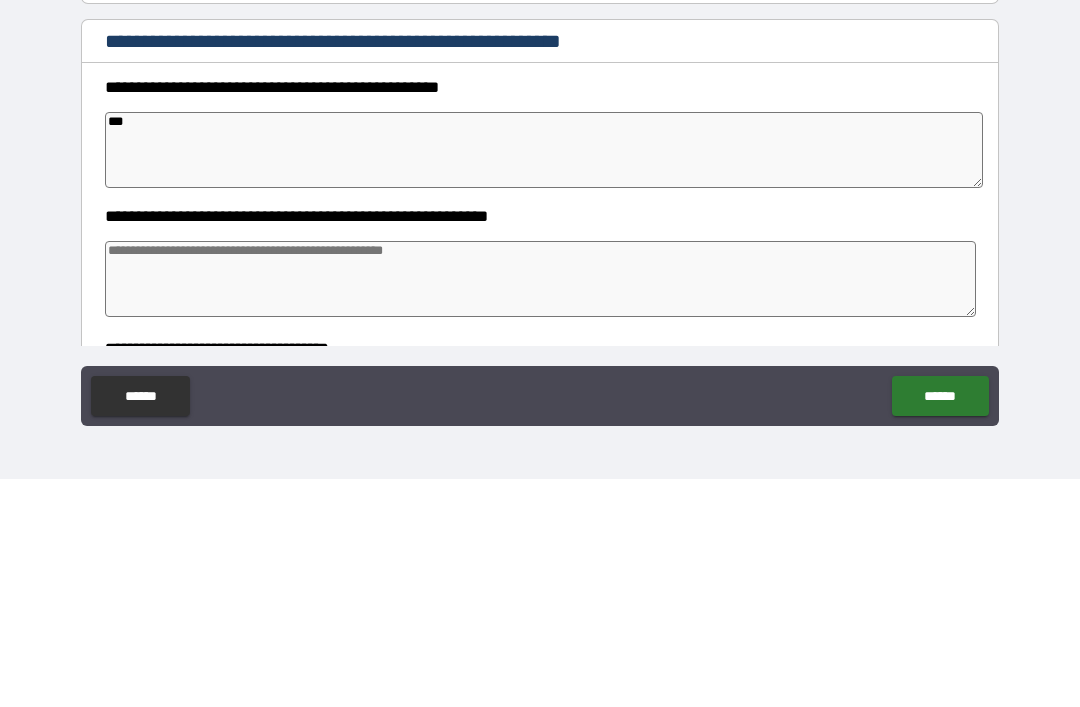 type on "*" 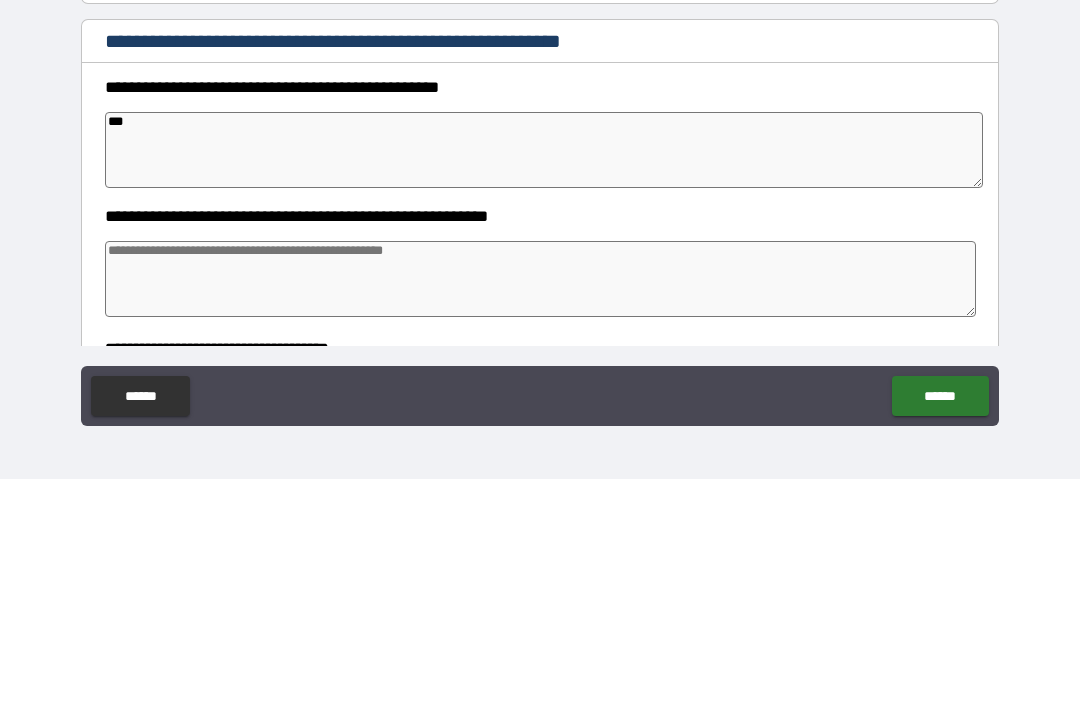 type on "*" 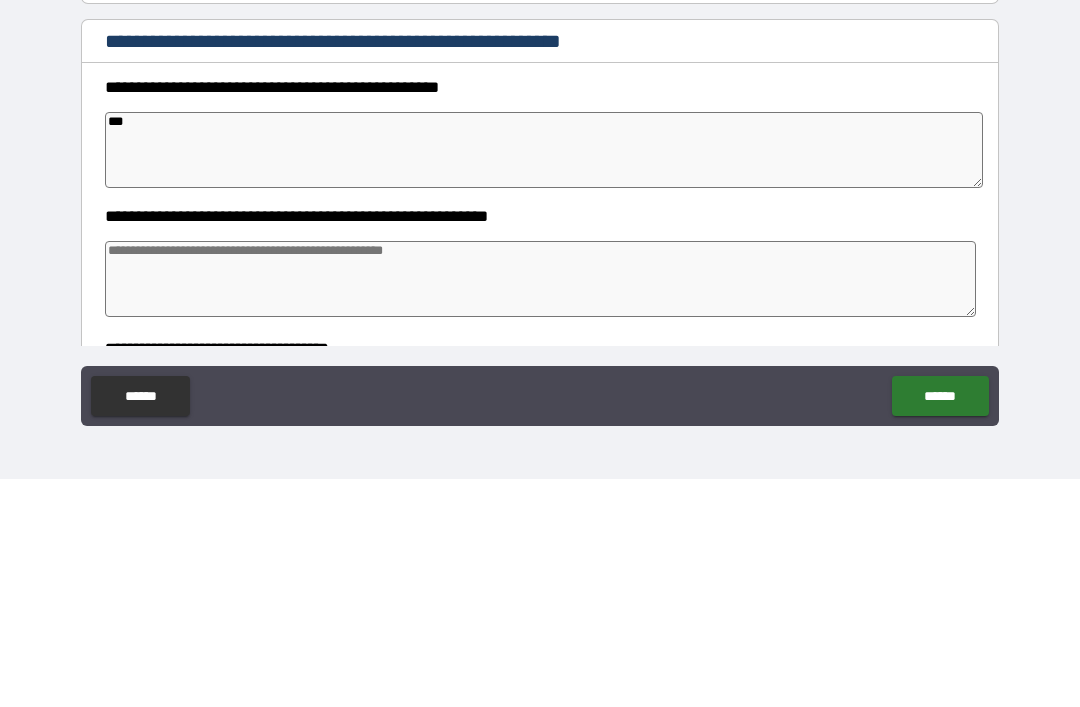 type on "*" 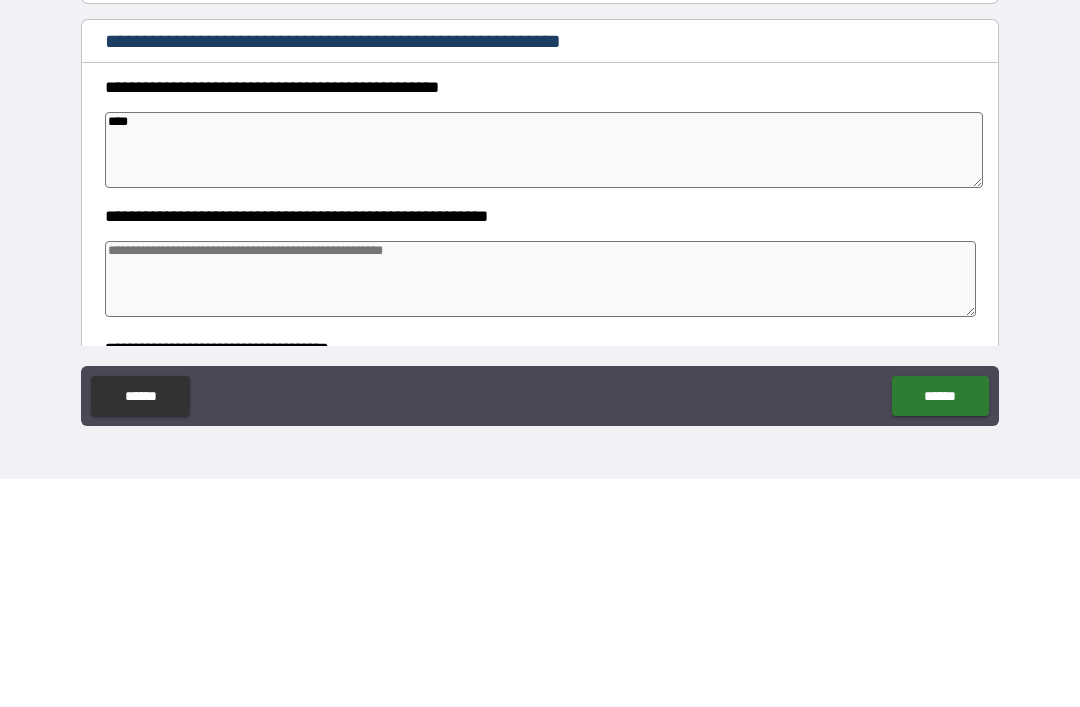 type on "*" 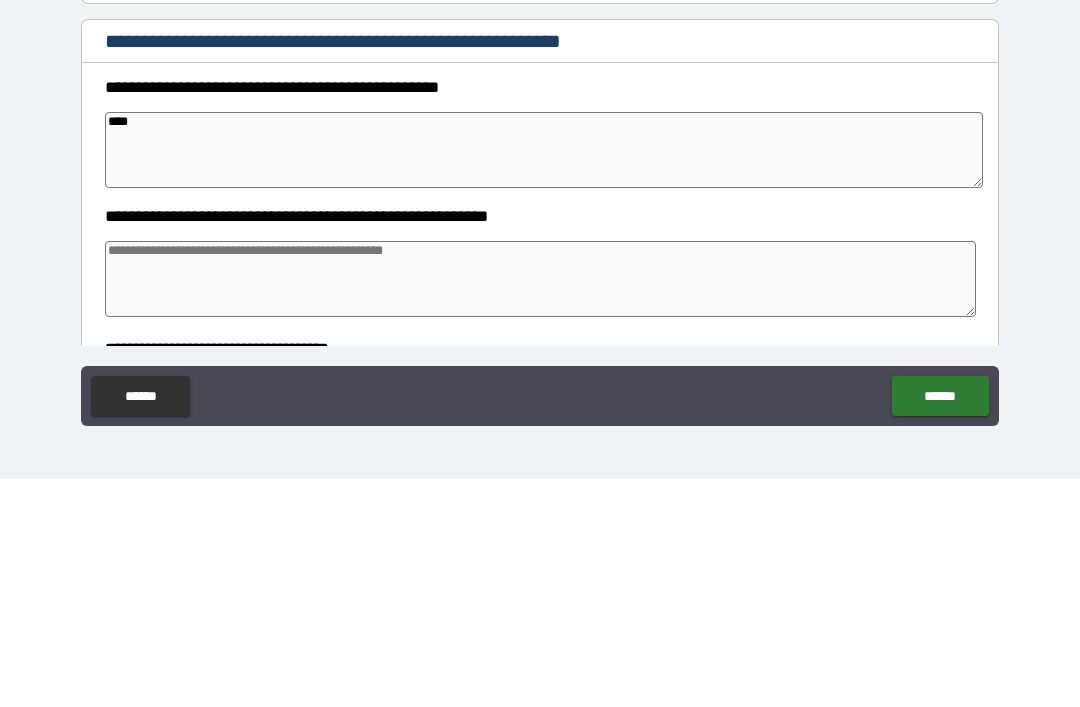 type on "****" 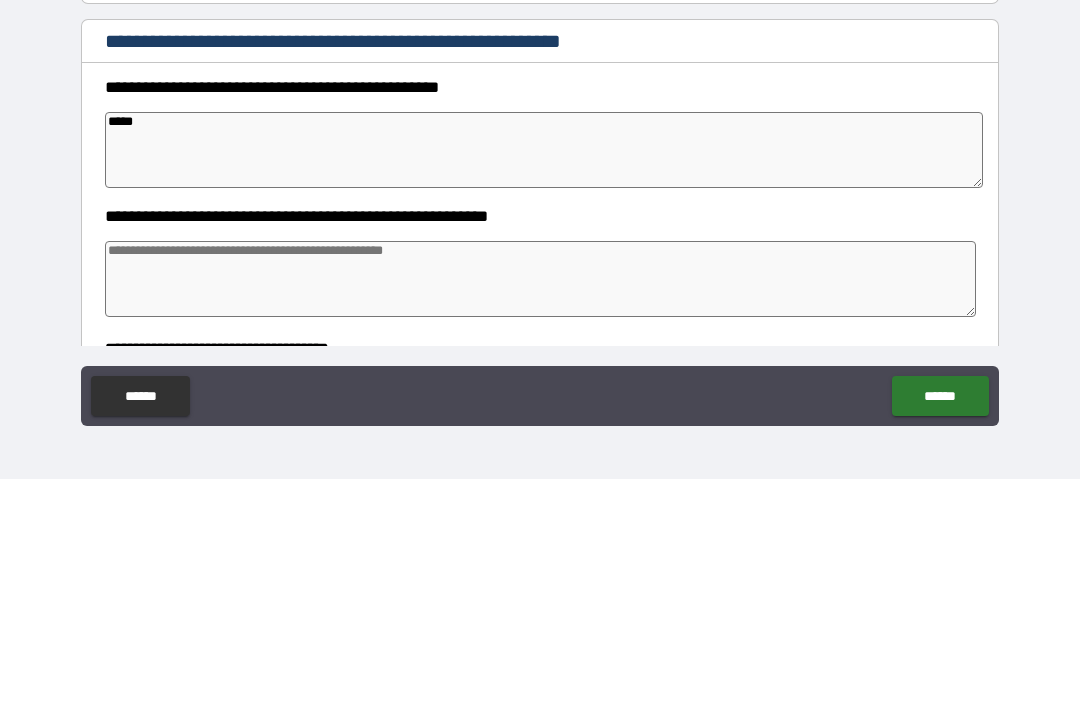type on "*" 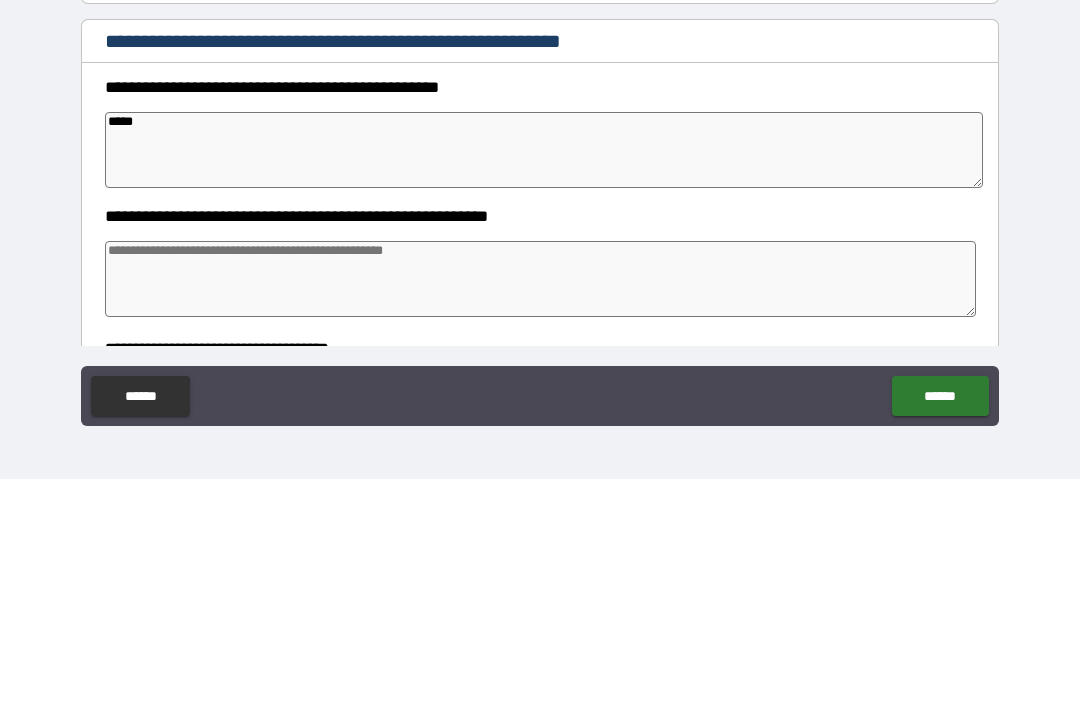type on "*" 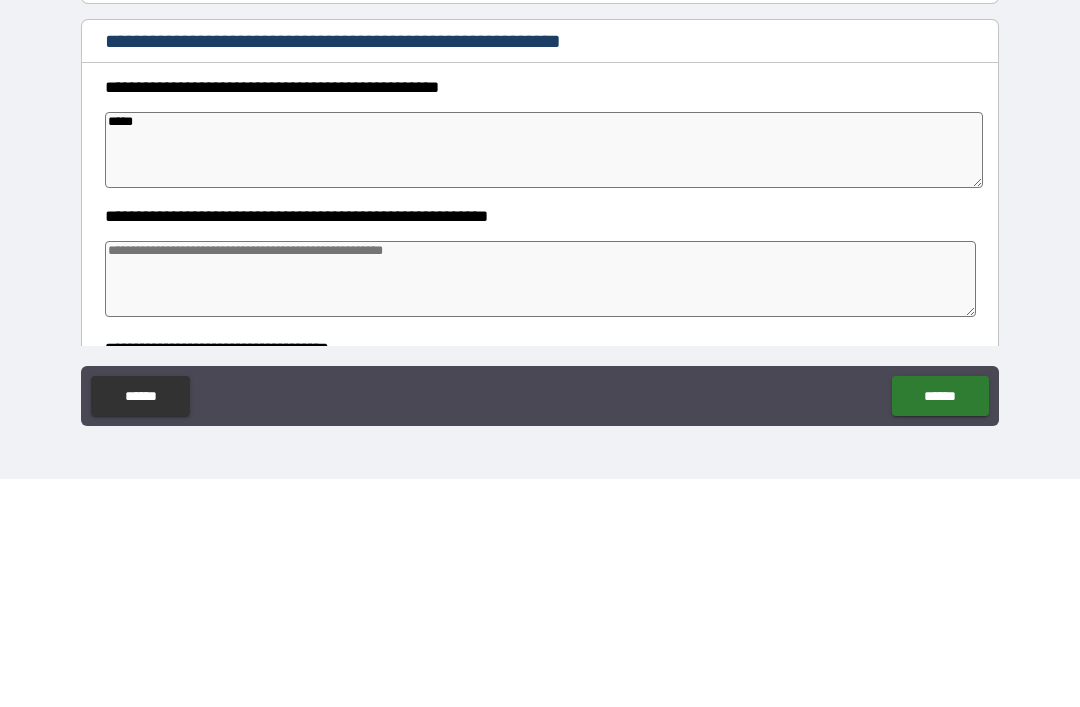 type on "*" 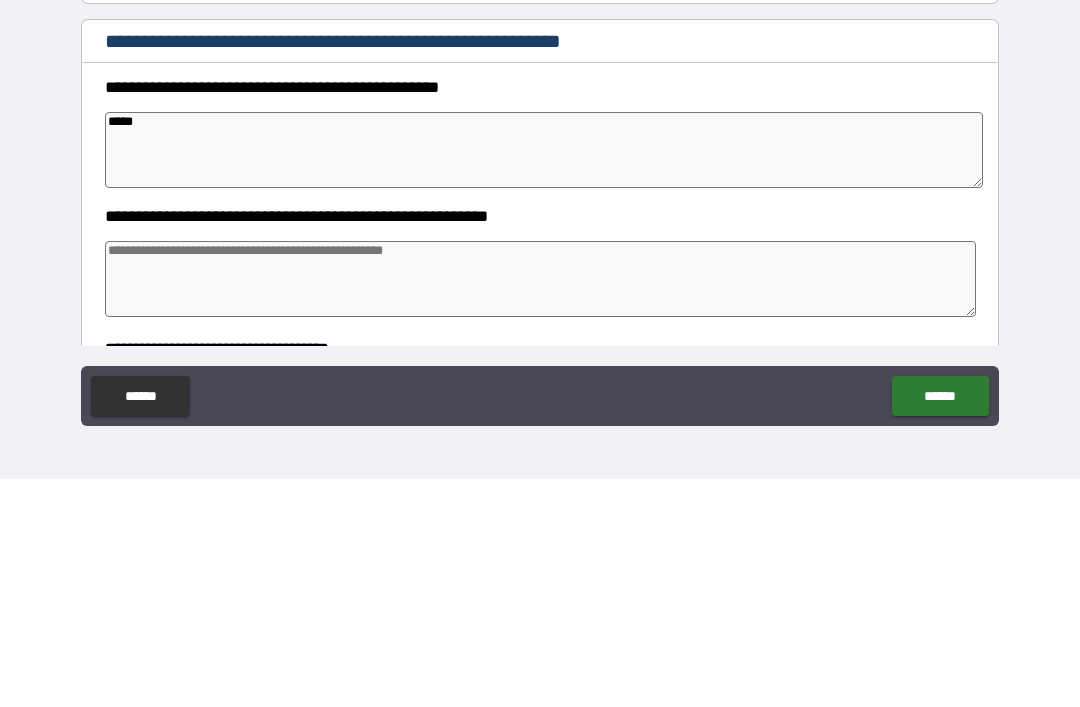 type on "******" 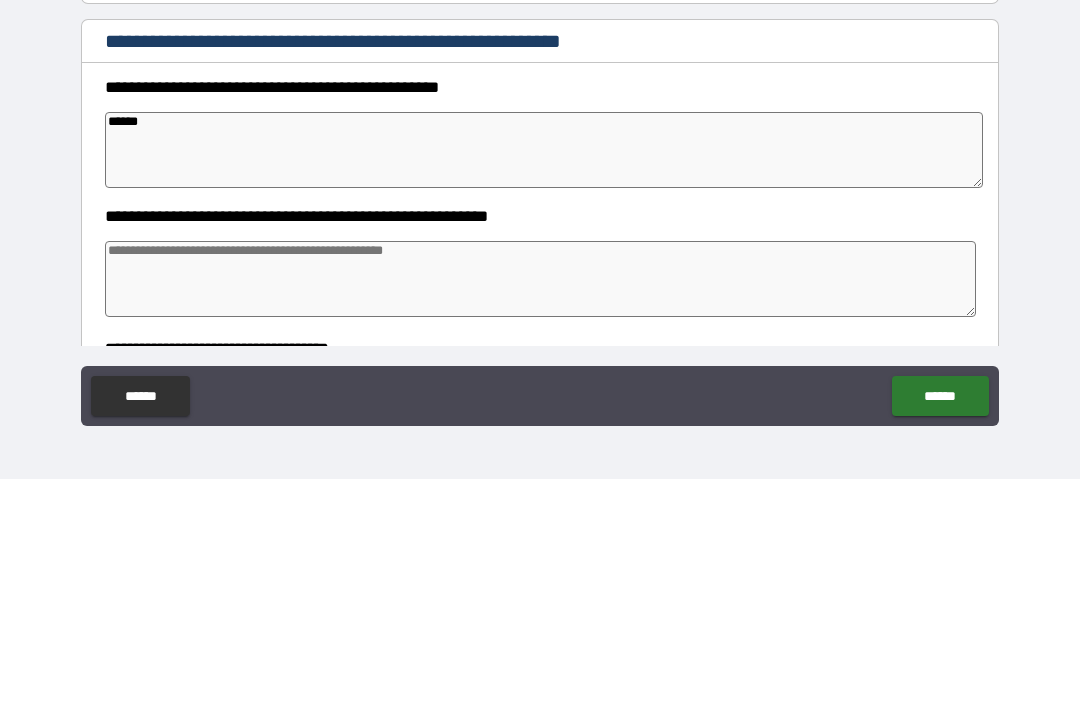type on "*" 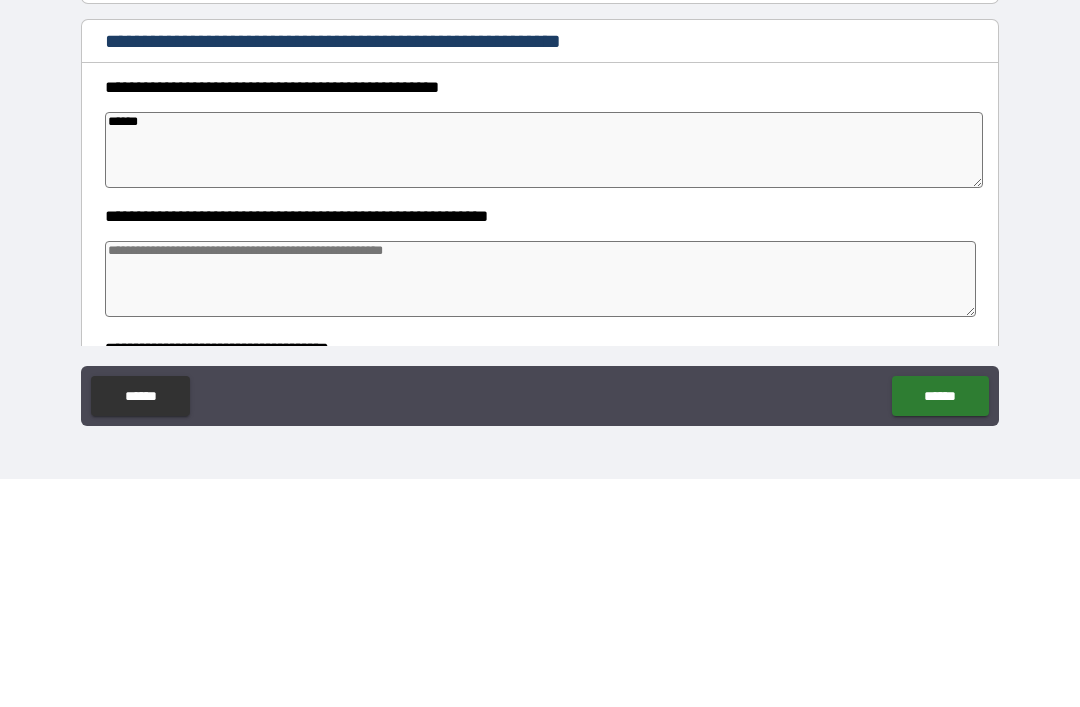 type on "*" 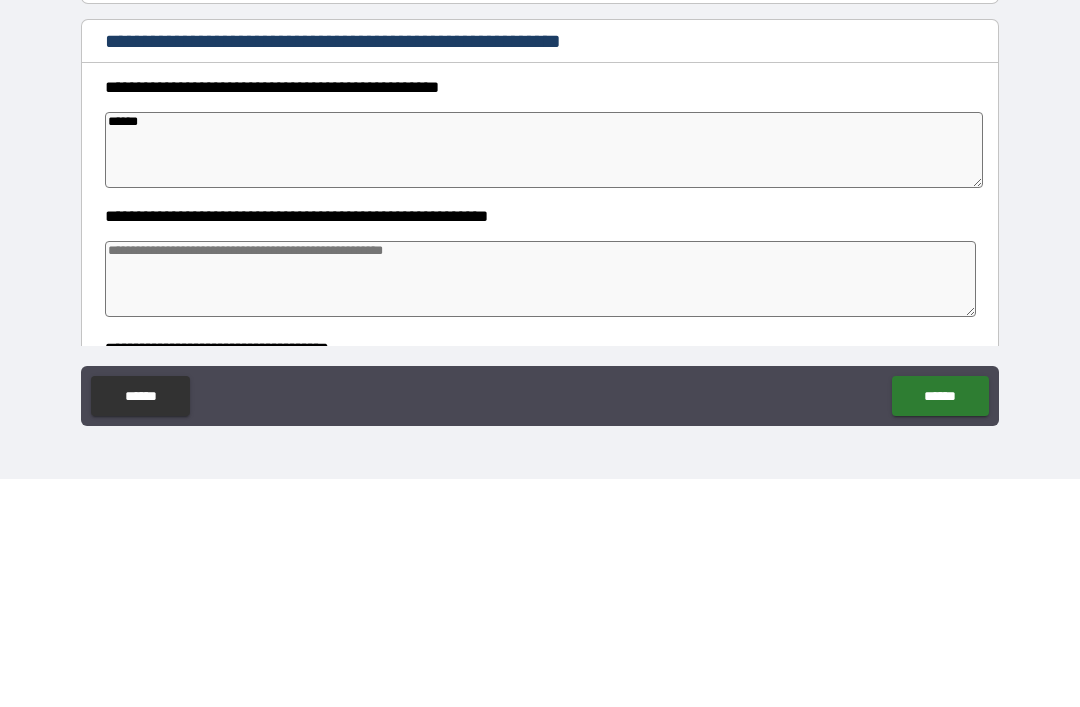 type on "*" 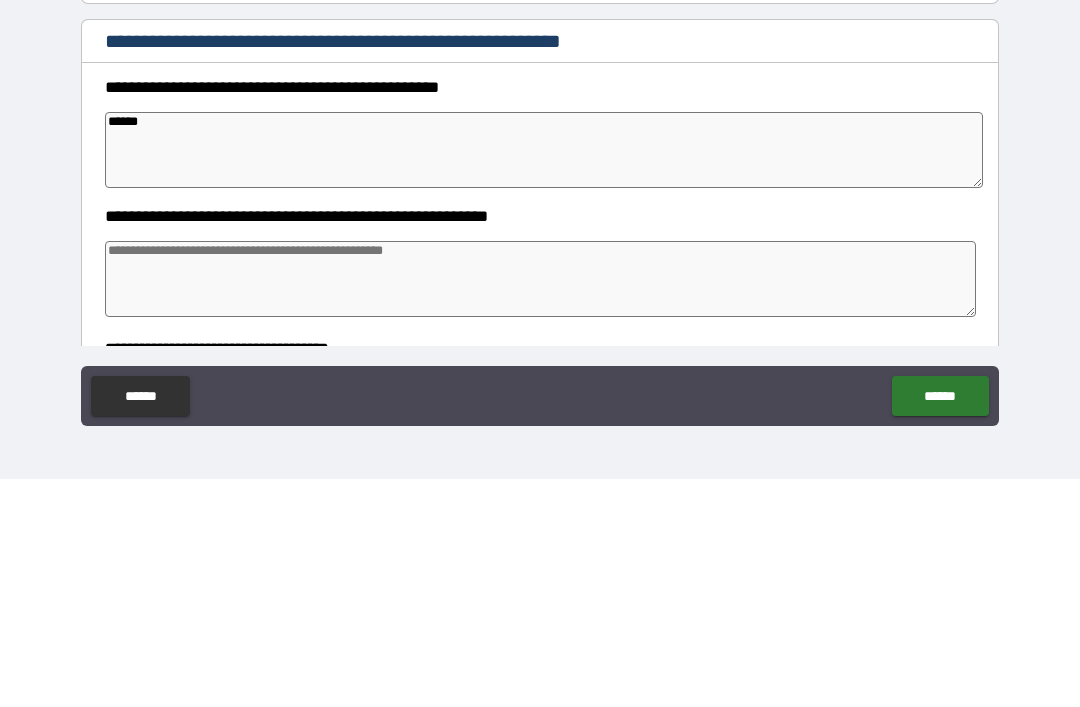 type on "*******" 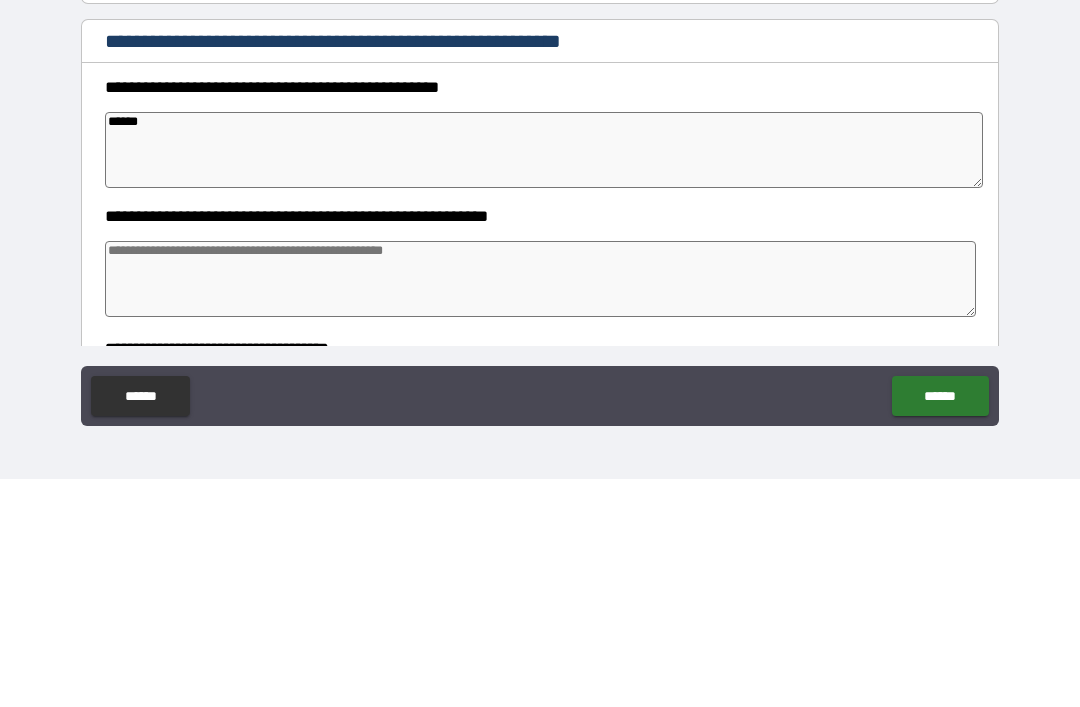 type on "*" 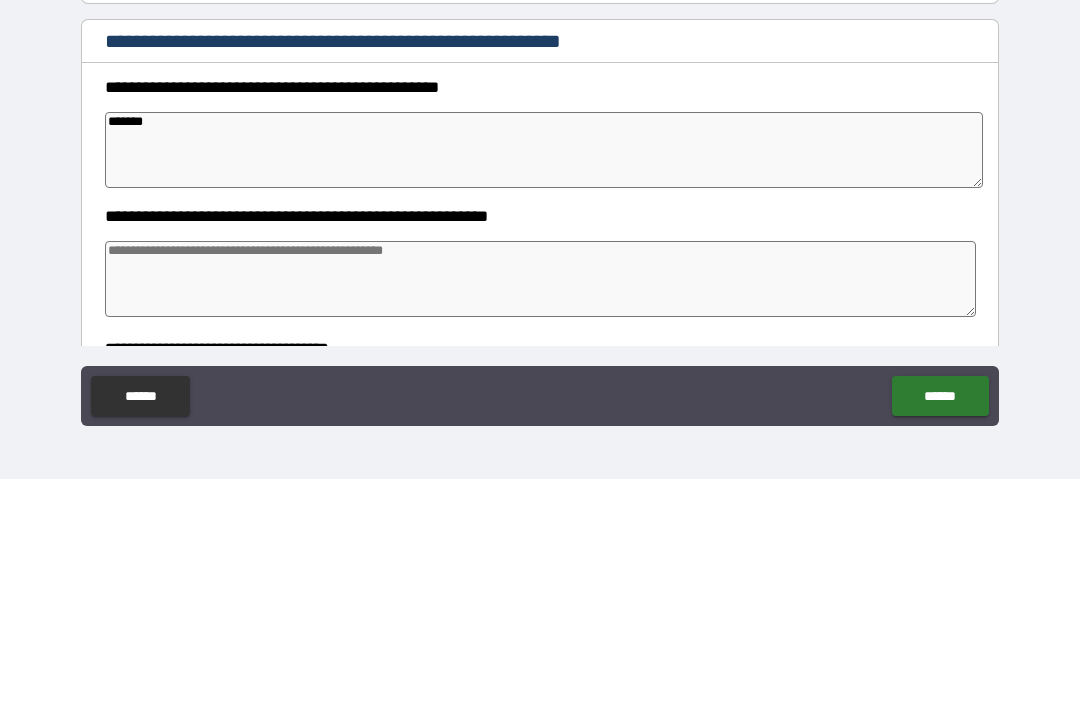 type on "*" 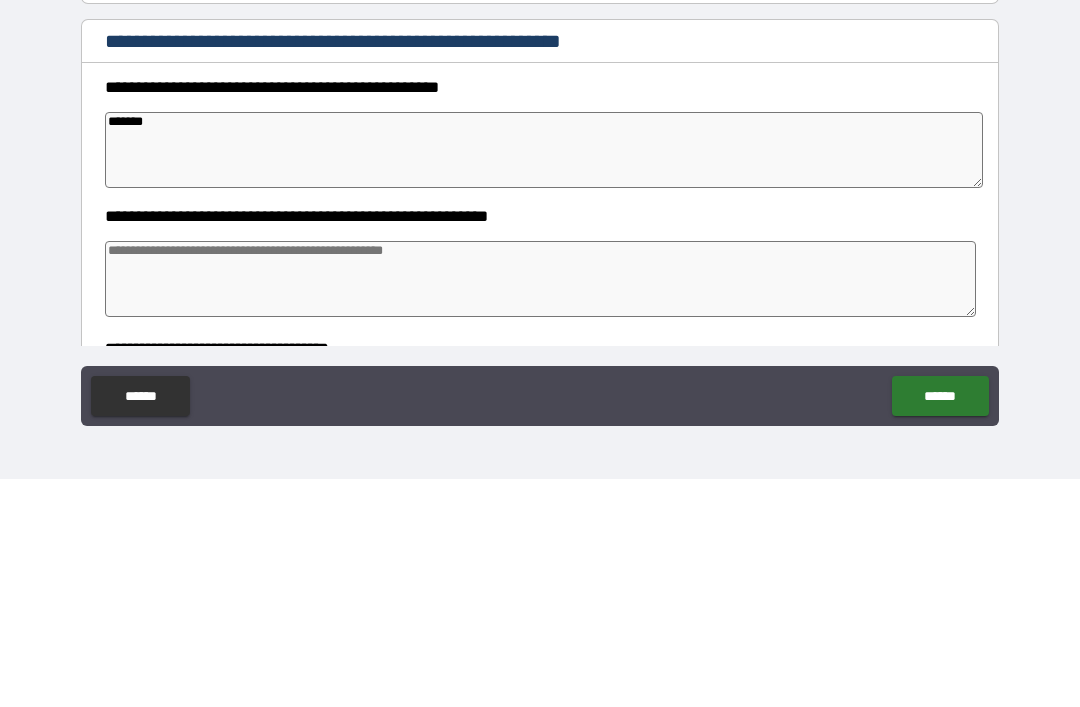 type on "********" 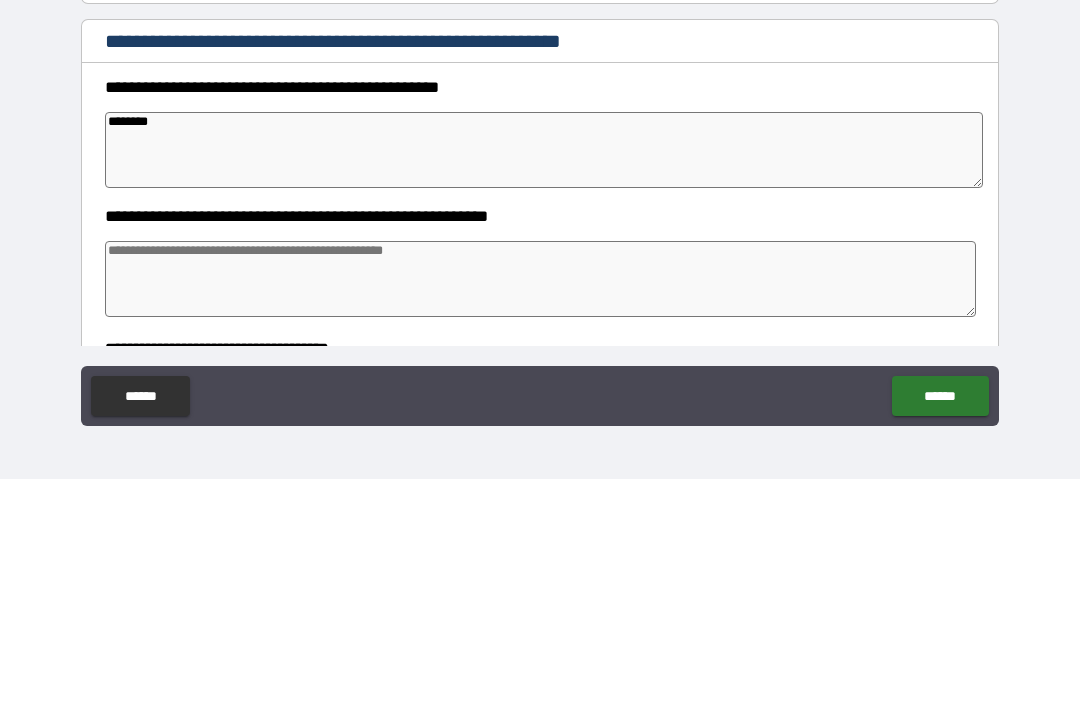 type on "*" 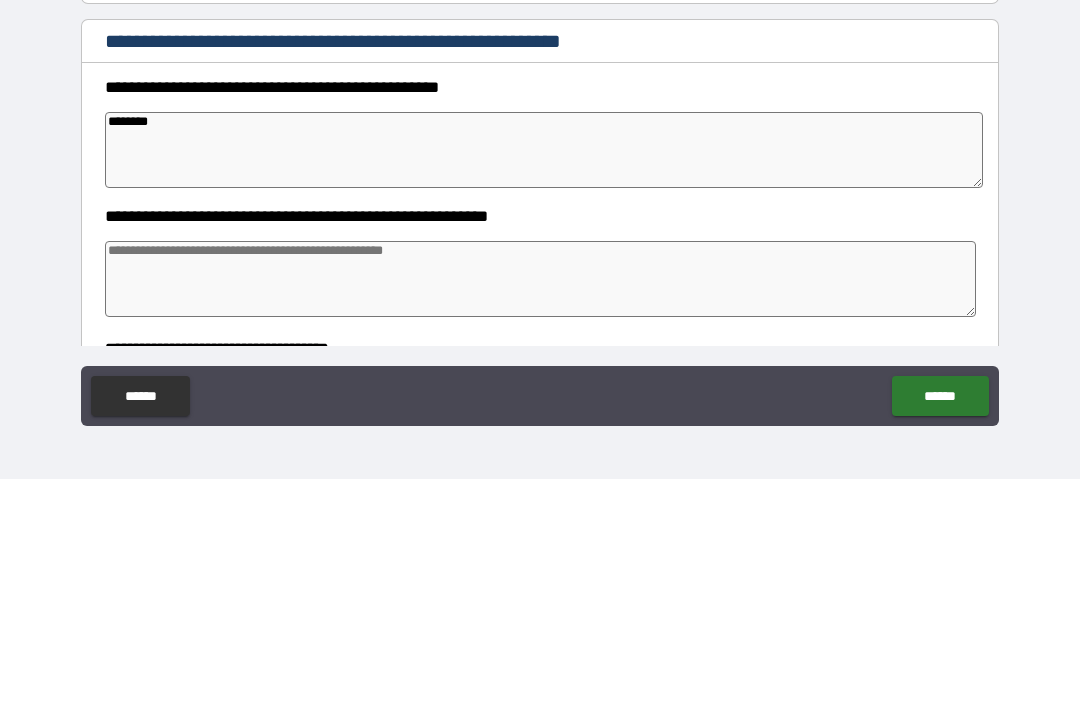 type on "*" 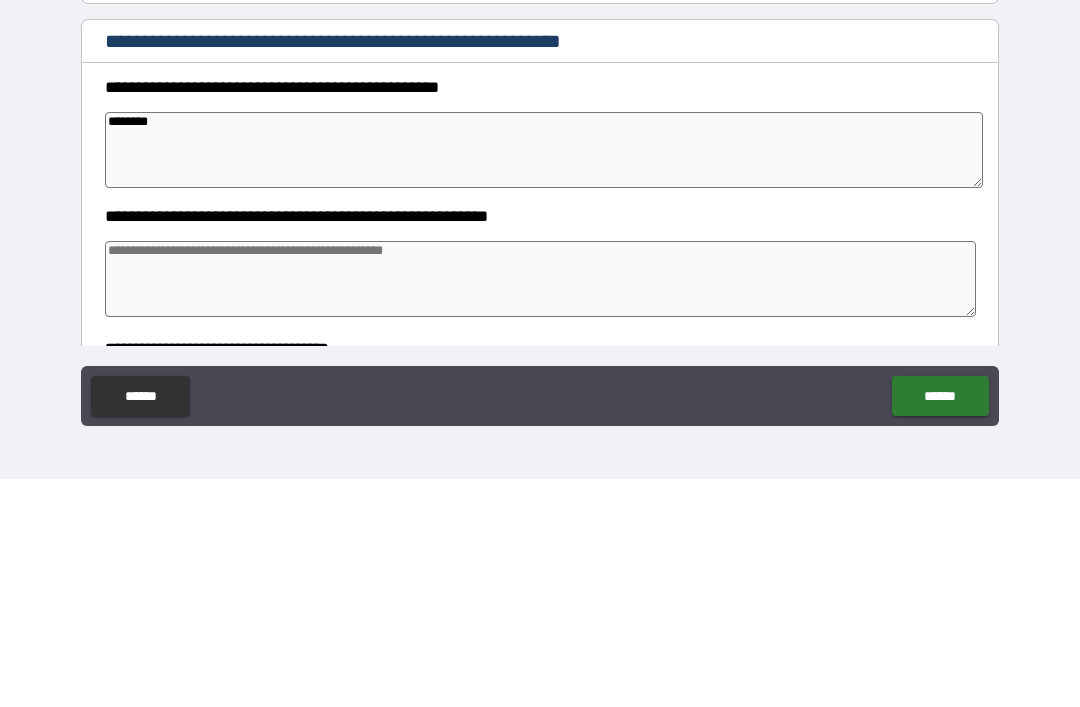type on "*" 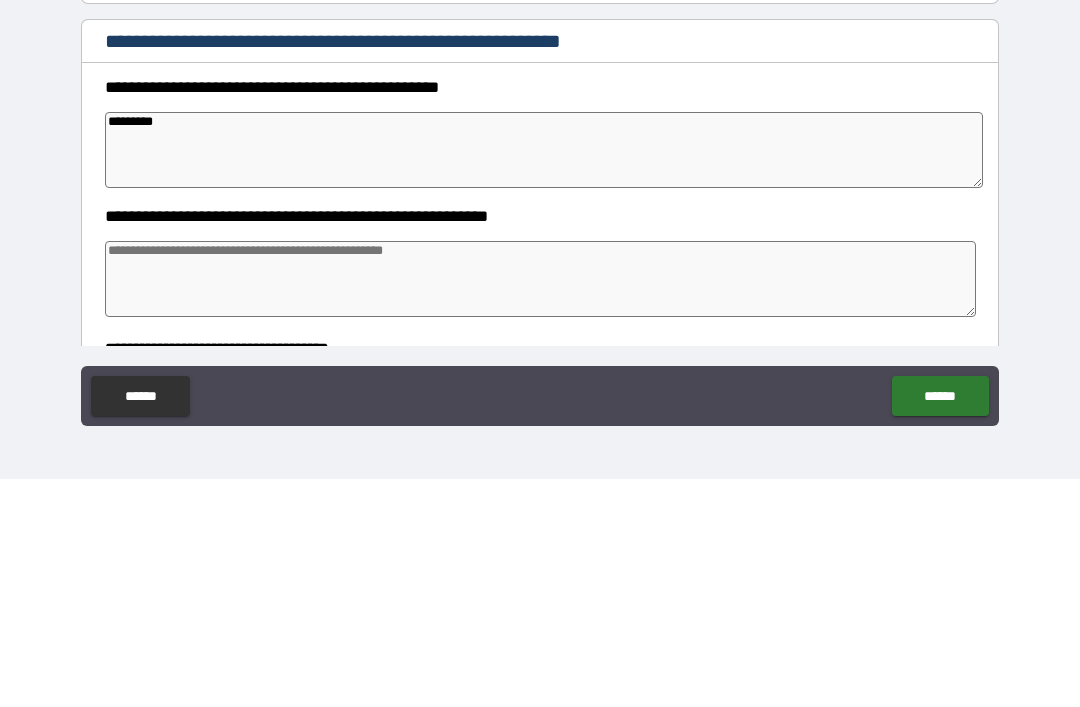 type on "*" 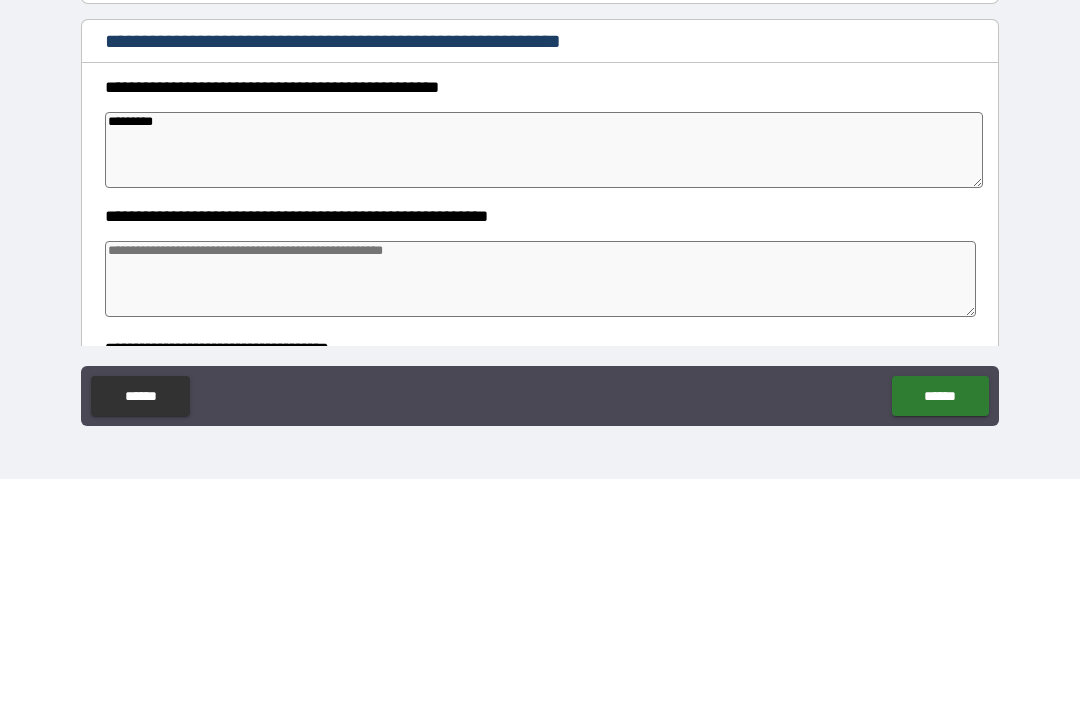 type on "*" 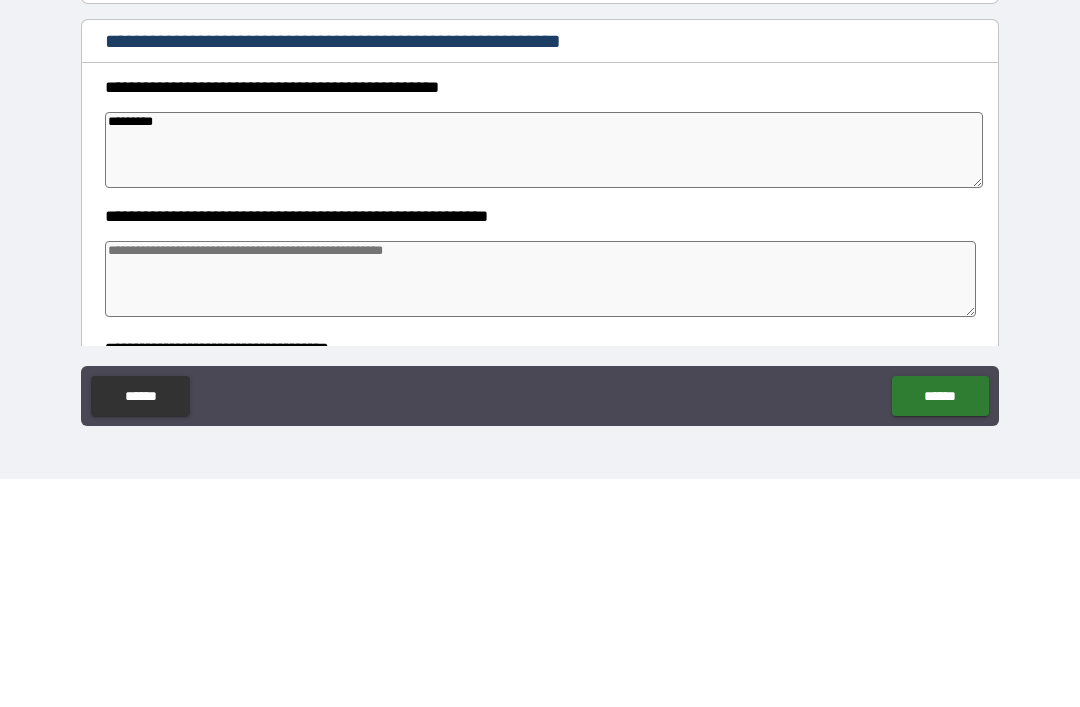 type on "*" 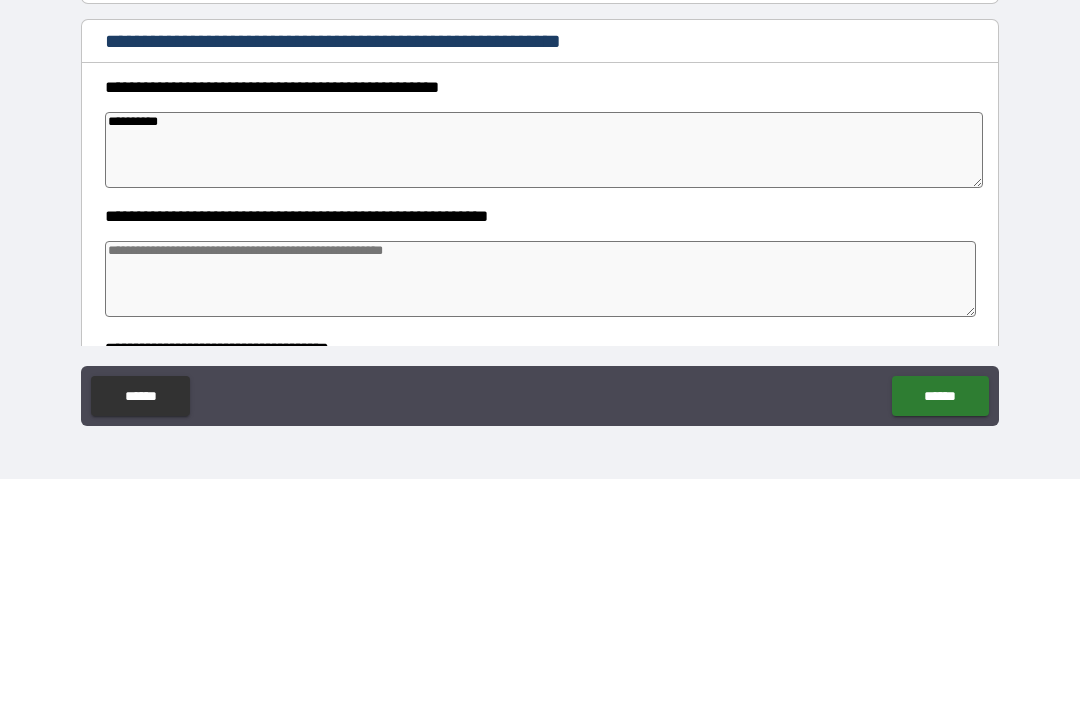type on "*" 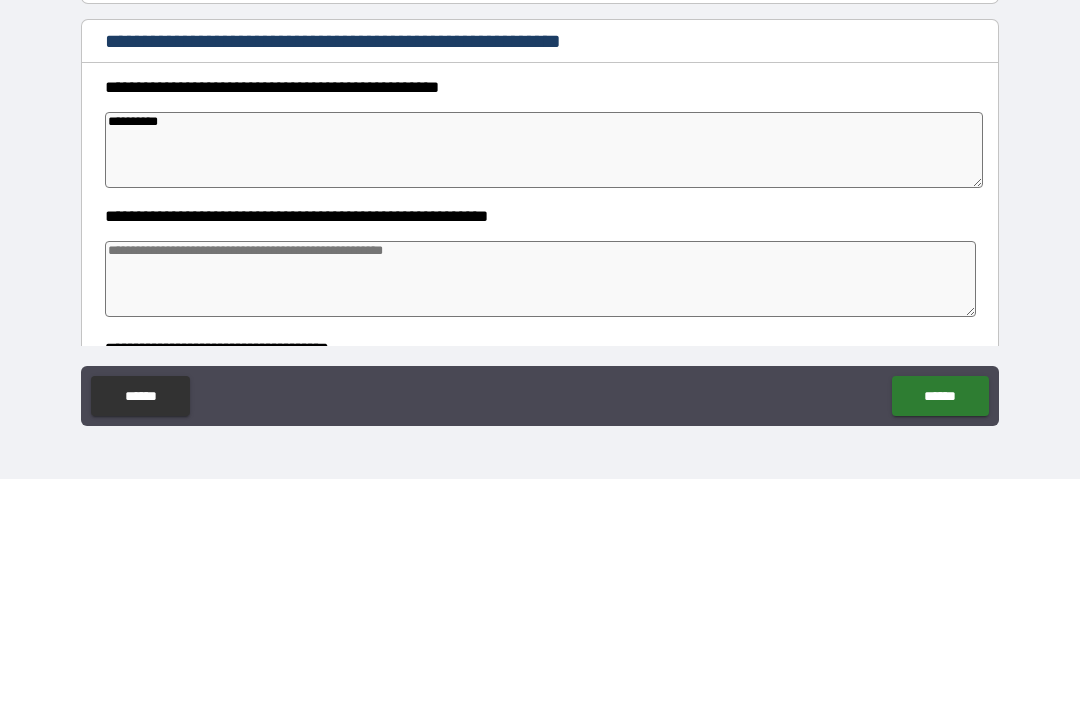 type on "*" 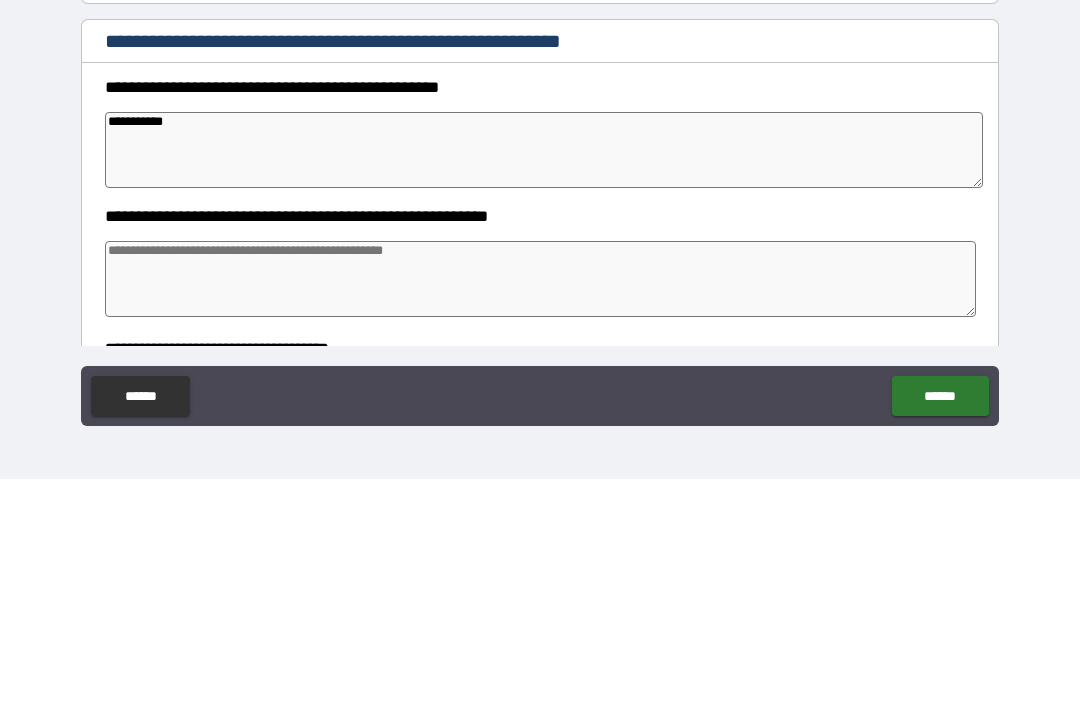 type on "*" 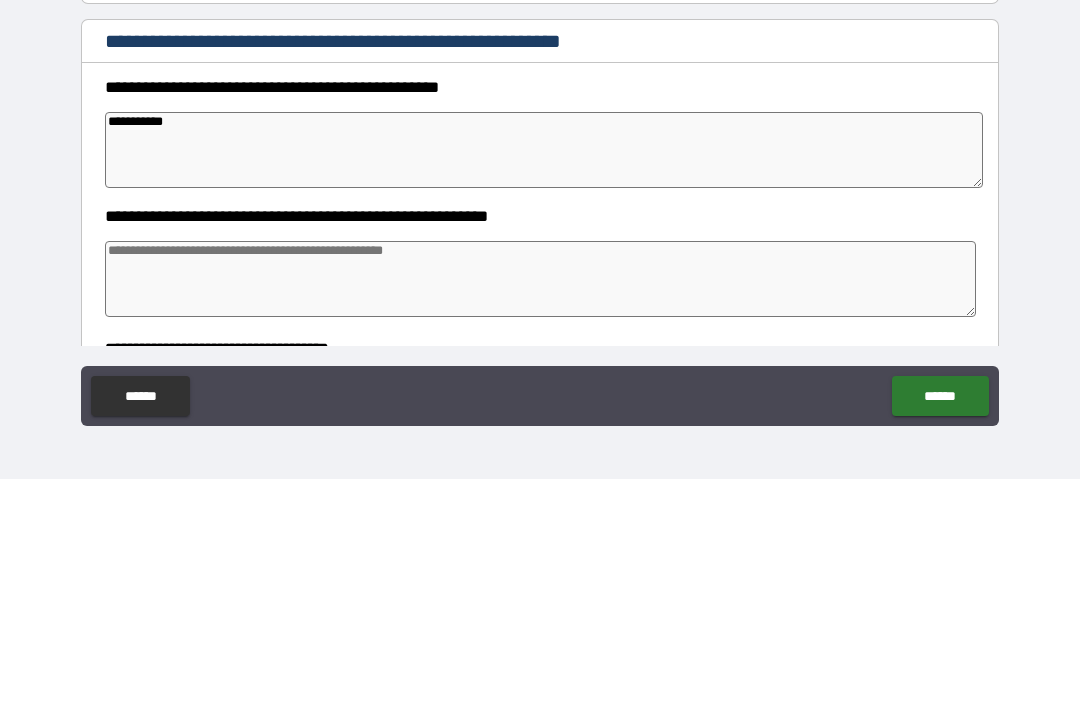 type on "*" 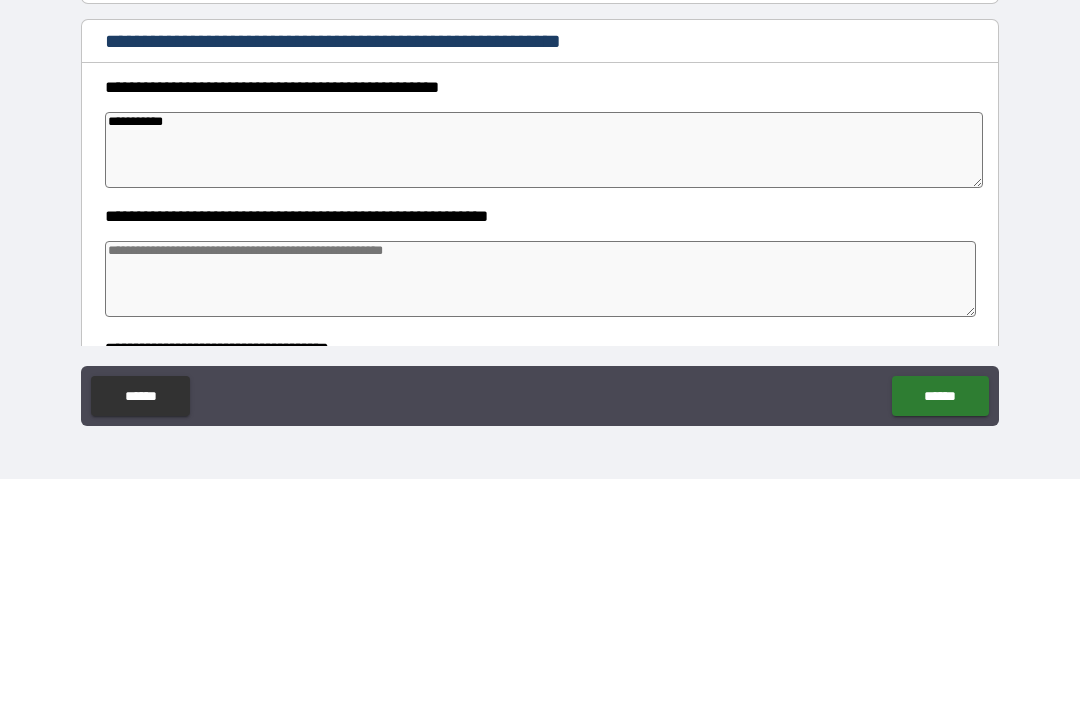 type on "*" 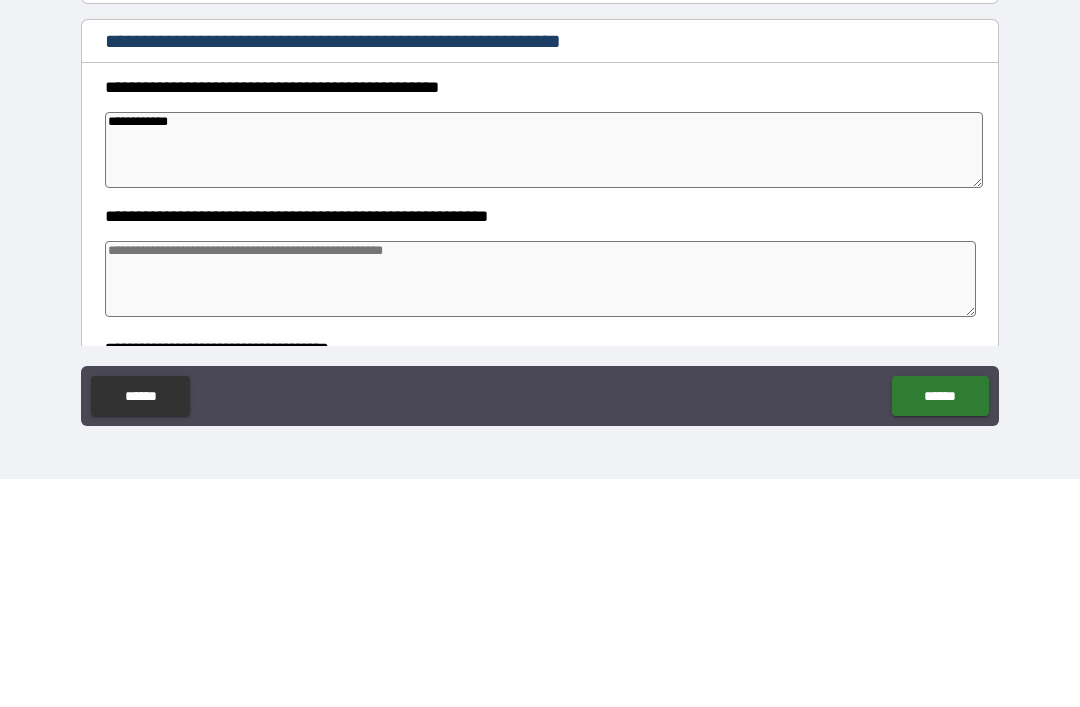 type on "*" 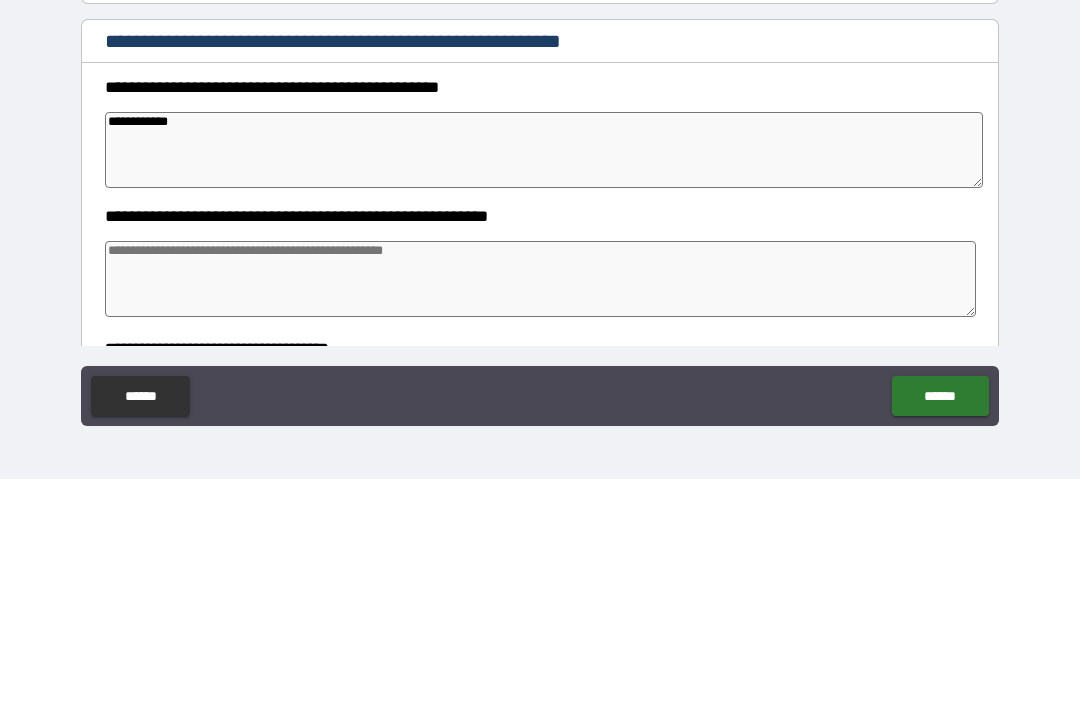 type on "*" 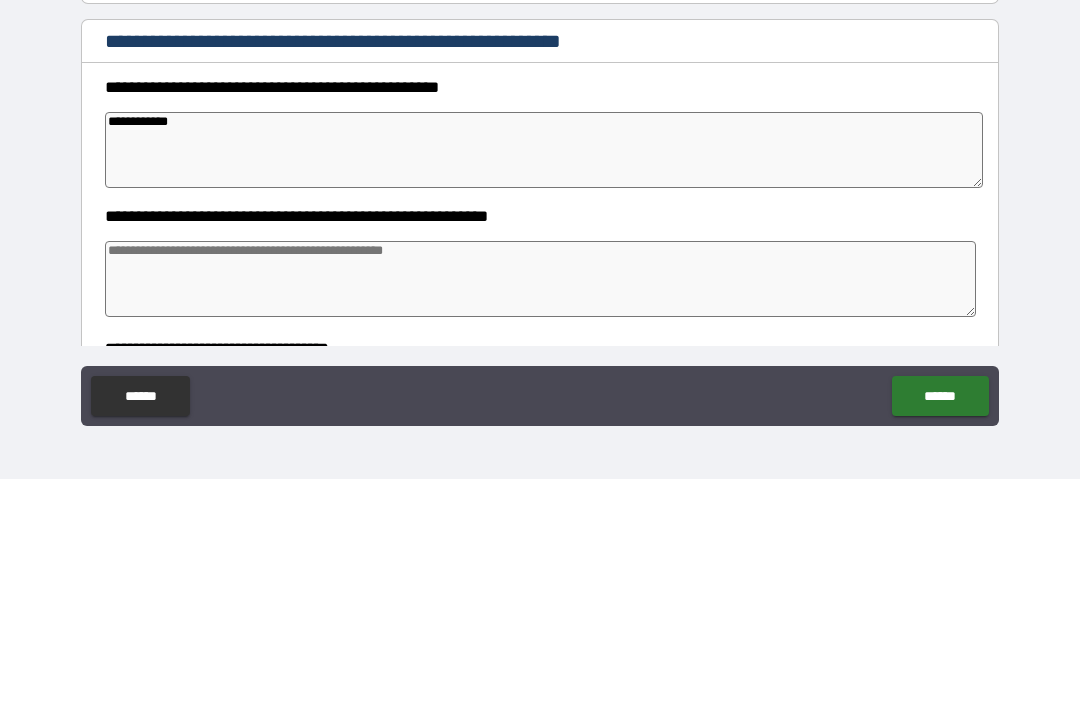 type on "*" 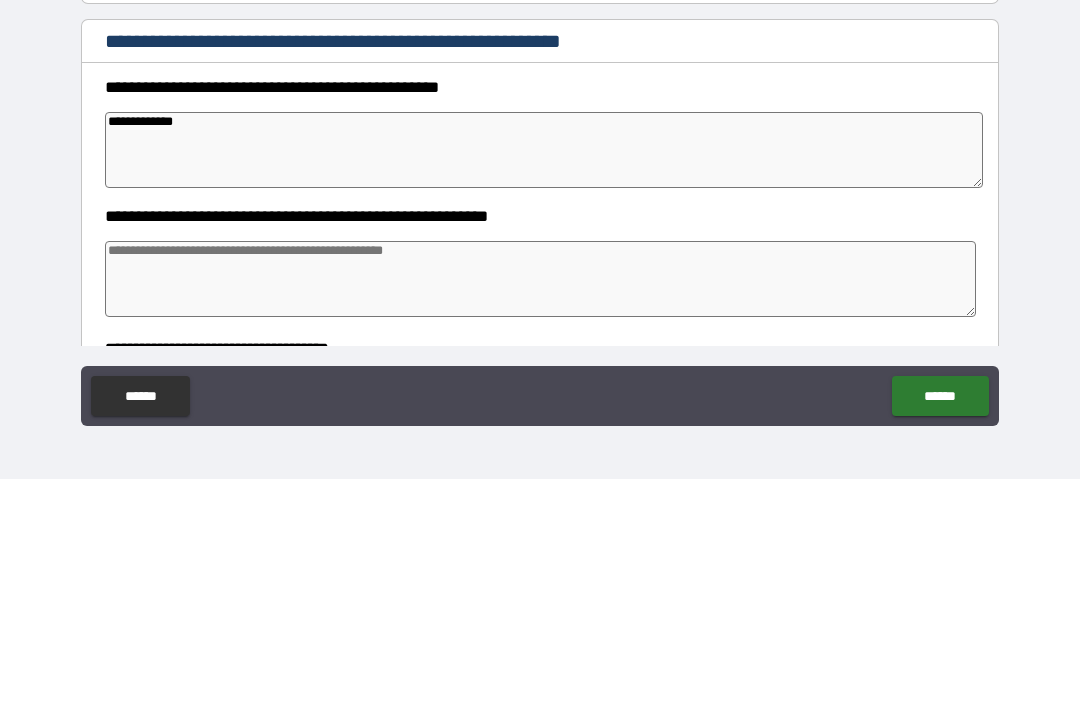 type on "*" 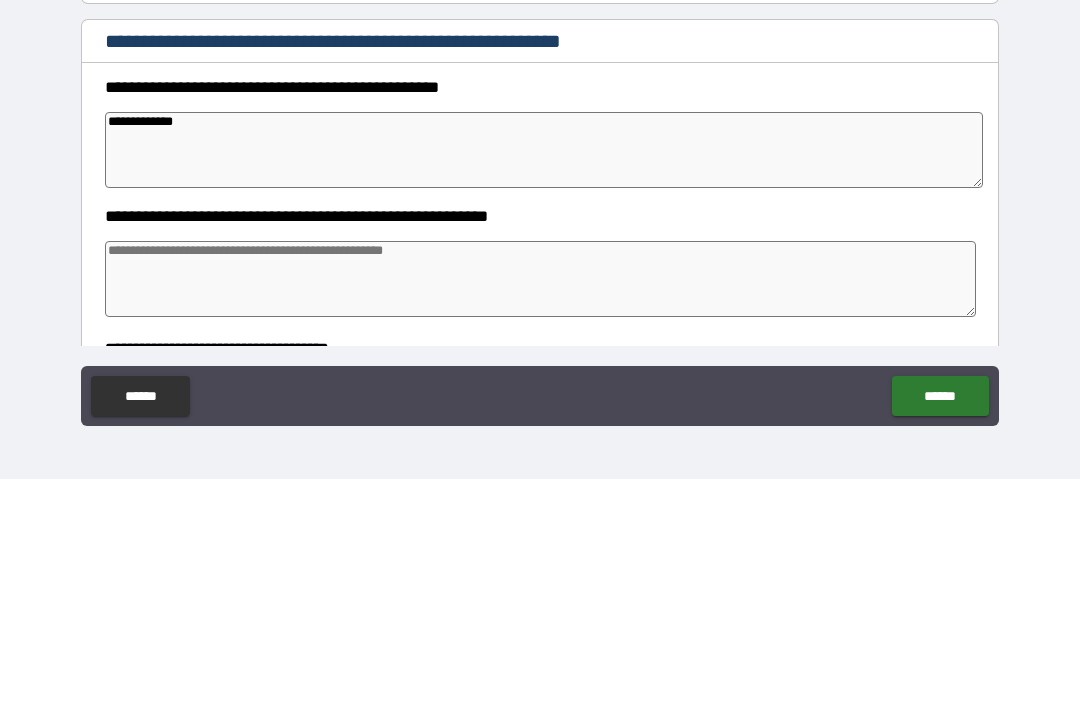 type on "*" 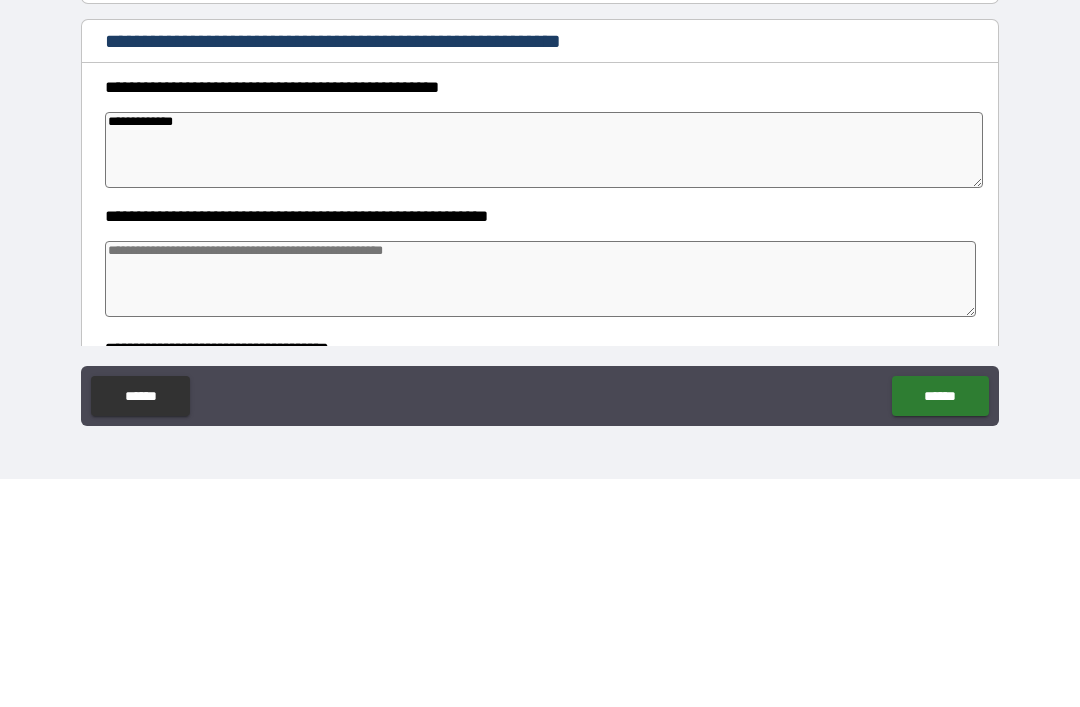 type on "*" 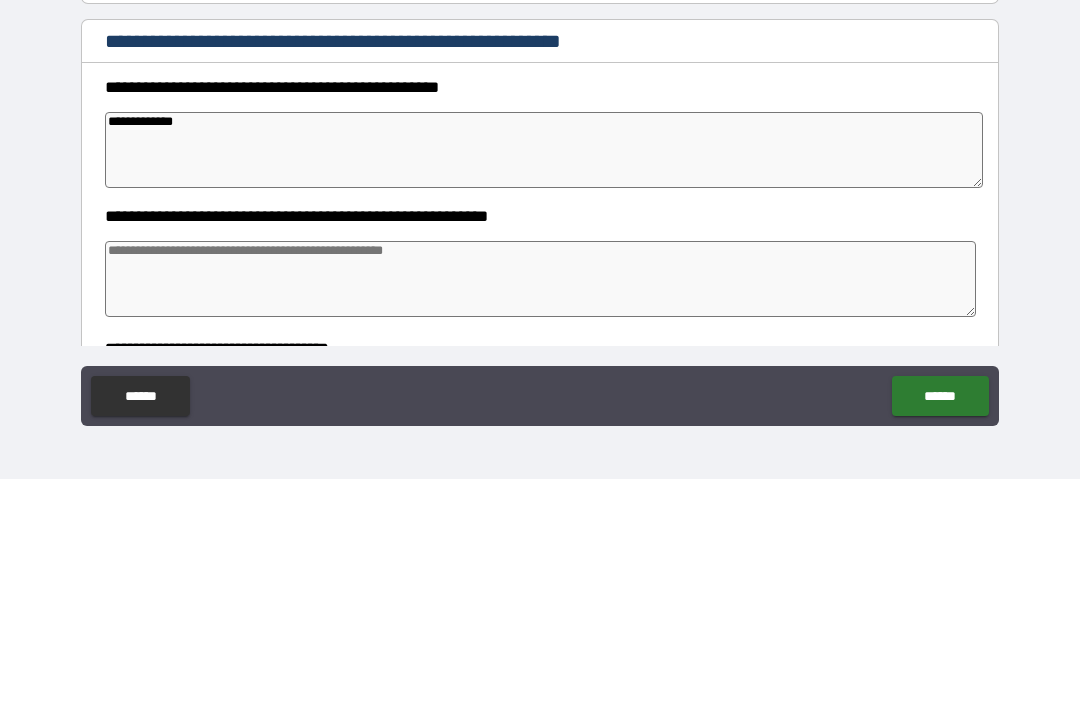 type on "**********" 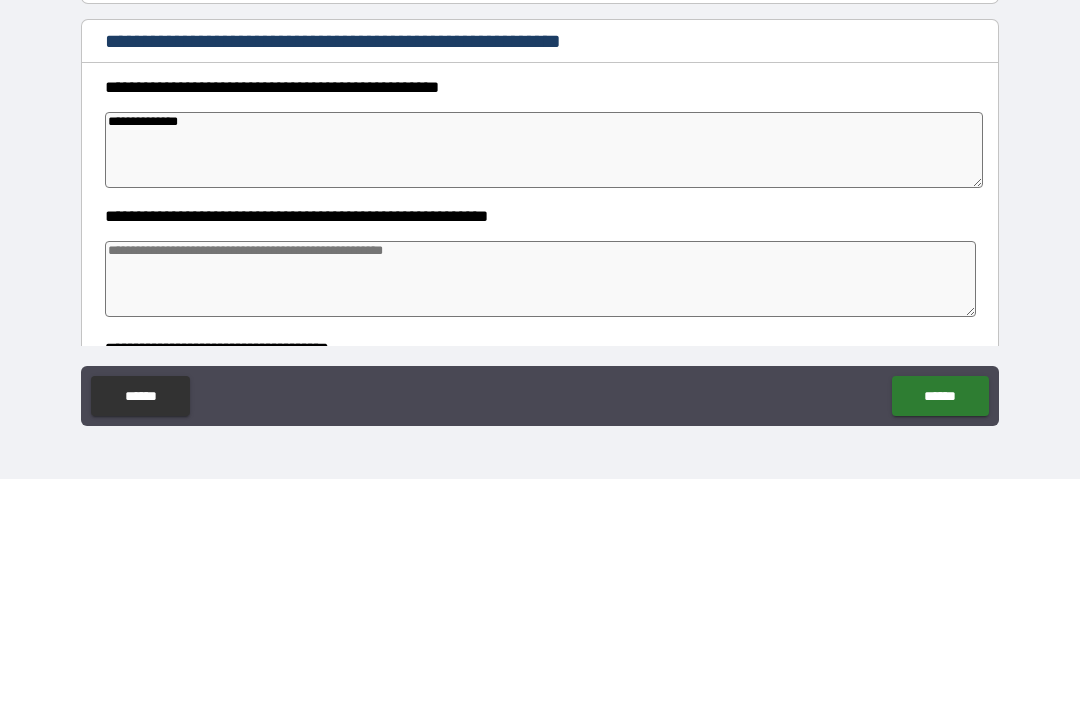 type on "*" 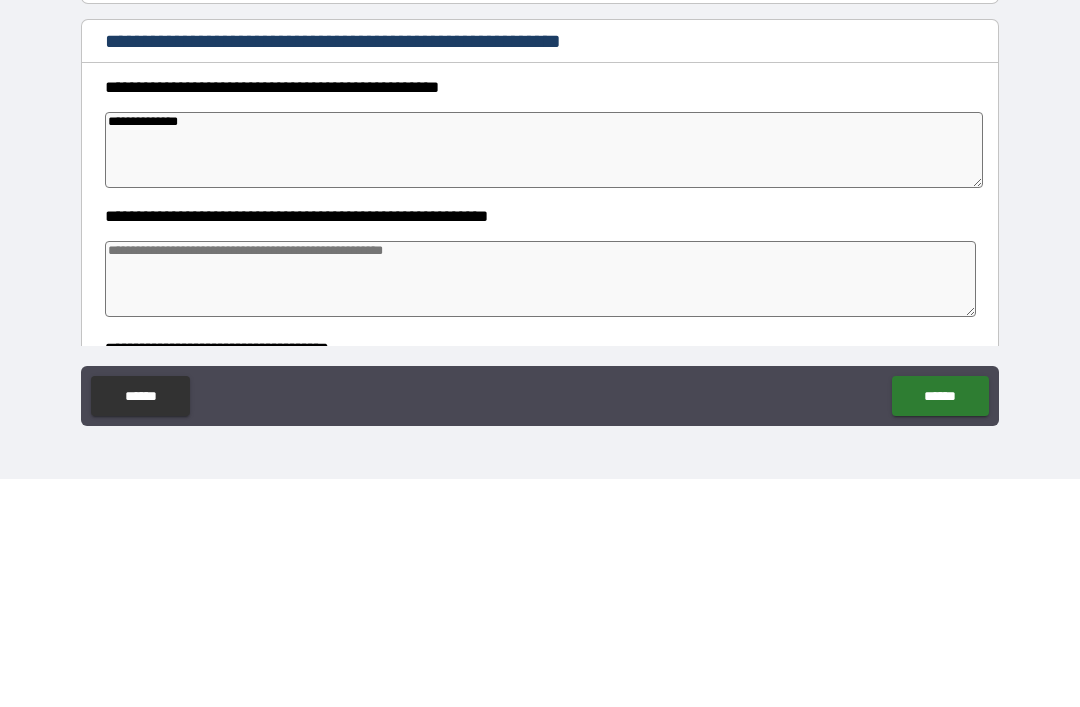type on "*" 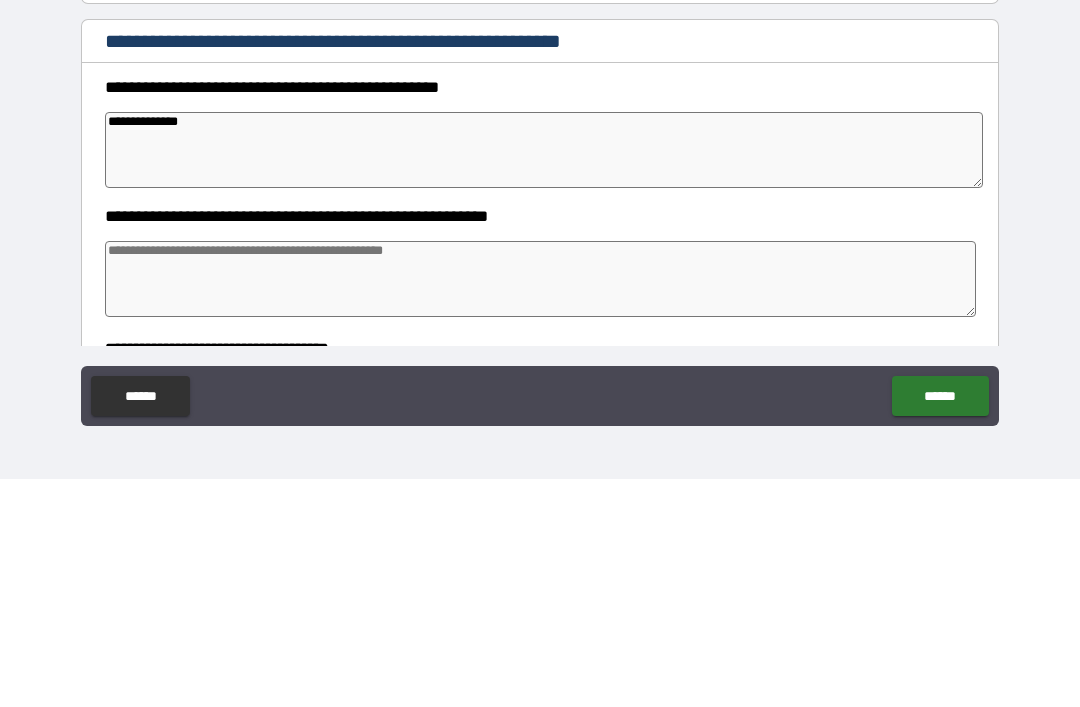 type on "*" 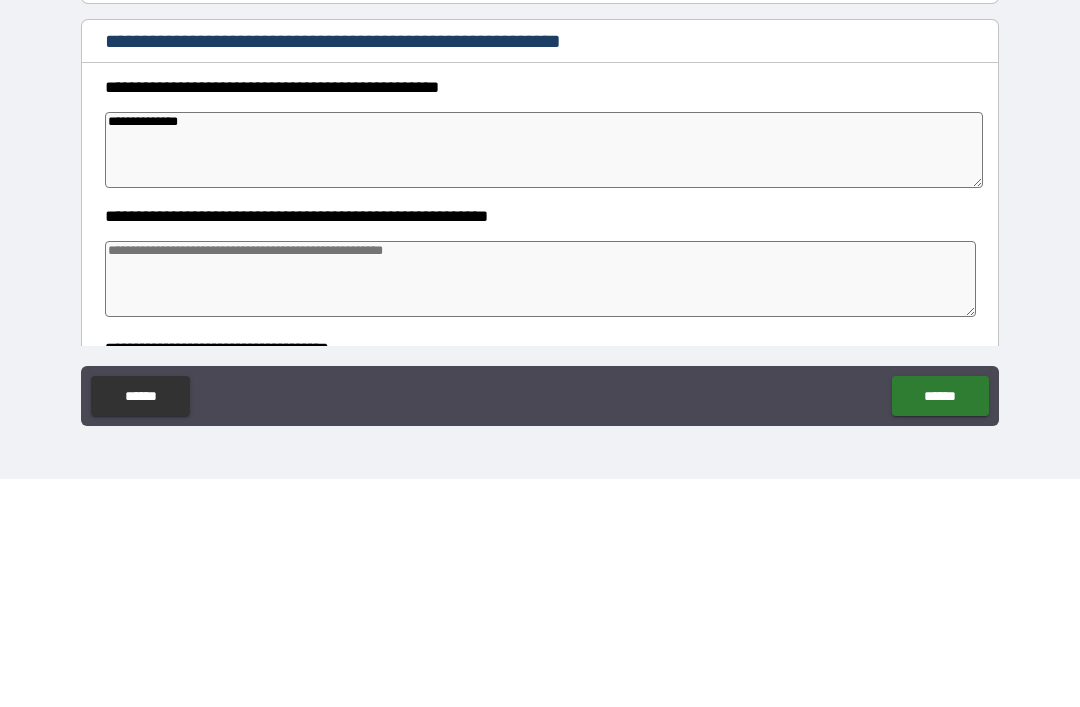 type on "**********" 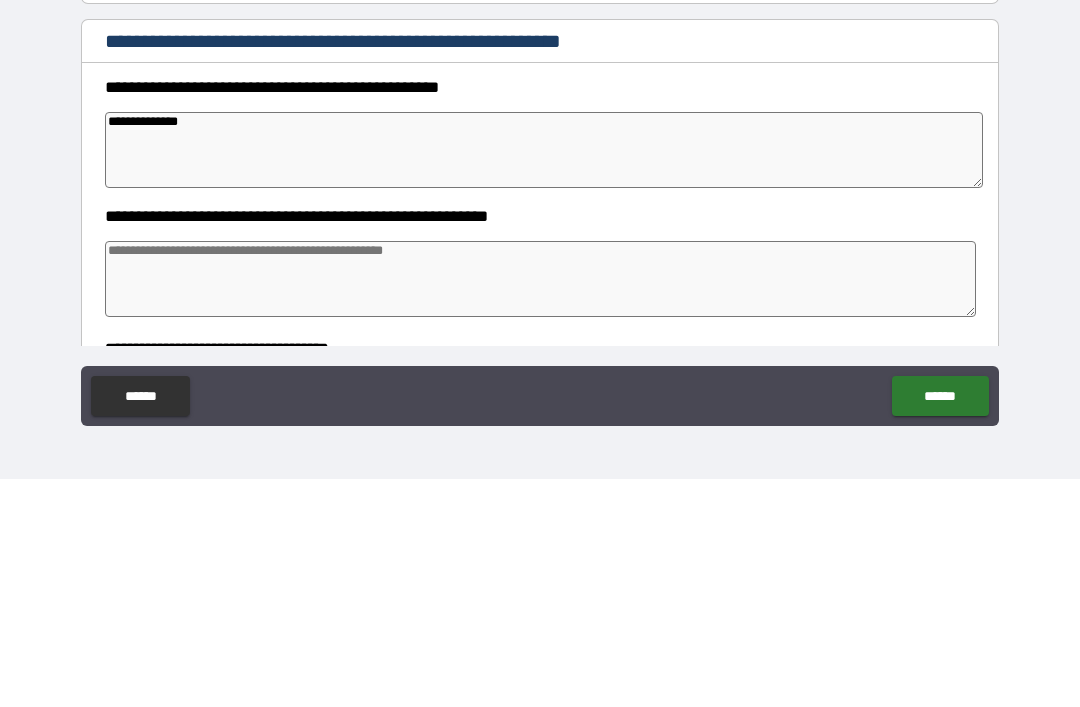 type on "*" 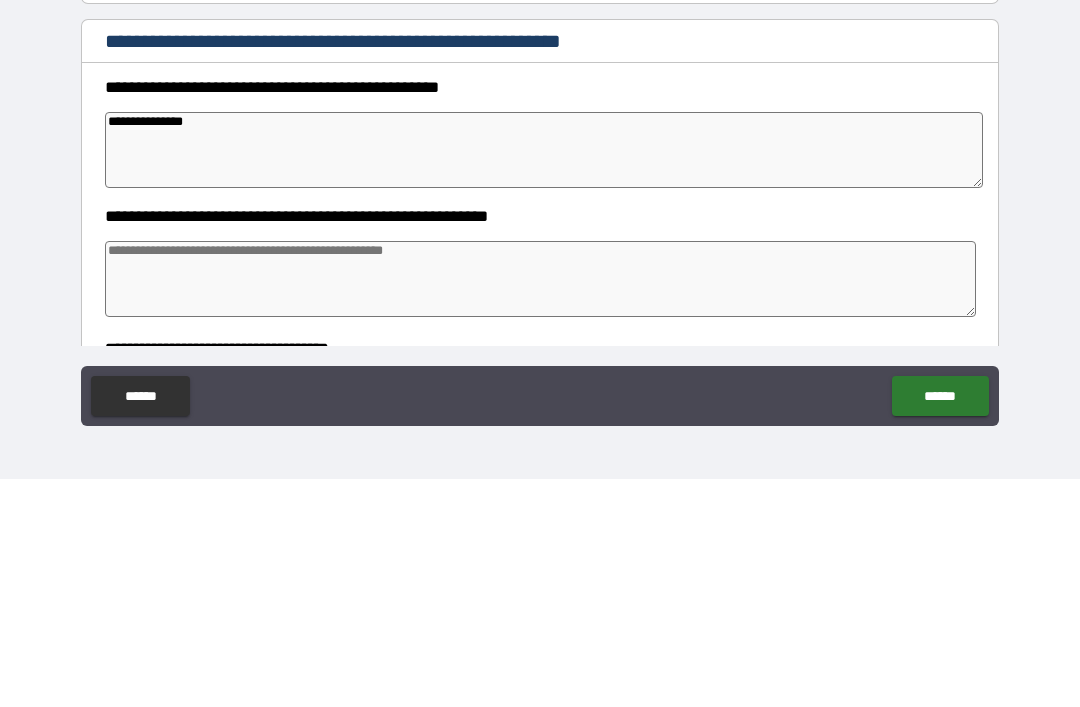 type on "*" 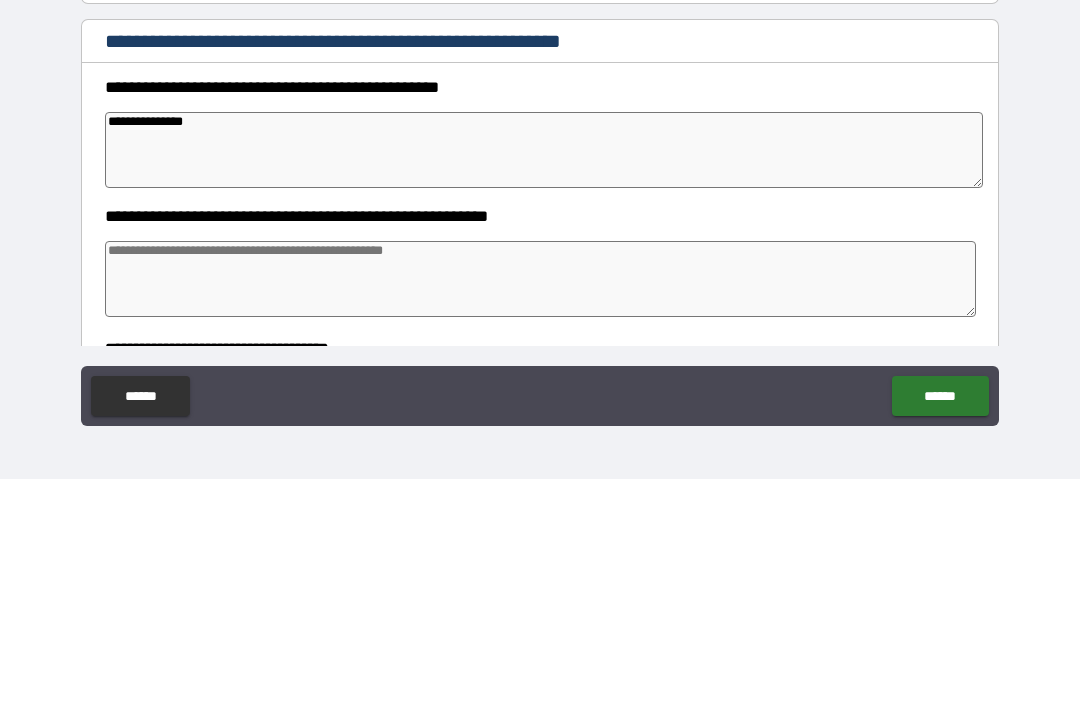 type on "**********" 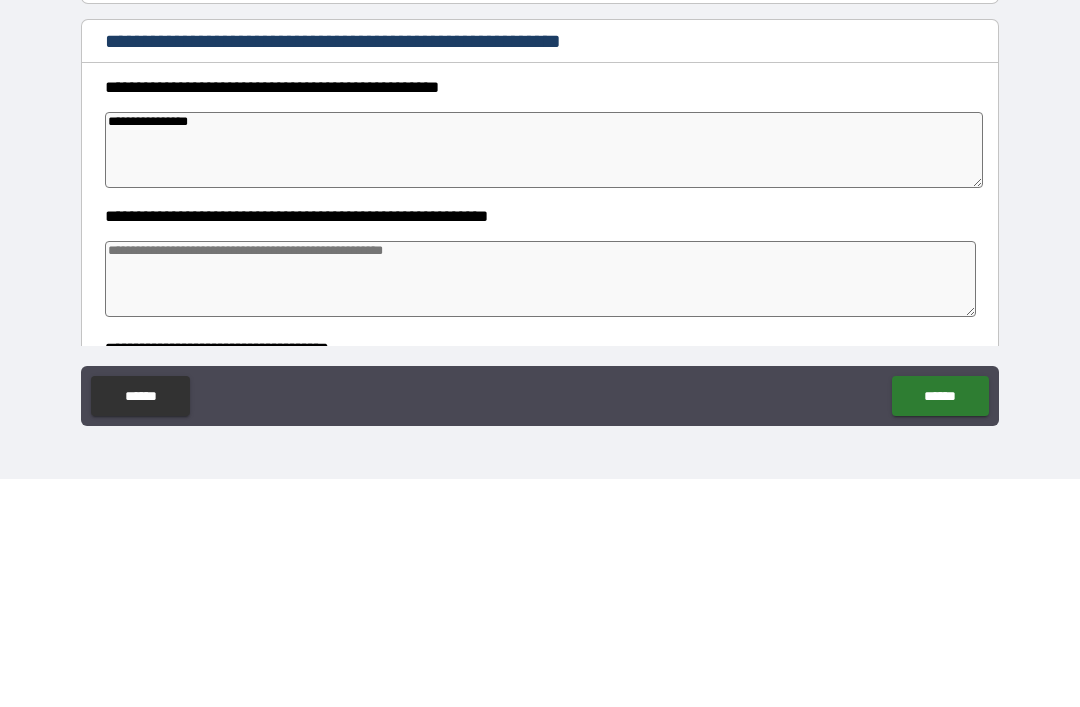 type on "*" 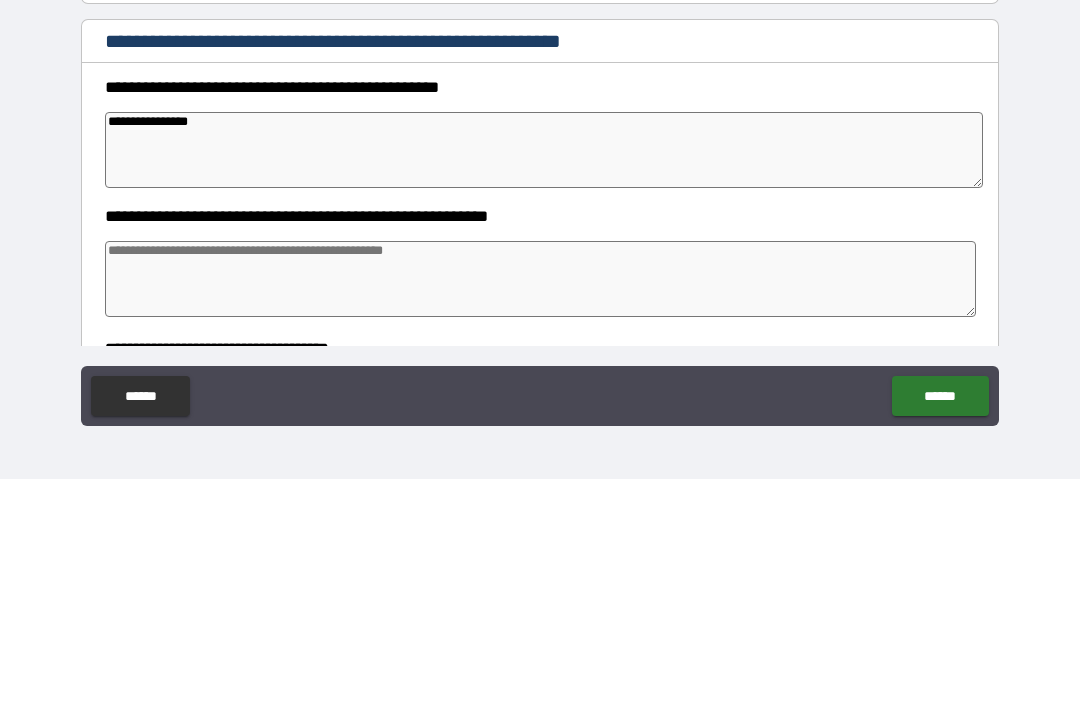 type on "*" 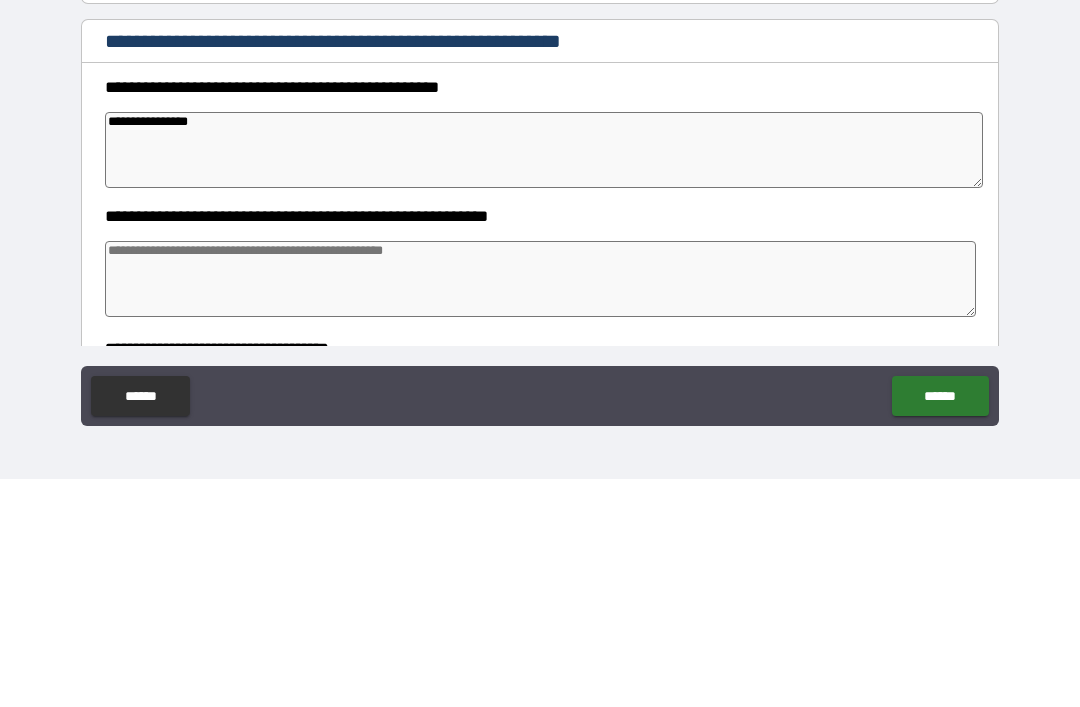 type on "*" 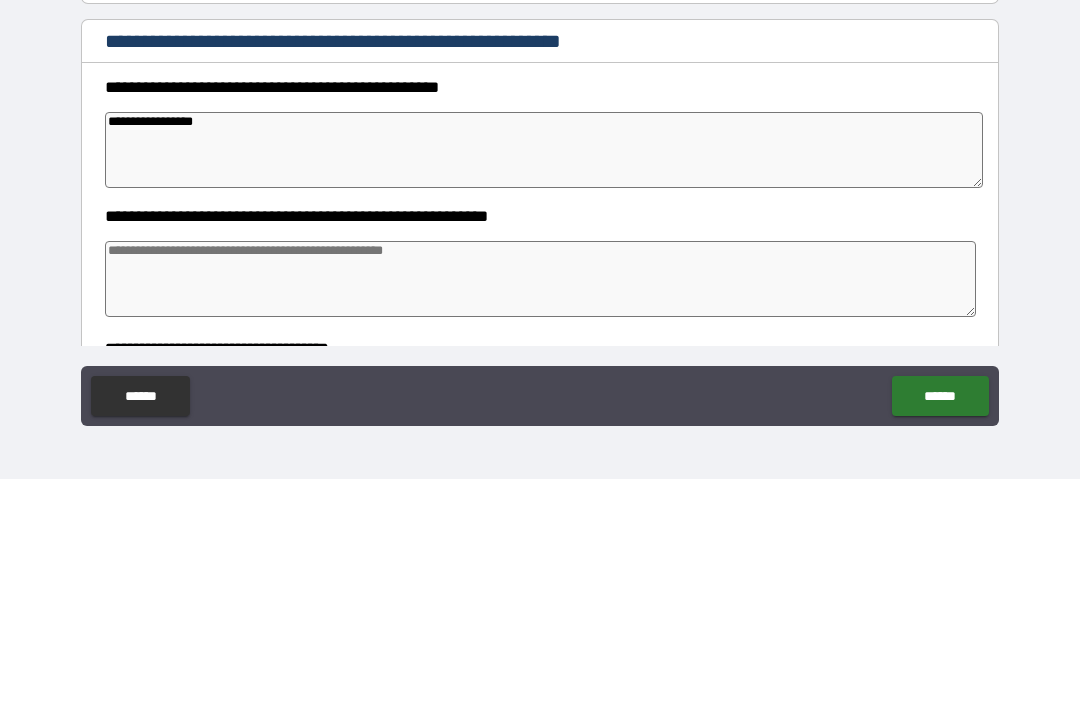 type on "*" 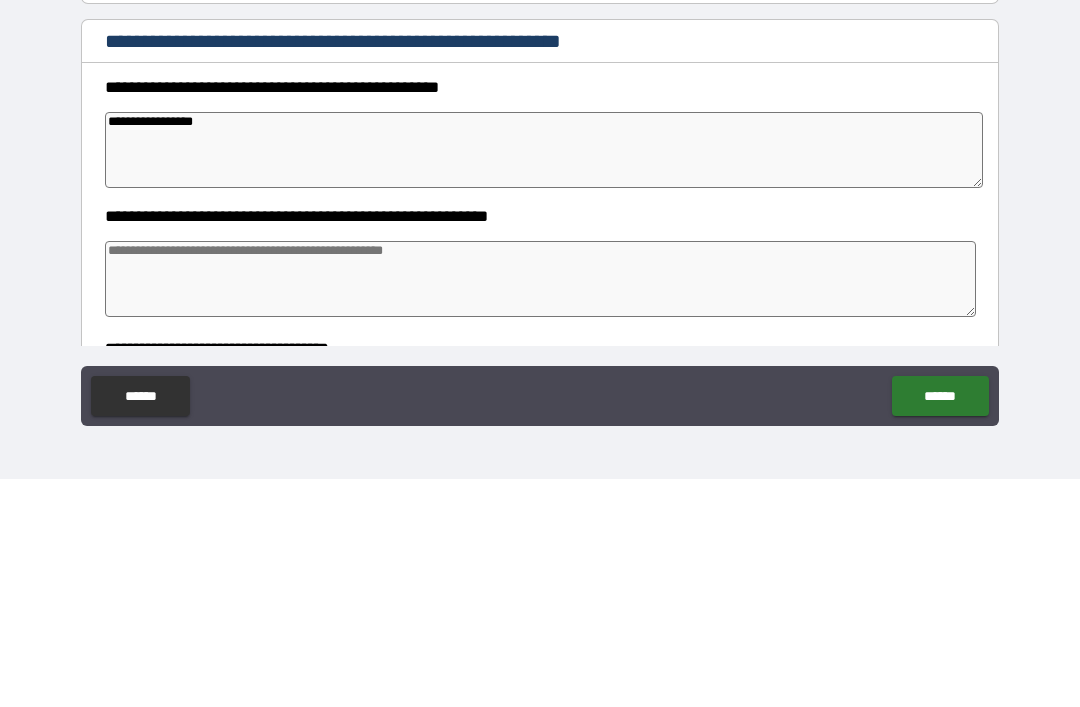 type on "*" 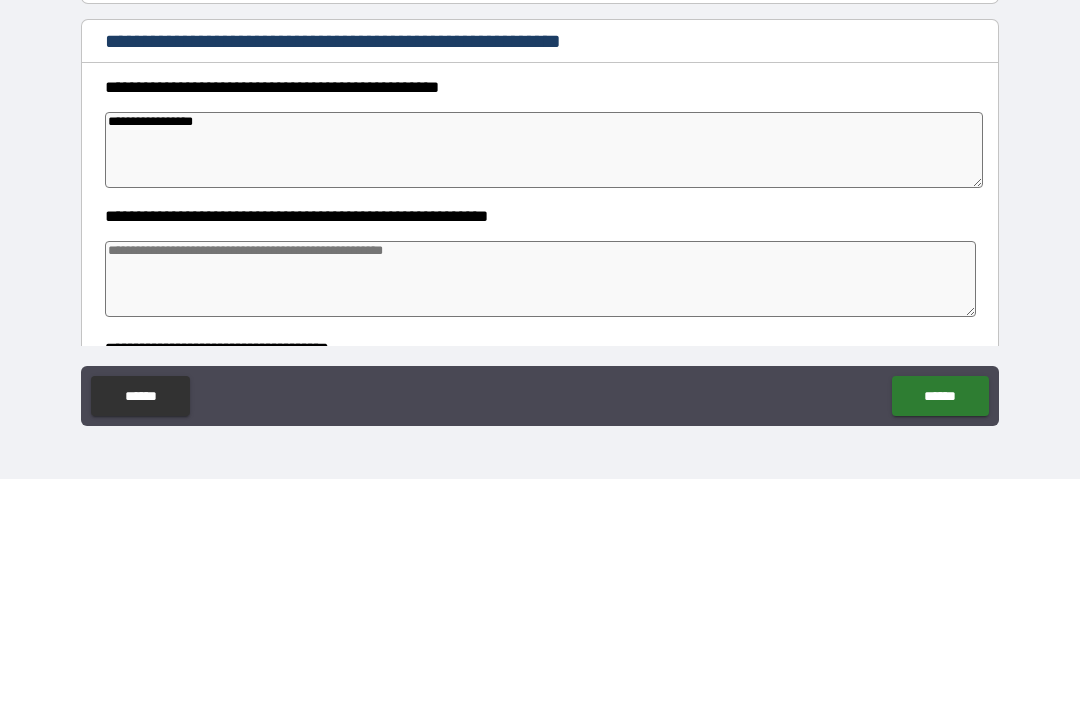 type on "*" 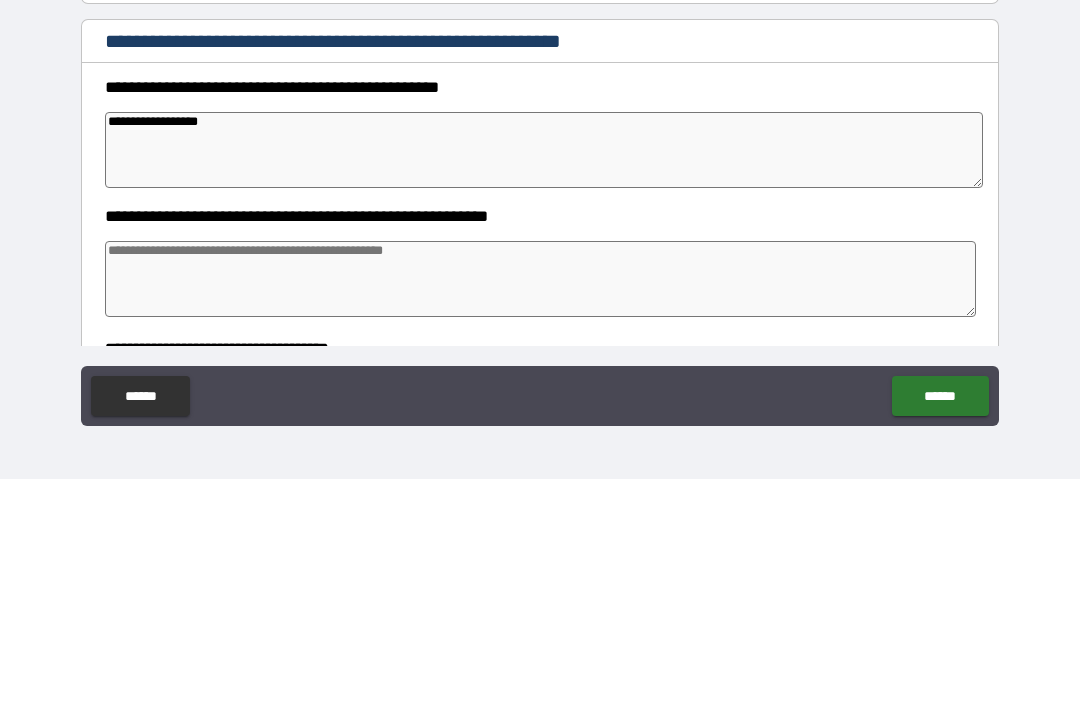type on "*" 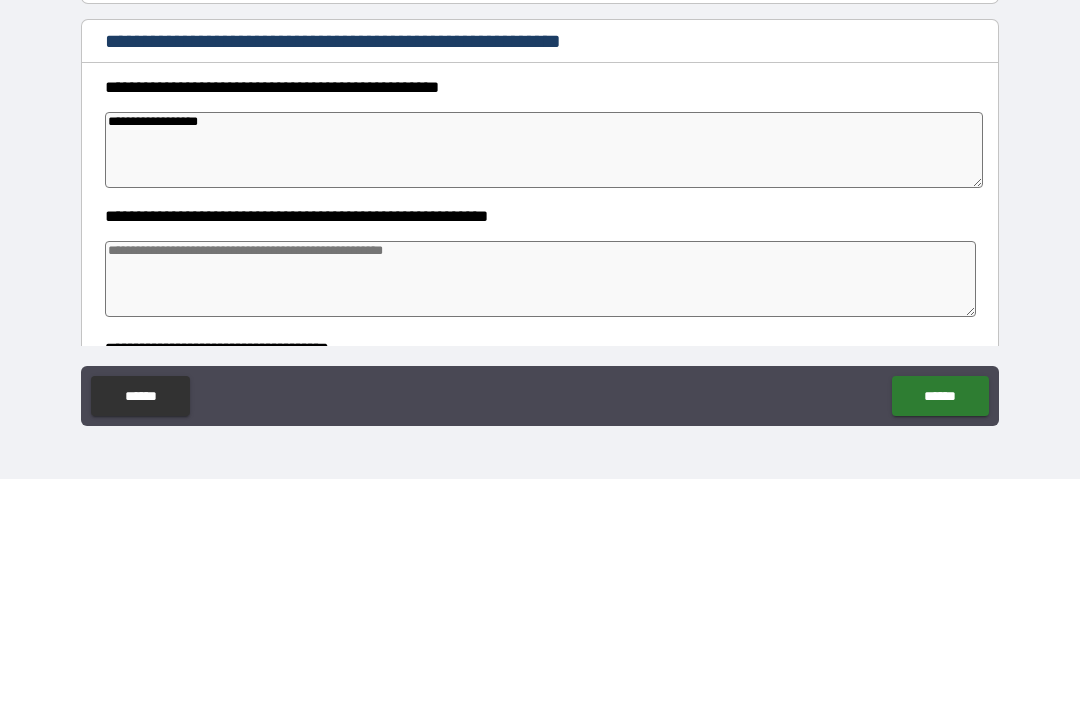 type on "**********" 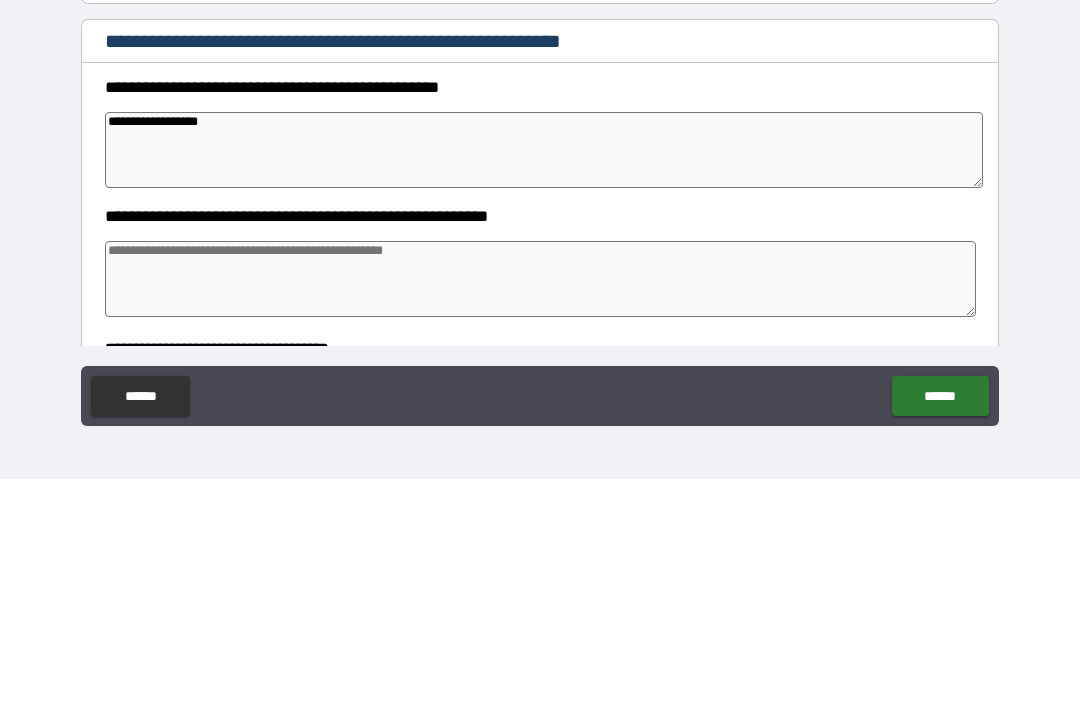 type on "*" 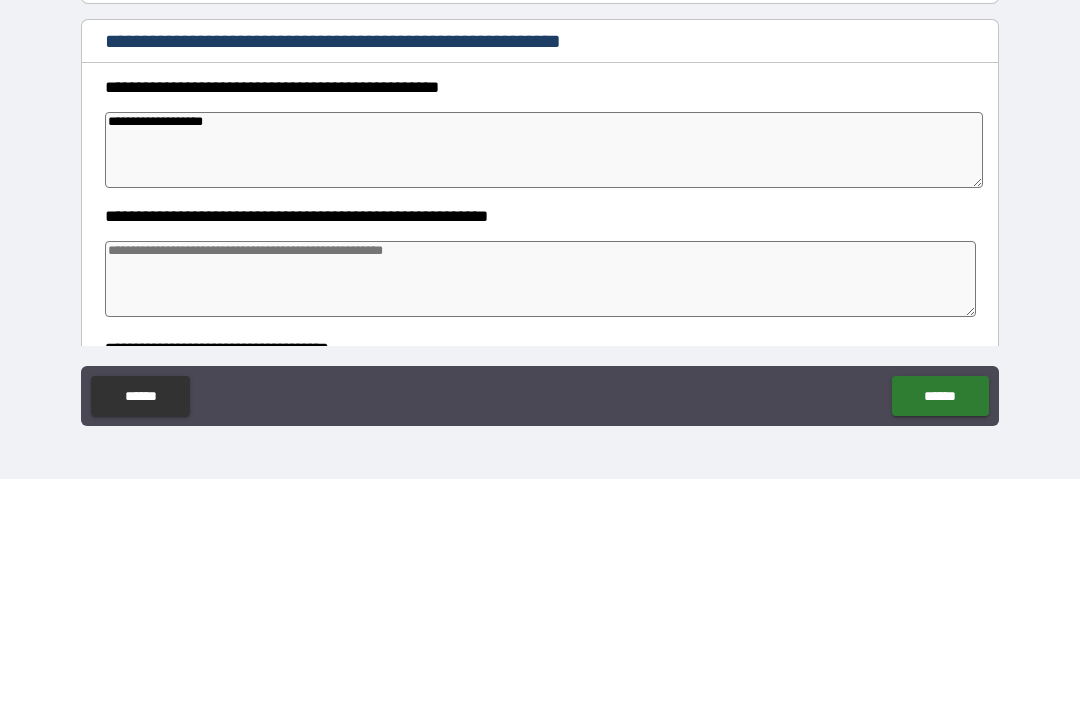 type on "*" 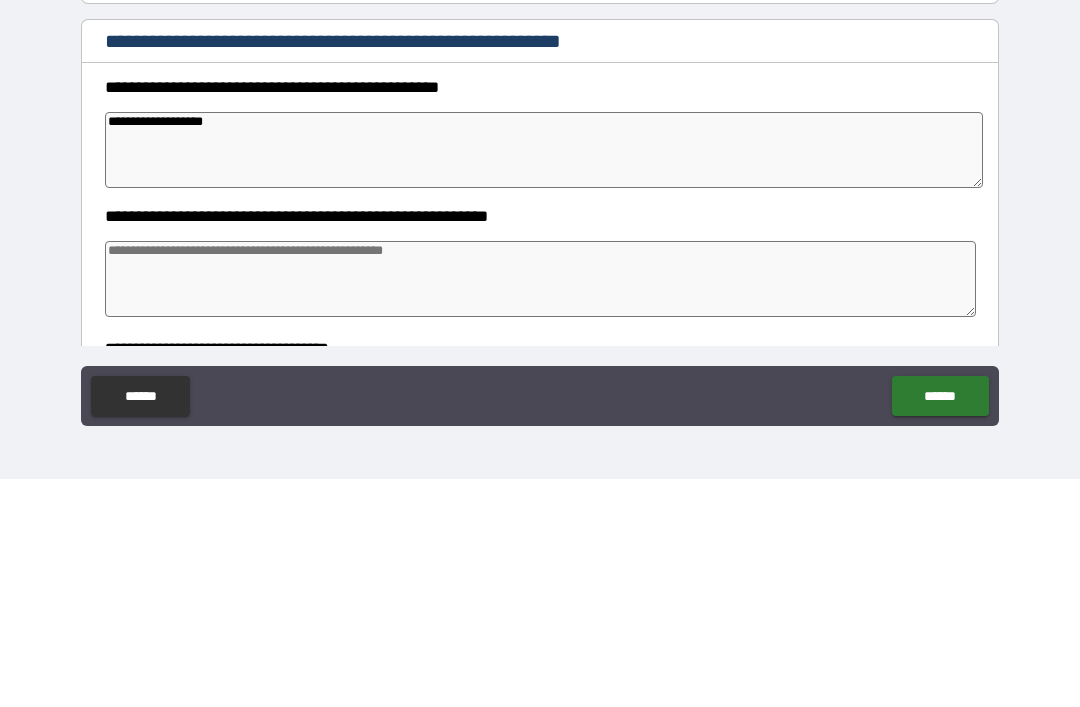 type on "**********" 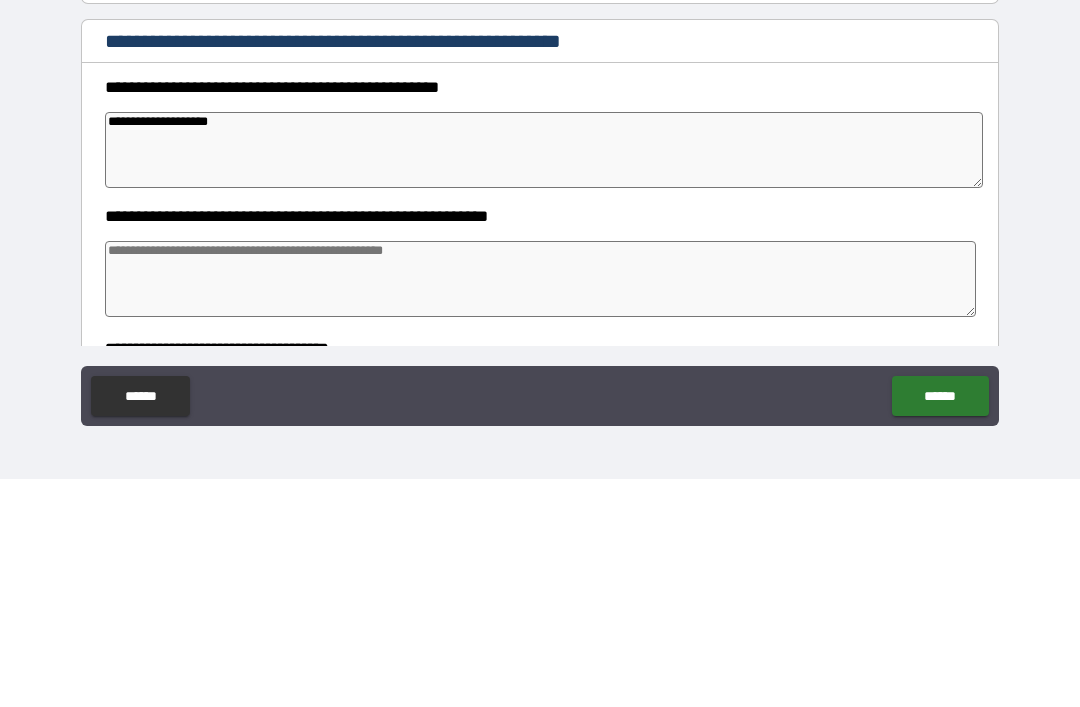 type on "*" 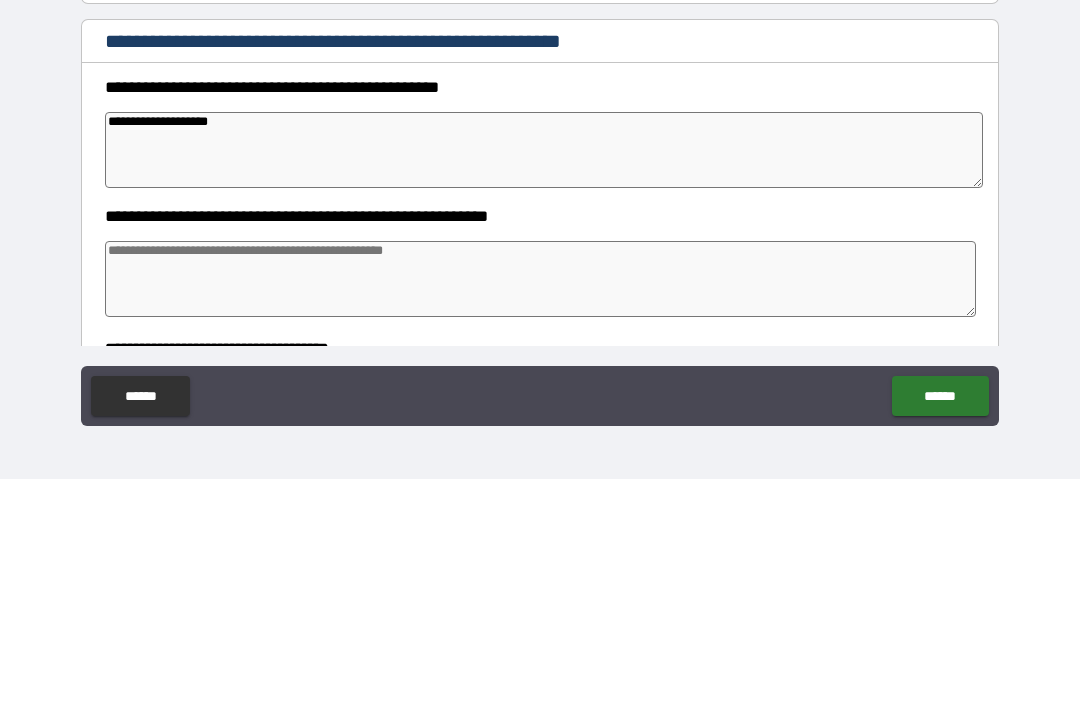 type on "*" 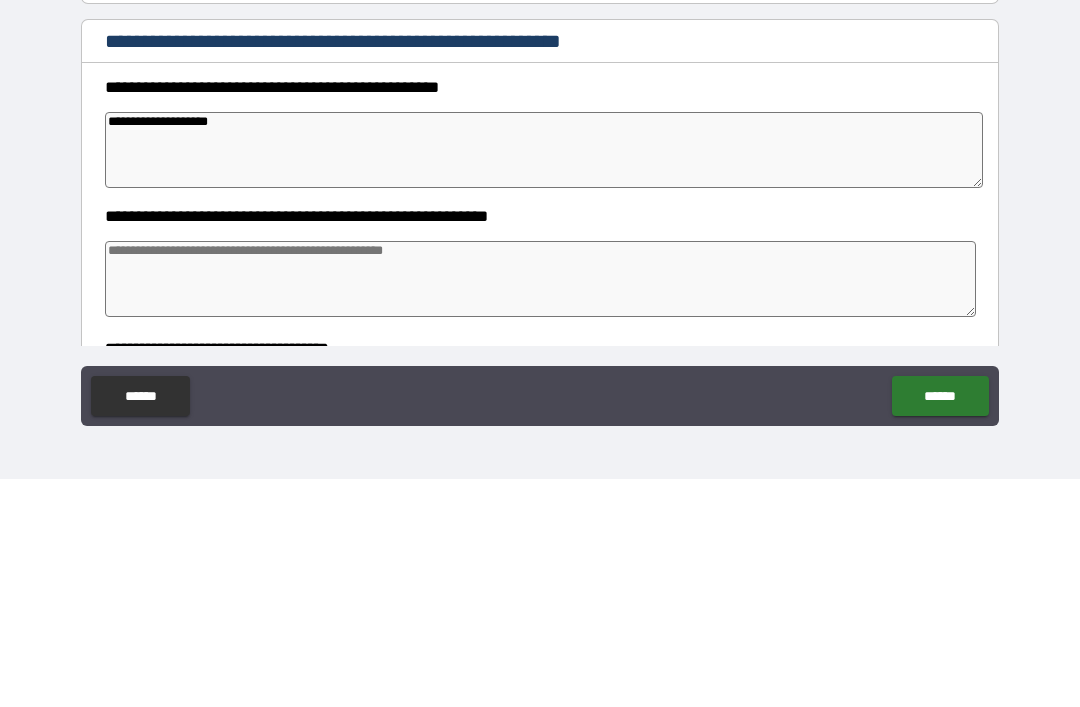 type on "*" 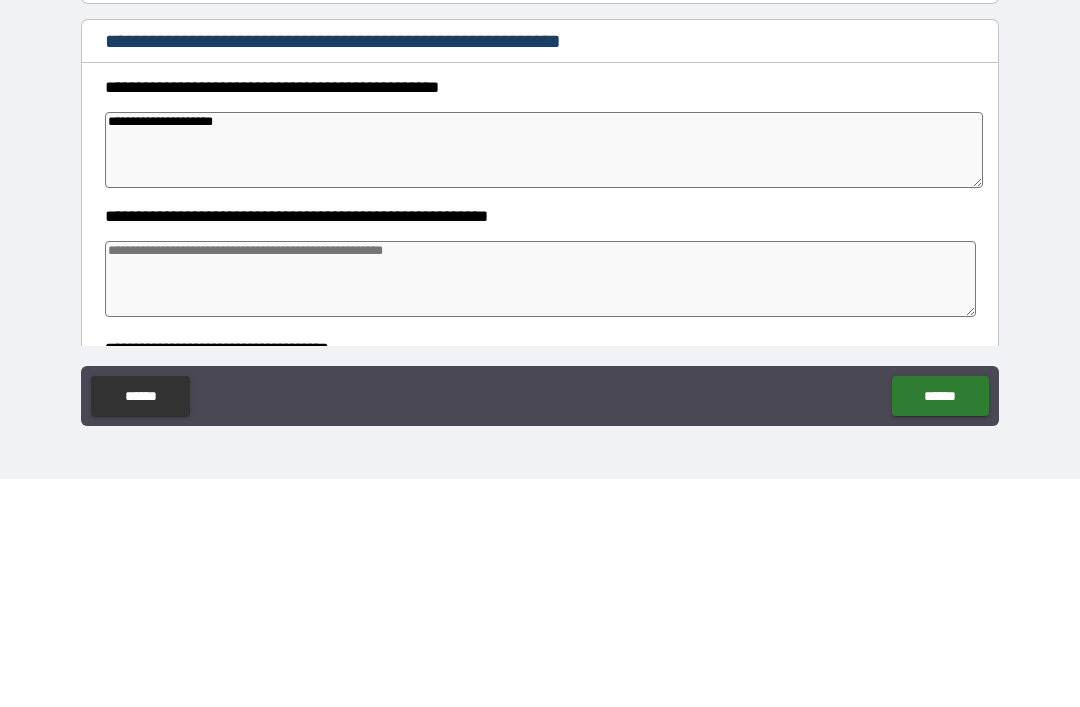 type on "*" 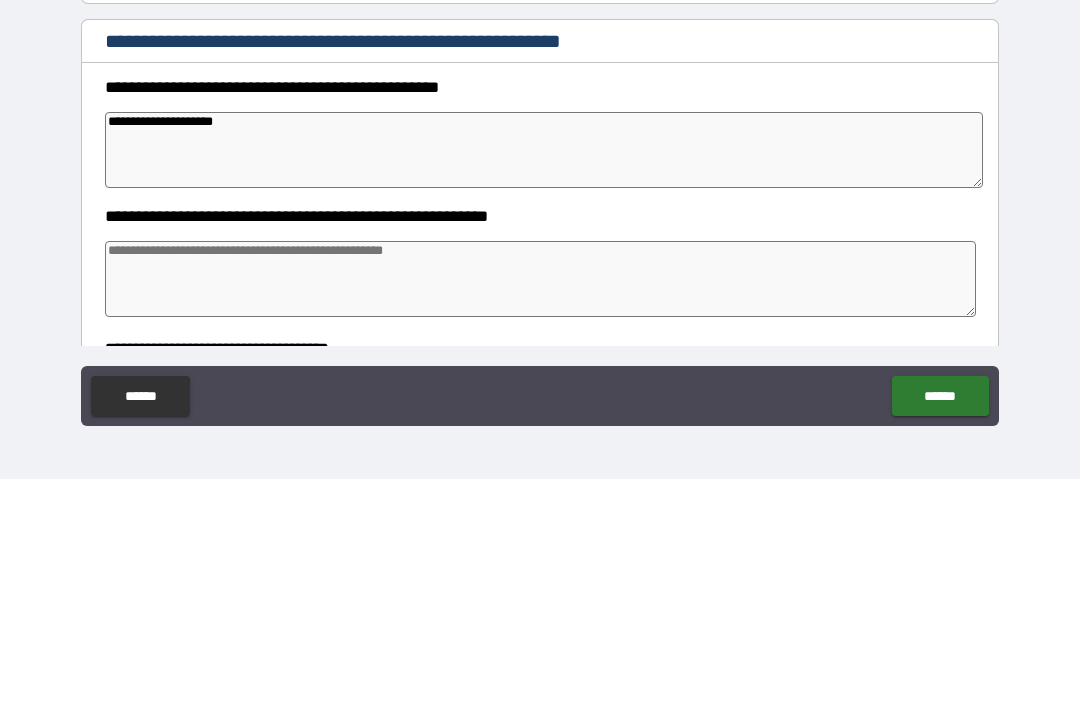 type on "*" 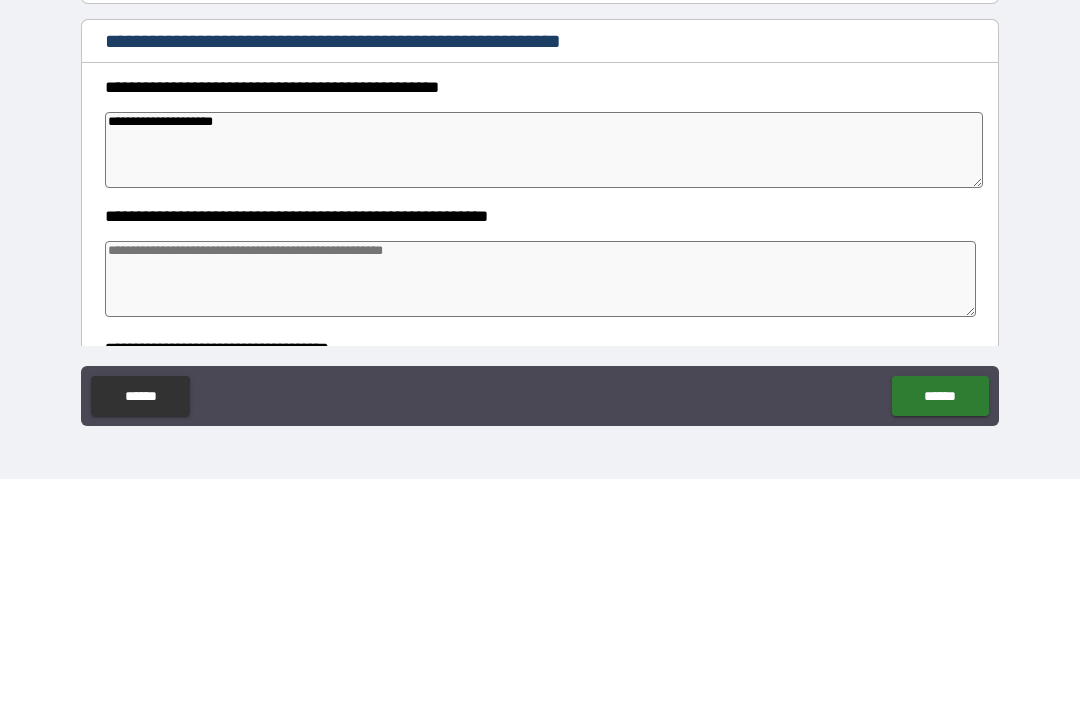 type on "*" 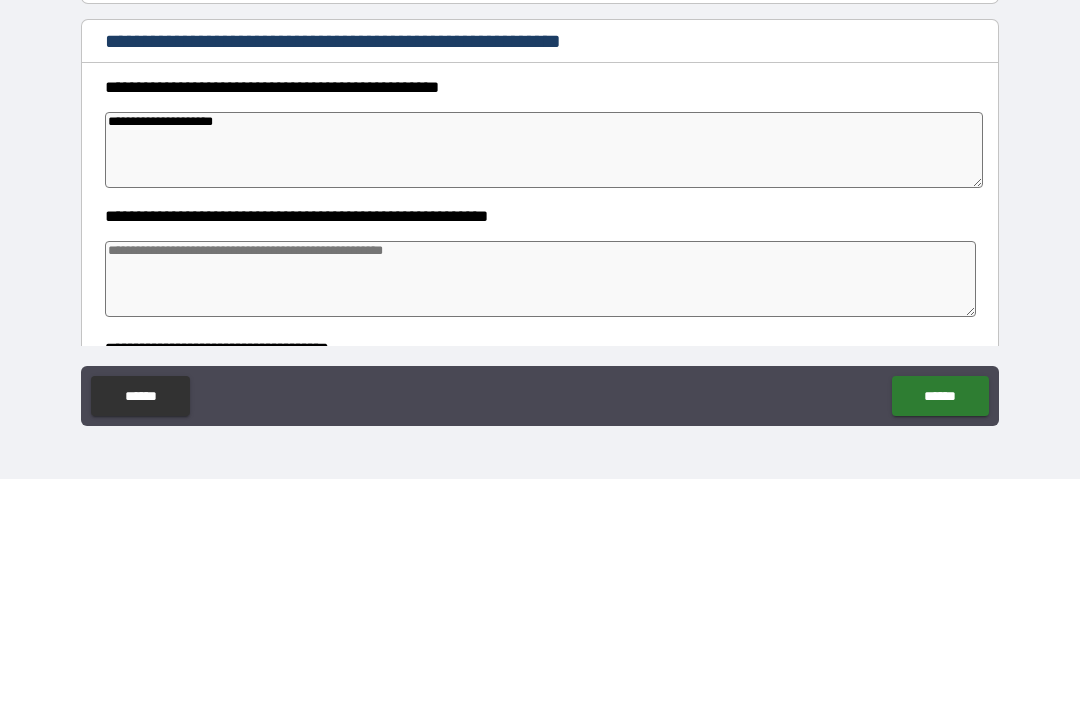 type on "**********" 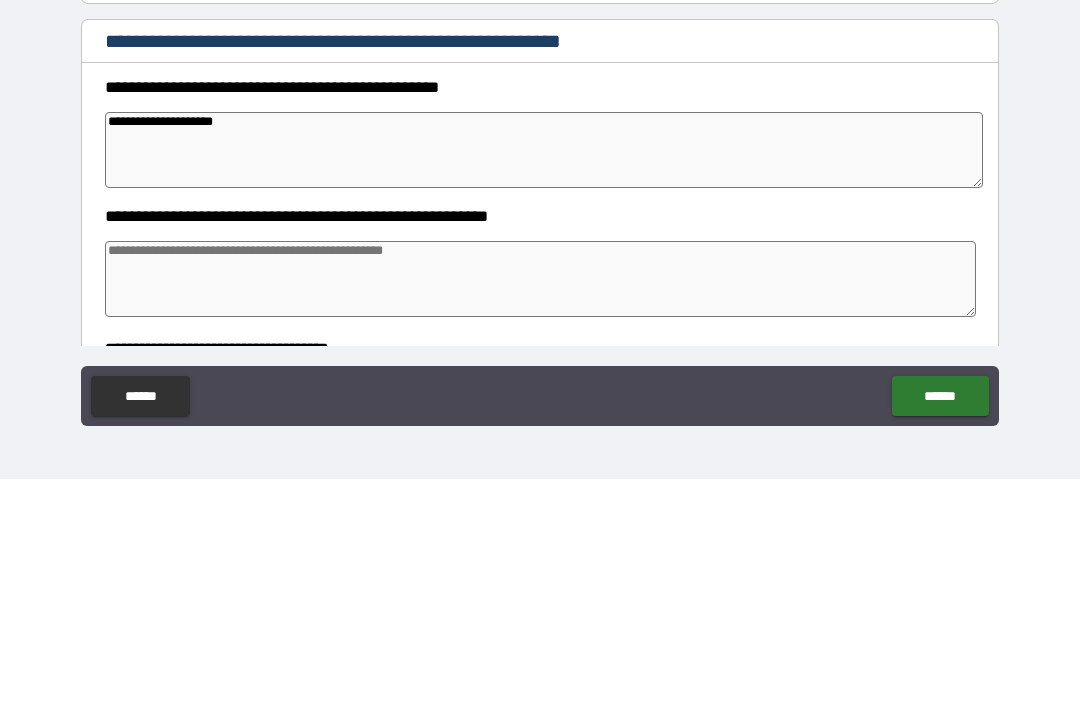 type on "*" 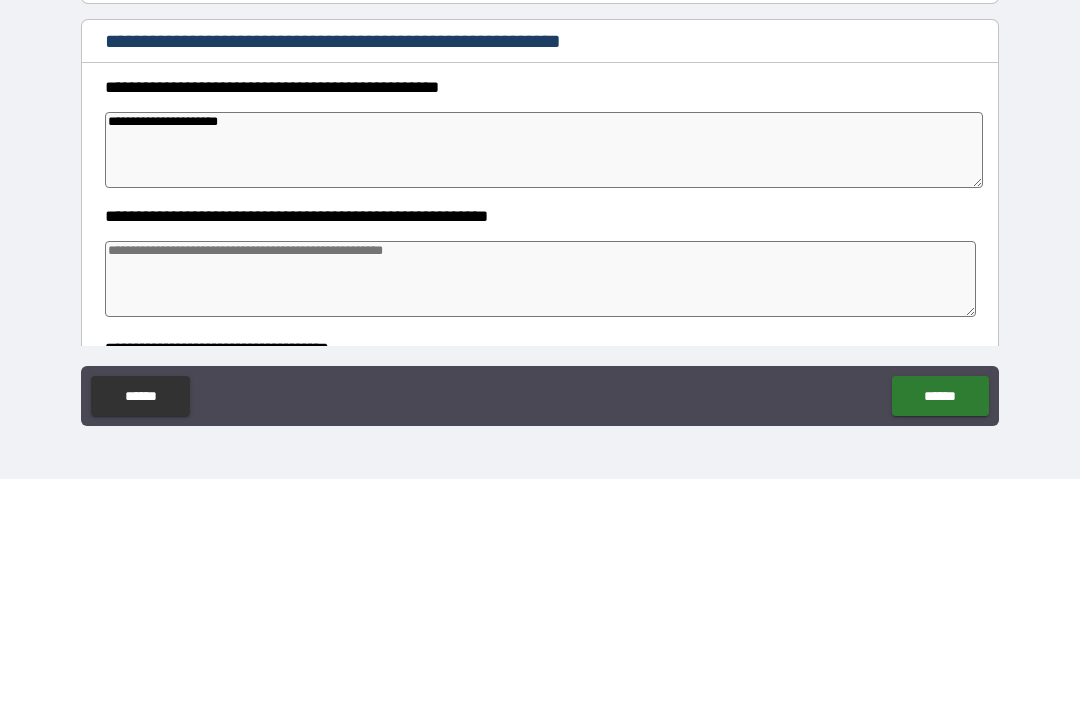 type on "*" 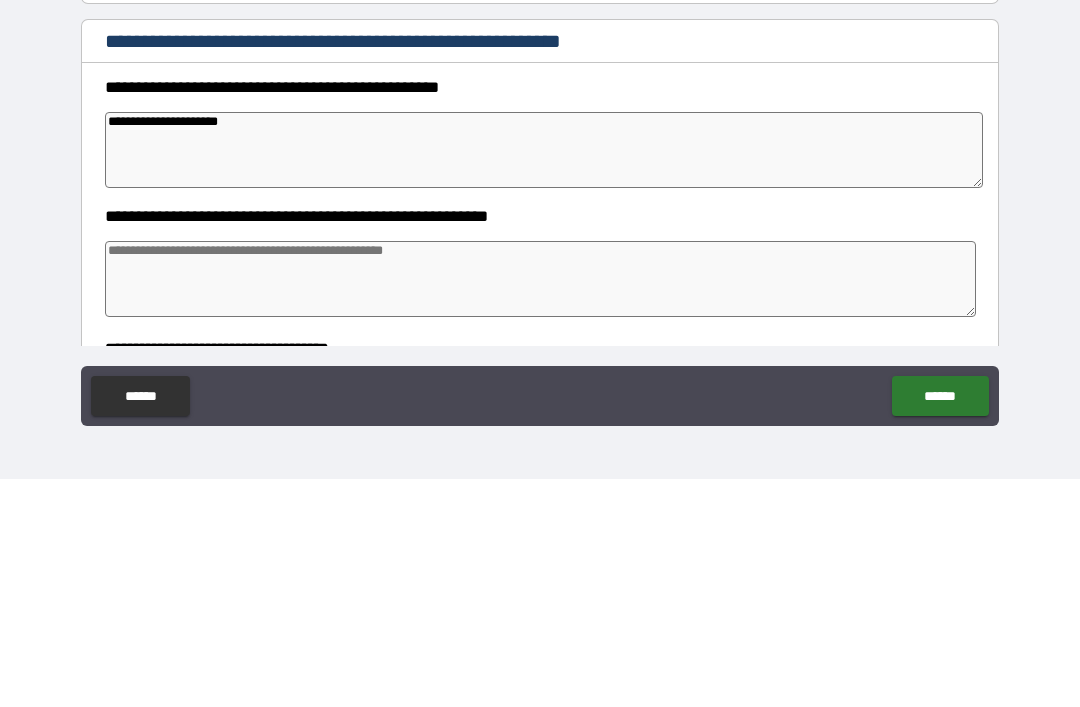type on "**********" 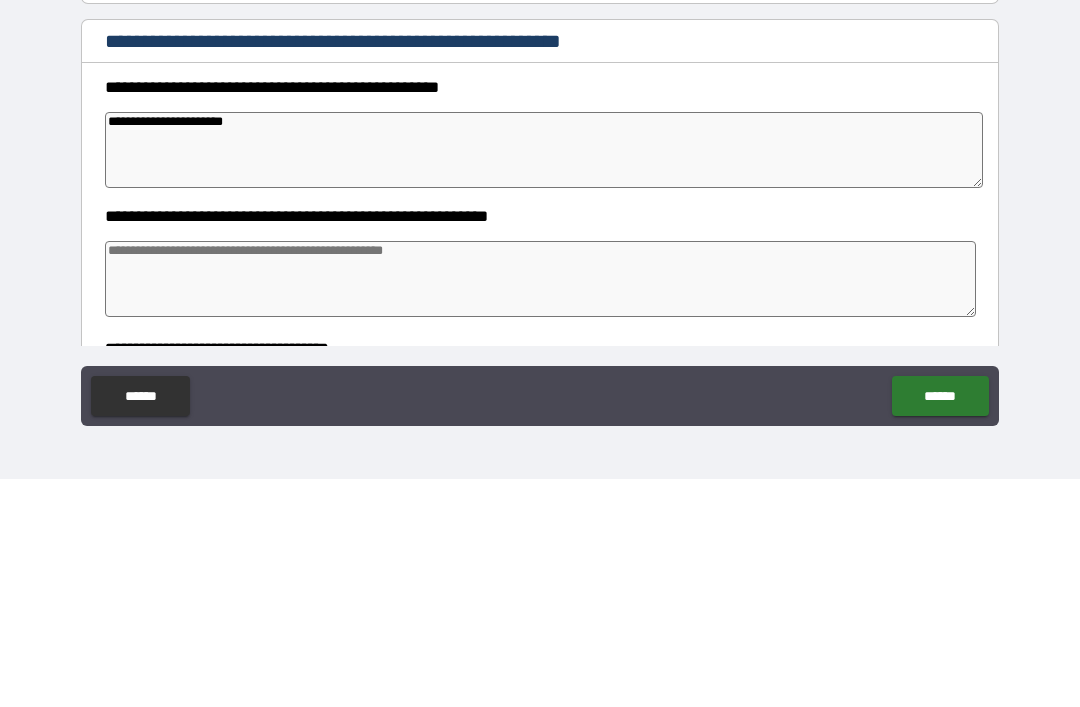 type on "*" 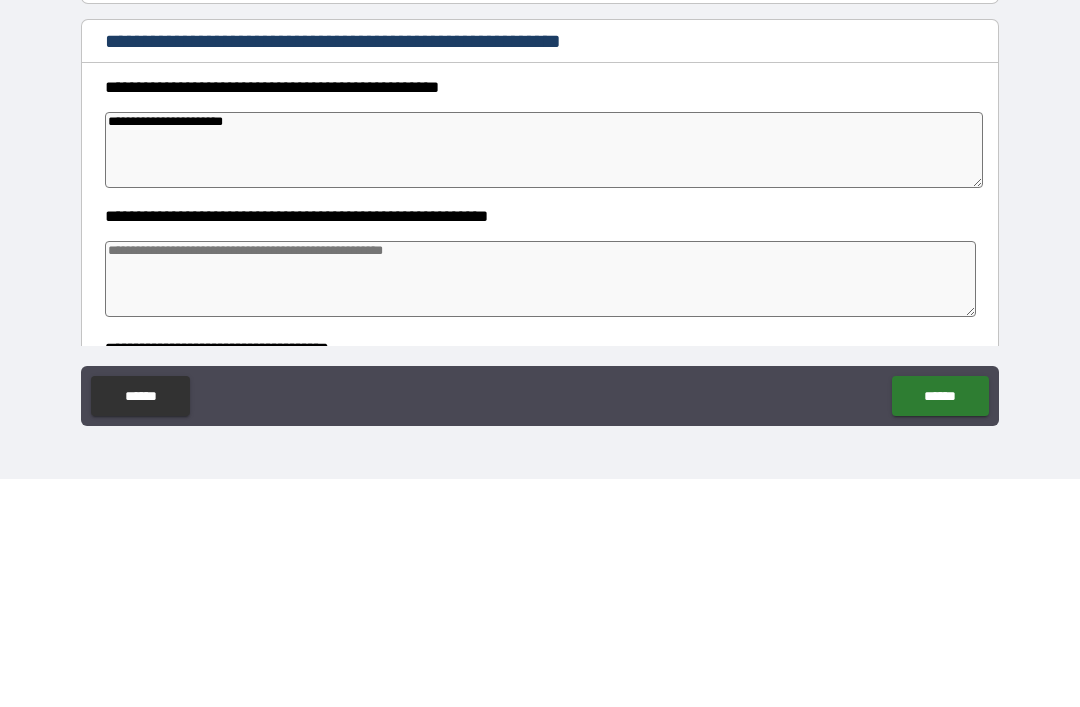 type on "*" 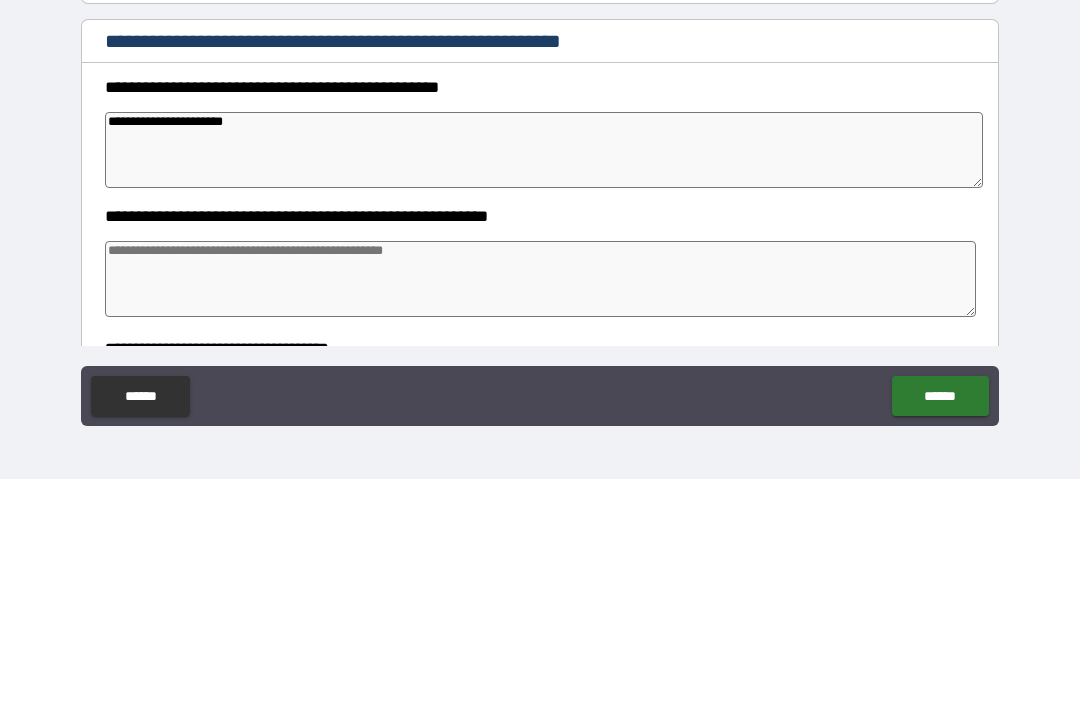 type on "*" 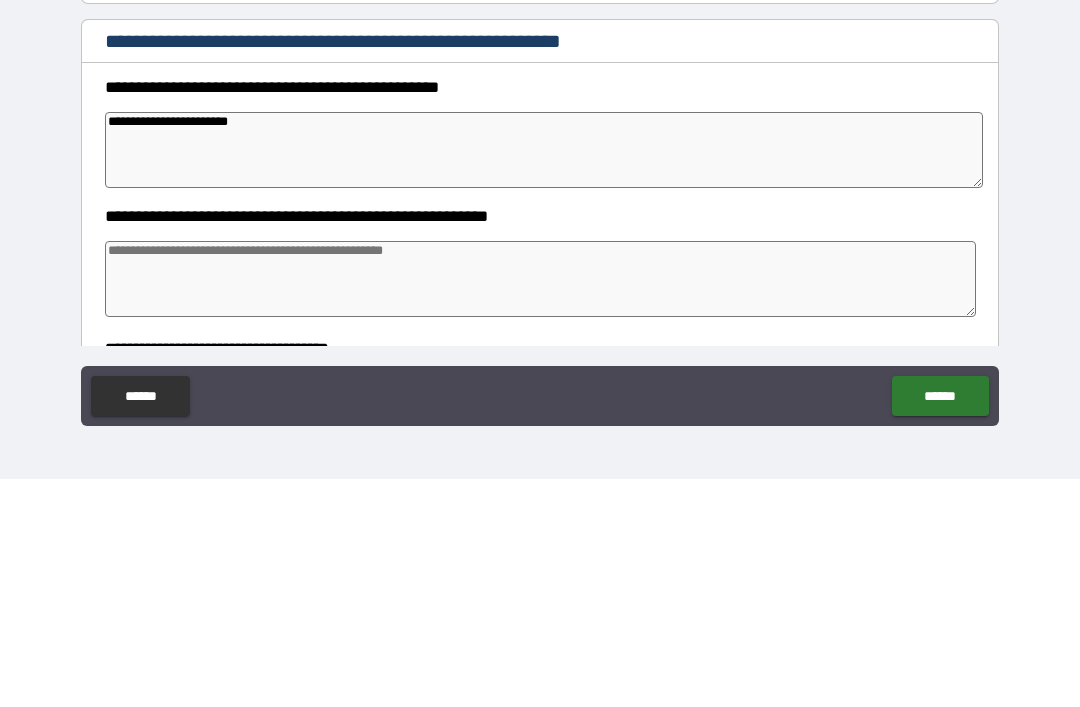 type on "*" 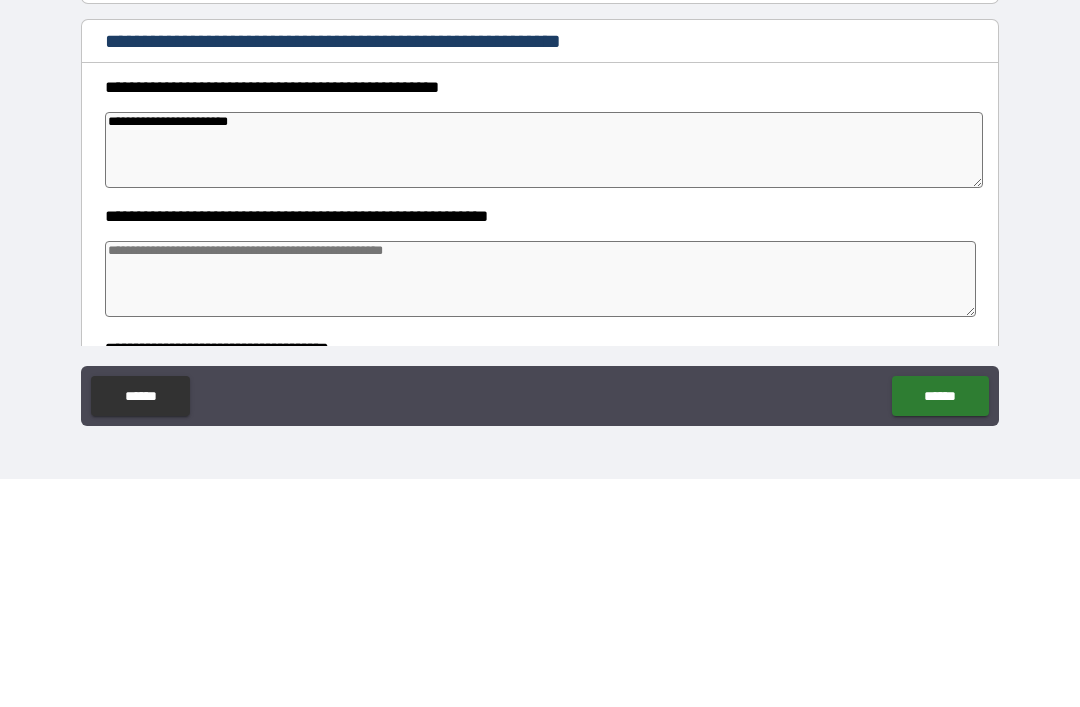 type on "**********" 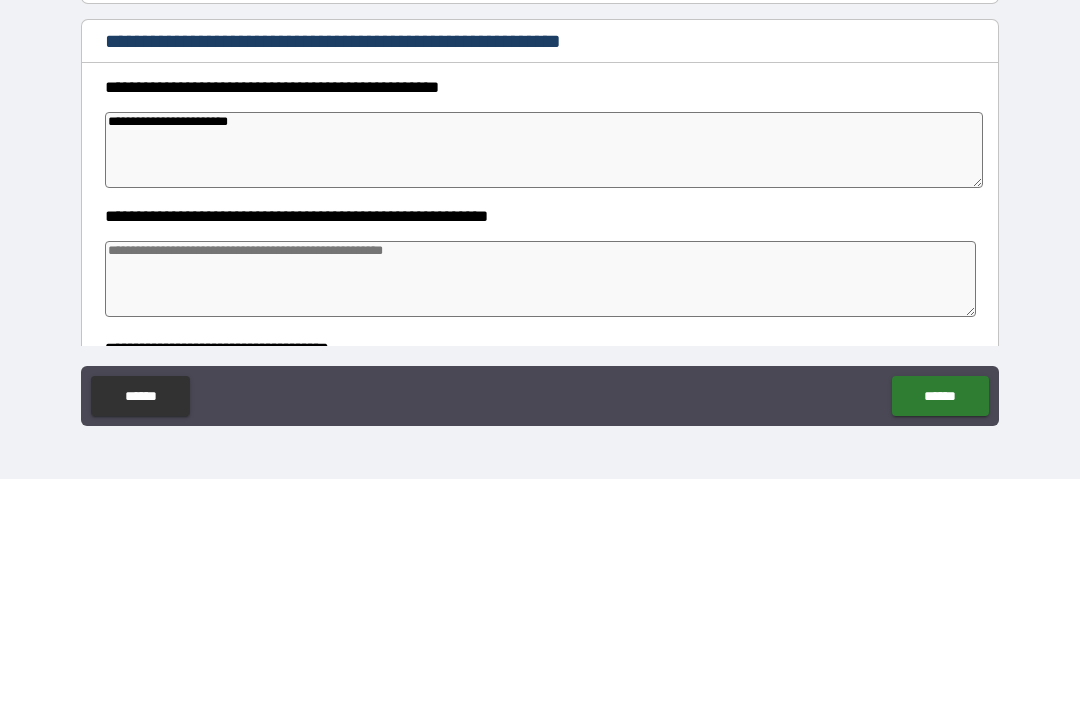 type on "*" 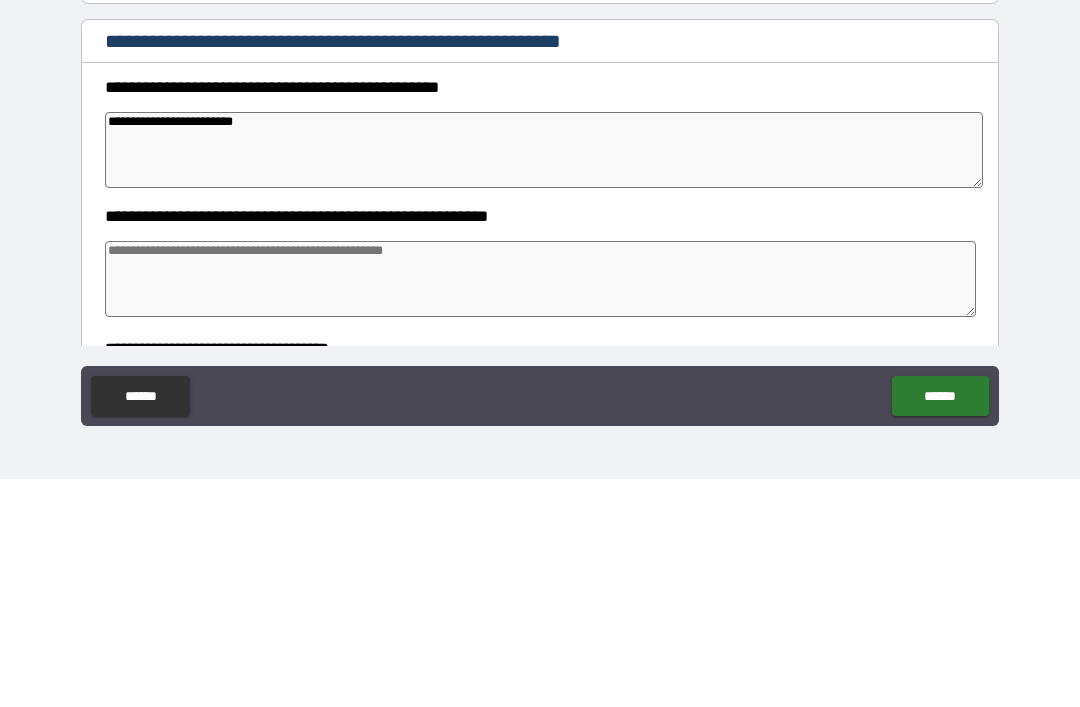 type on "*" 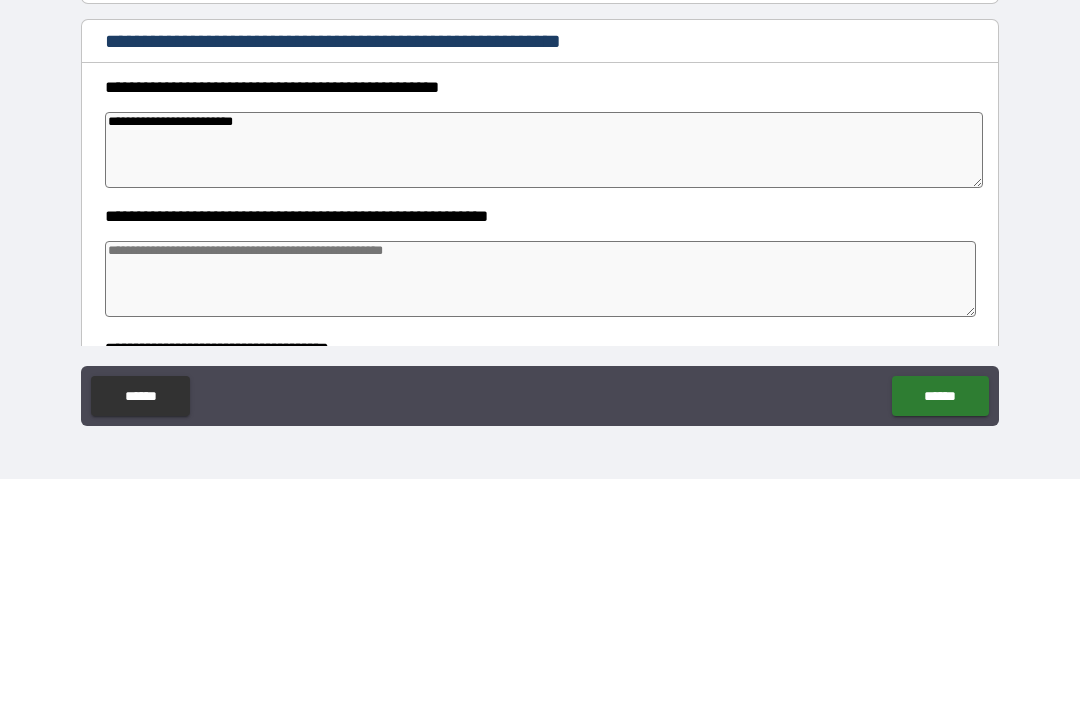 type on "**********" 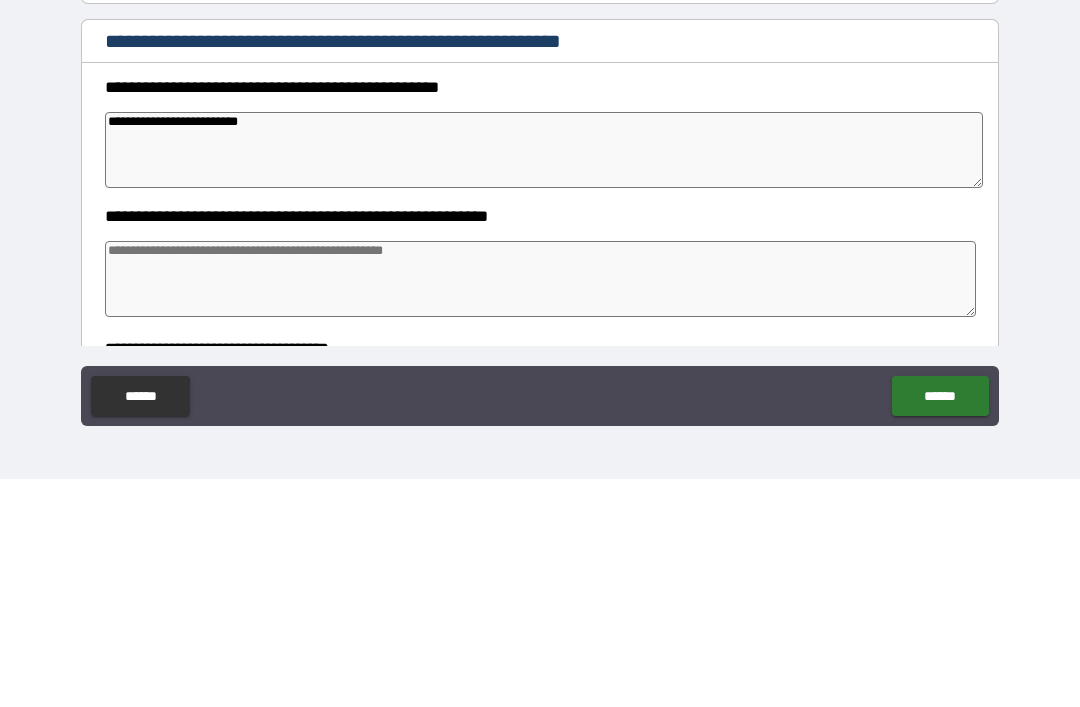 type on "*" 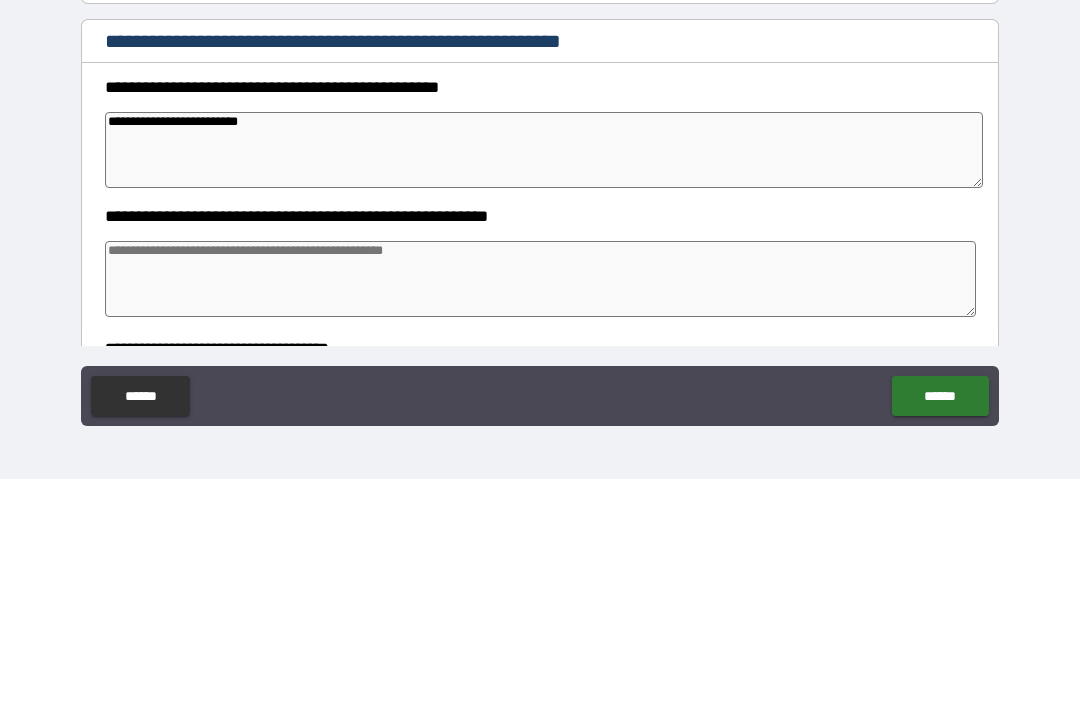 type on "*" 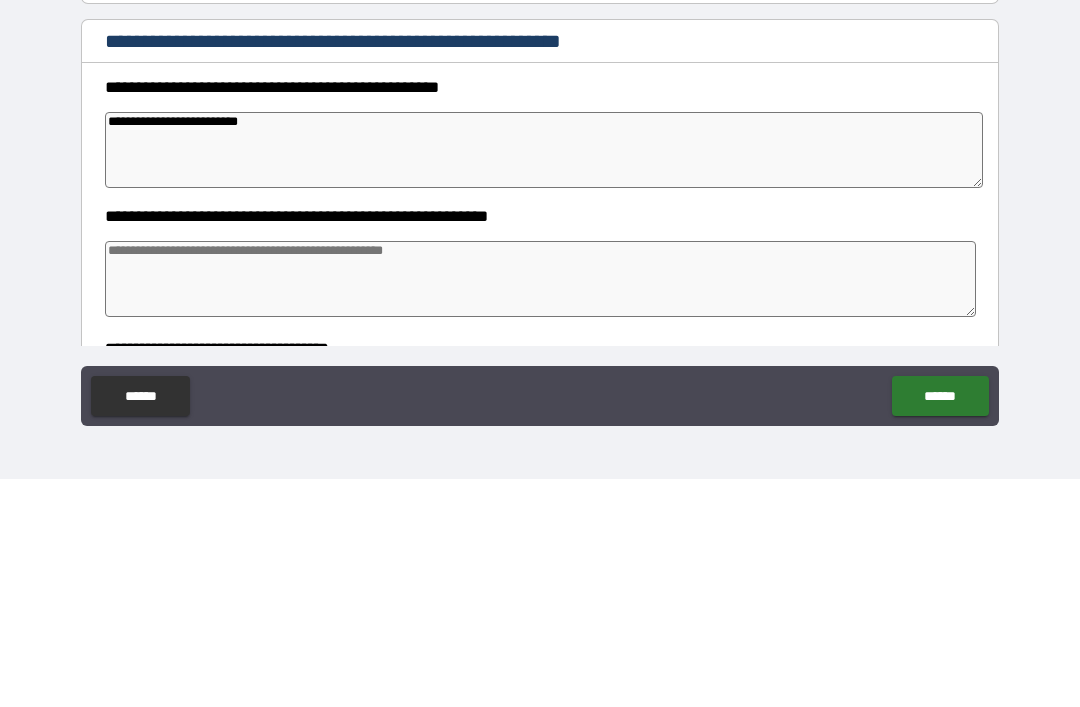 type on "*" 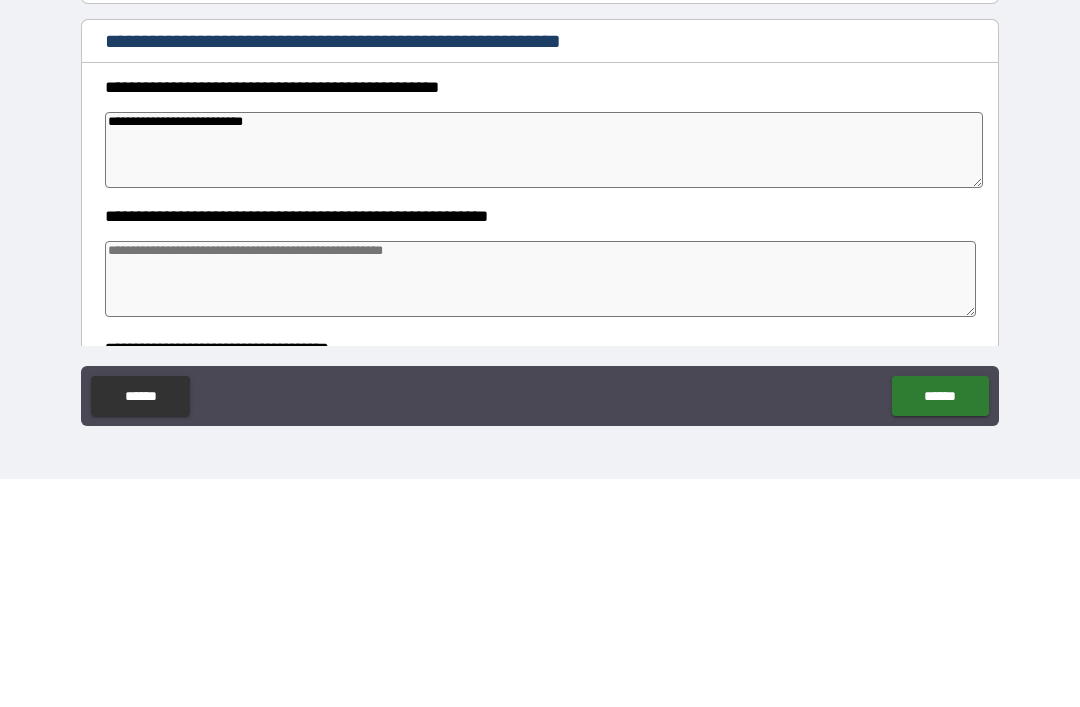 type on "*" 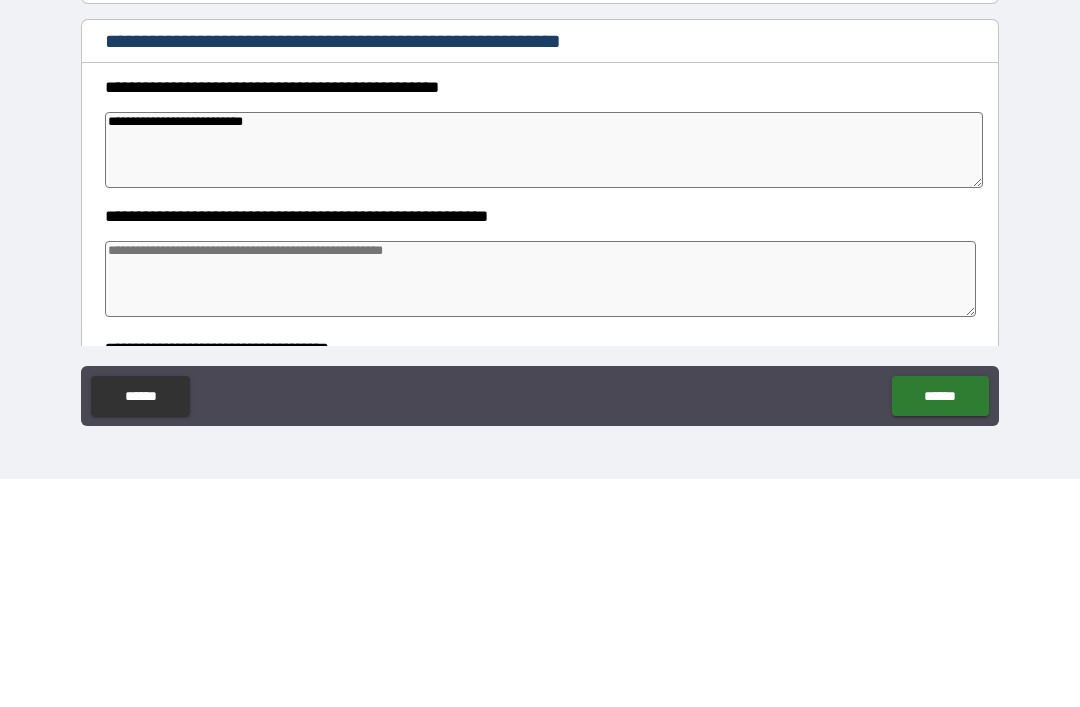 type on "*" 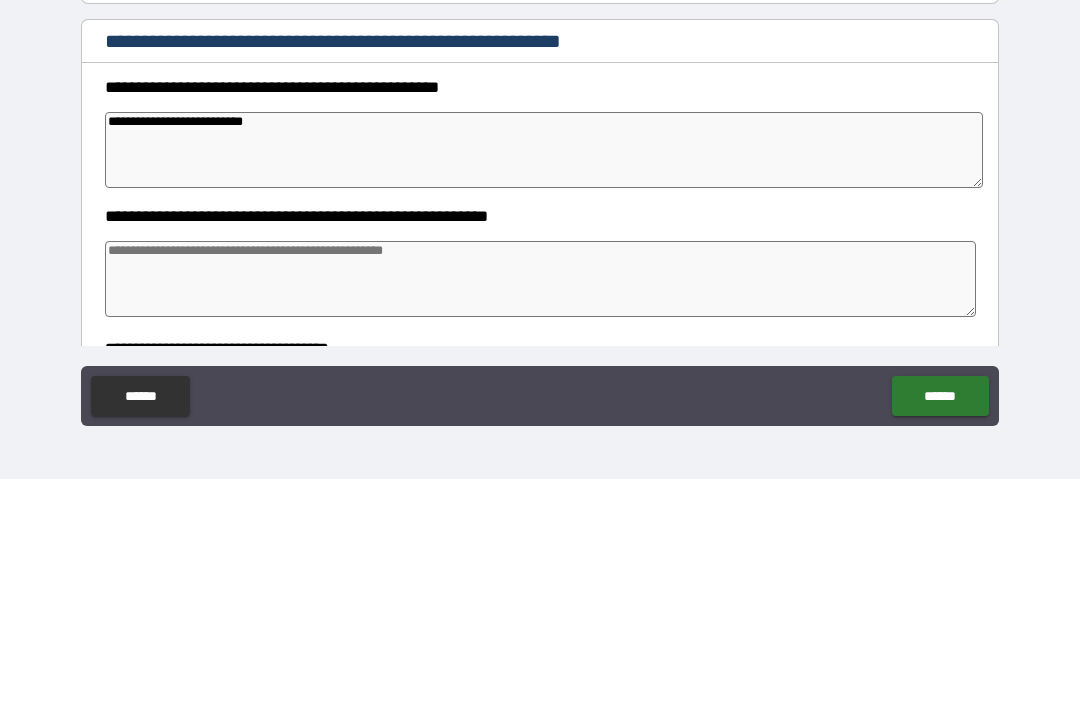 type on "*" 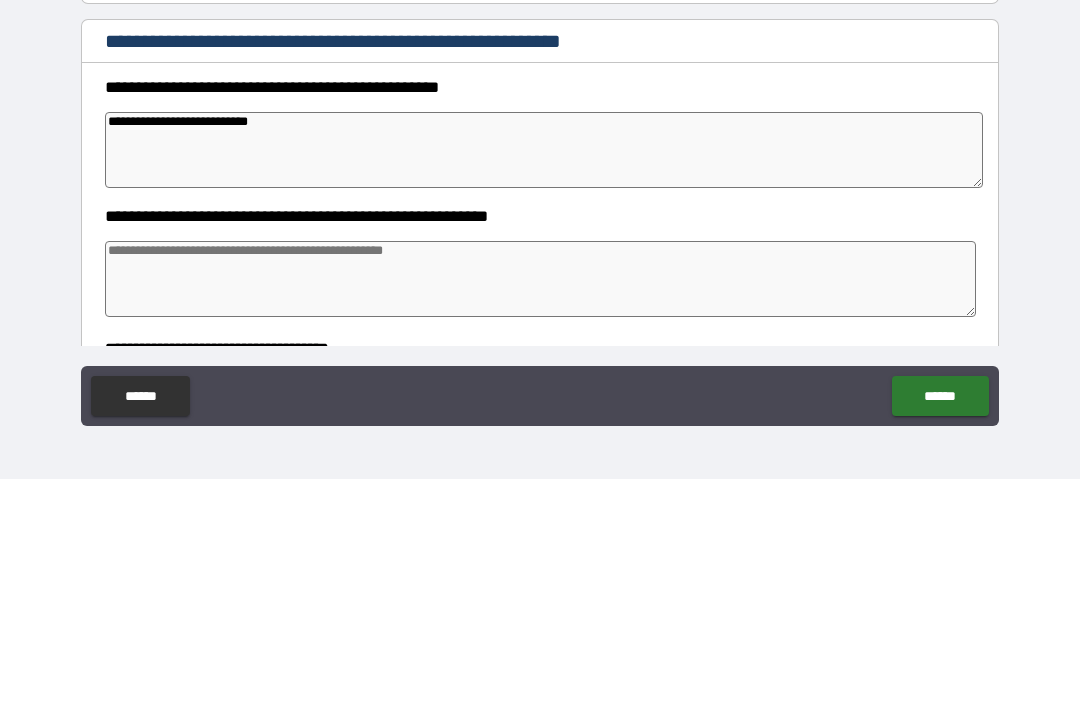 type on "*" 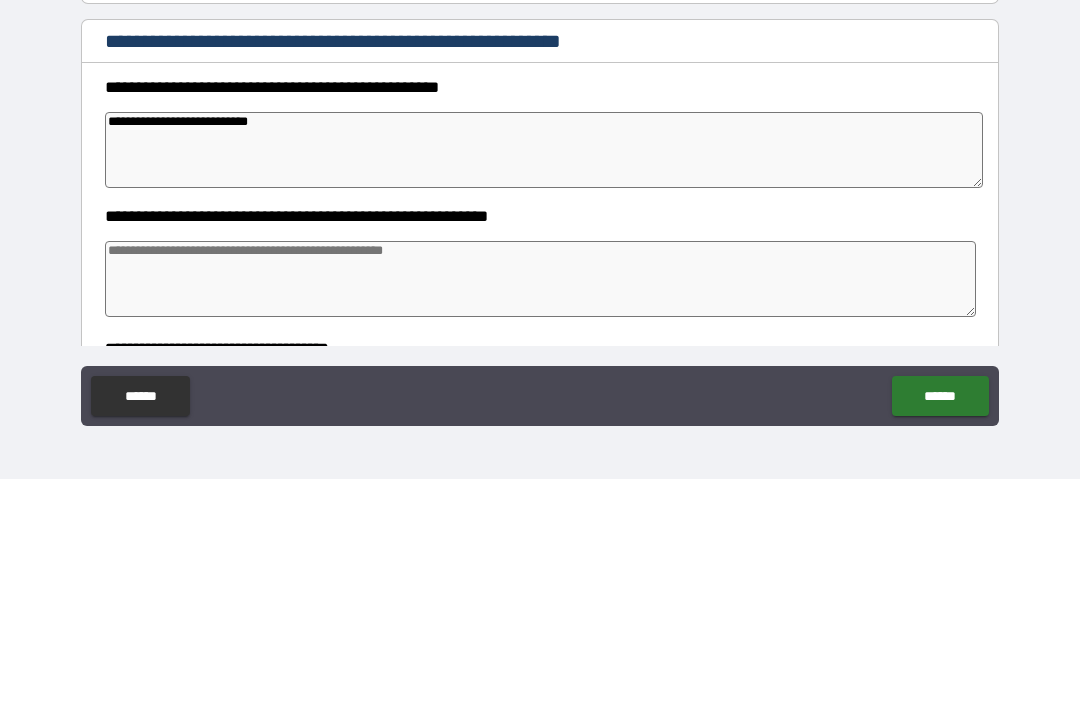 type on "*" 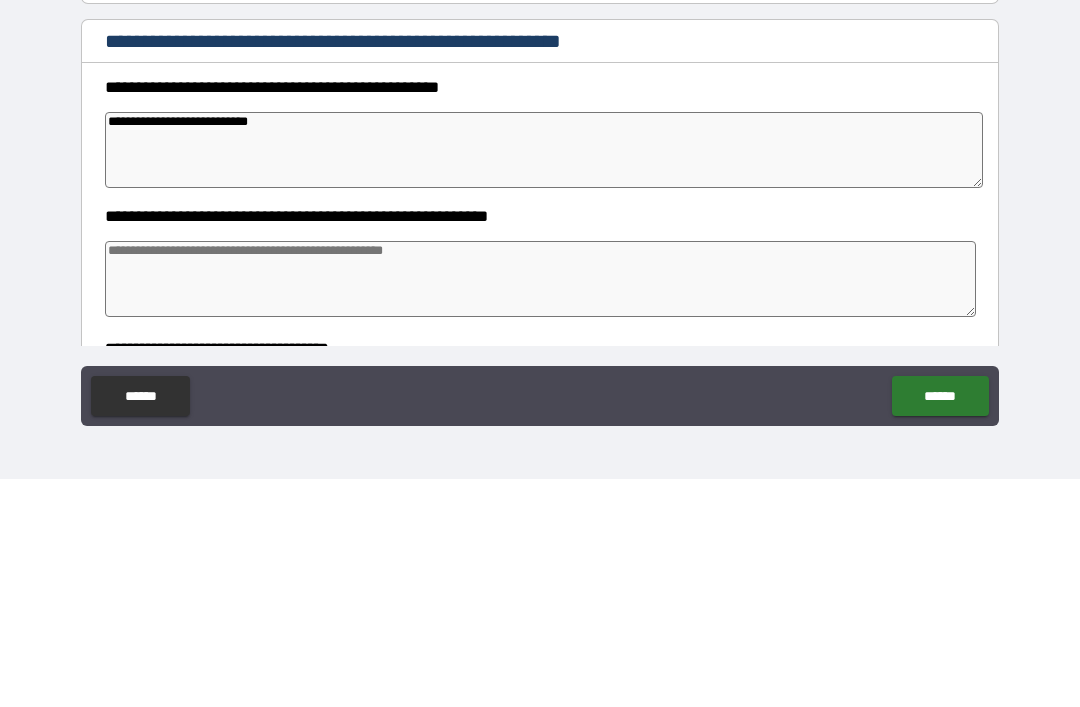 type on "*" 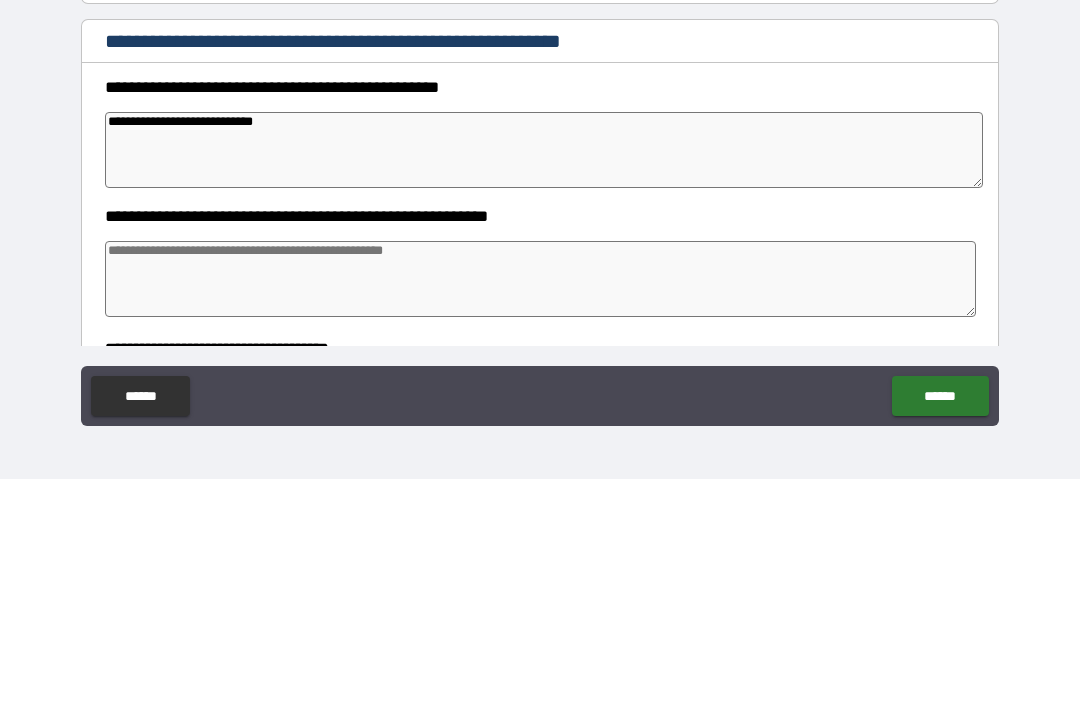 type on "*" 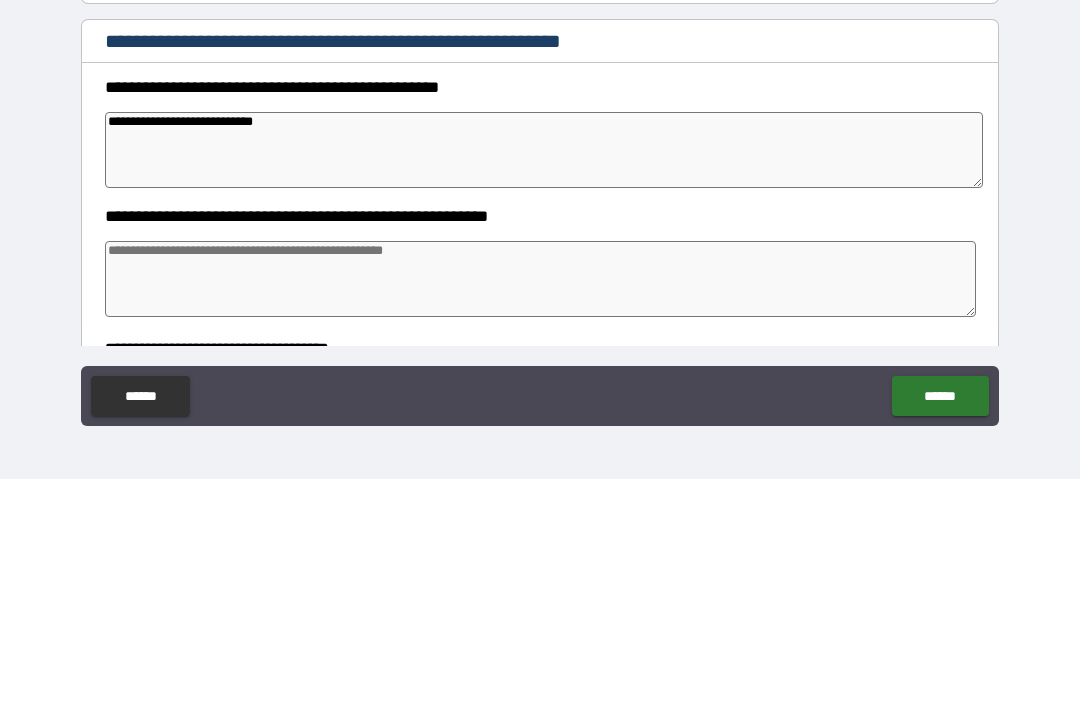 type on "*" 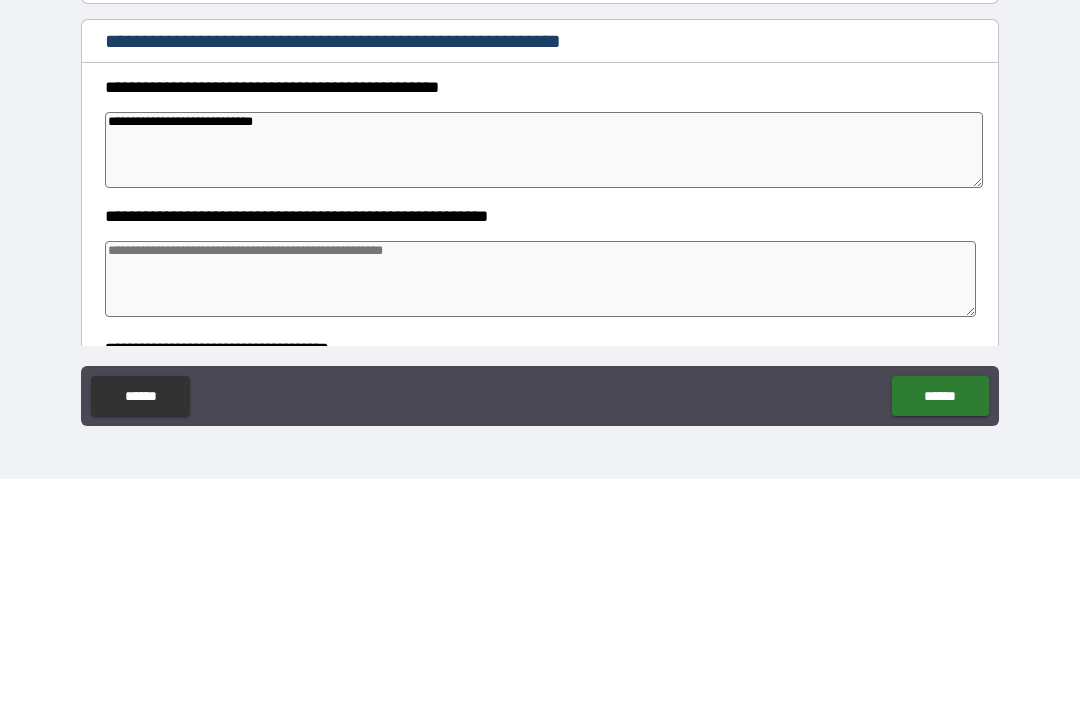 type on "*" 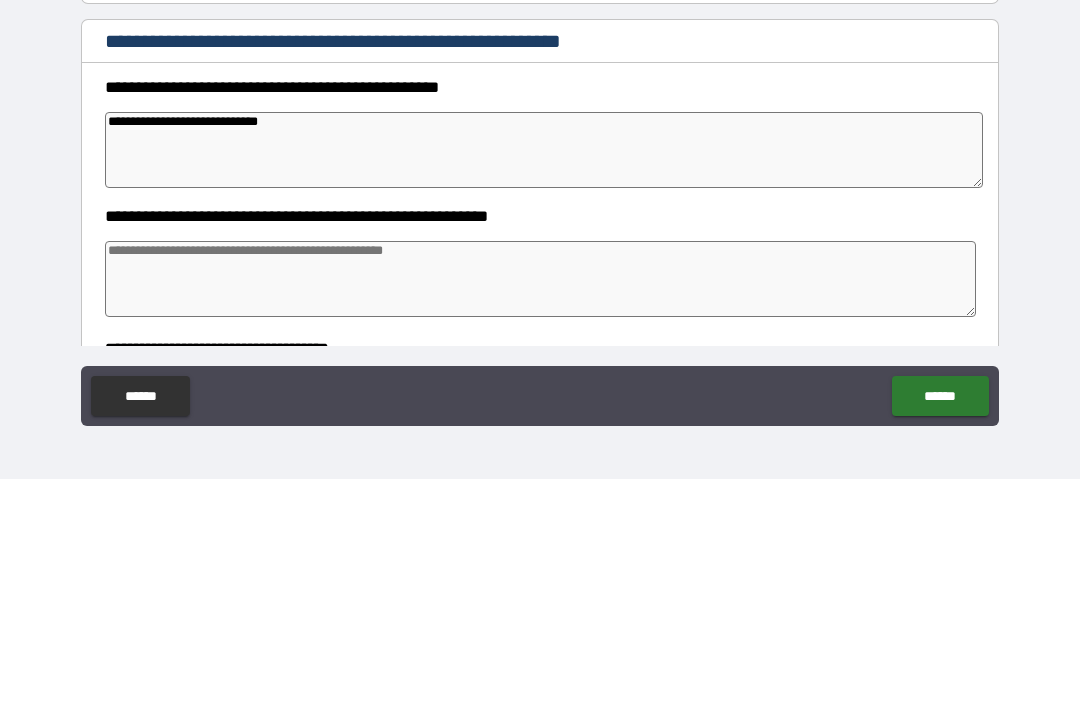 type on "*" 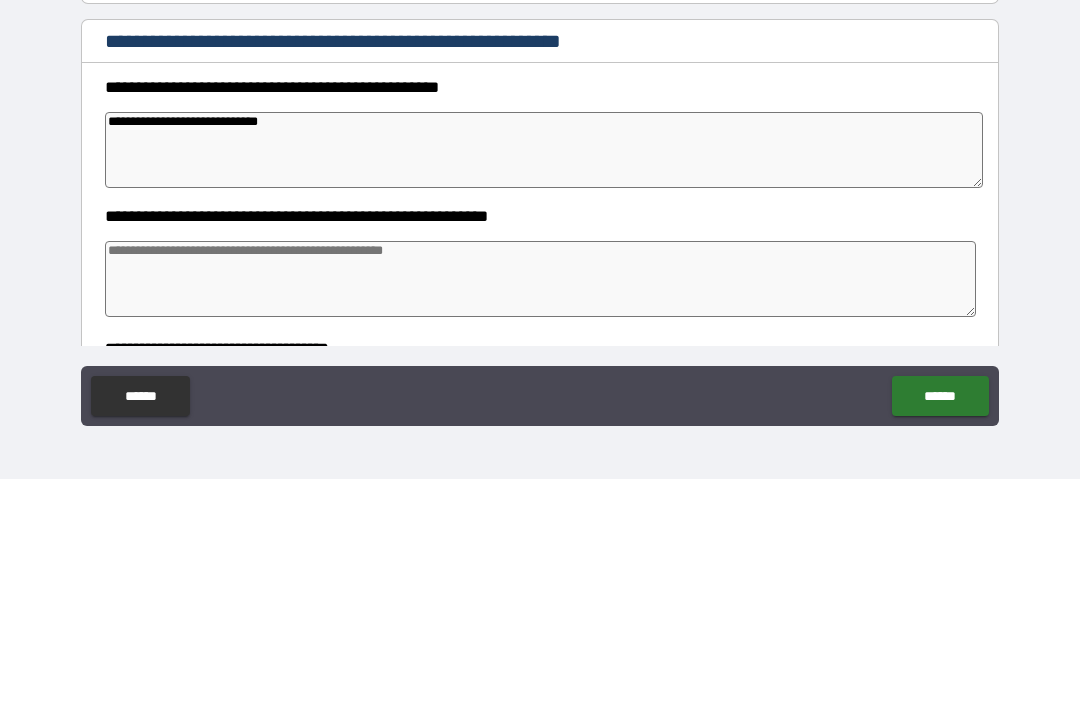 type on "*" 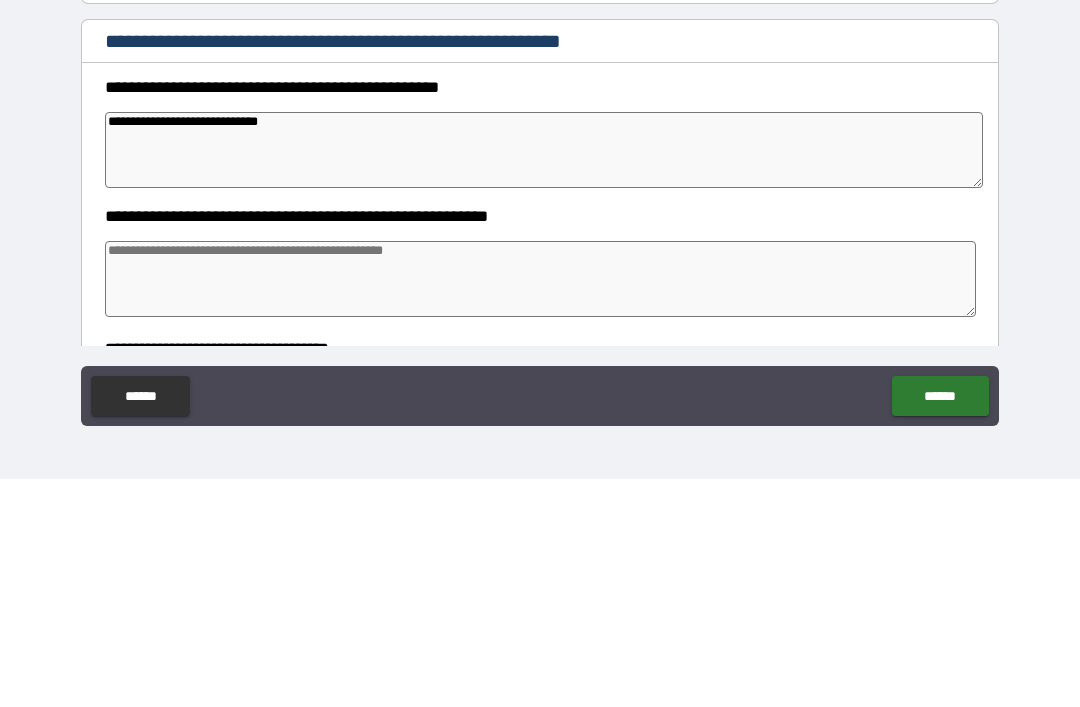 type on "*" 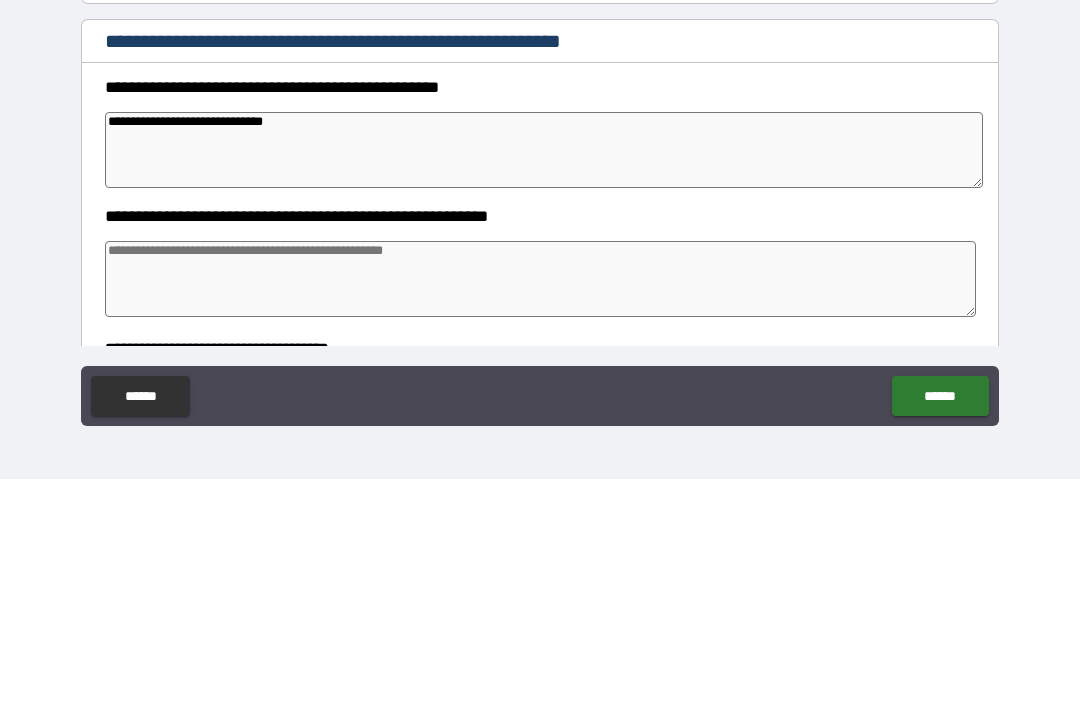 type on "*" 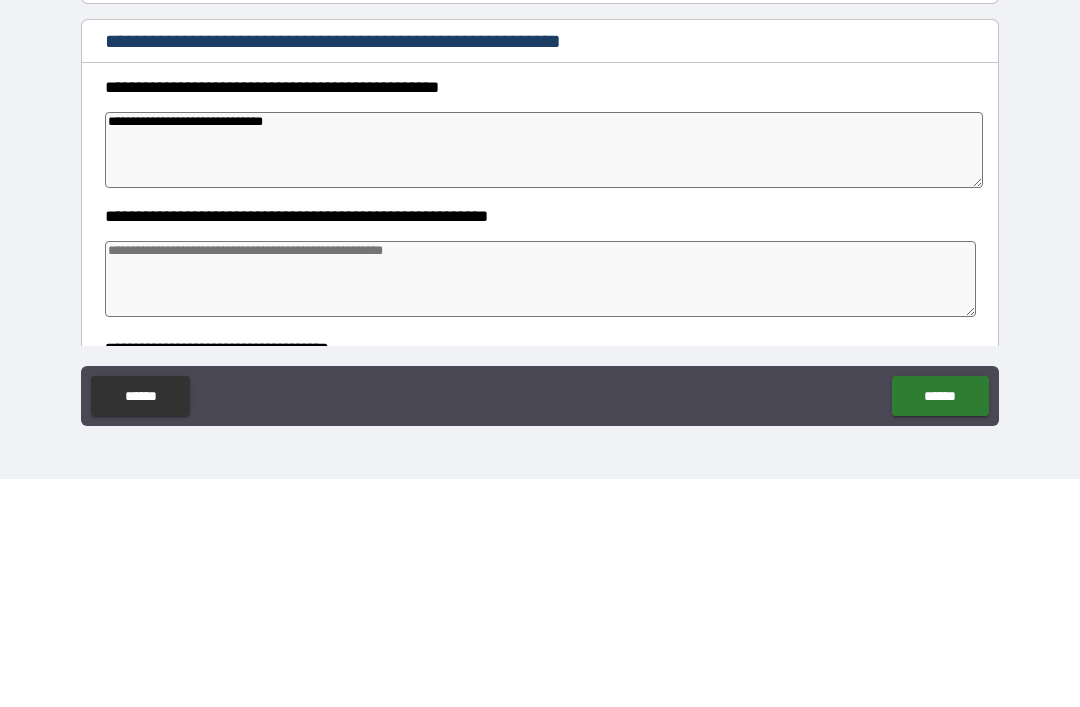 type on "*" 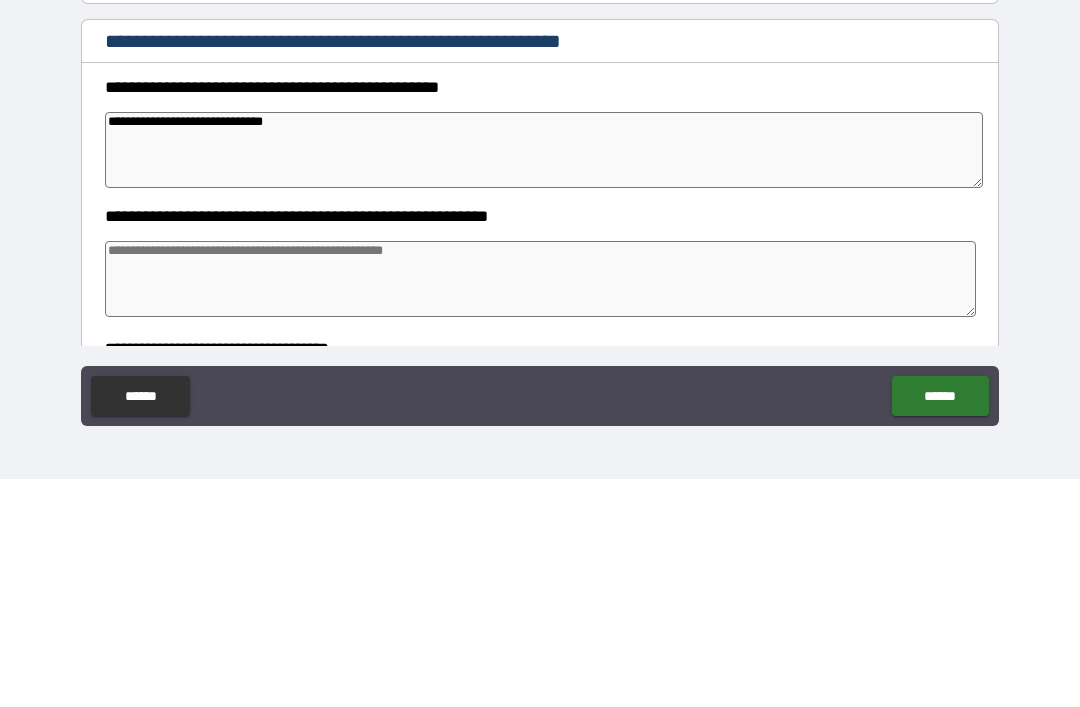 type on "*" 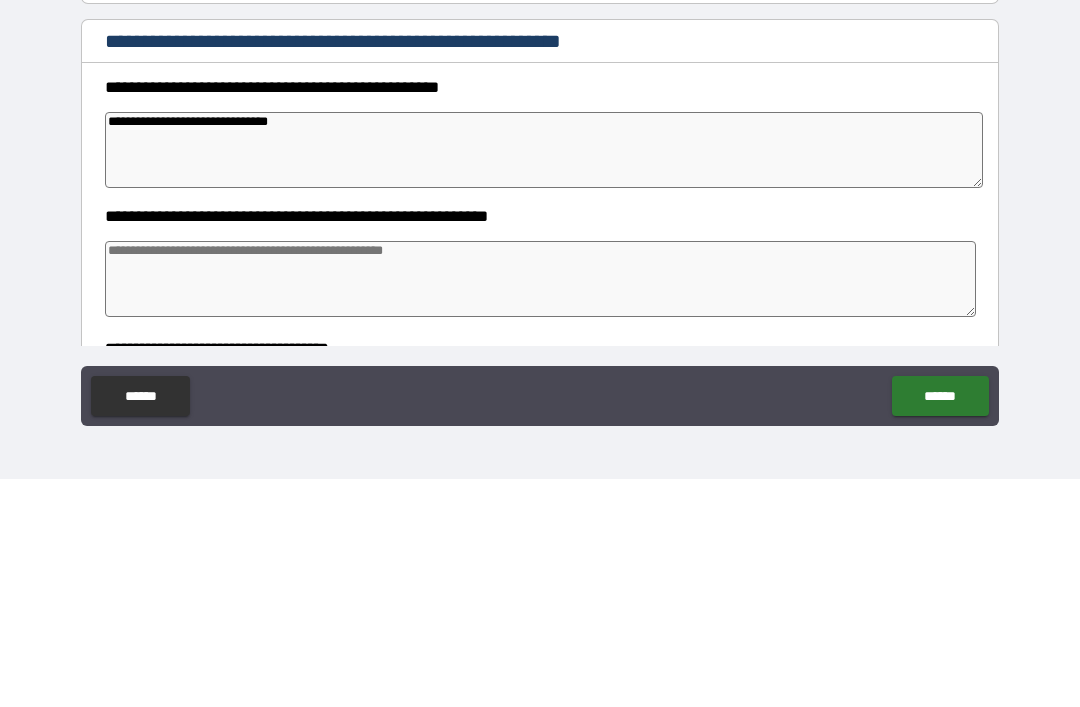 type on "*" 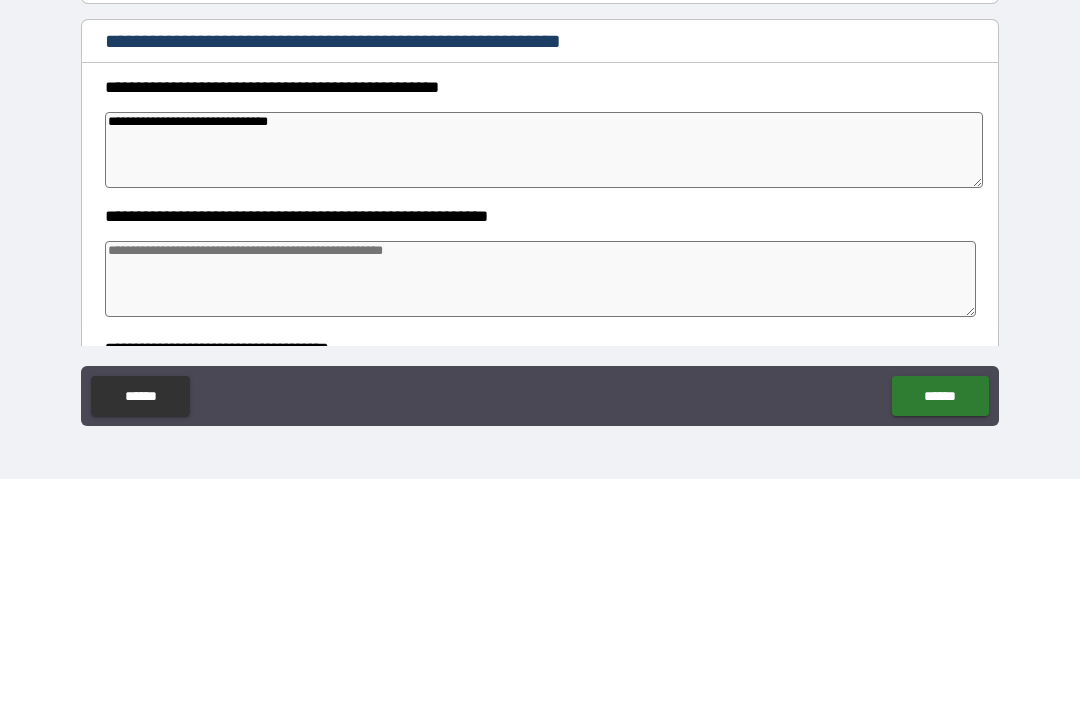 type on "*" 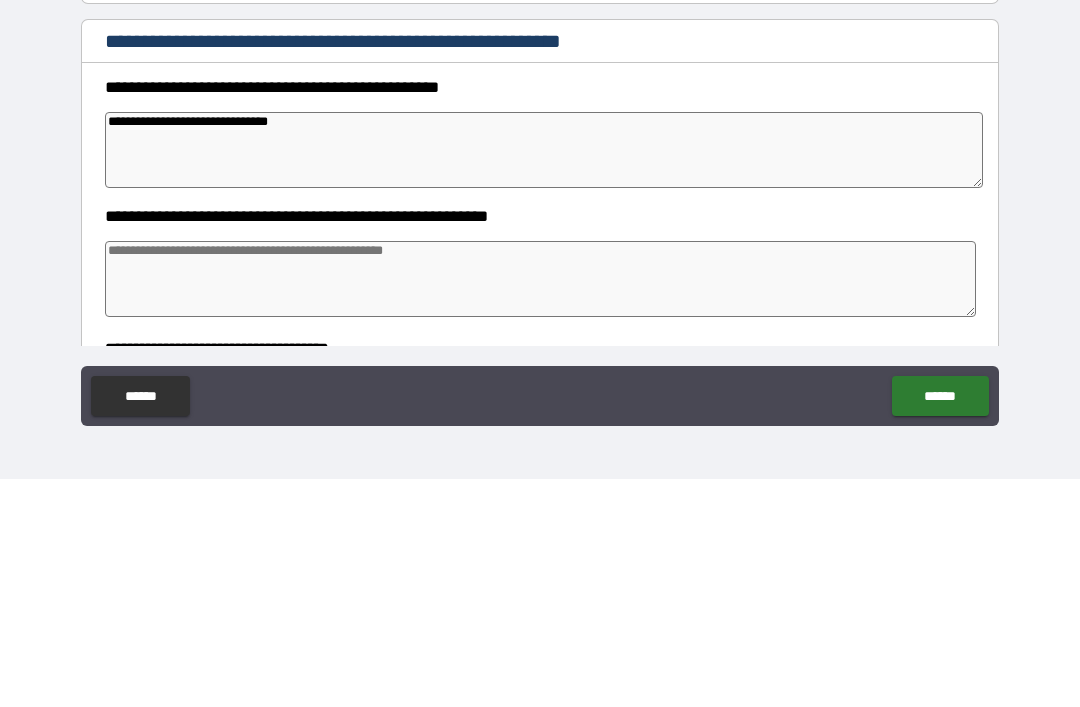 type on "*" 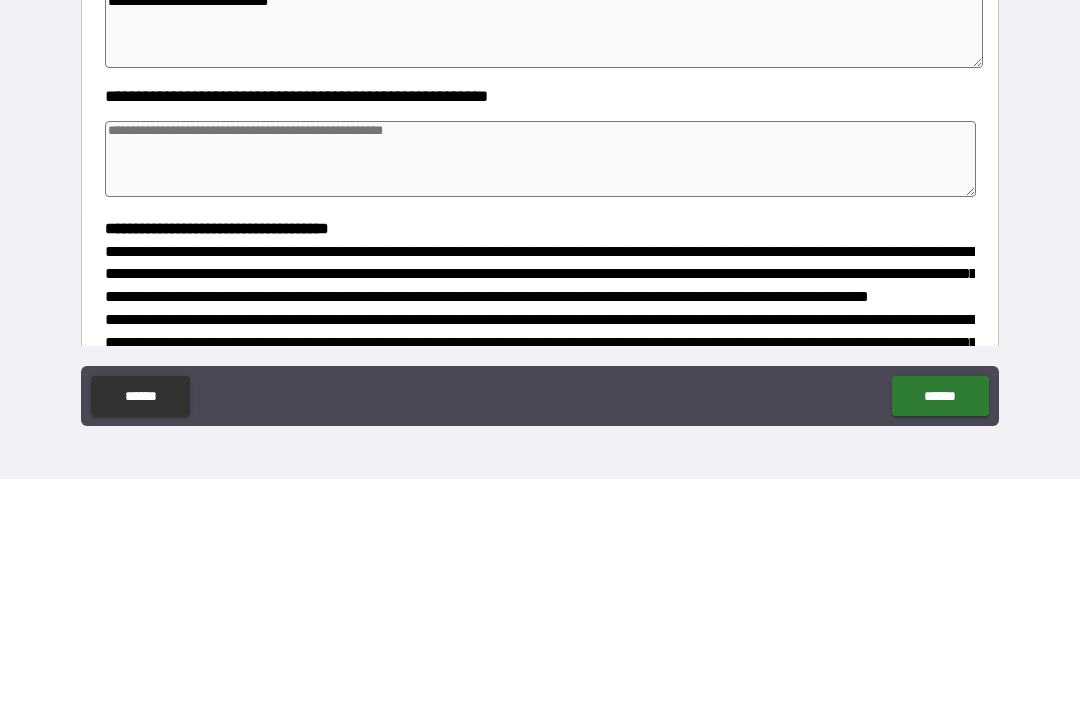 scroll, scrollTop: 118, scrollLeft: 0, axis: vertical 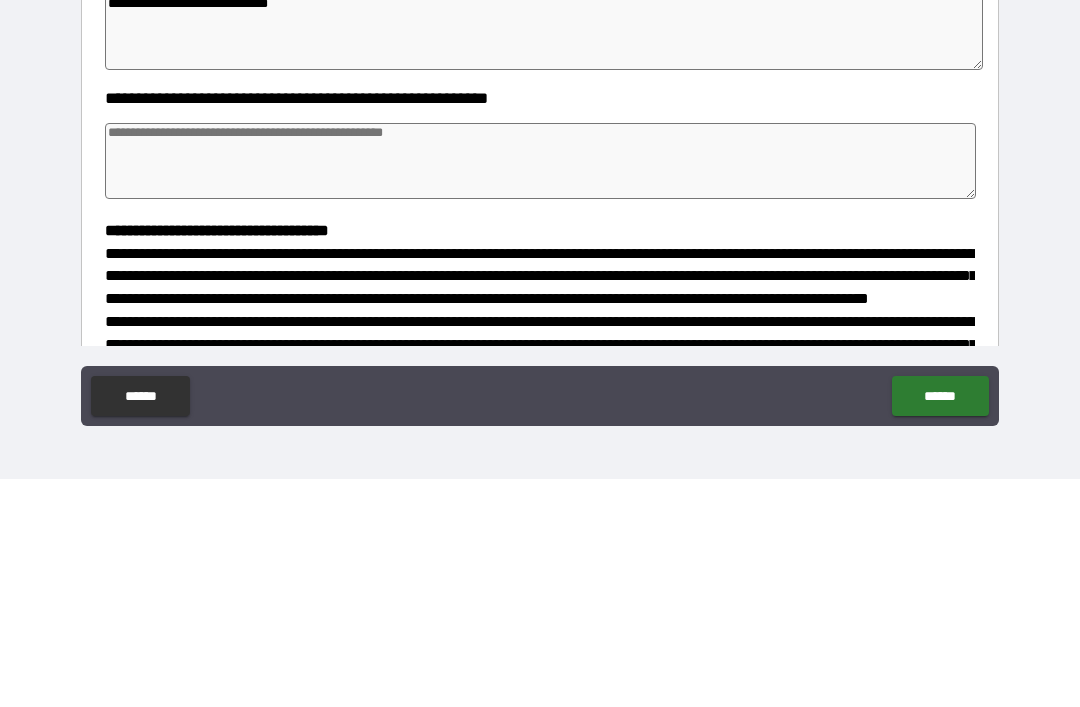 type on "**********" 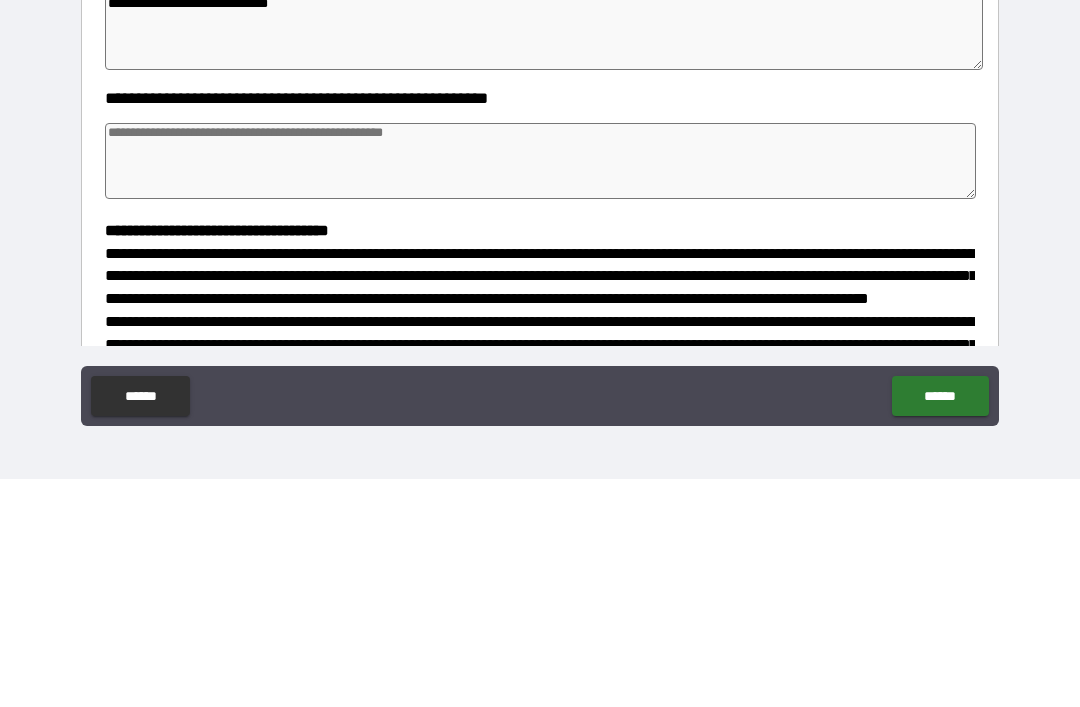 type on "*" 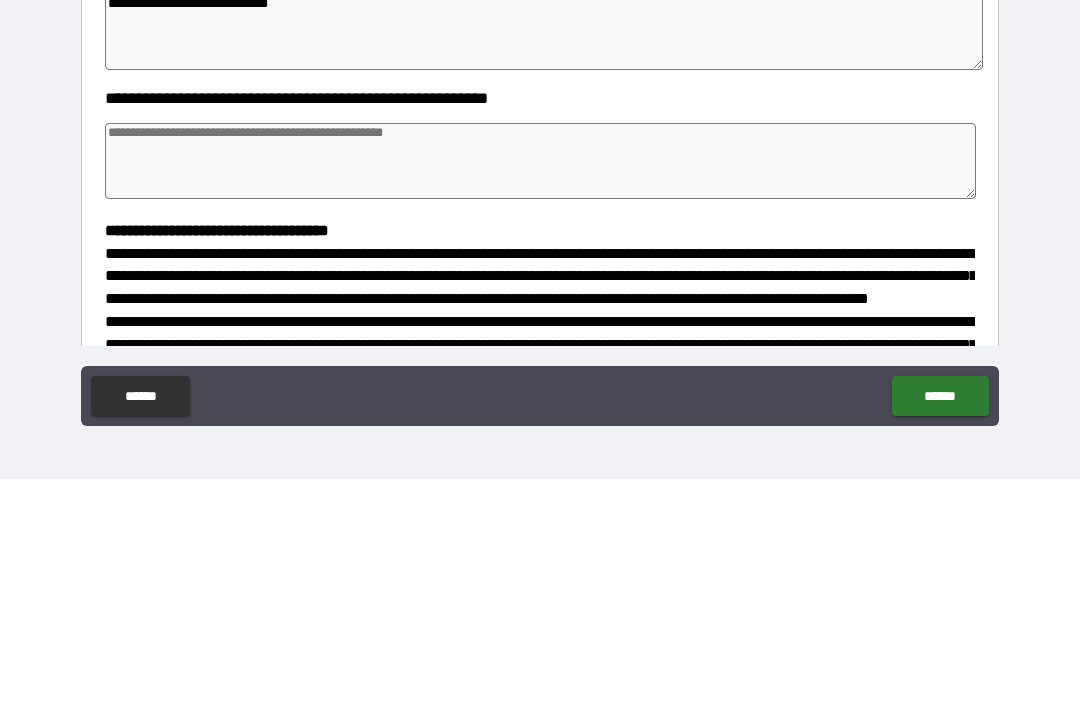 type on "*" 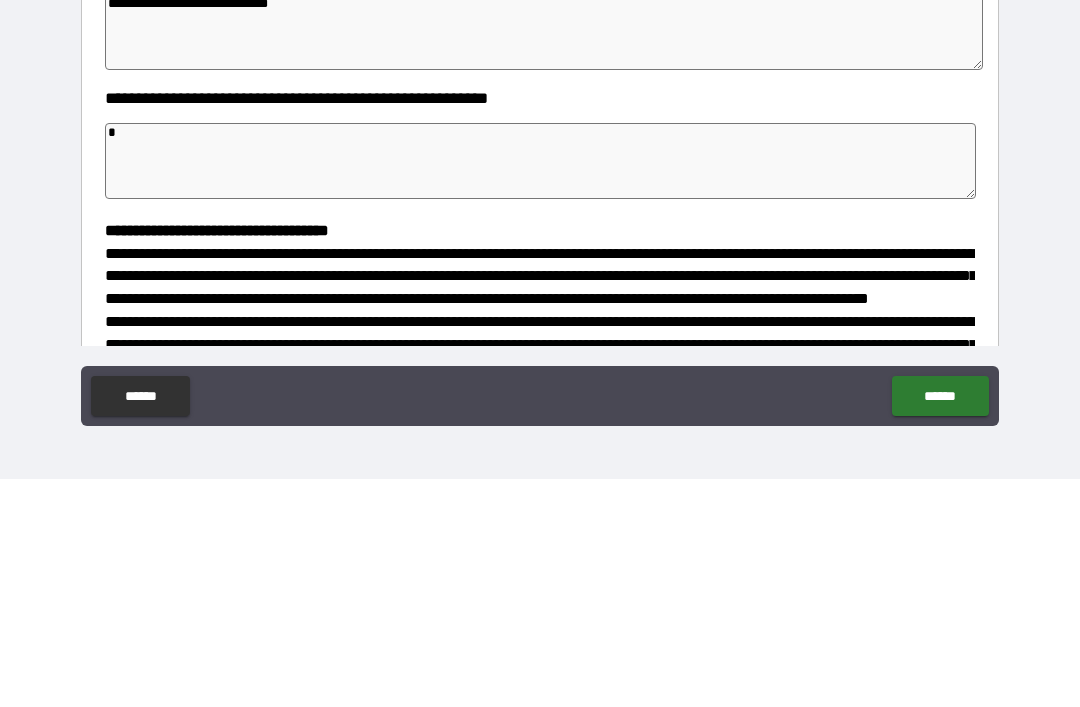 type on "*" 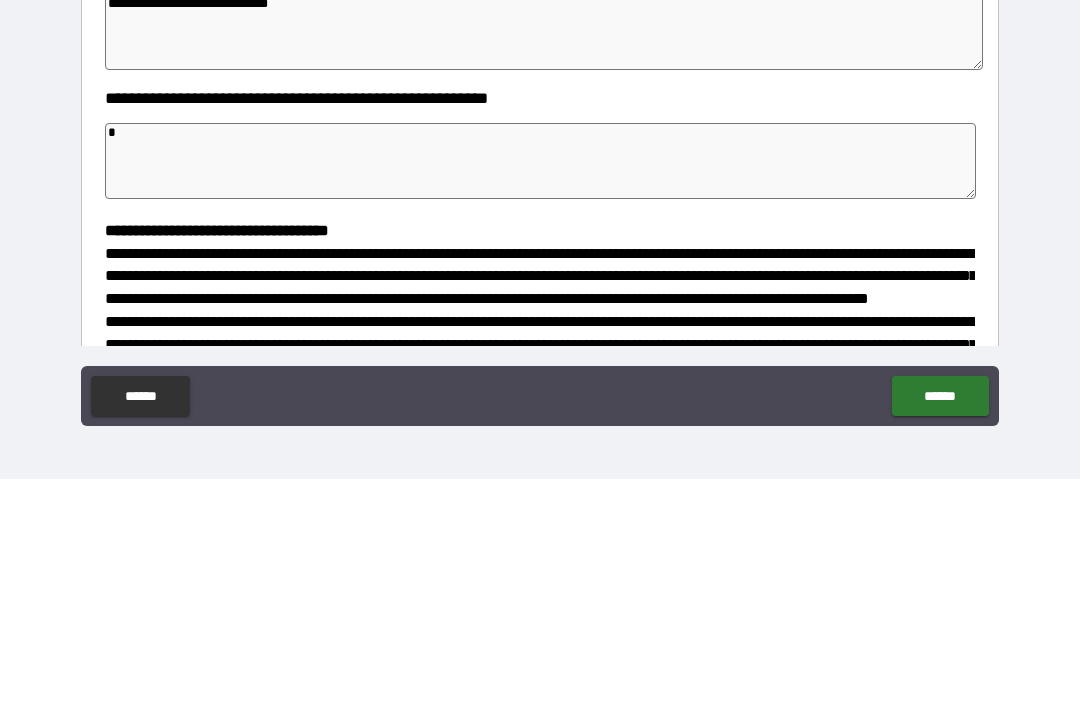 type on "*" 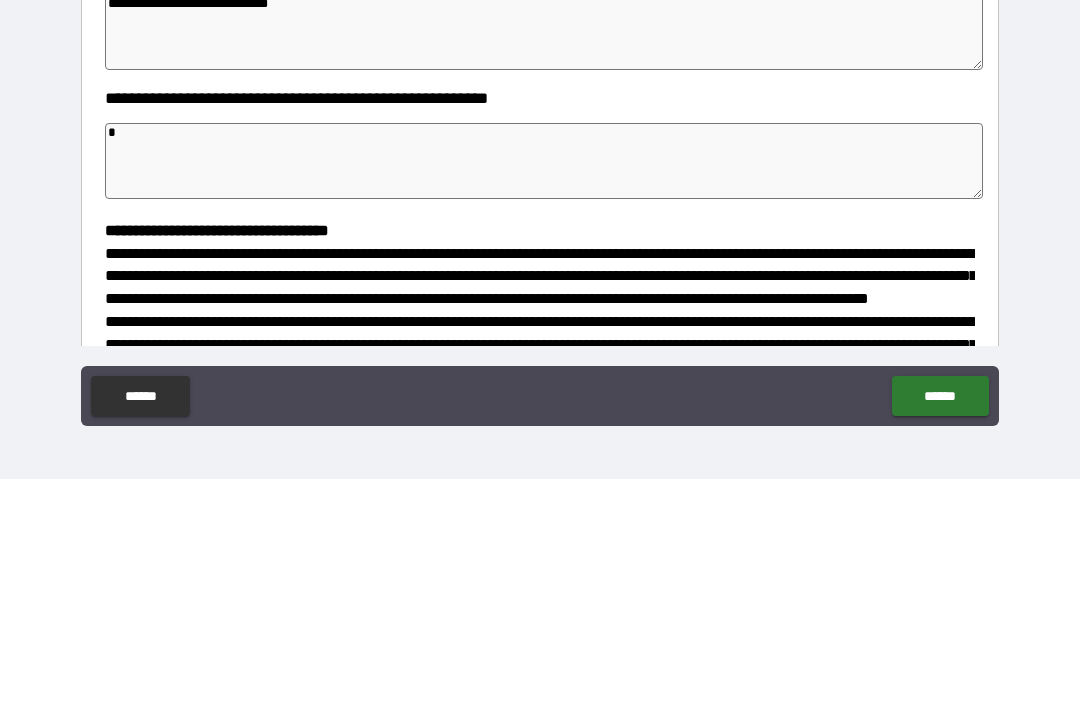type on "**" 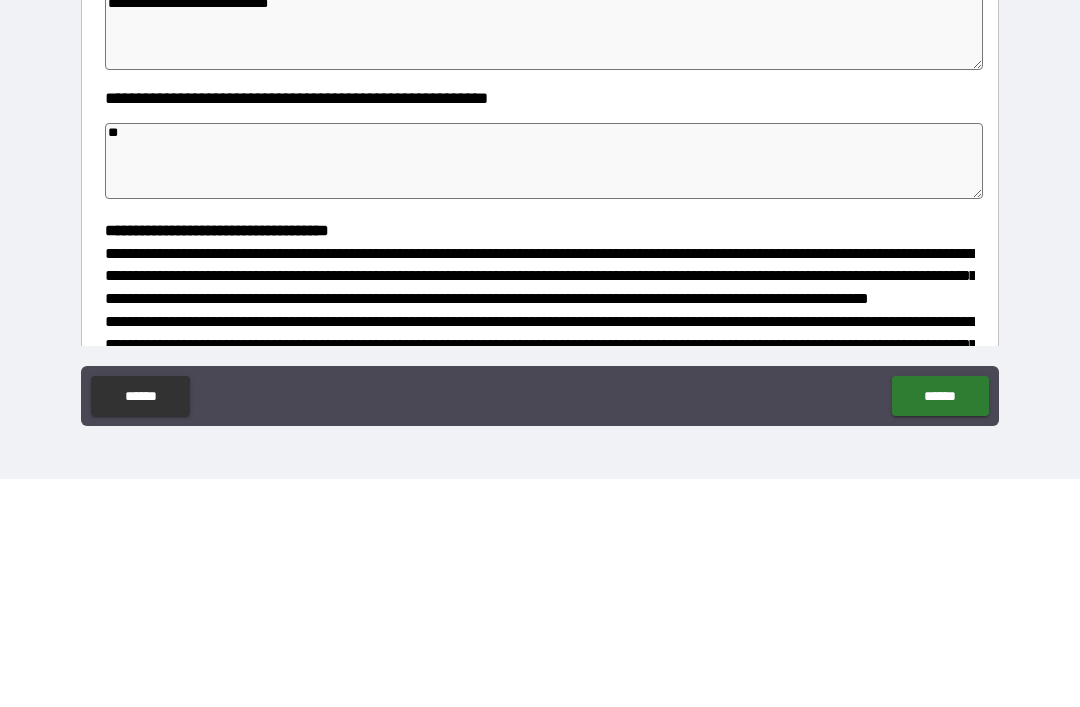 type on "*" 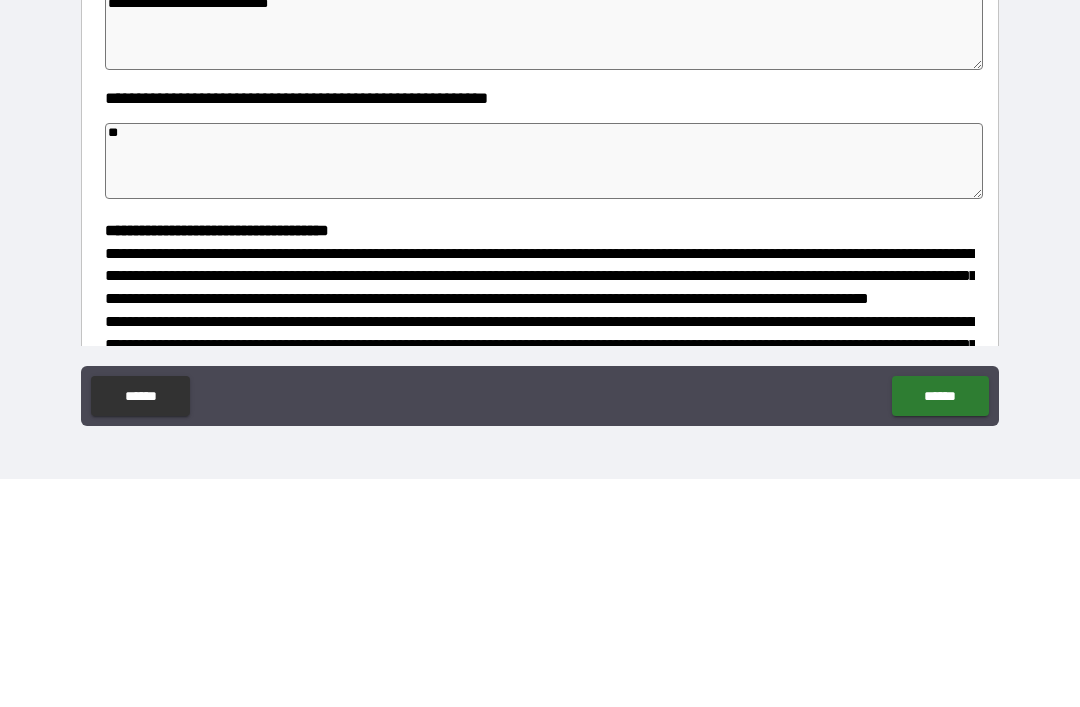 type on "*" 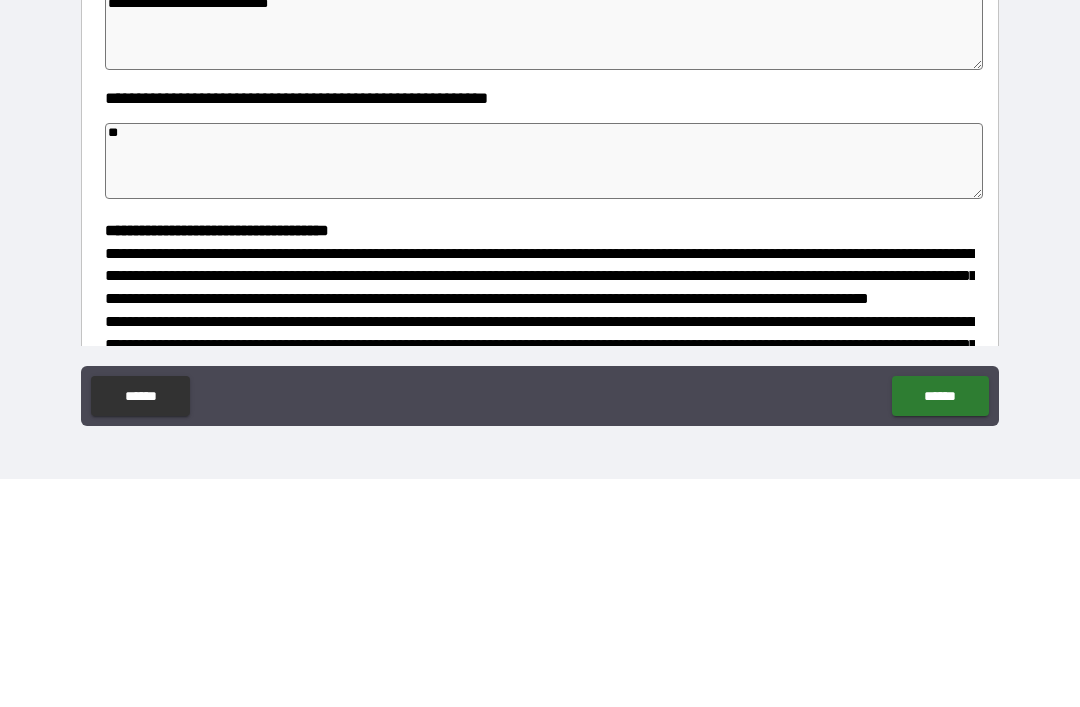 type on "*" 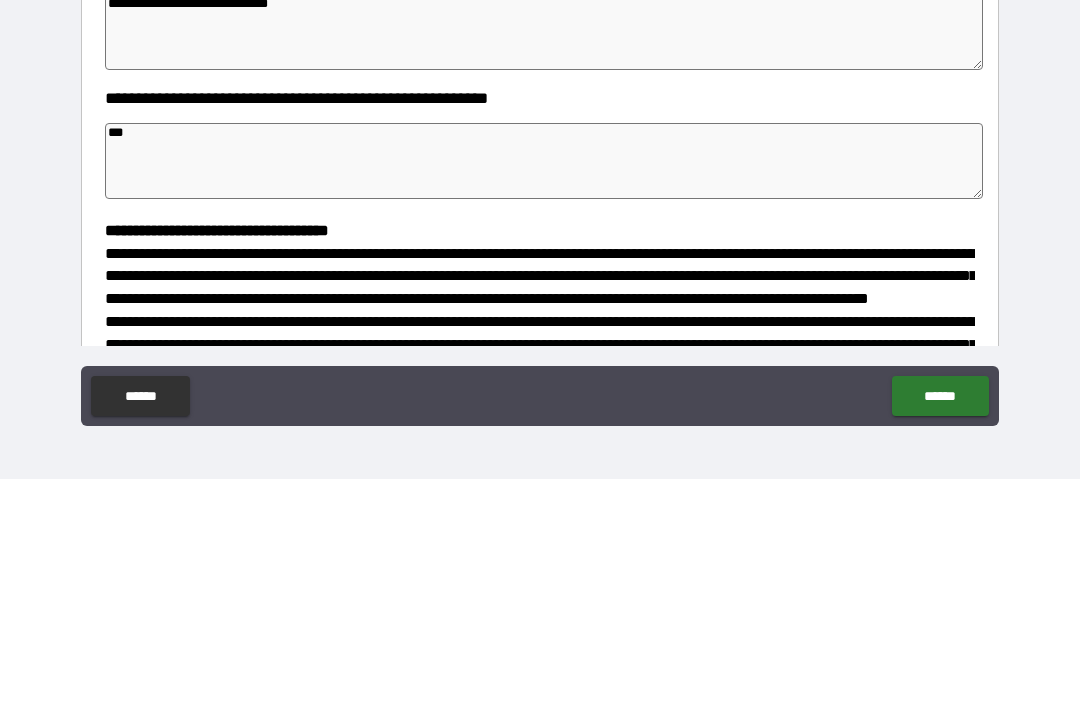 type on "*" 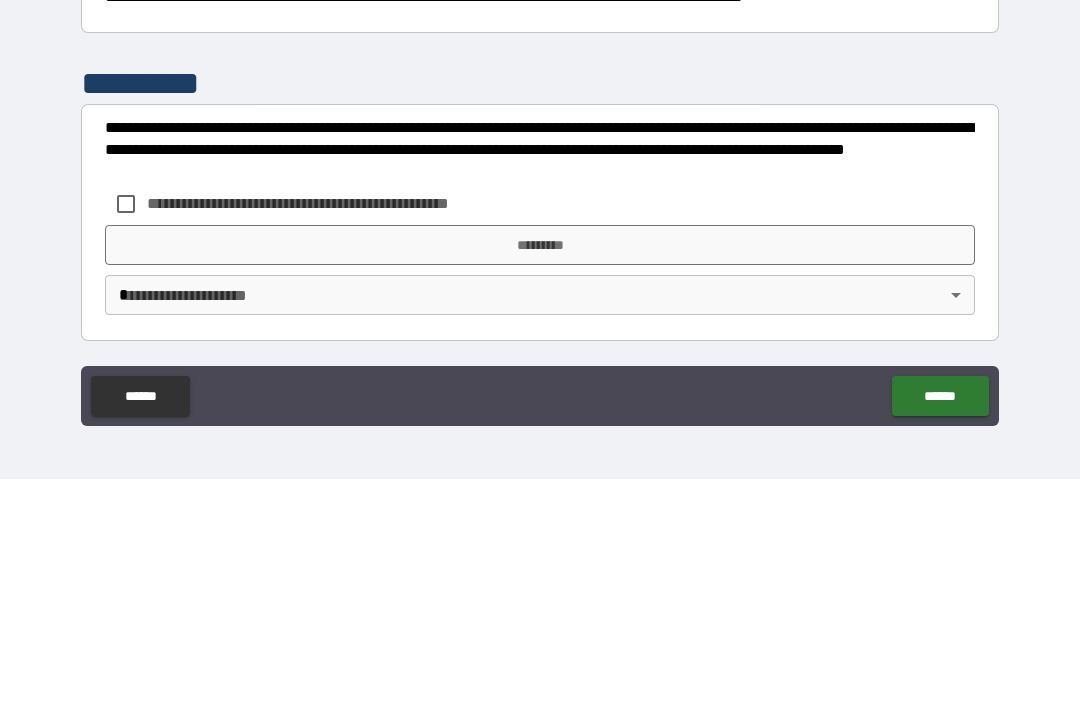 scroll, scrollTop: 526, scrollLeft: 0, axis: vertical 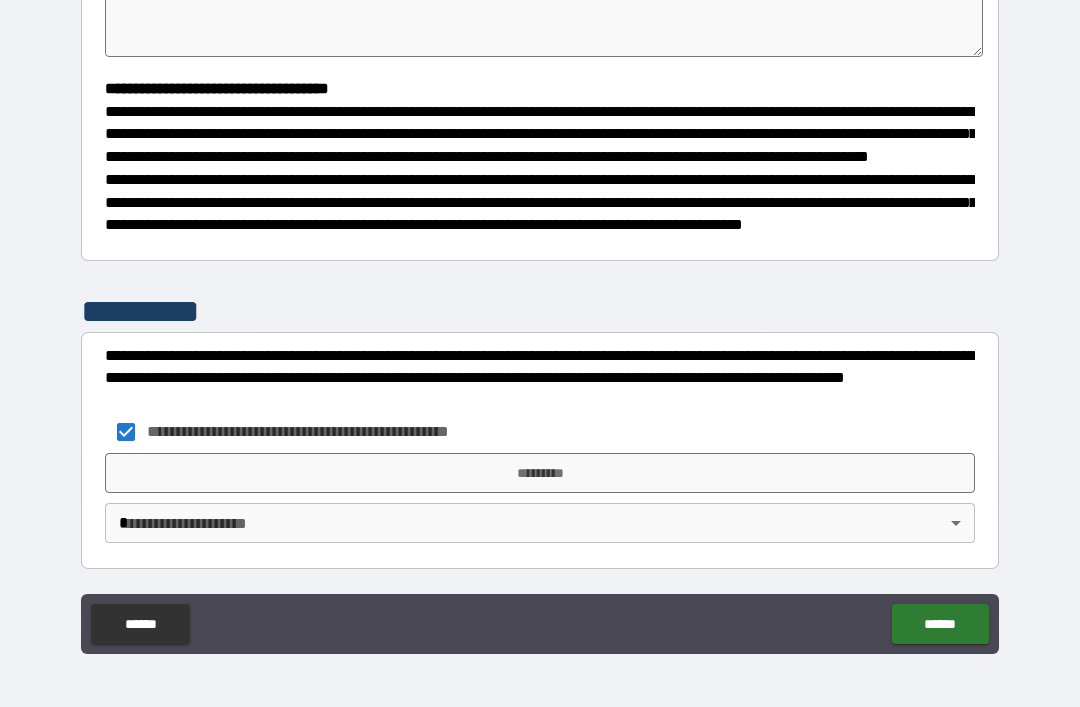 click on "*********" at bounding box center [540, 473] 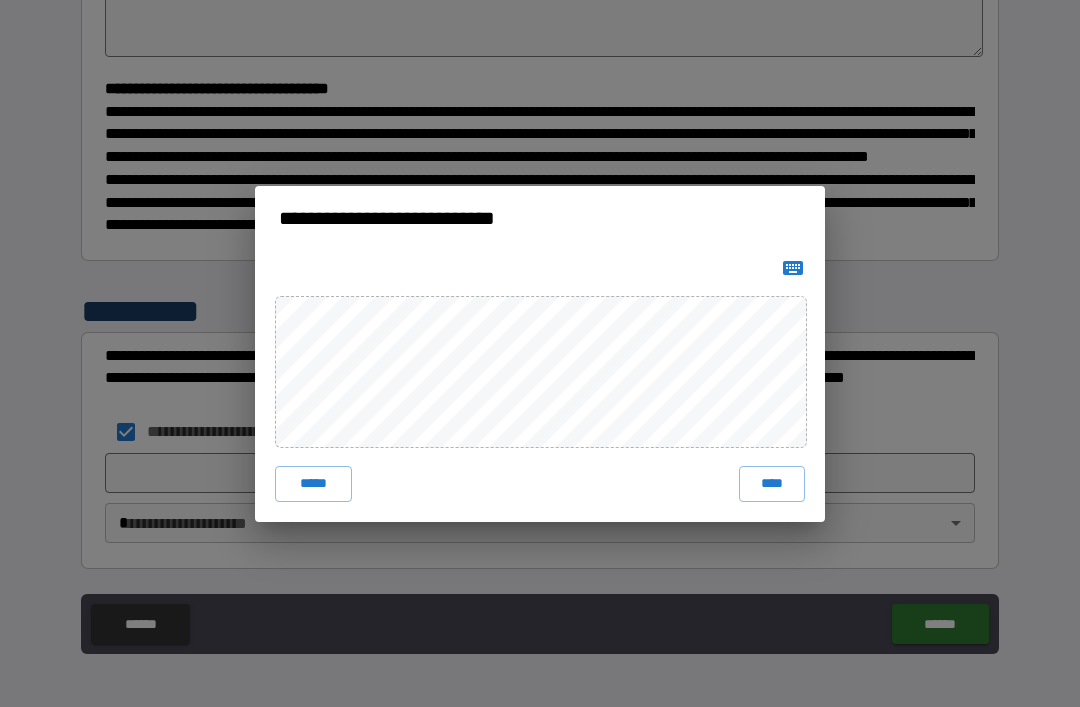 click on "****" at bounding box center [772, 484] 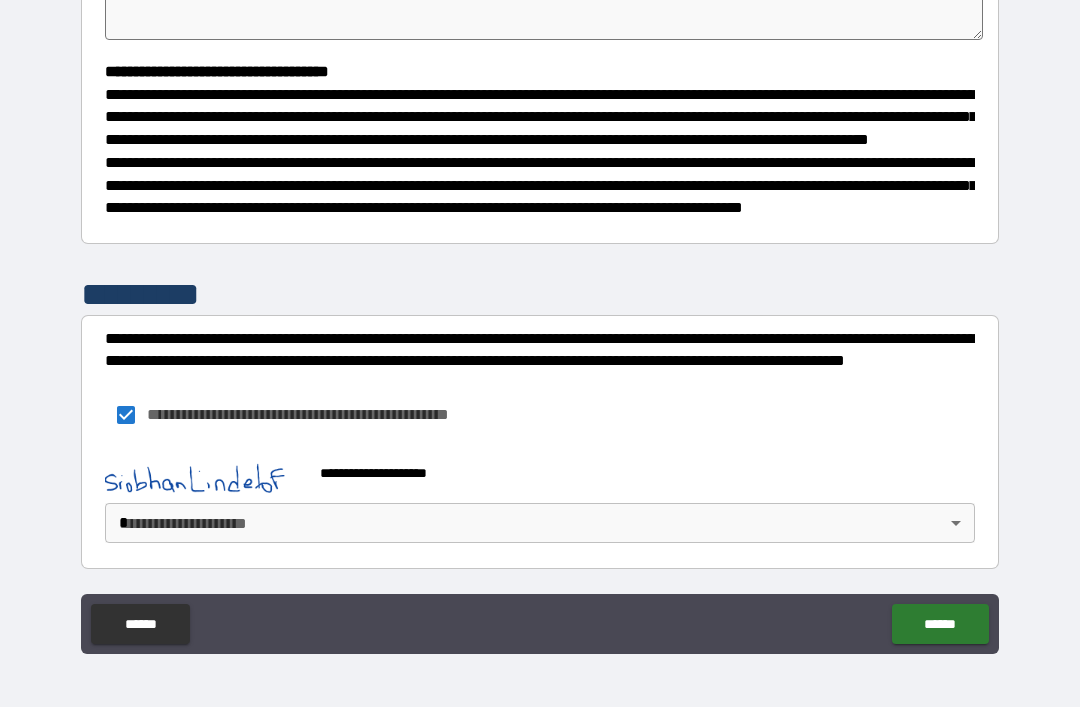 scroll, scrollTop: 543, scrollLeft: 0, axis: vertical 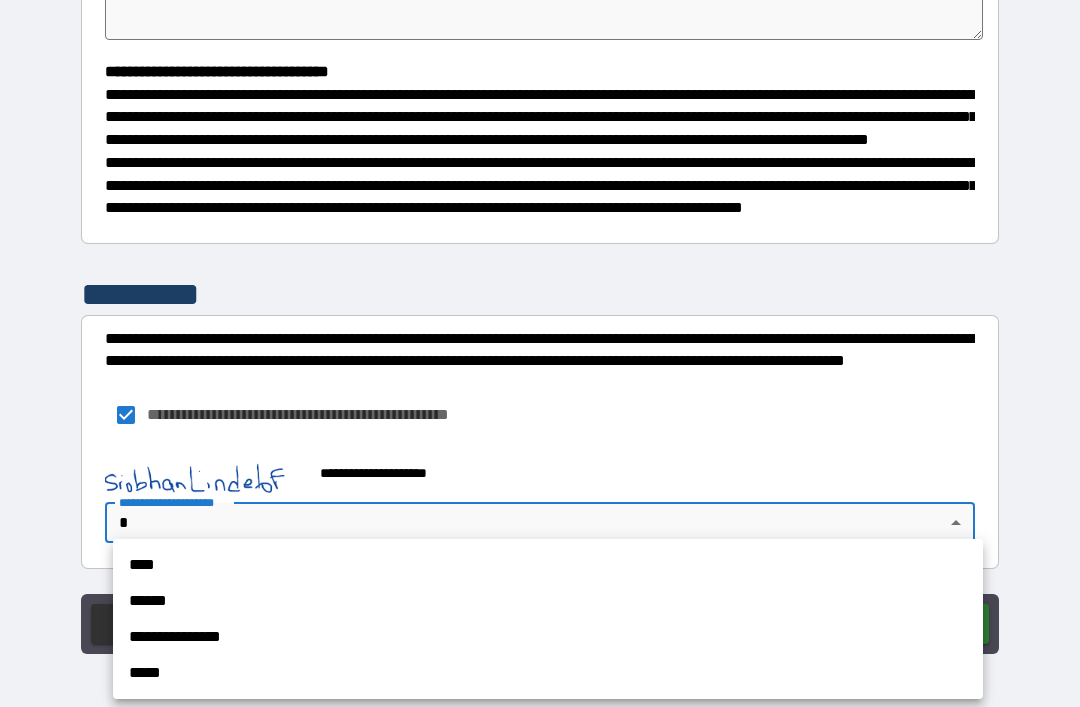 click on "**********" at bounding box center [548, 637] 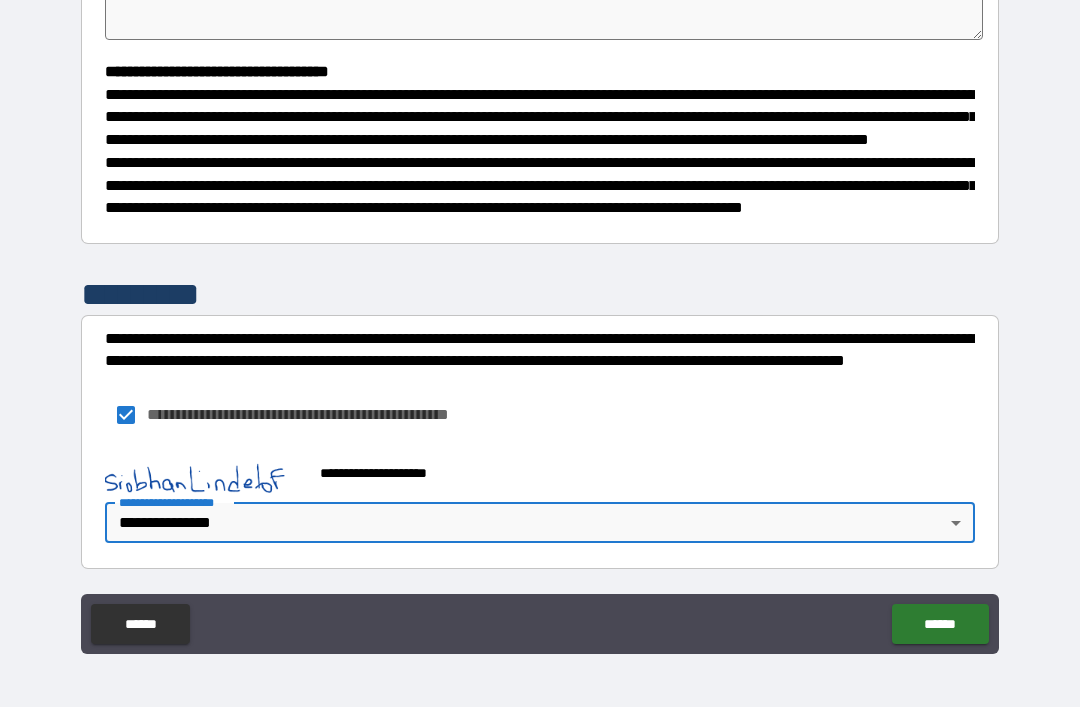 click on "******" at bounding box center (940, 624) 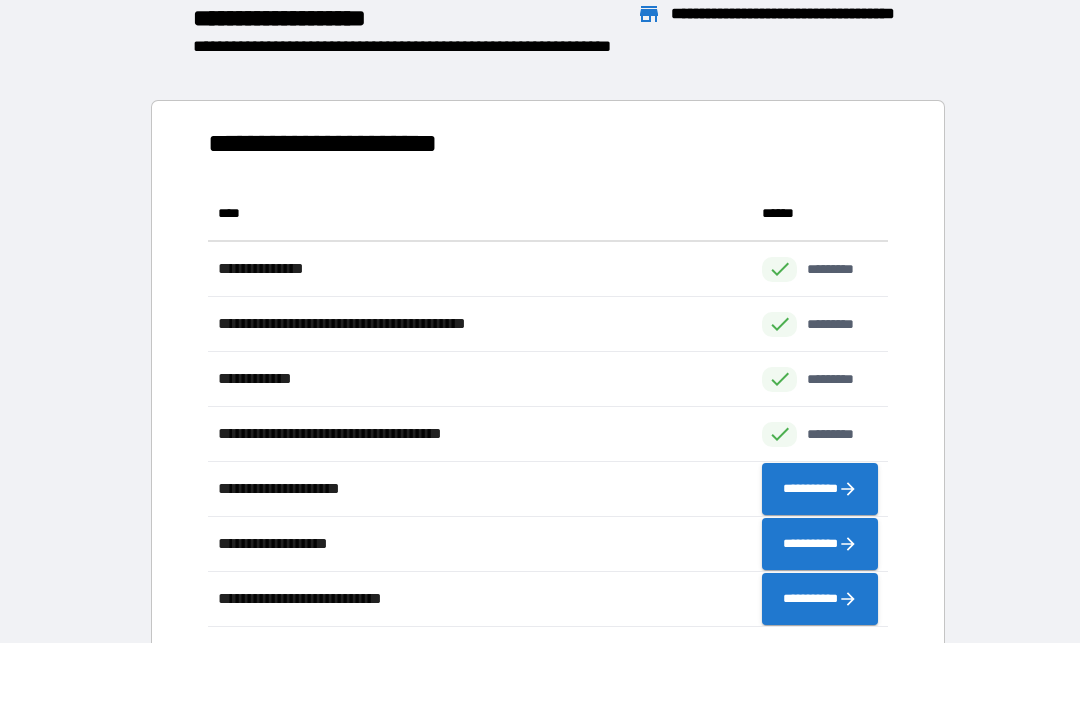 scroll, scrollTop: 441, scrollLeft: 680, axis: both 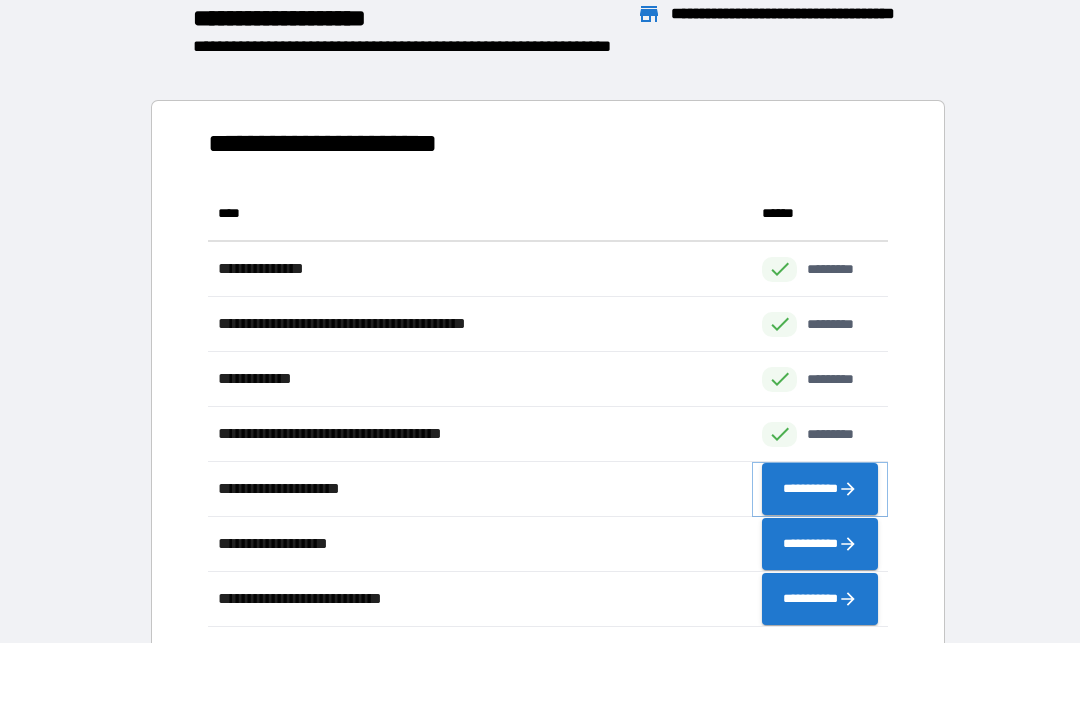 click on "**********" at bounding box center (820, 489) 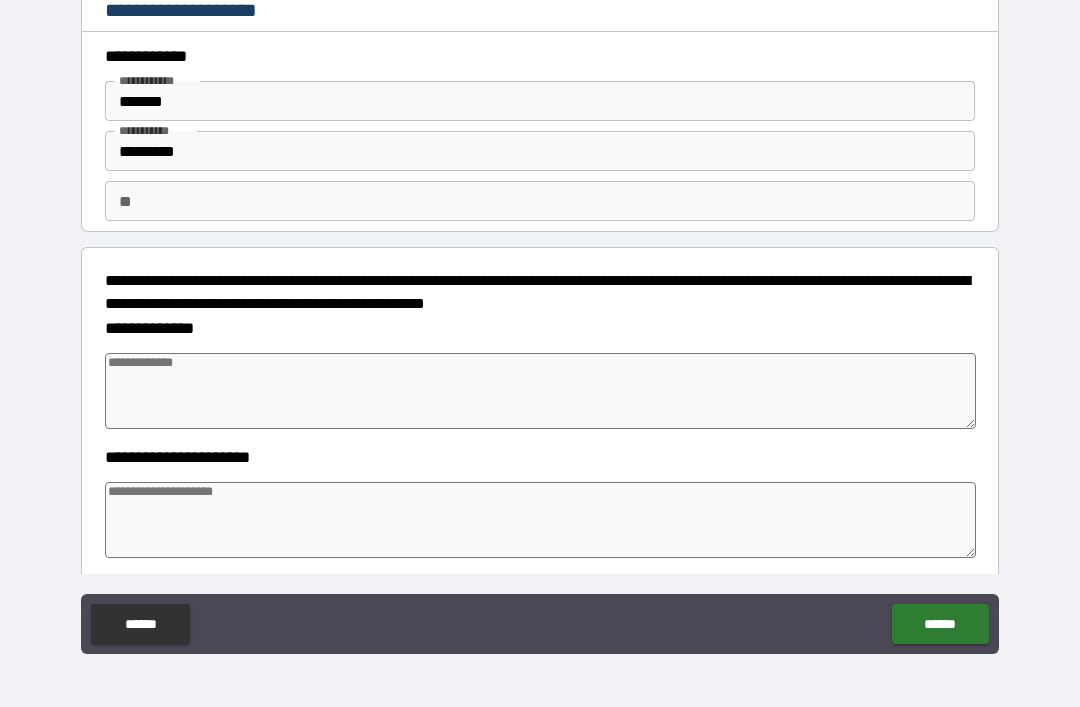 click at bounding box center [540, 391] 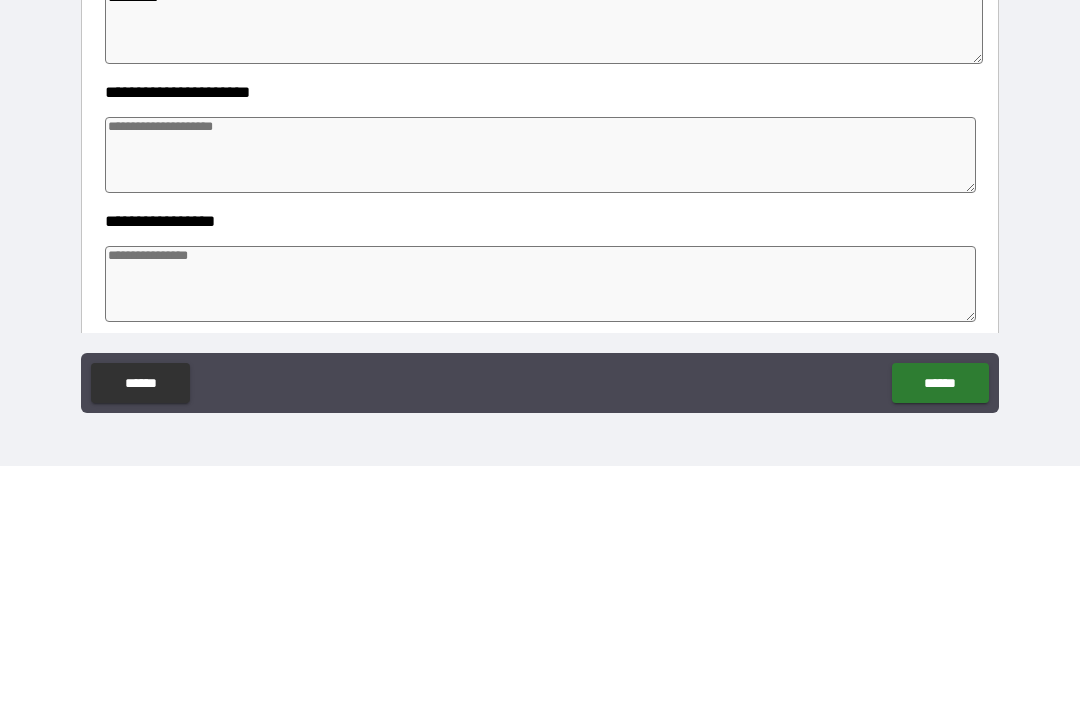 scroll, scrollTop: 136, scrollLeft: 0, axis: vertical 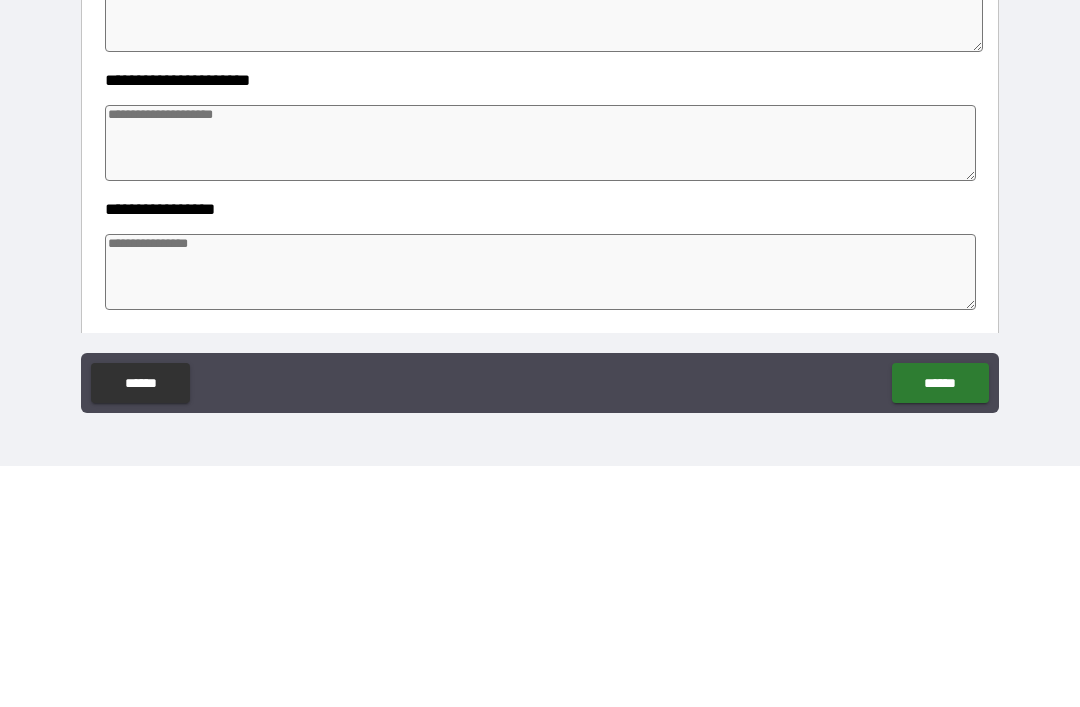 click at bounding box center (540, 384) 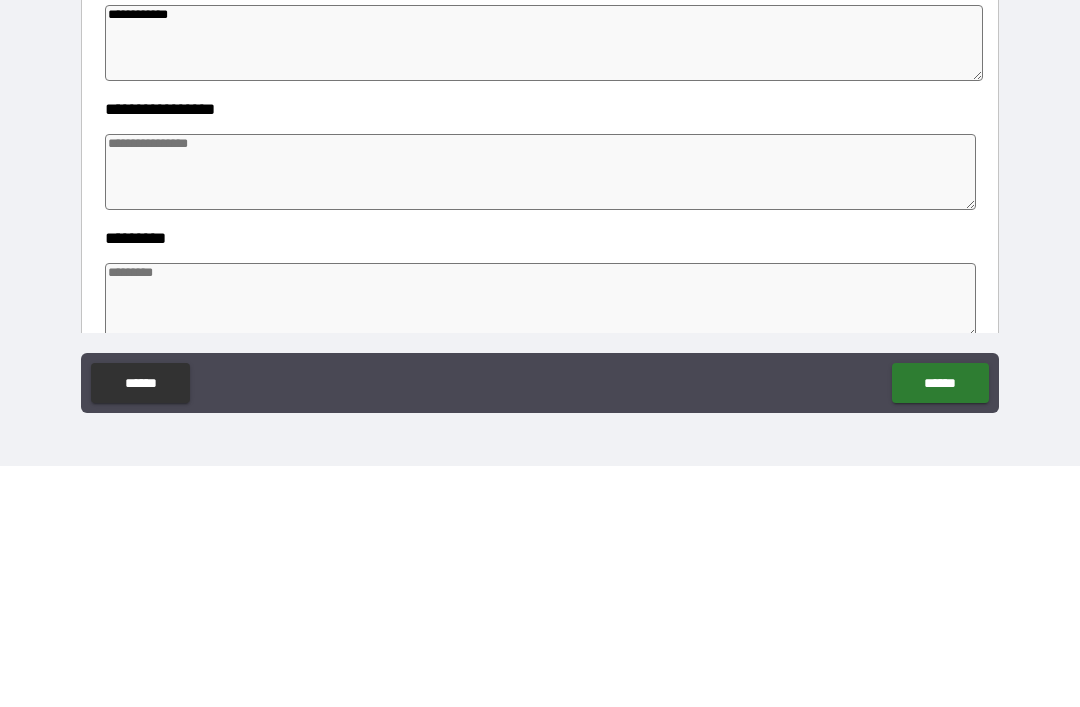 scroll, scrollTop: 240, scrollLeft: 0, axis: vertical 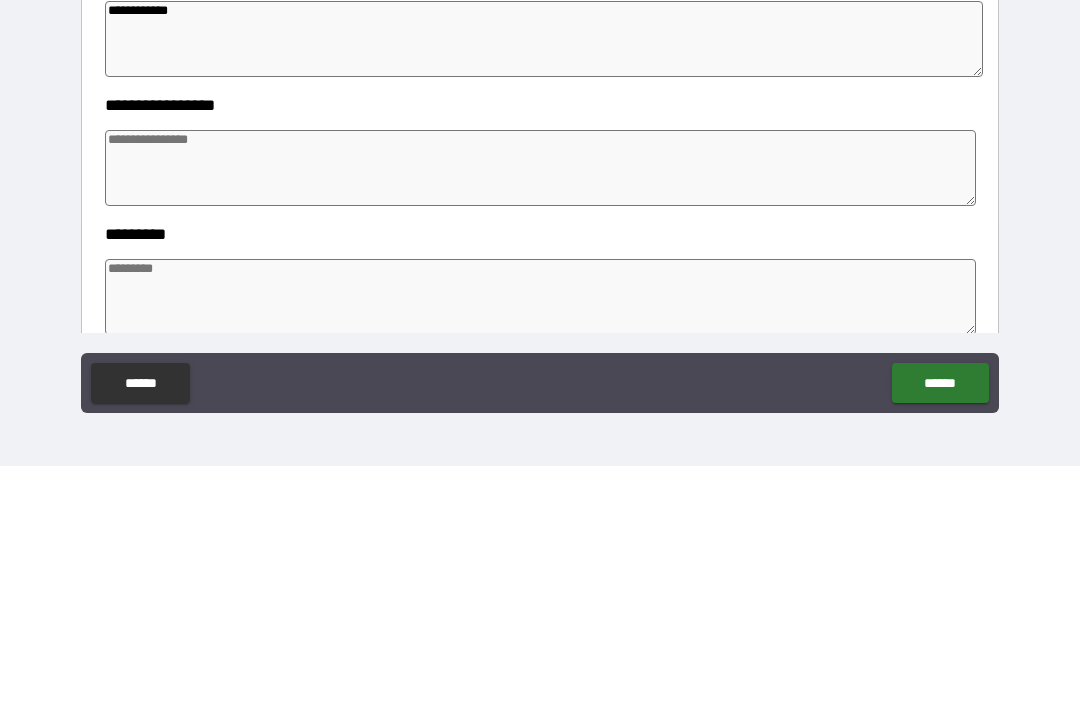 click at bounding box center [540, 409] 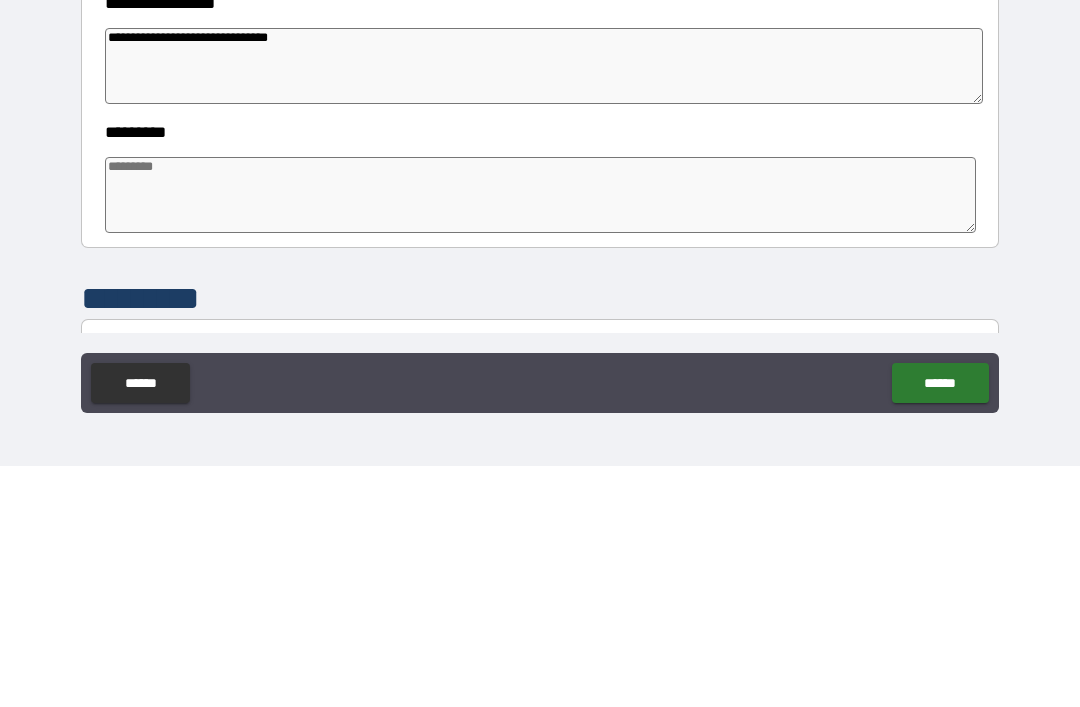 scroll, scrollTop: 370, scrollLeft: 0, axis: vertical 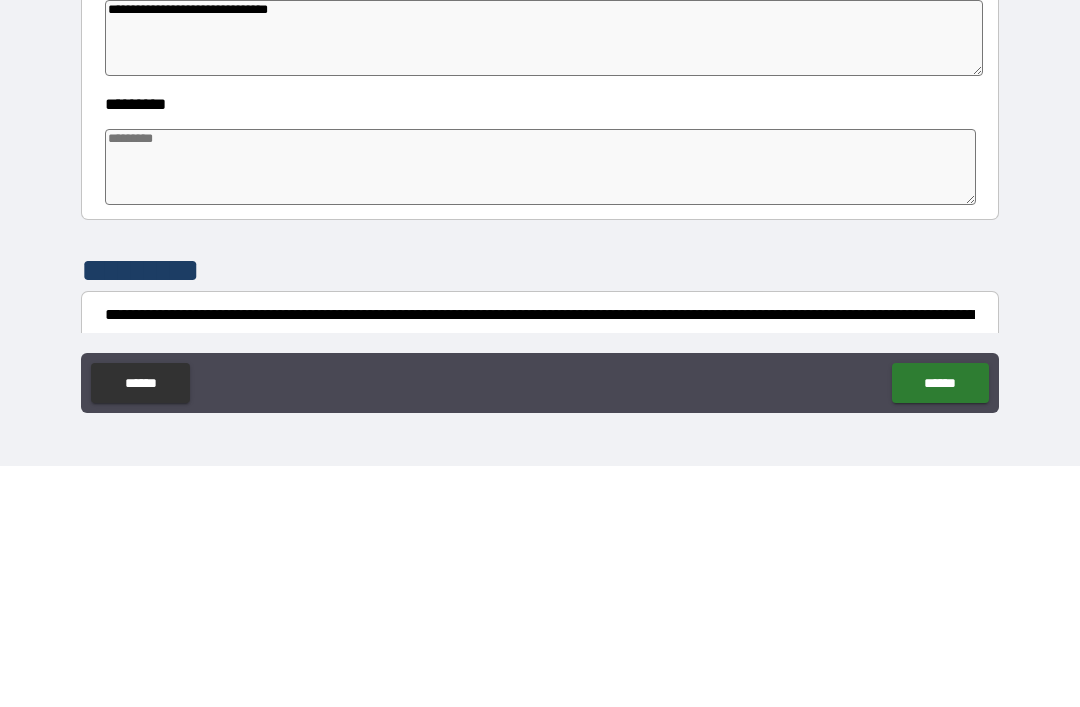 click at bounding box center (540, 408) 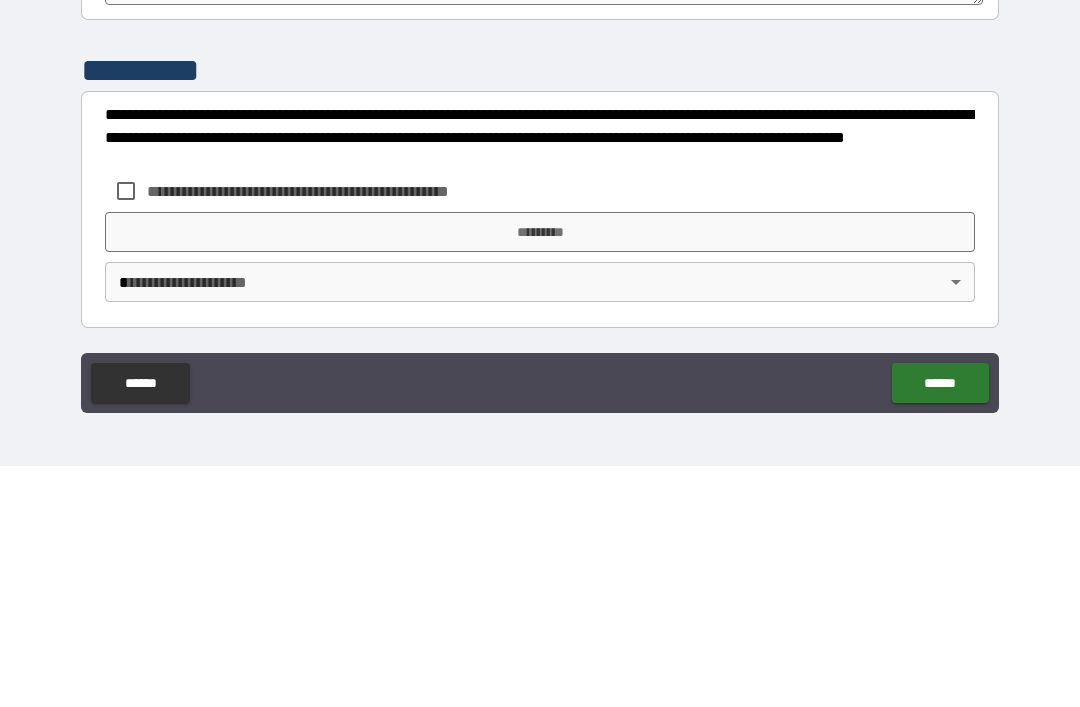scroll, scrollTop: 570, scrollLeft: 0, axis: vertical 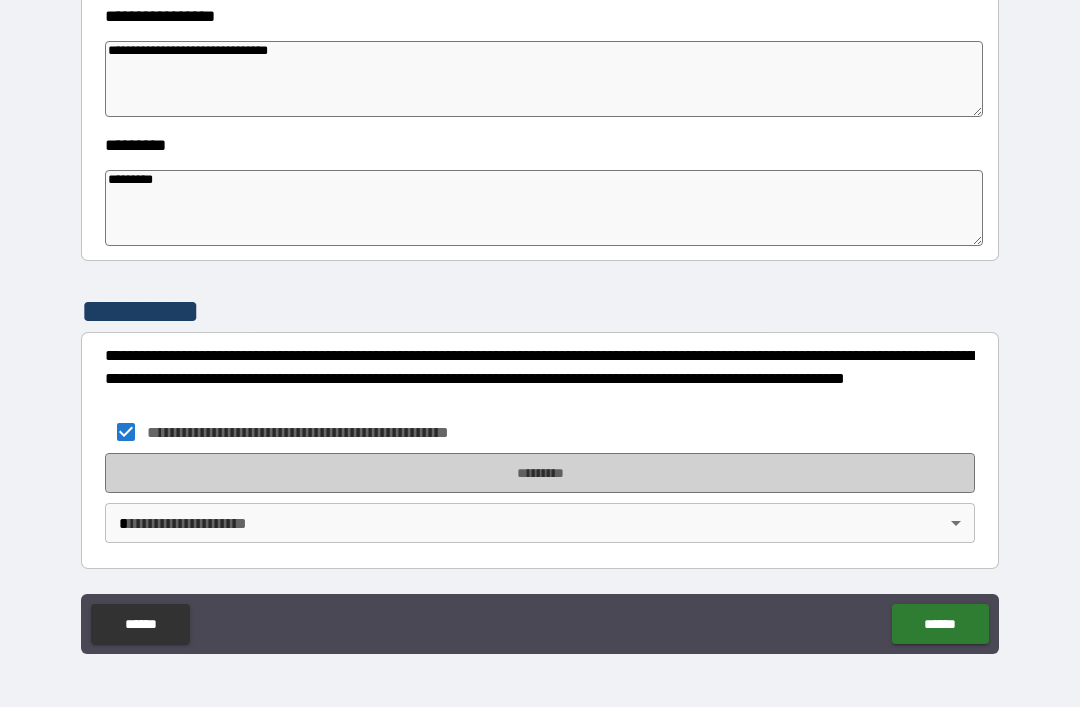 click on "*********" at bounding box center [540, 473] 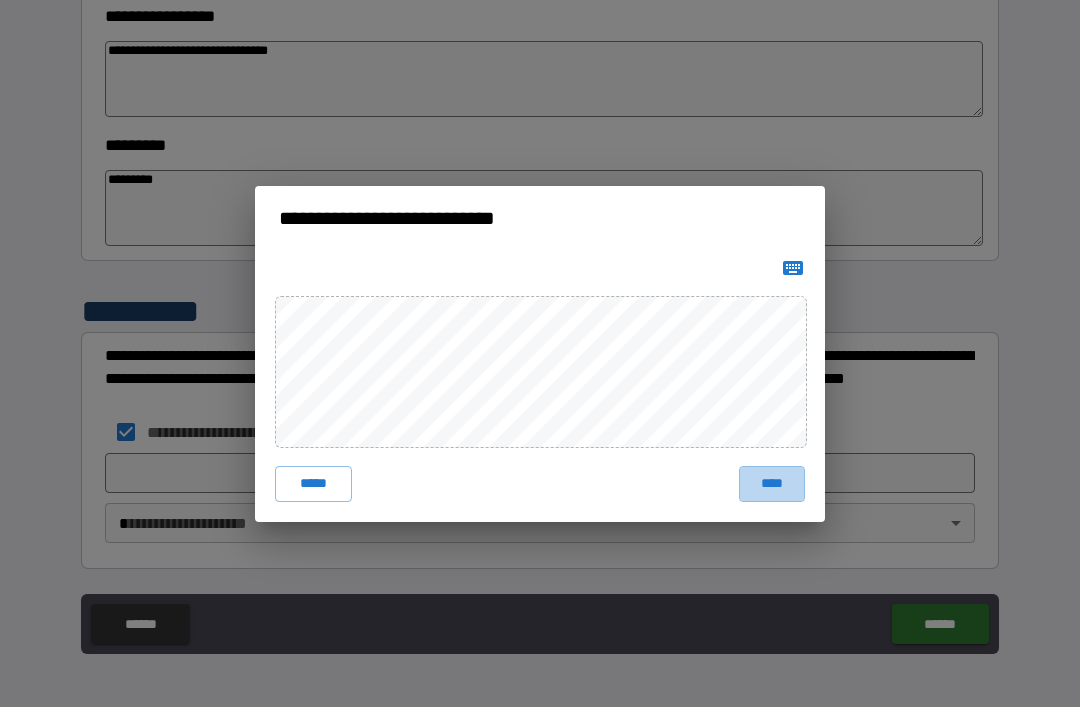 click on "****" at bounding box center [772, 484] 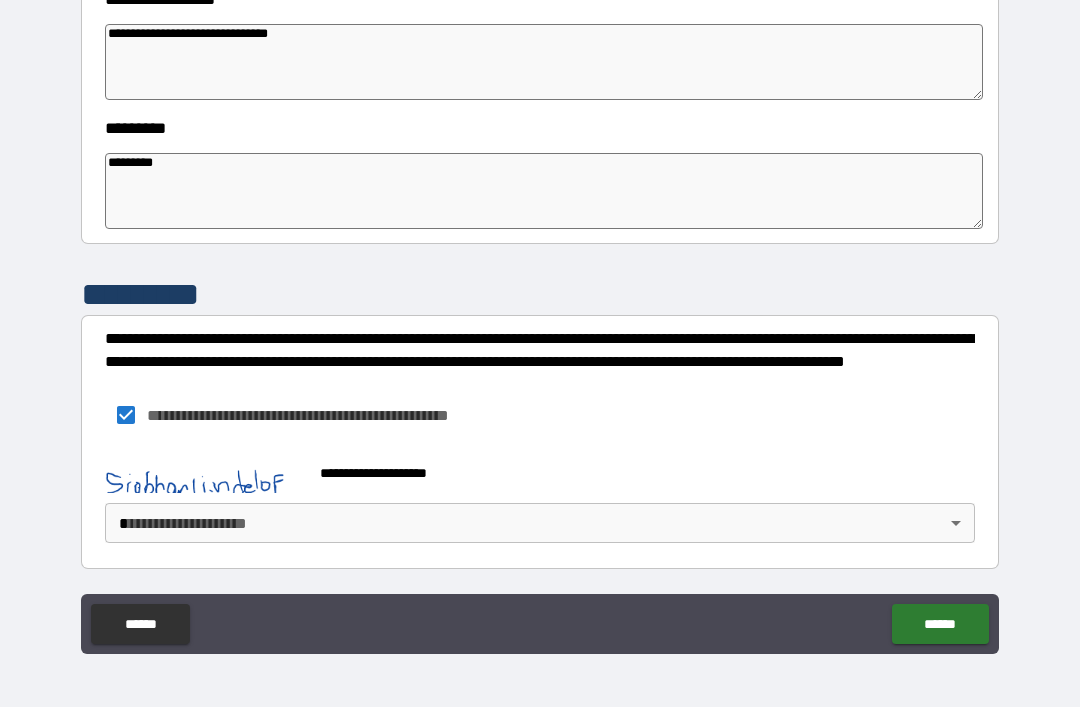 scroll, scrollTop: 587, scrollLeft: 0, axis: vertical 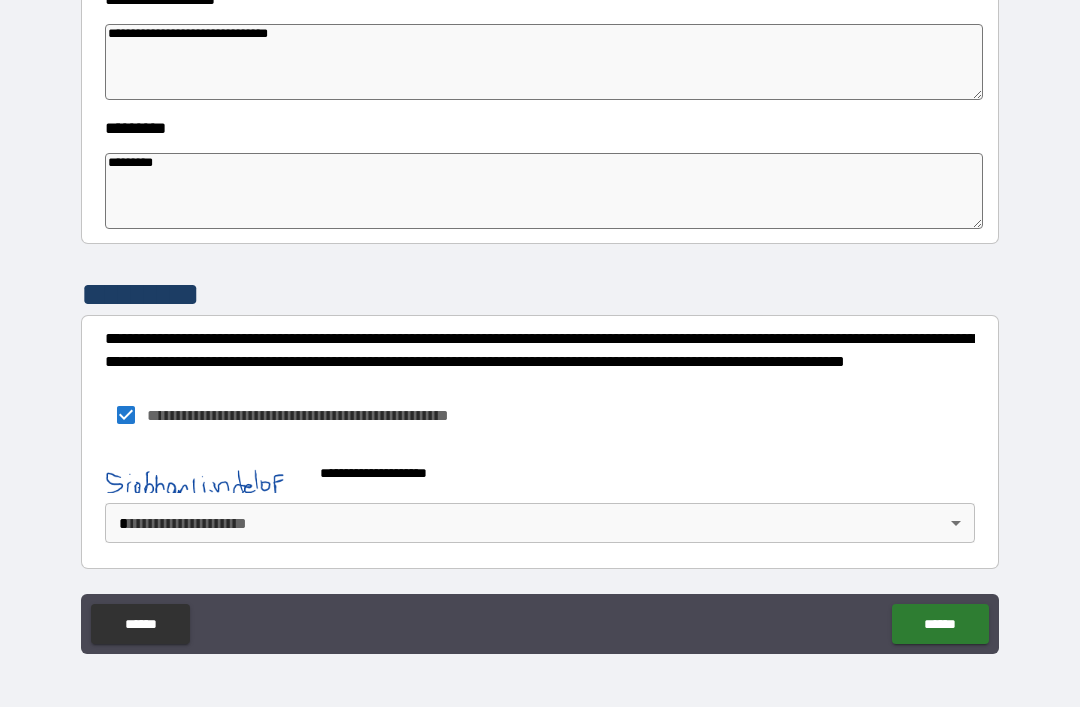 click on "**********" at bounding box center [540, 321] 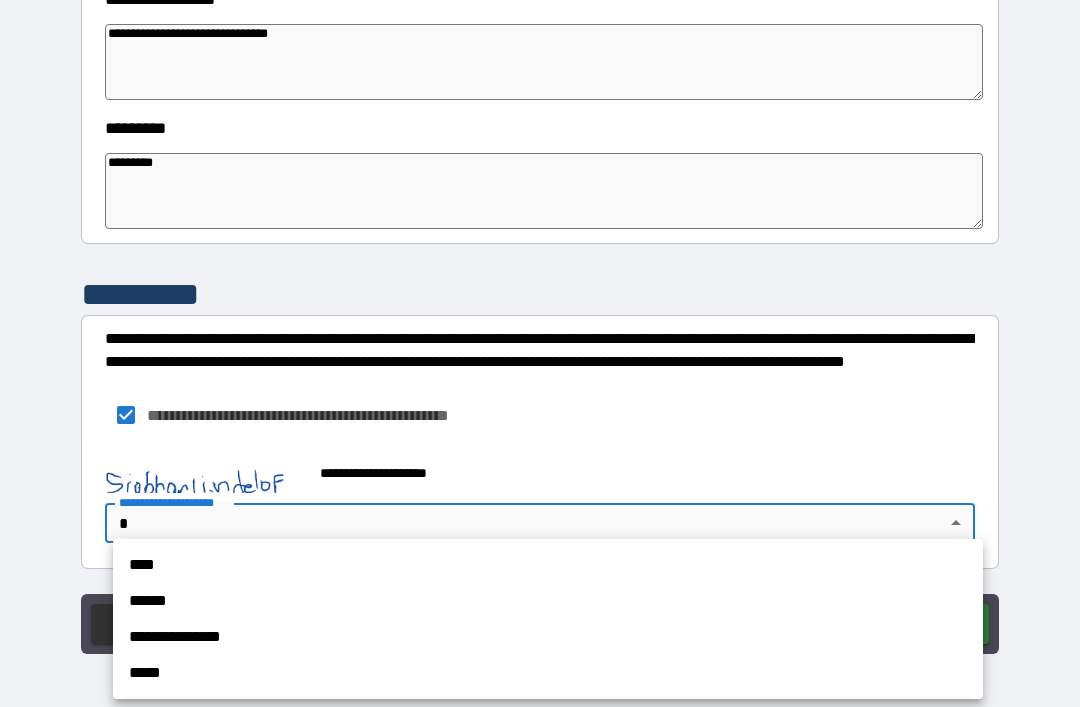 click on "**********" at bounding box center (548, 637) 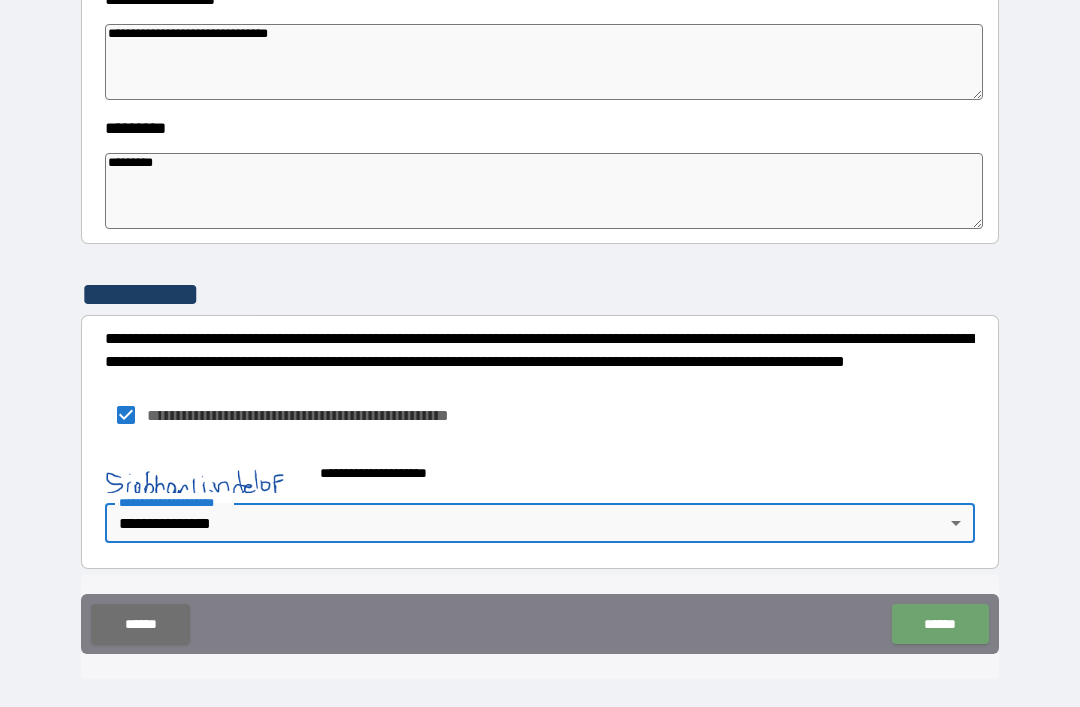 click on "******" at bounding box center [940, 624] 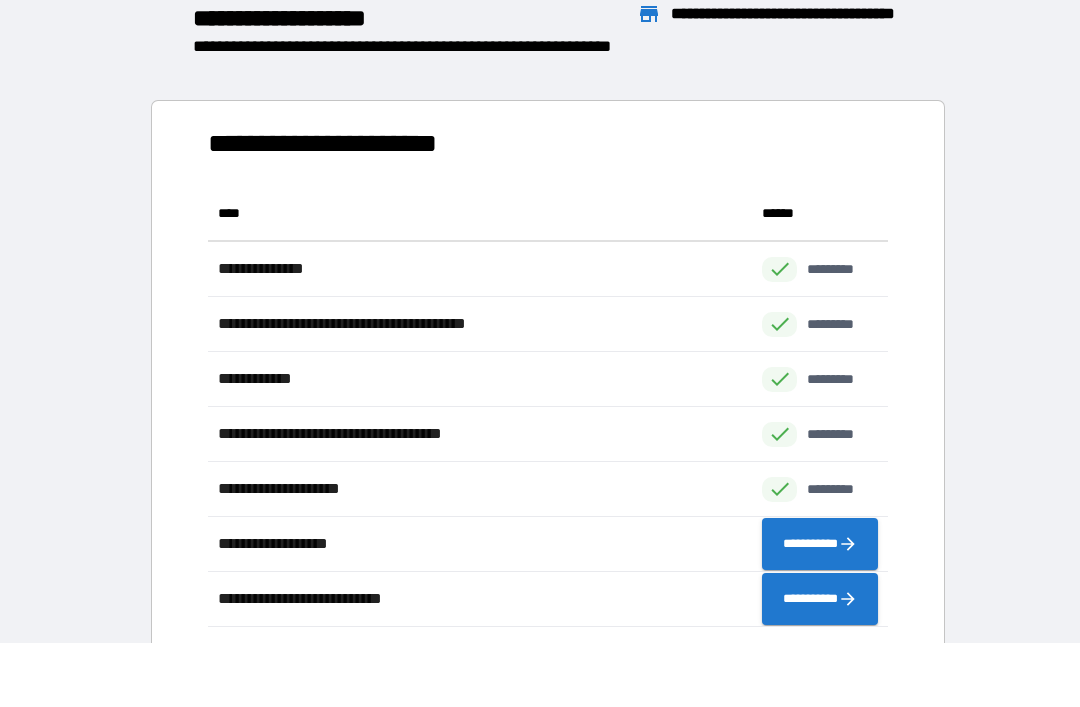 scroll, scrollTop: 1, scrollLeft: 1, axis: both 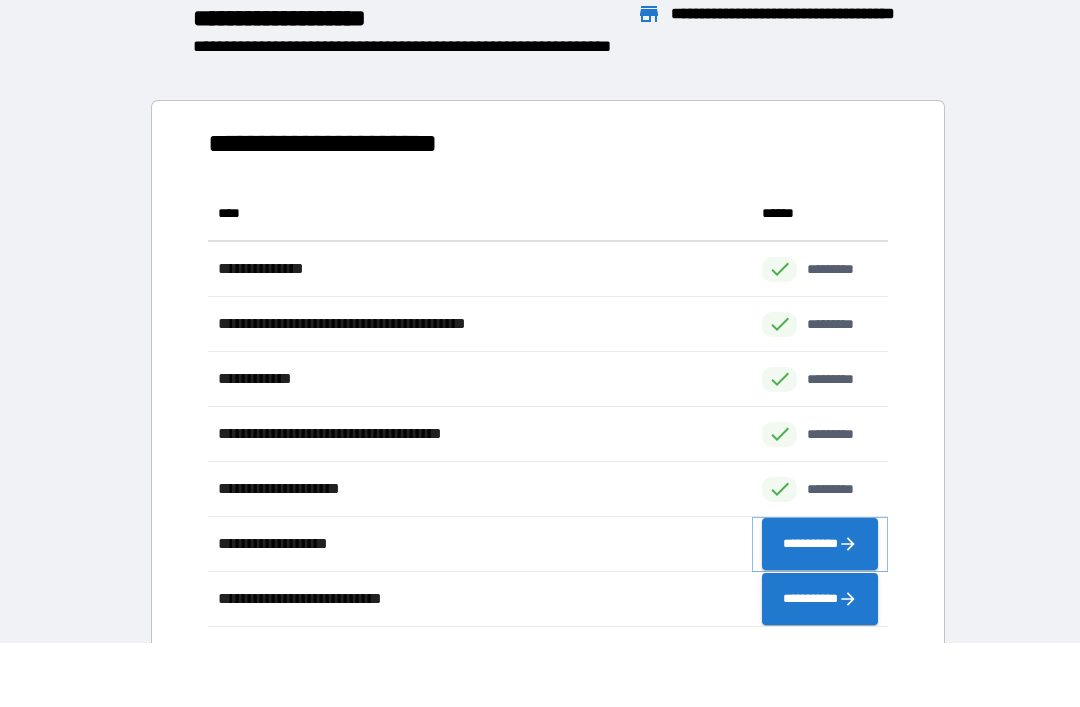 click on "**********" at bounding box center (820, 544) 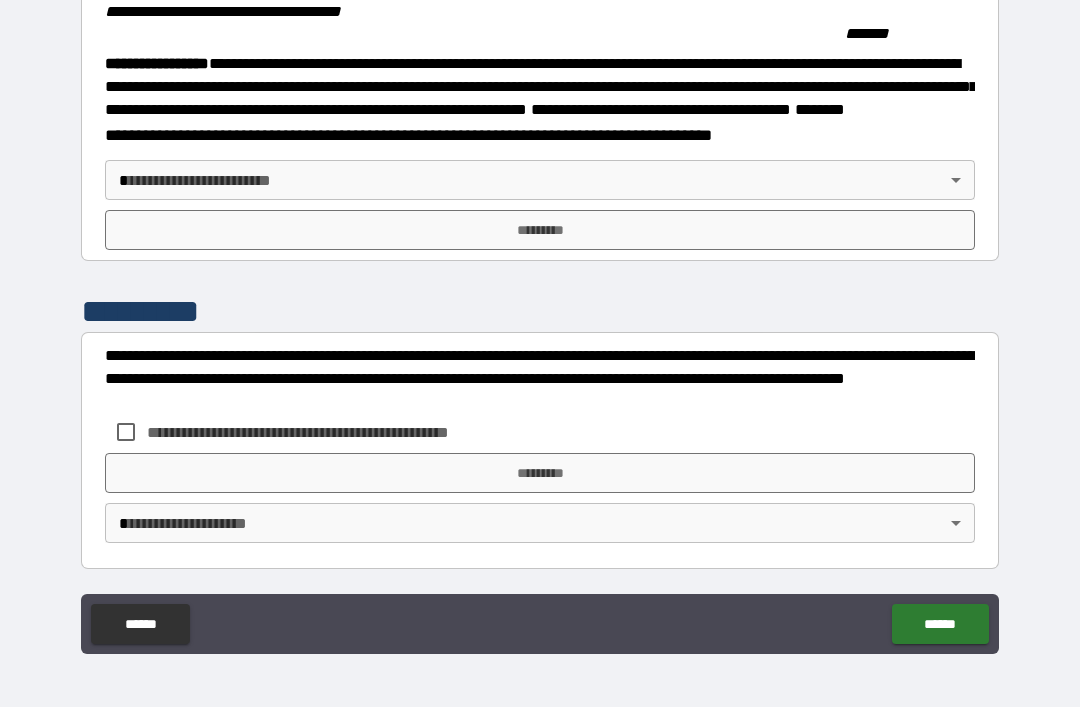 scroll, scrollTop: 2237, scrollLeft: 0, axis: vertical 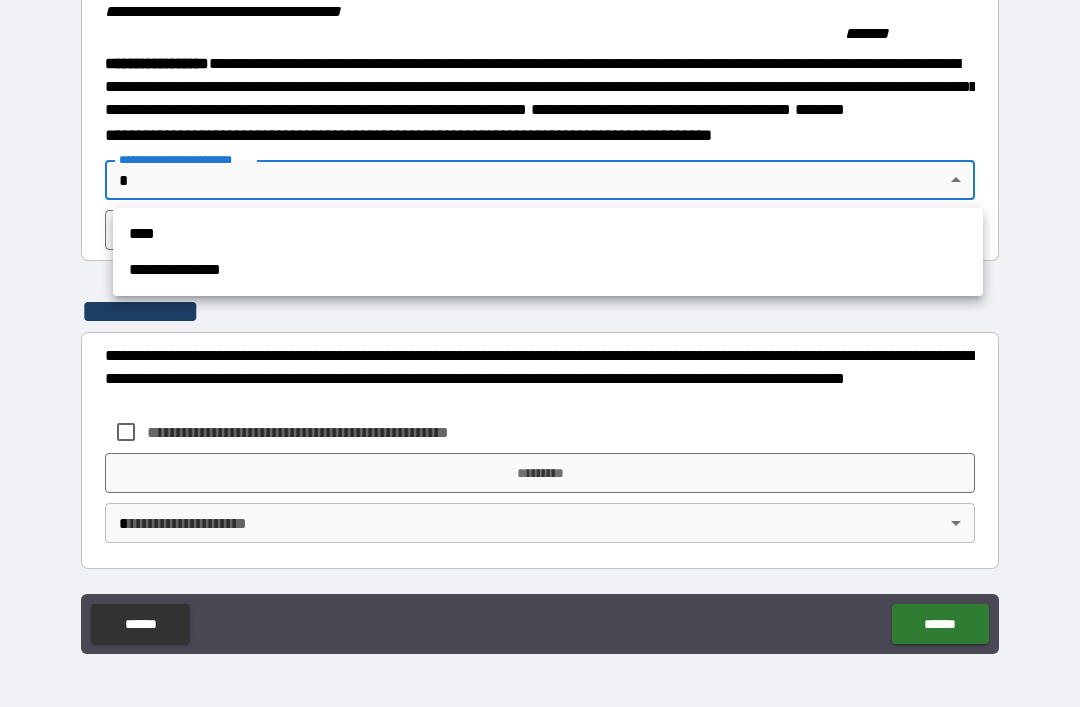 click on "**********" at bounding box center [548, 270] 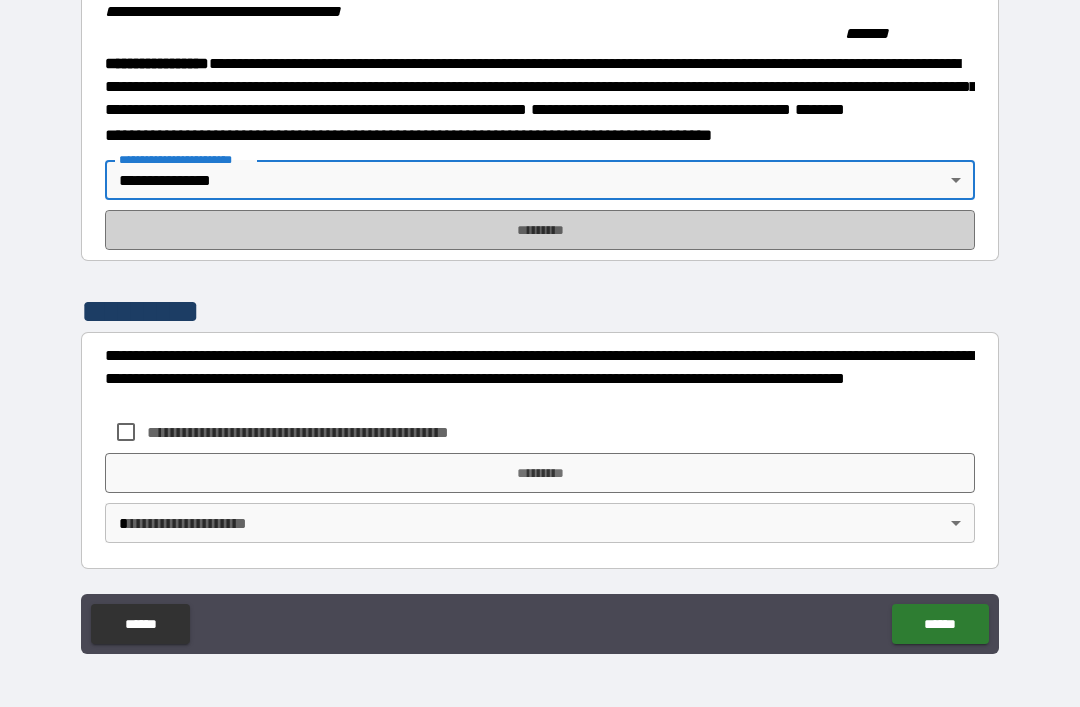 click on "*********" at bounding box center (540, 230) 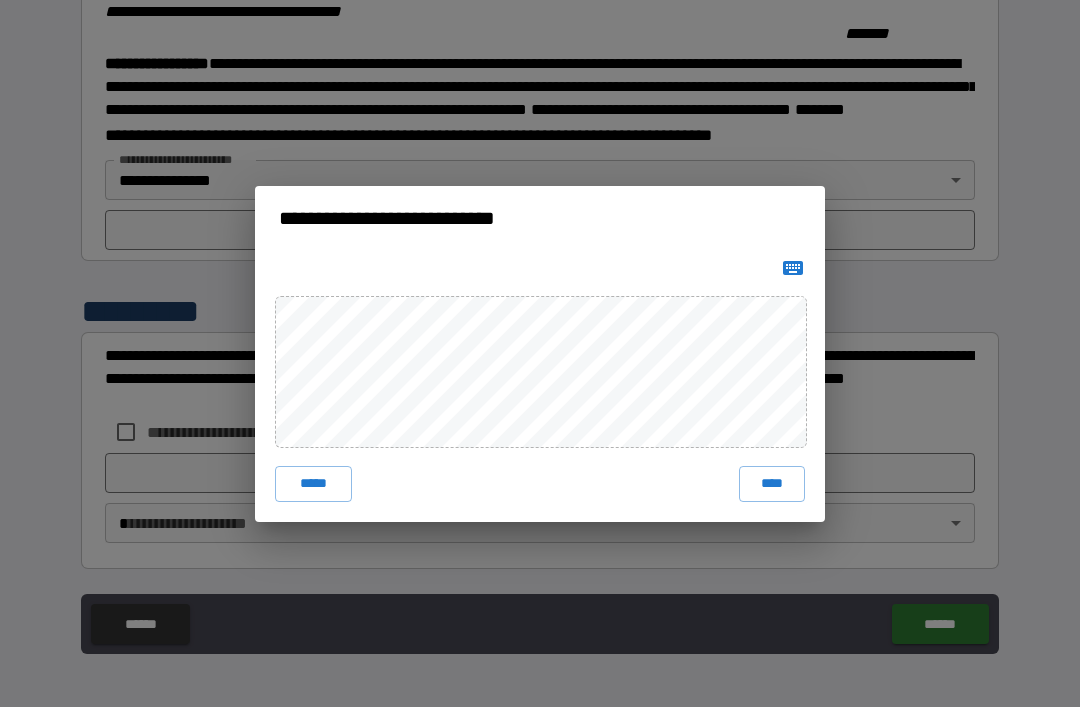 click on "****" at bounding box center (772, 484) 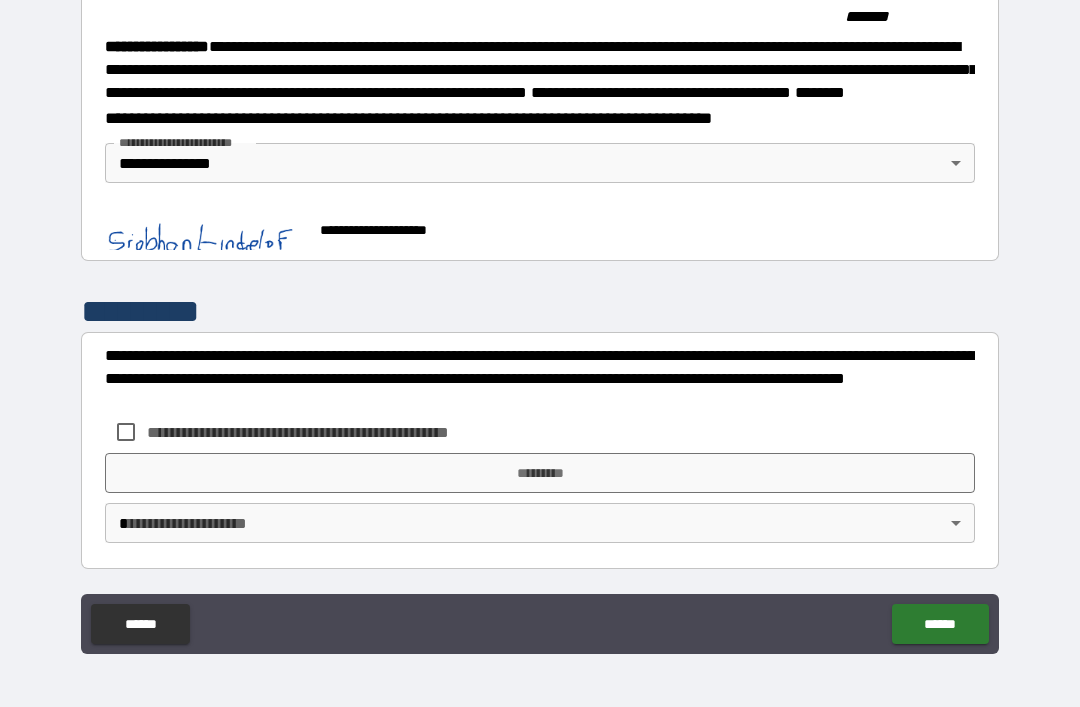 scroll, scrollTop: 2227, scrollLeft: 0, axis: vertical 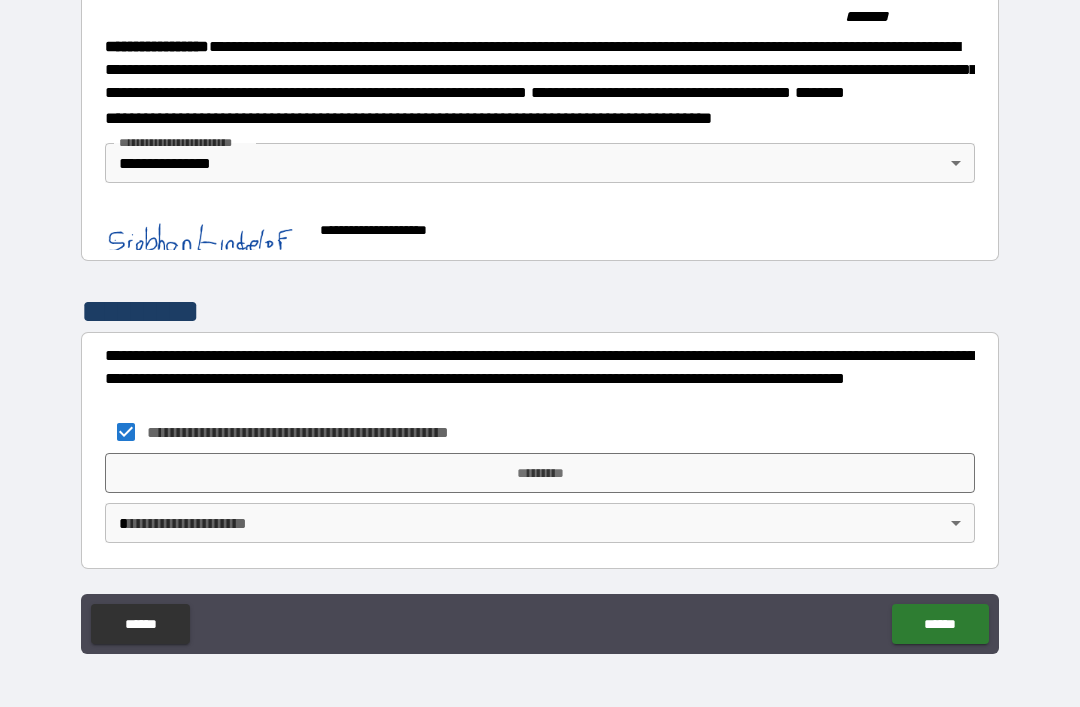 click on "*********" at bounding box center (540, 473) 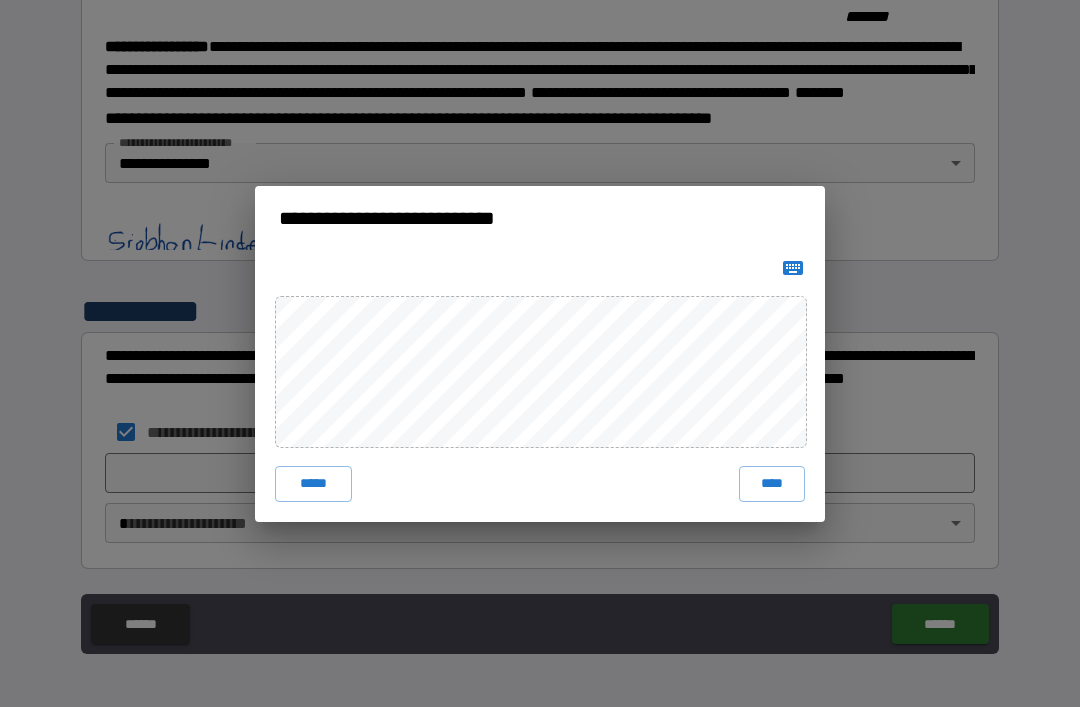 click on "****" at bounding box center (772, 484) 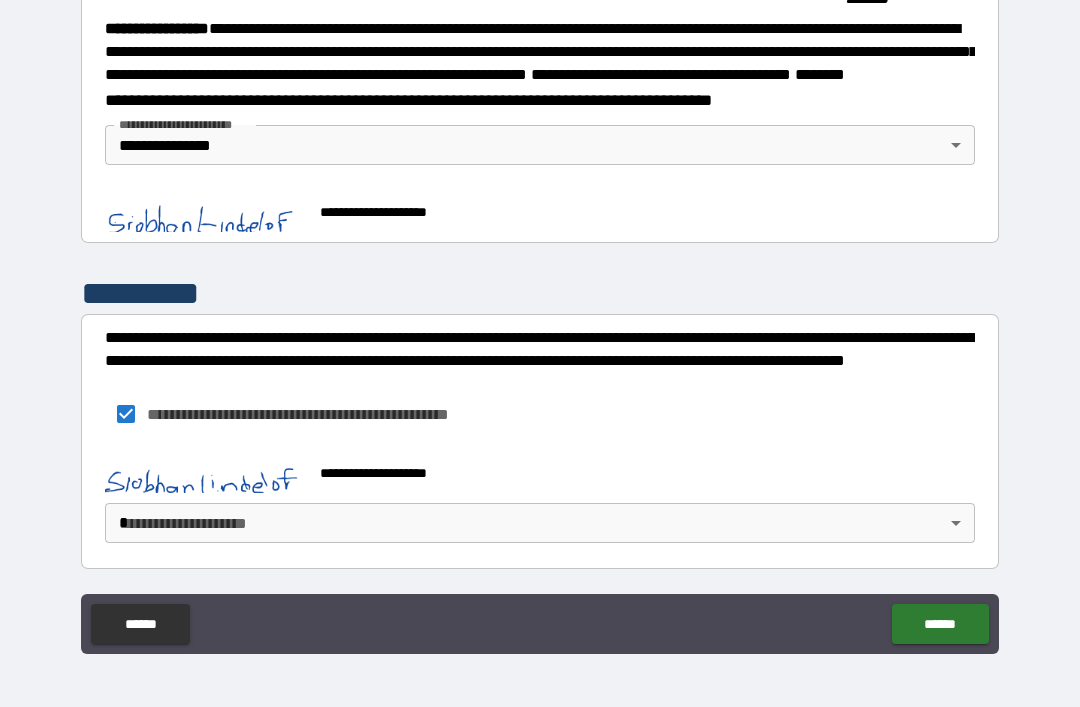 scroll, scrollTop: 2271, scrollLeft: 0, axis: vertical 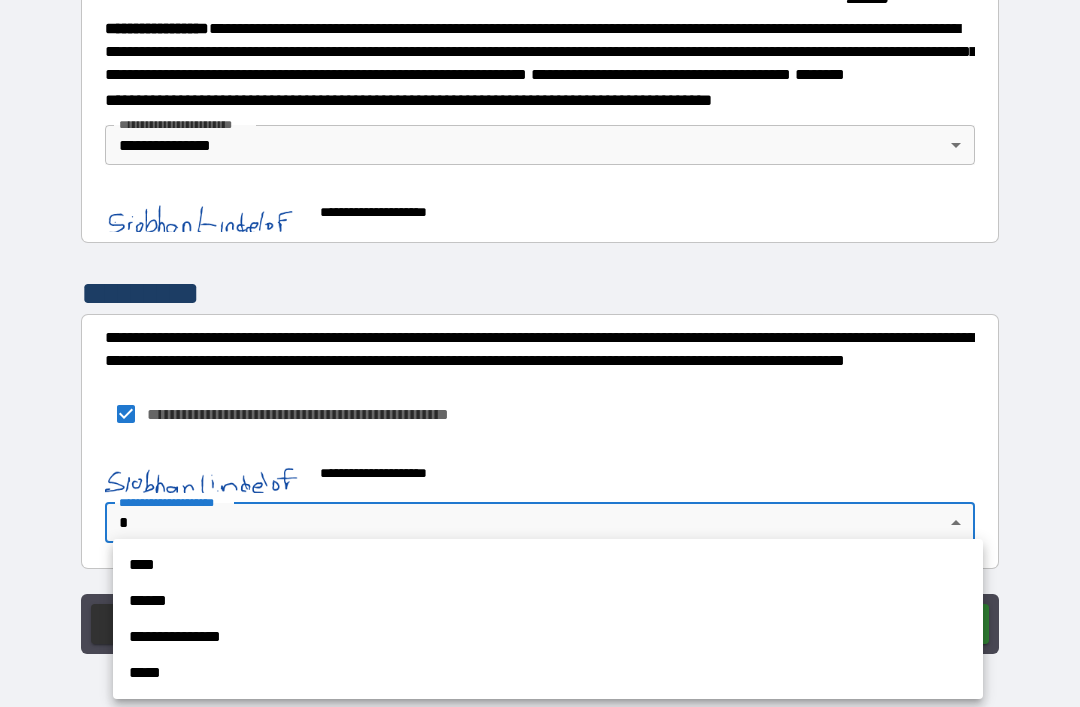 click on "**********" at bounding box center (548, 637) 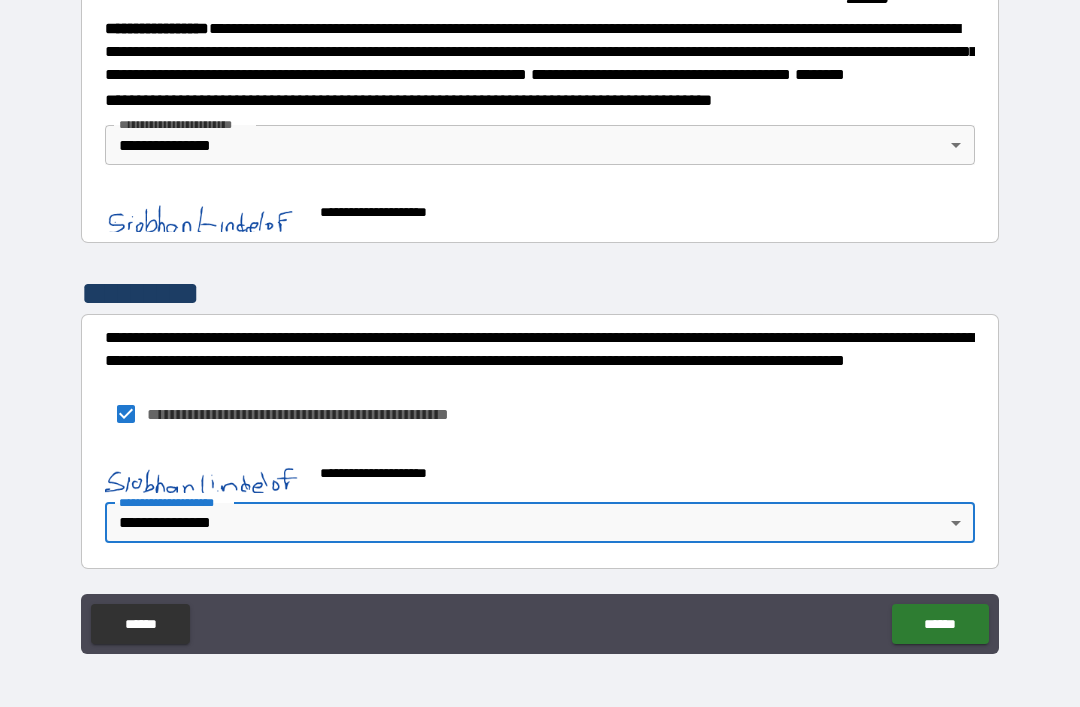 scroll, scrollTop: 2271, scrollLeft: 0, axis: vertical 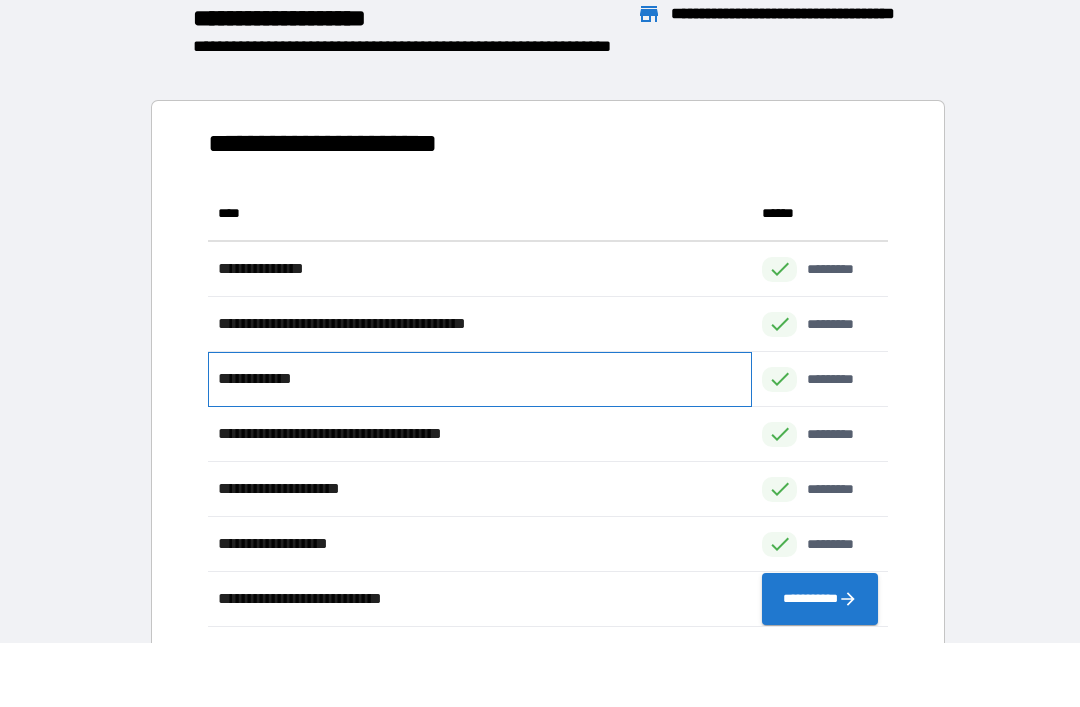 click on "**********" at bounding box center [480, 379] 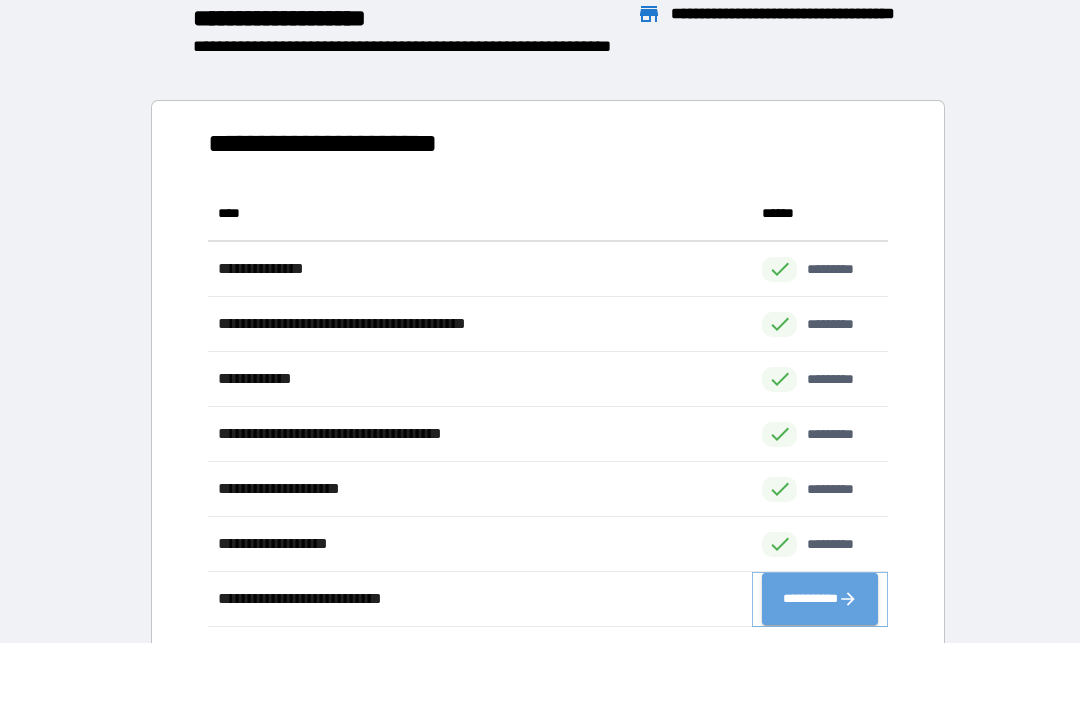 click on "**********" at bounding box center [820, 599] 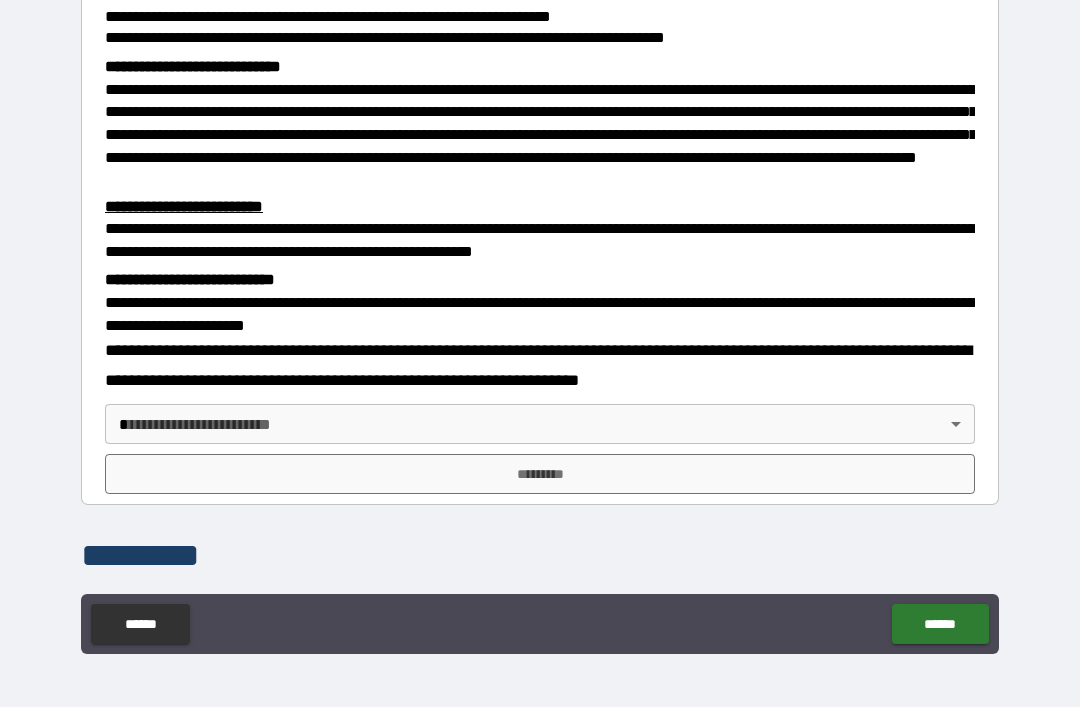 scroll, scrollTop: 396, scrollLeft: 0, axis: vertical 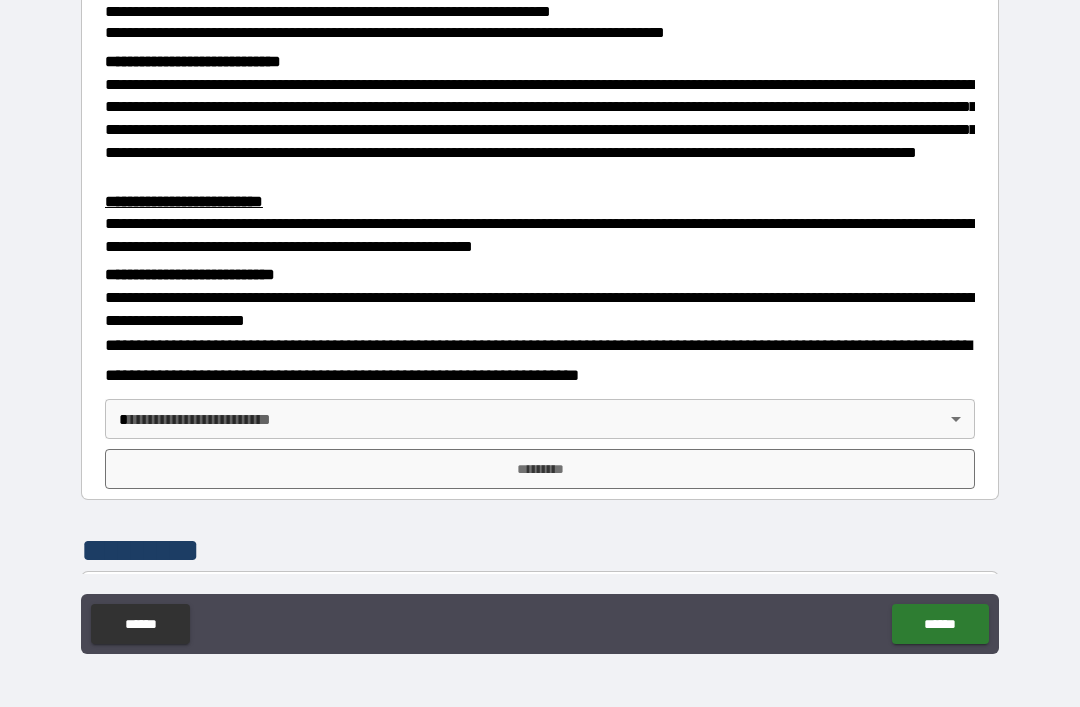 click on "**********" at bounding box center (540, 321) 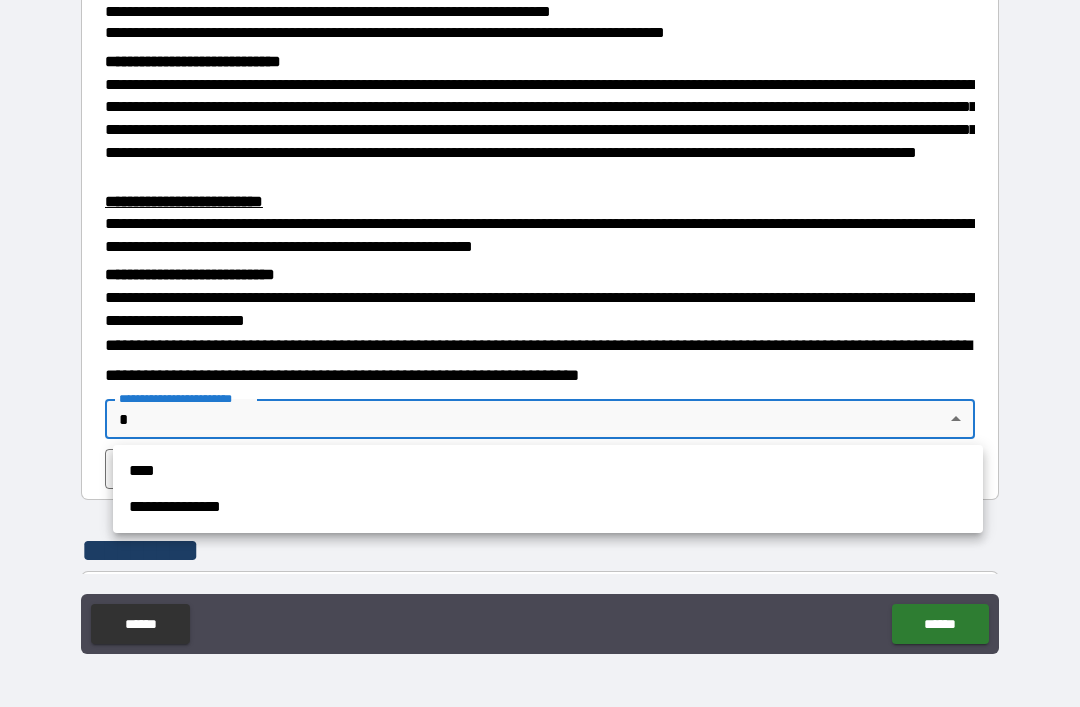 click on "**********" at bounding box center (548, 507) 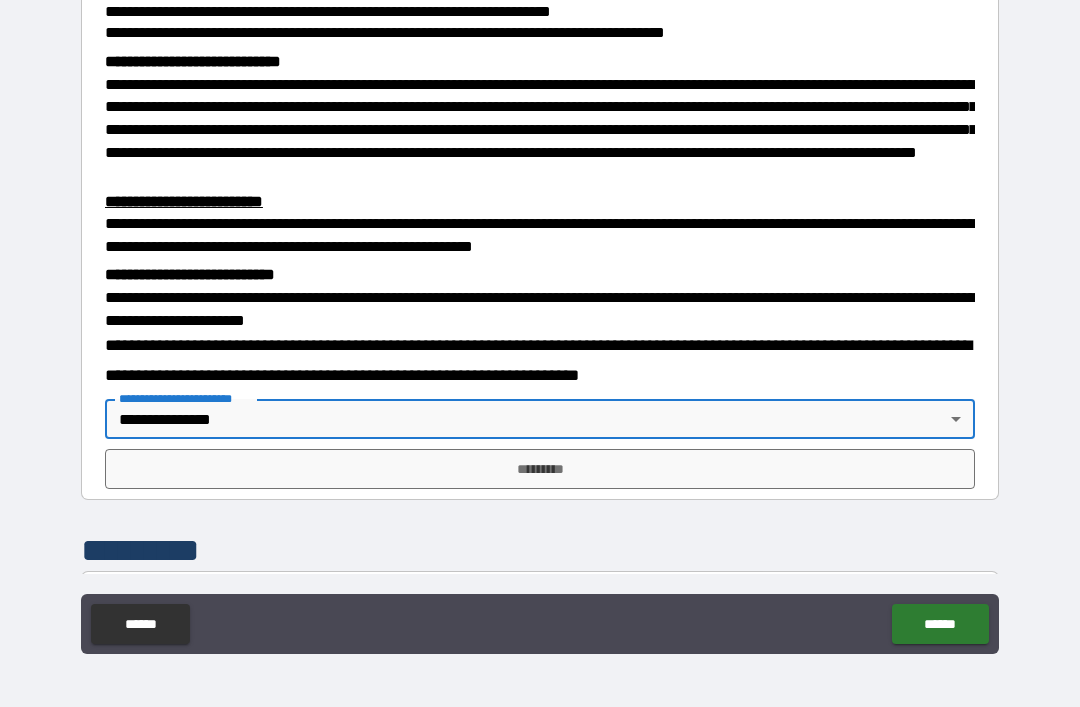 click on "*********" at bounding box center [540, 469] 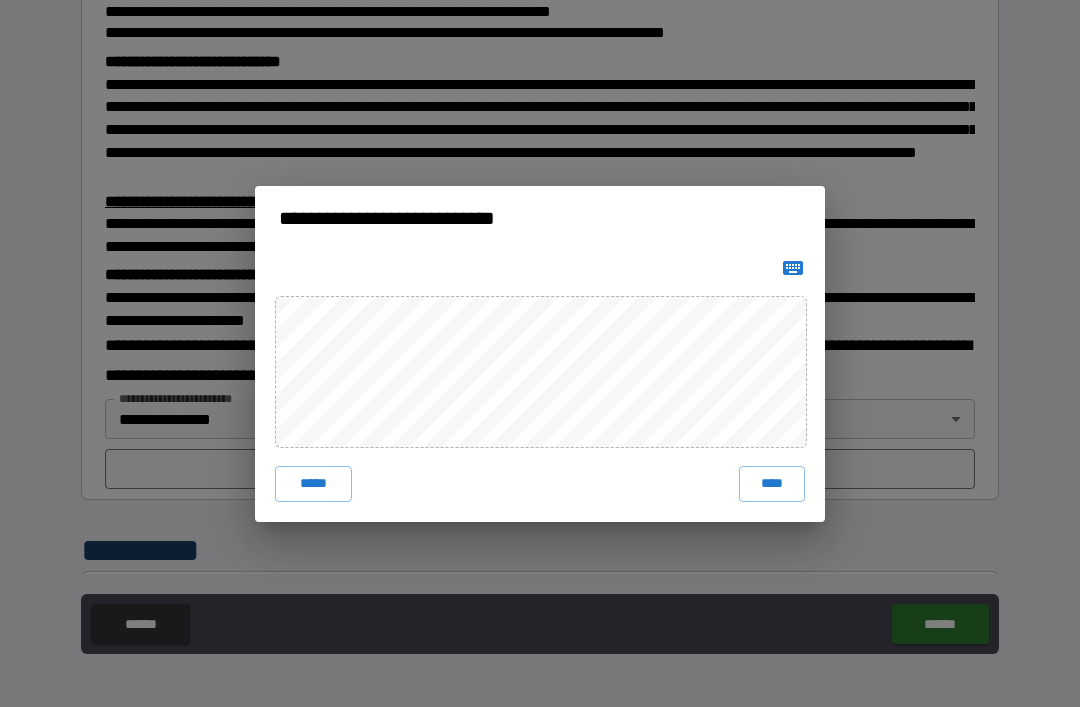 click on "****" at bounding box center [772, 484] 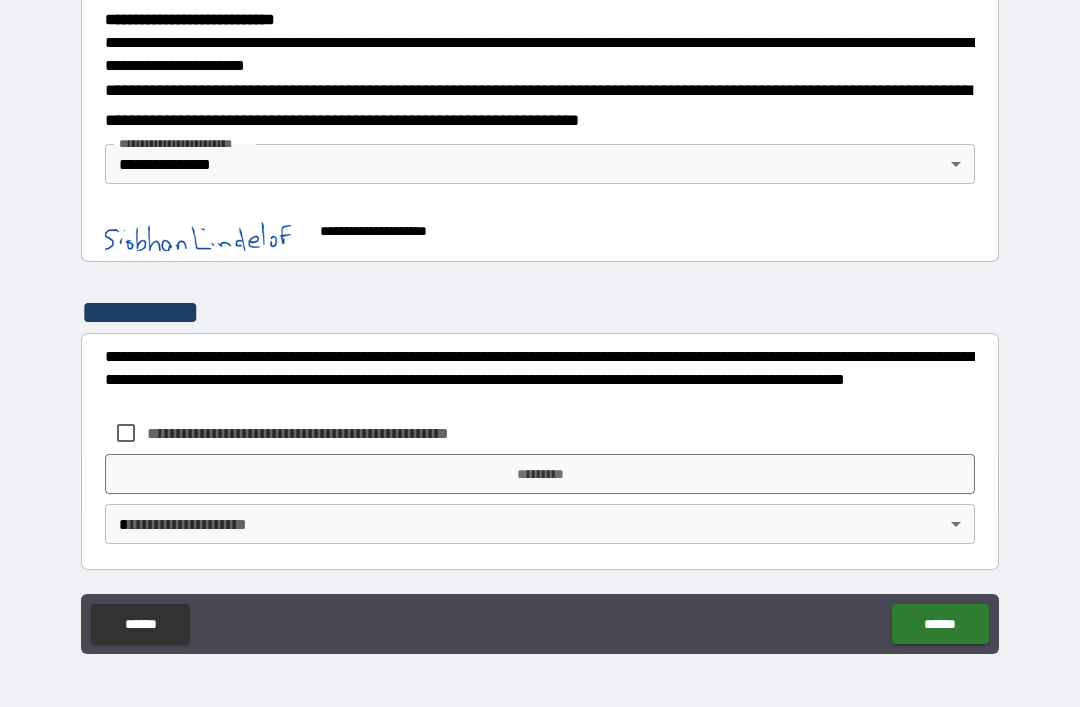 scroll, scrollTop: 650, scrollLeft: 0, axis: vertical 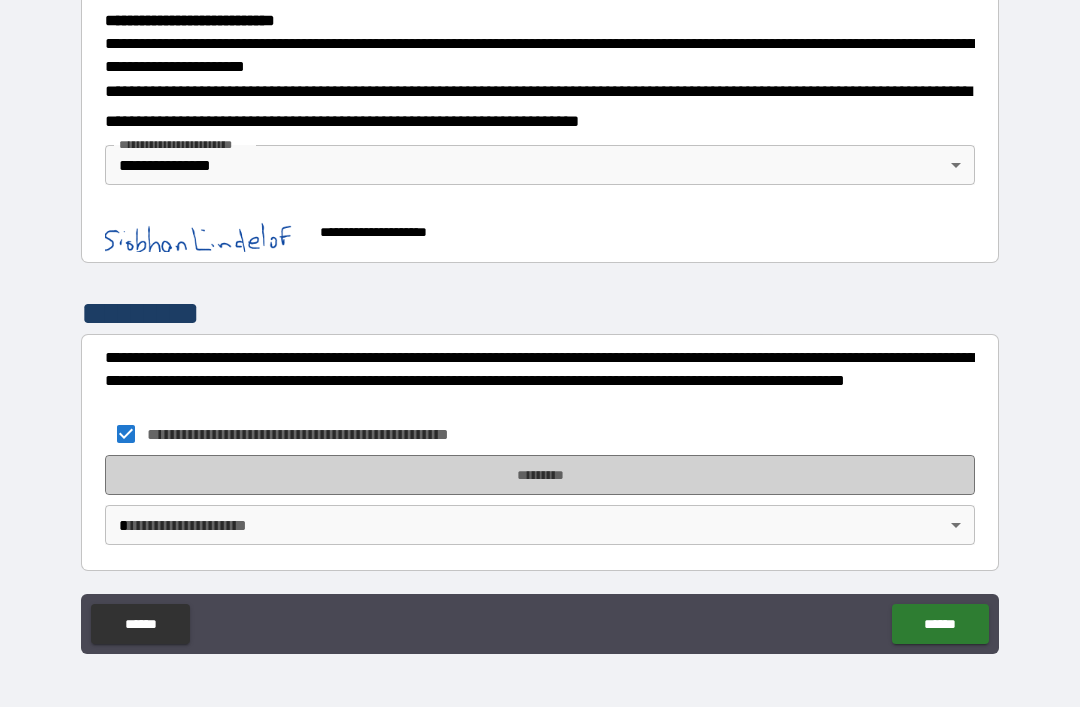 click on "*********" at bounding box center (540, 475) 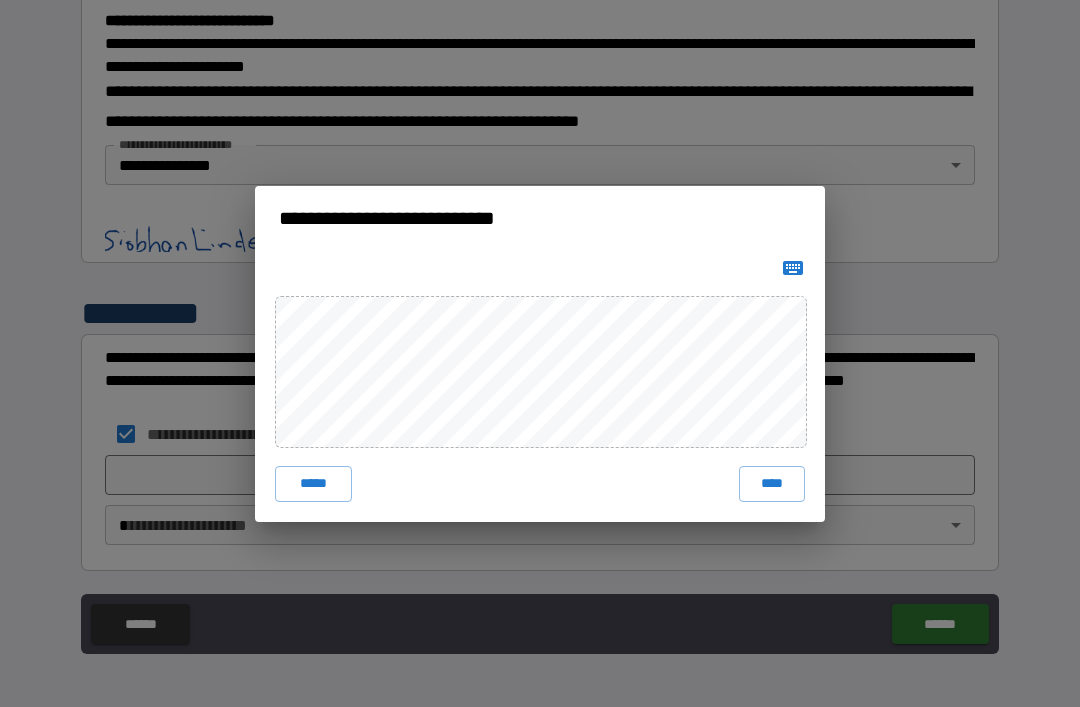 click on "****" at bounding box center (772, 484) 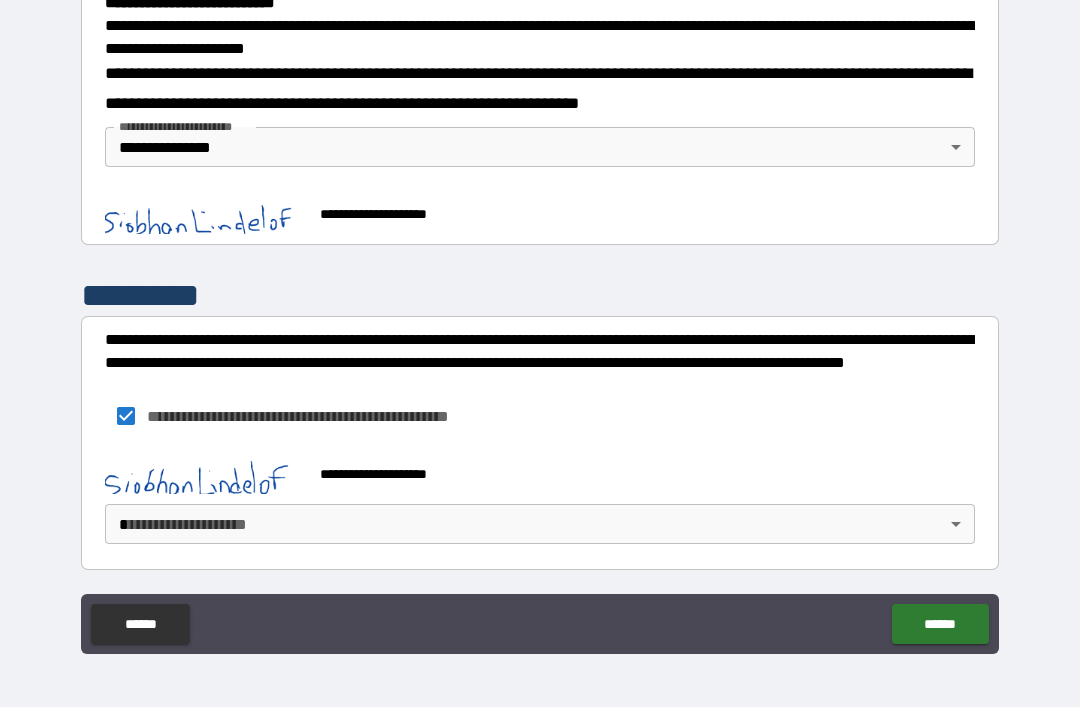 scroll, scrollTop: 667, scrollLeft: 0, axis: vertical 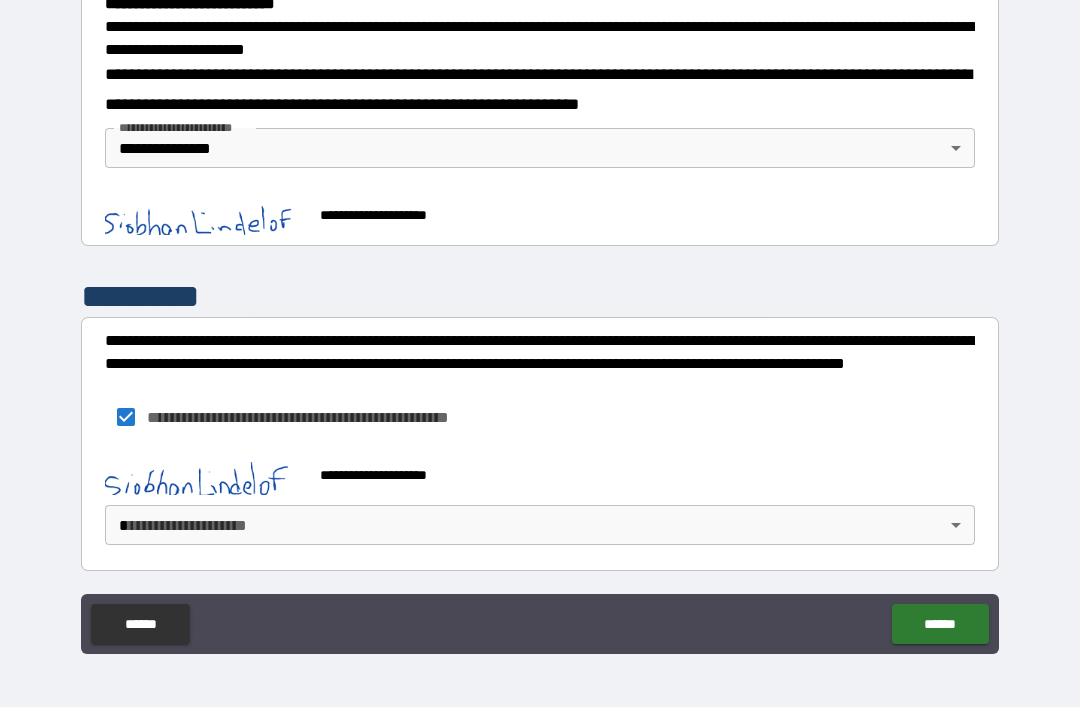 click on "******" at bounding box center (940, 624) 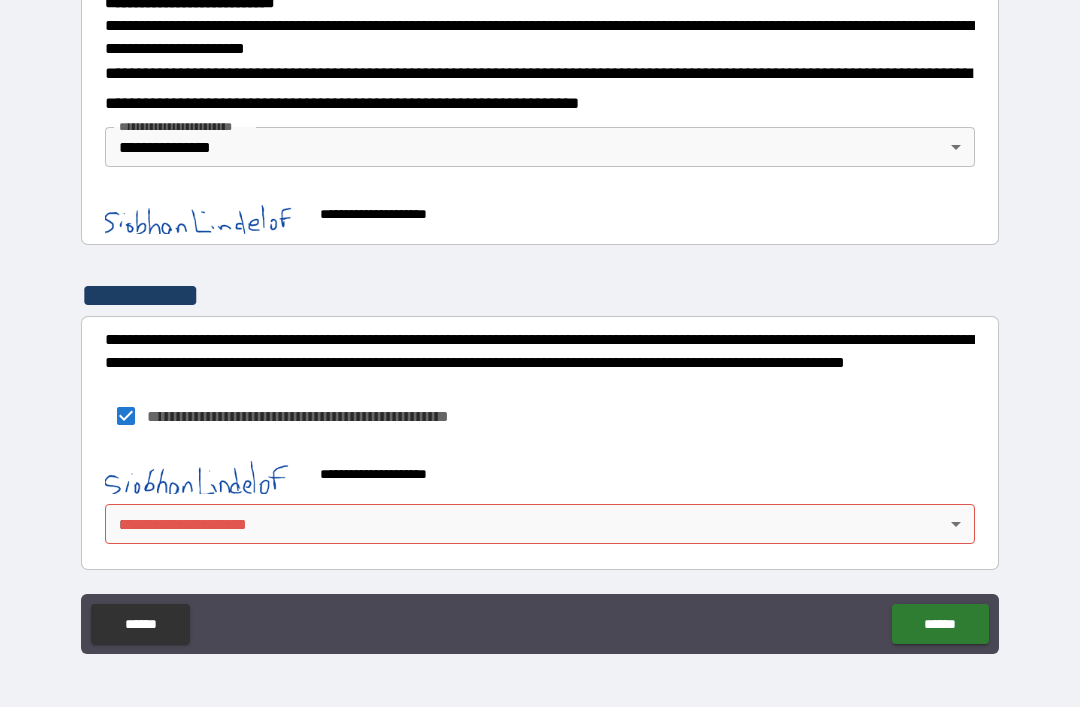 scroll, scrollTop: 667, scrollLeft: 0, axis: vertical 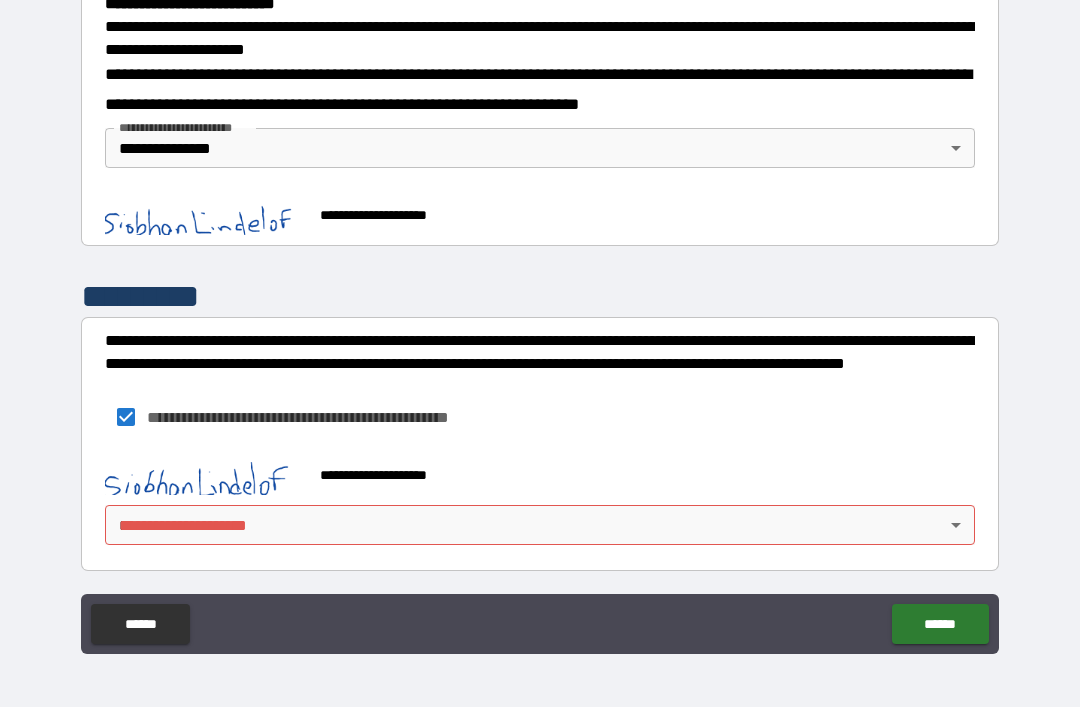 click on "**********" at bounding box center (540, 321) 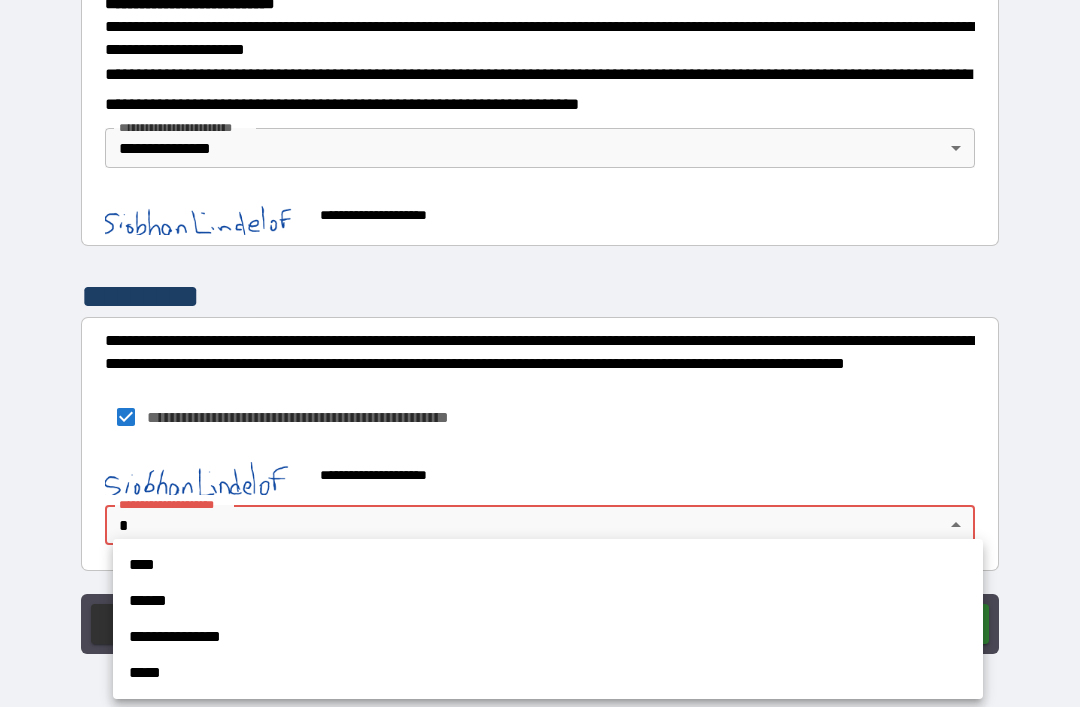 click on "**********" at bounding box center (548, 637) 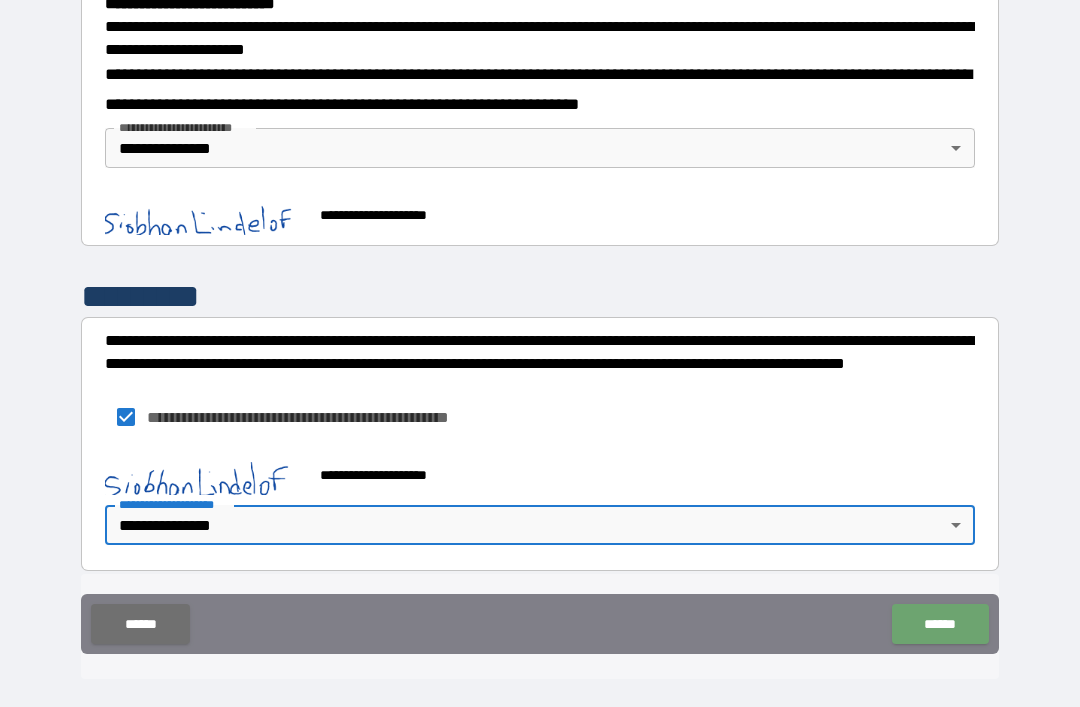 click on "******" at bounding box center [940, 624] 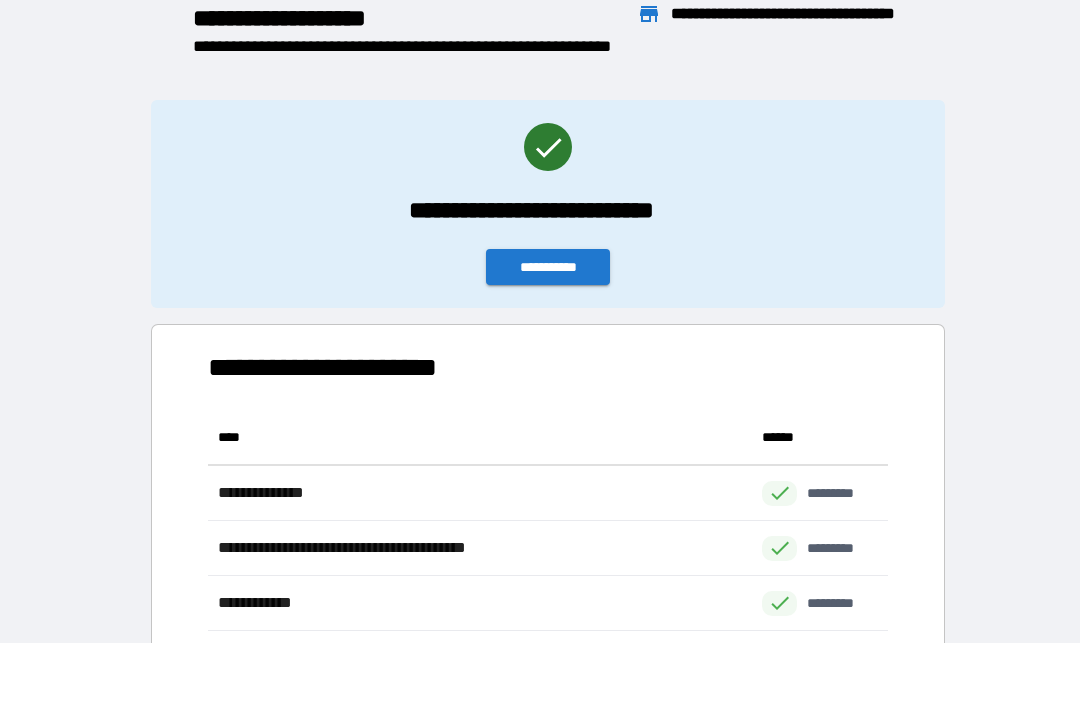 scroll, scrollTop: 1, scrollLeft: 1, axis: both 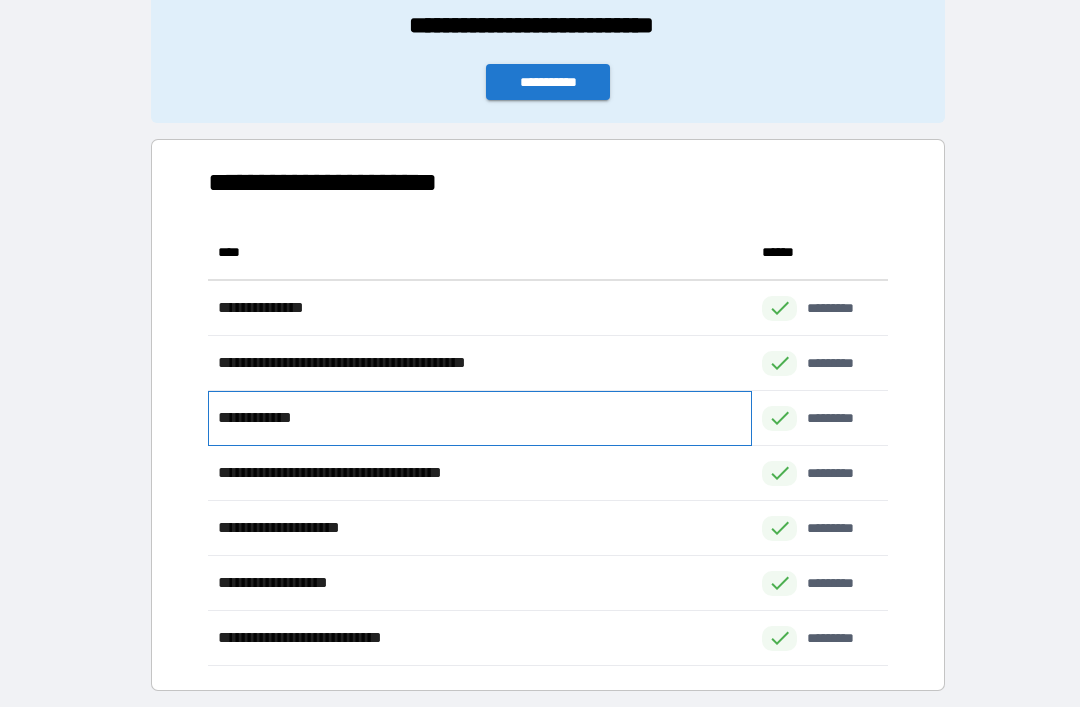 click on "**********" at bounding box center (480, 418) 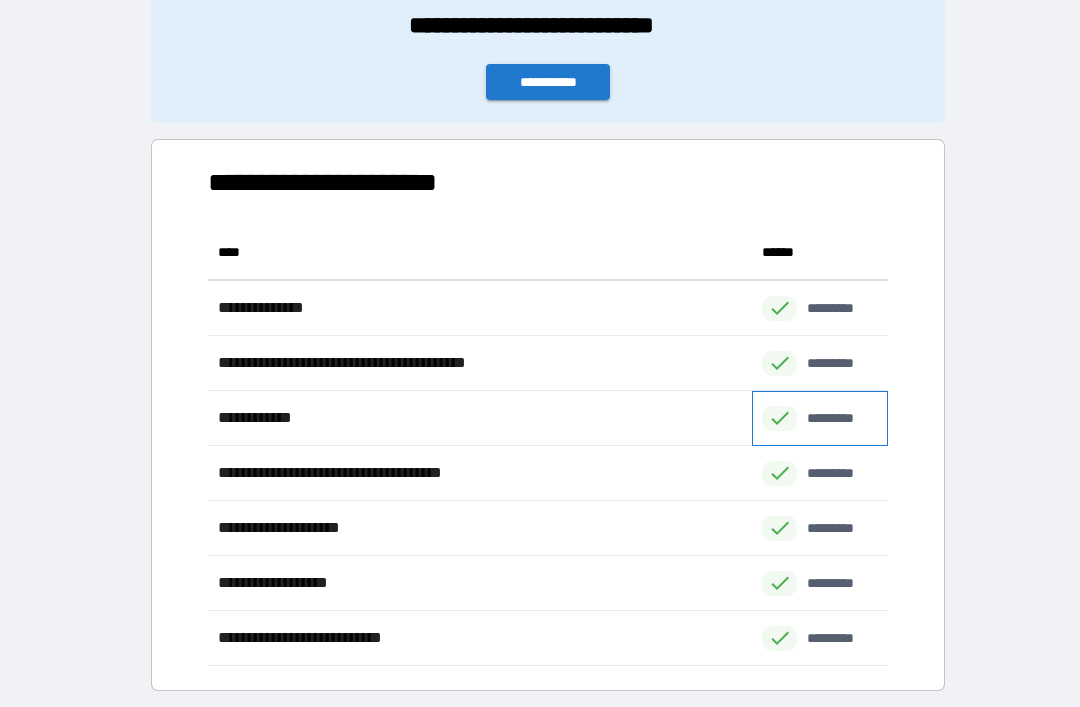 click on "*********" at bounding box center (841, 418) 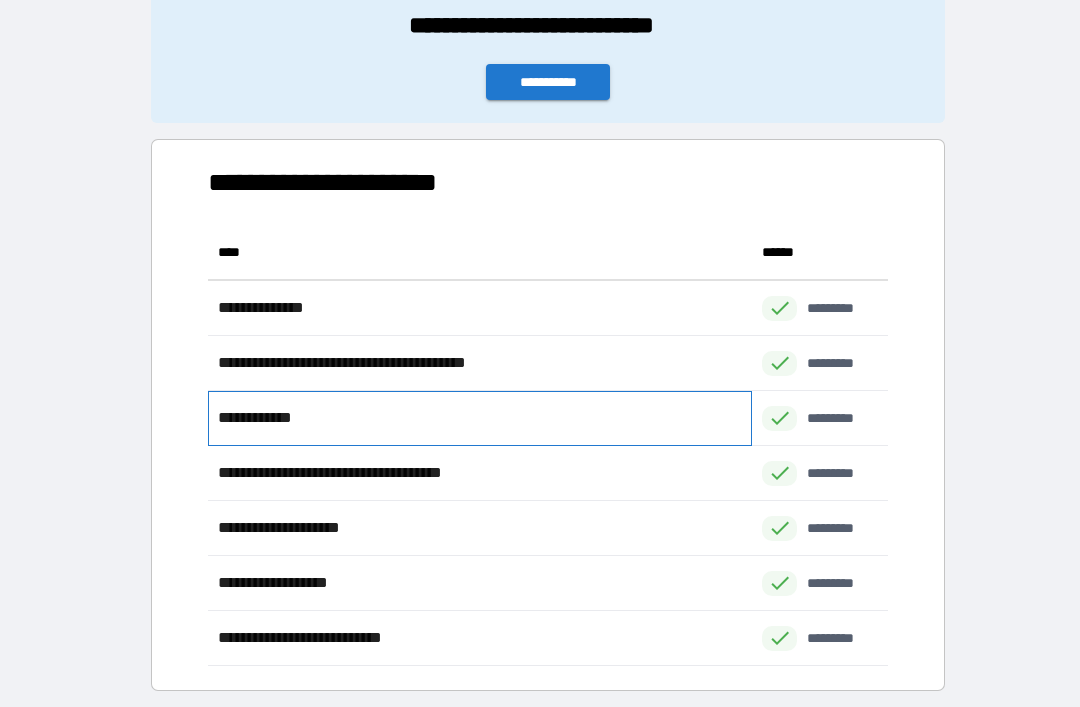 click on "**********" at bounding box center (260, 418) 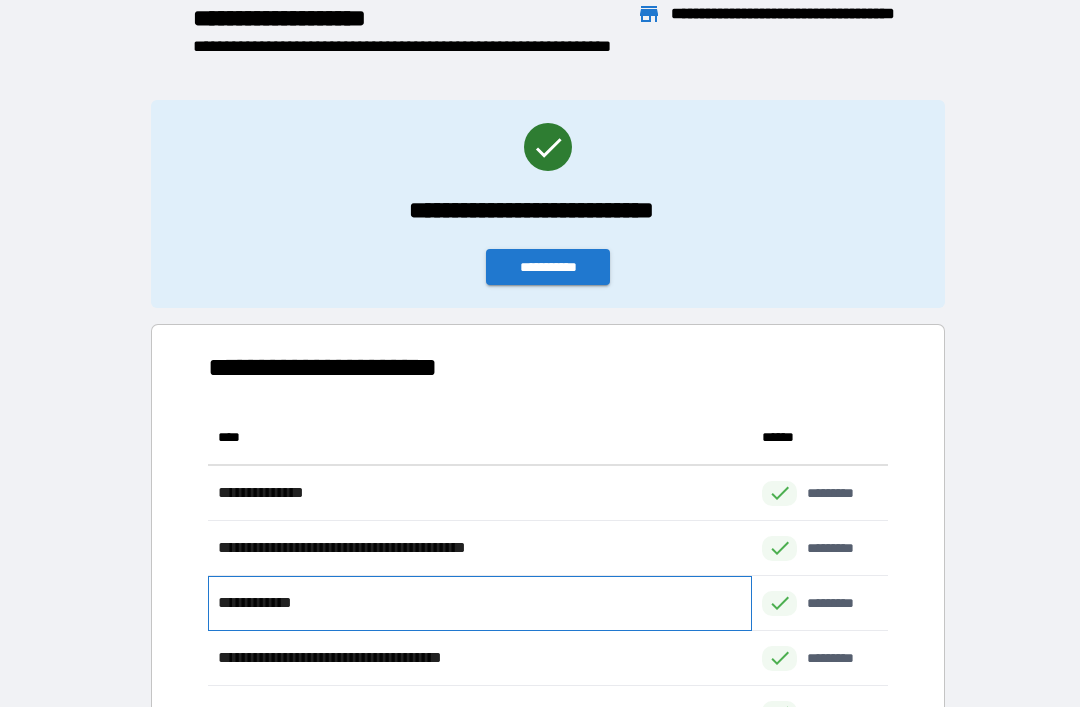 scroll, scrollTop: 0, scrollLeft: 0, axis: both 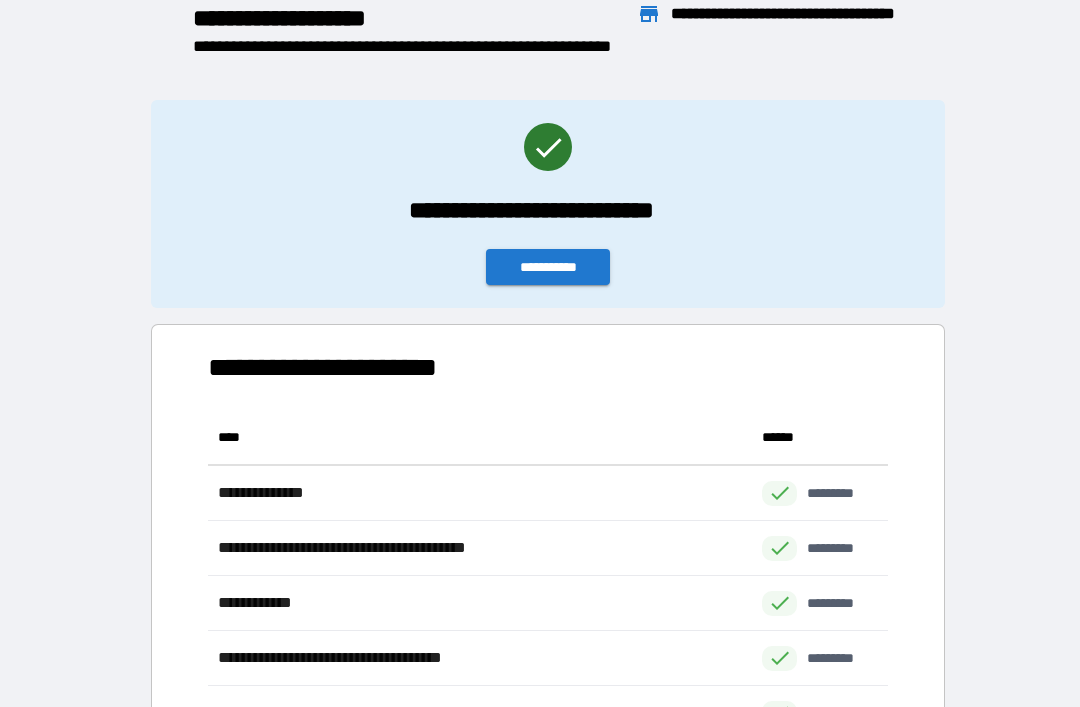 click on "**********" at bounding box center (548, 267) 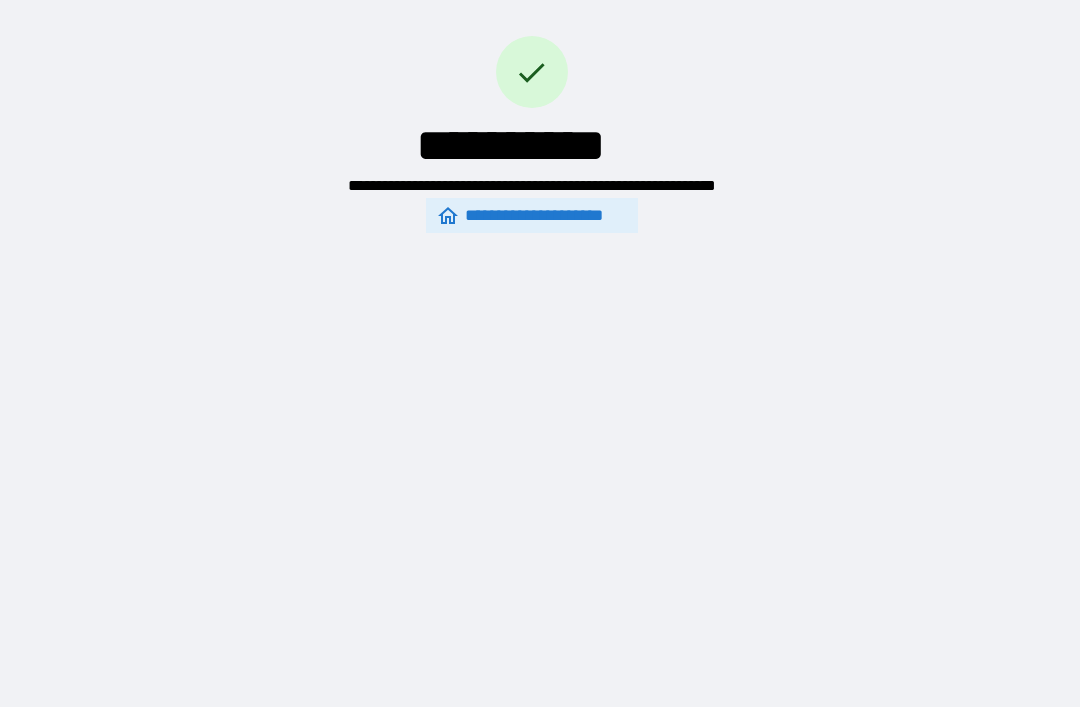 click on "**********" at bounding box center (532, 215) 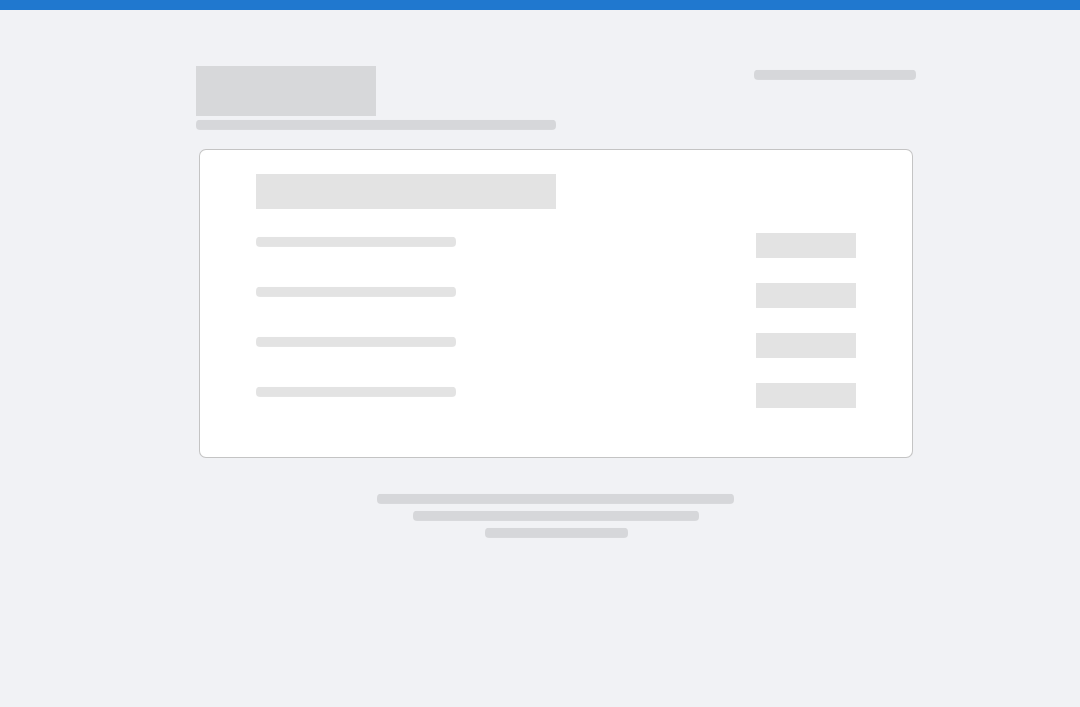 scroll, scrollTop: 64, scrollLeft: 0, axis: vertical 